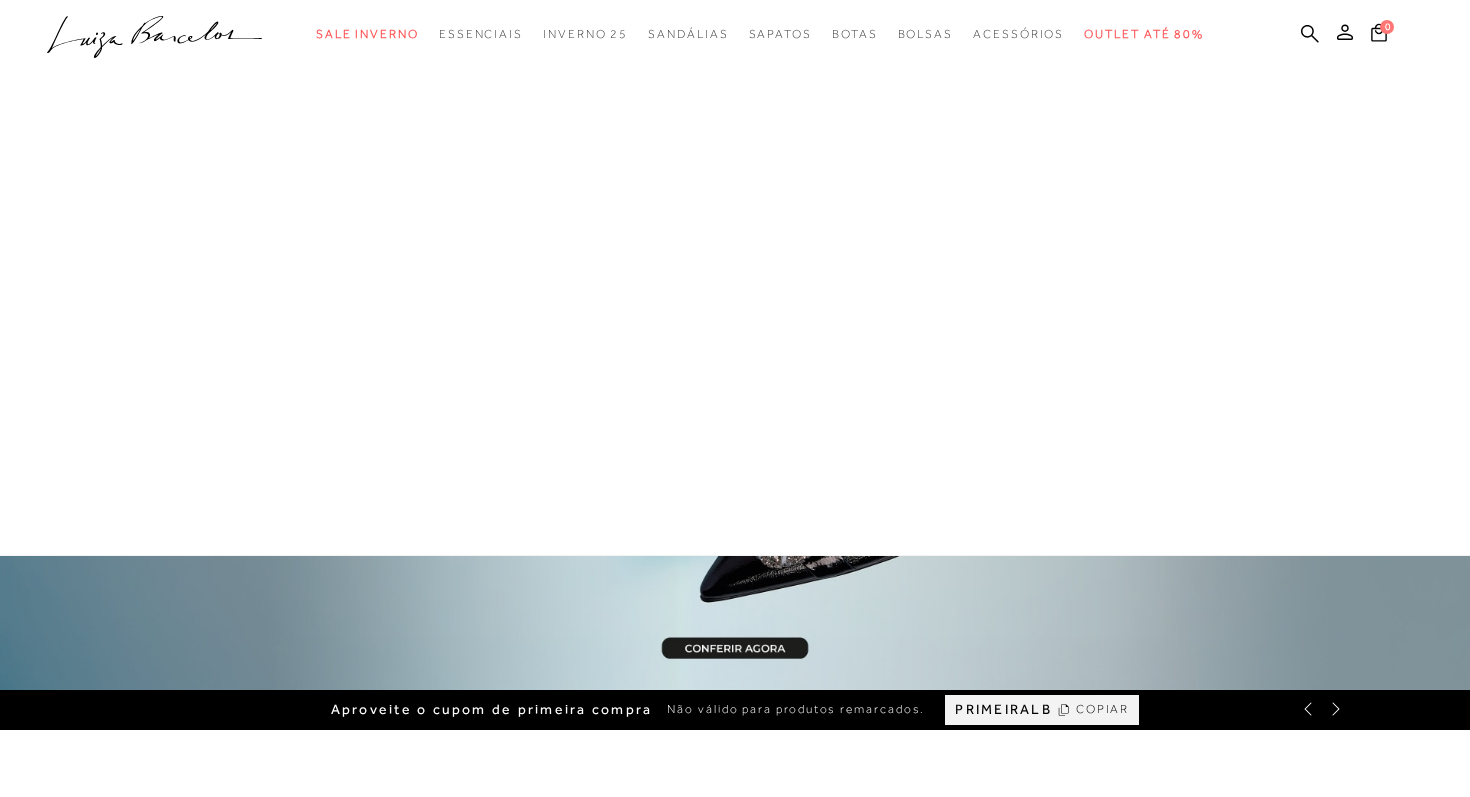 scroll, scrollTop: 0, scrollLeft: 0, axis: both 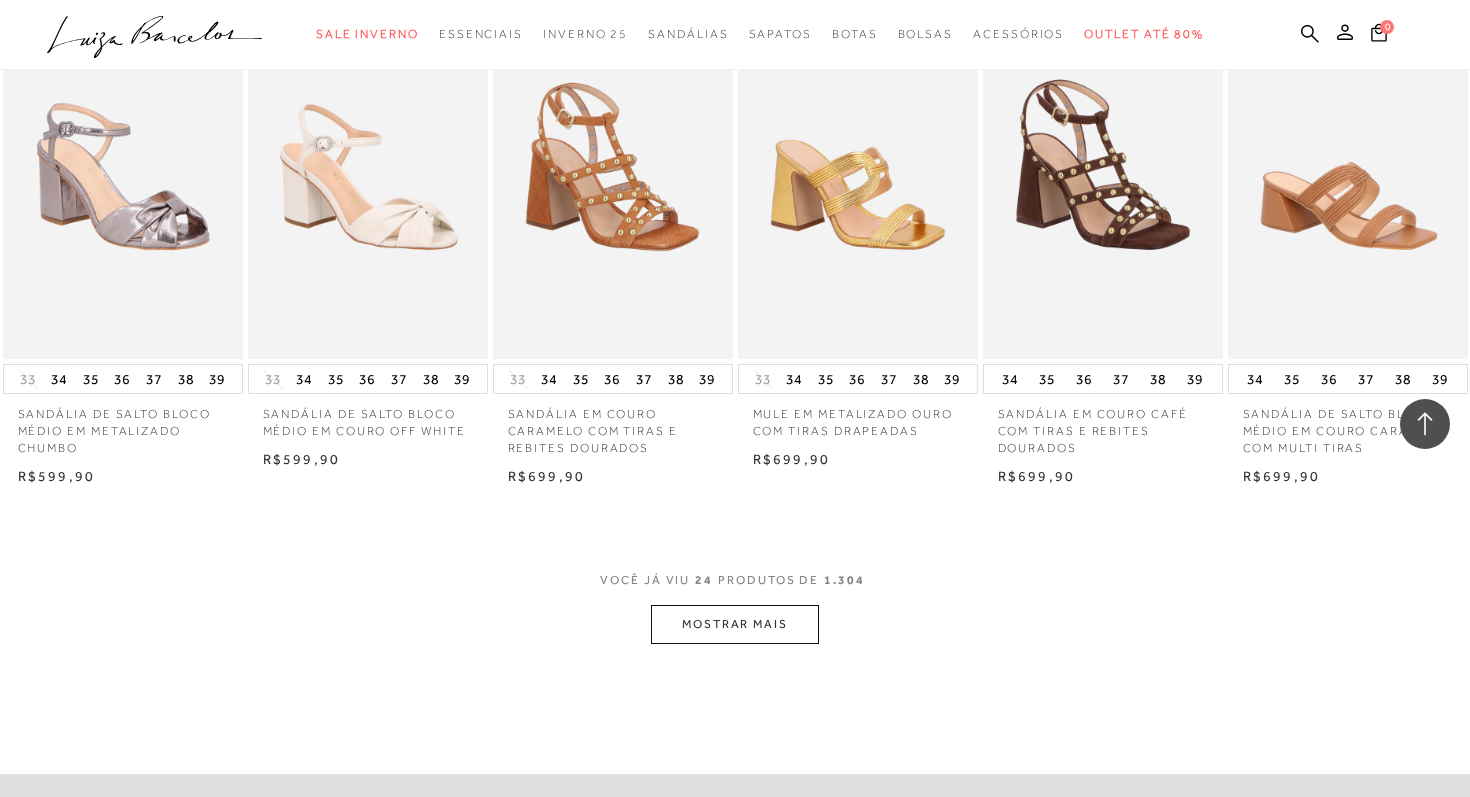 click on "MOSTRAR MAIS" at bounding box center (735, 624) 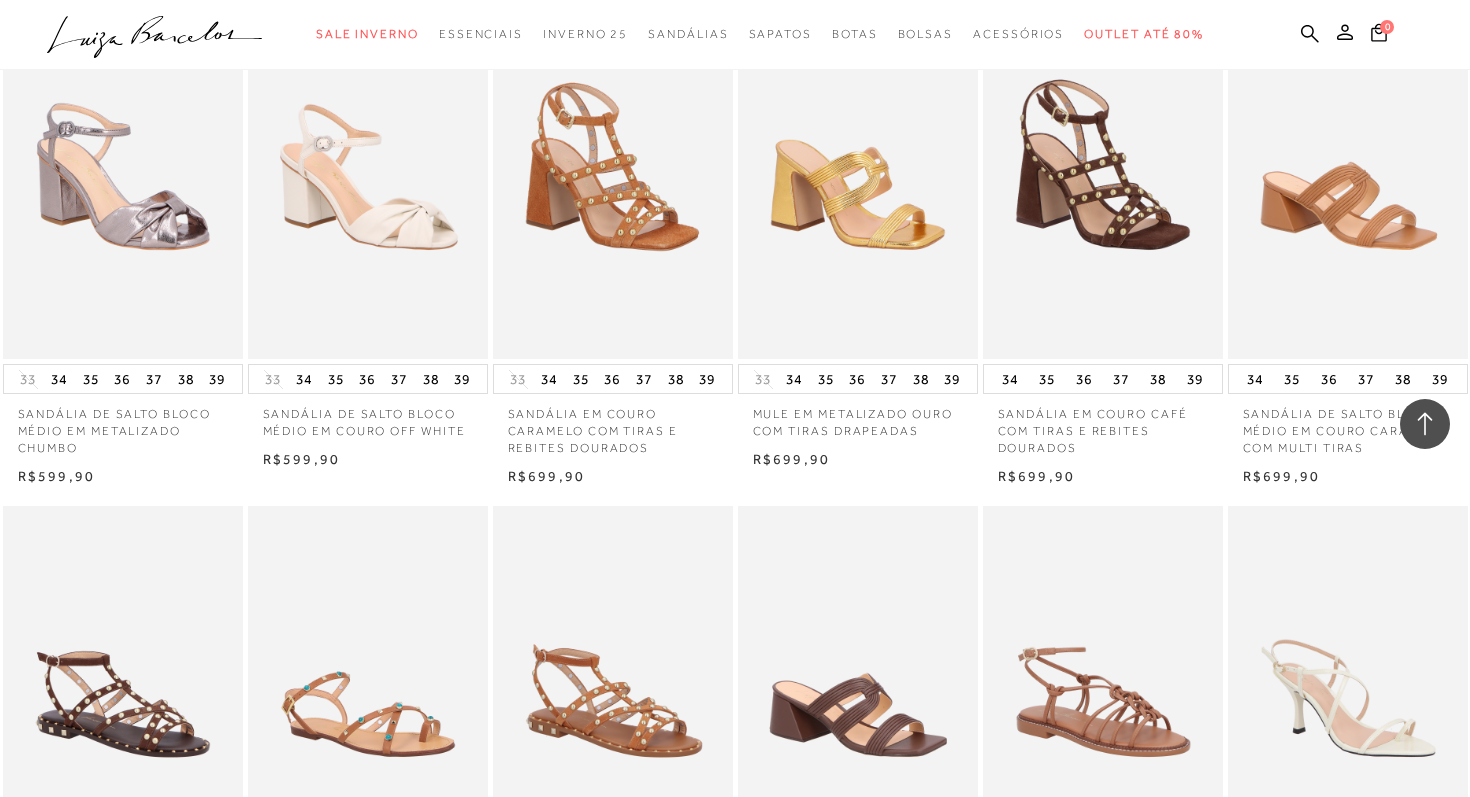 scroll, scrollTop: 1963, scrollLeft: 0, axis: vertical 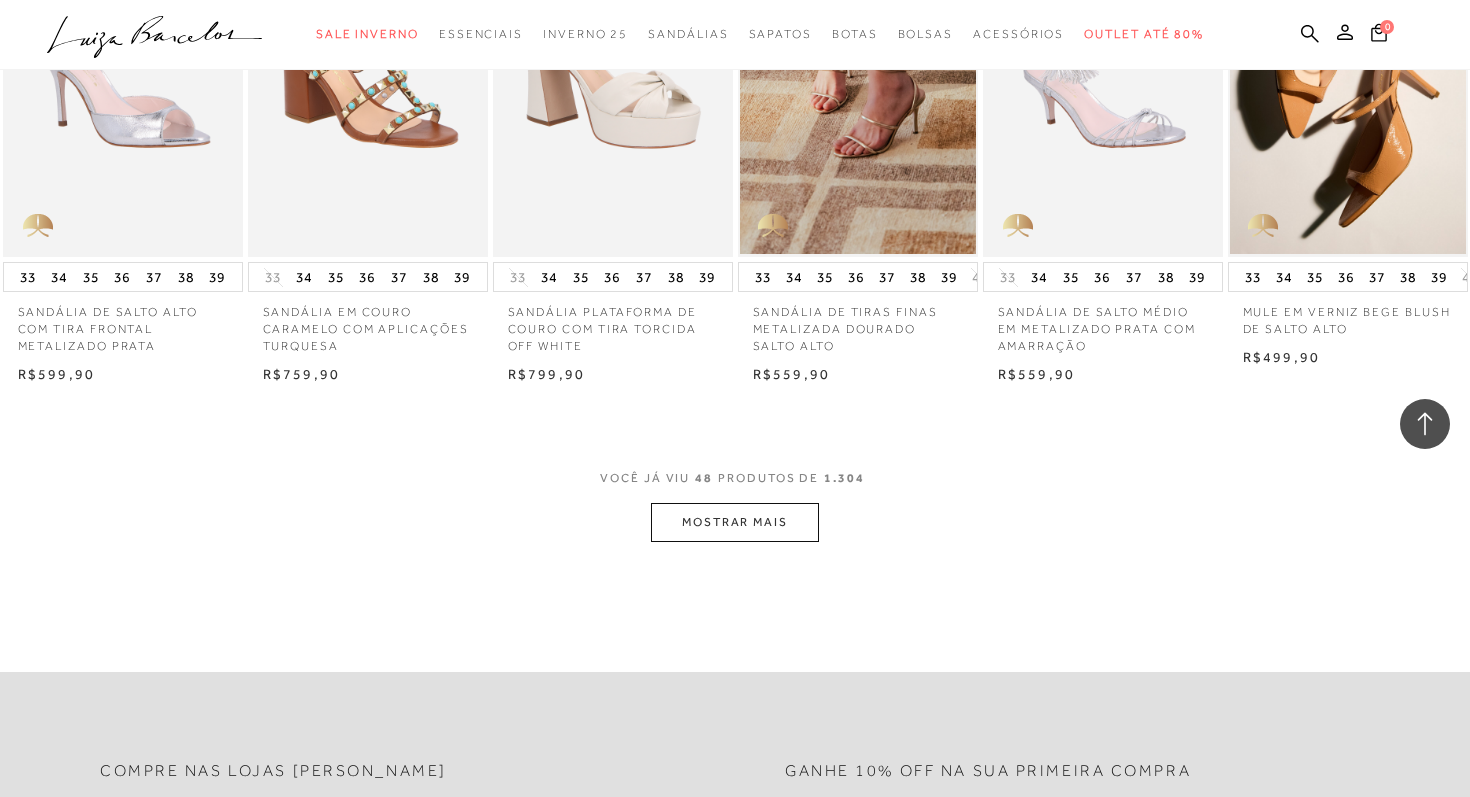 click on "MOSTRAR MAIS" at bounding box center (735, 522) 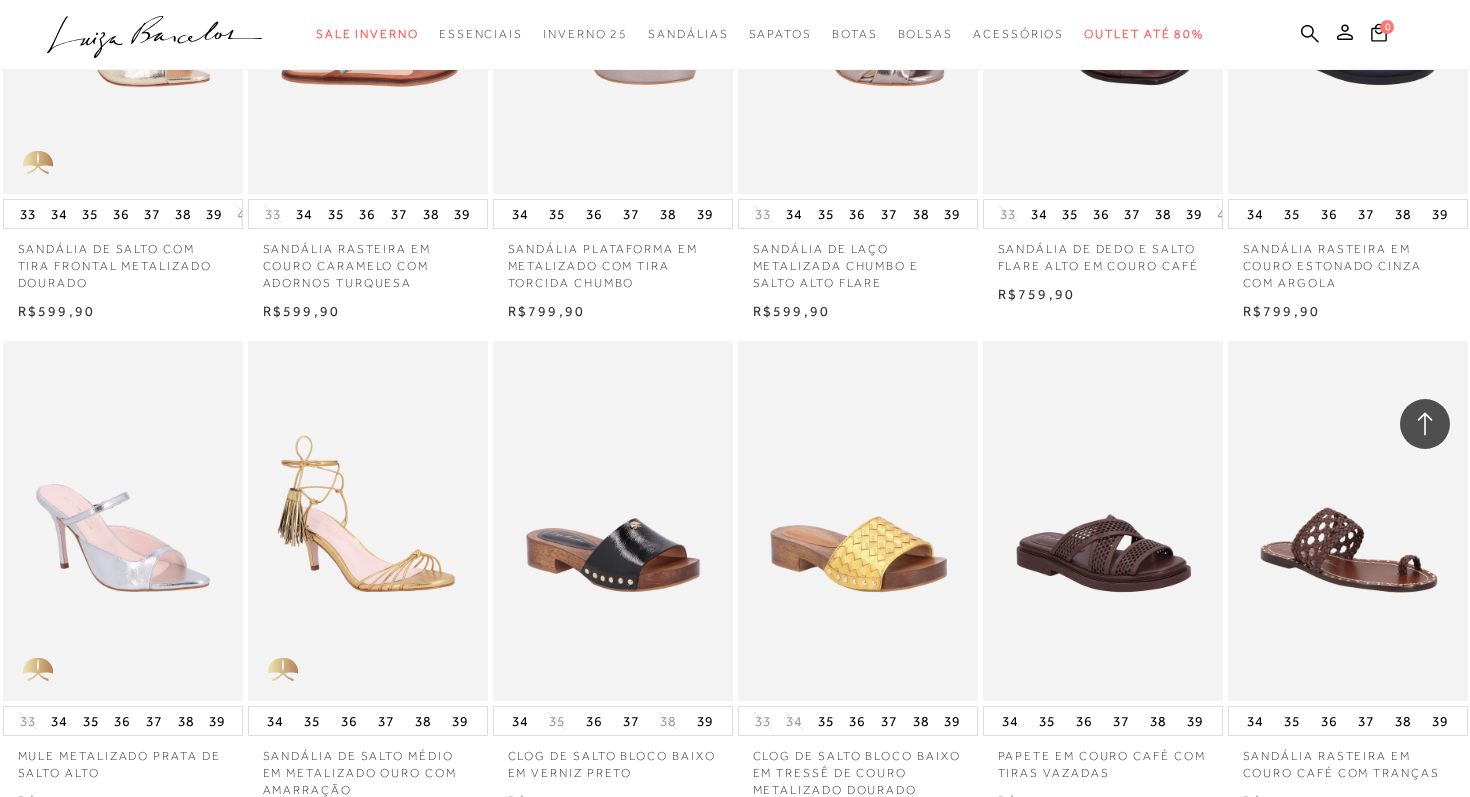 scroll, scrollTop: 5556, scrollLeft: 0, axis: vertical 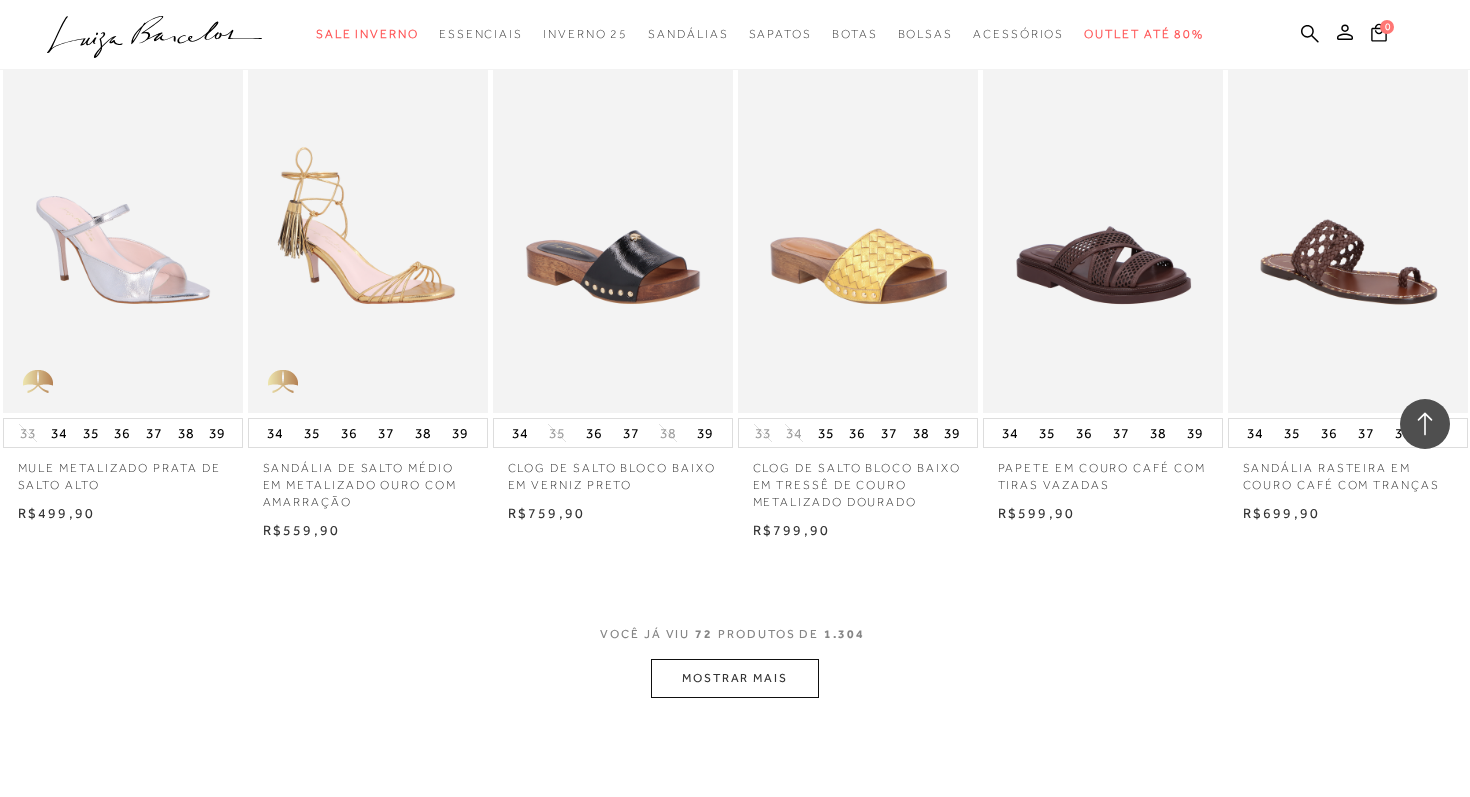 click on "VOCÊ JÁ VIU  72   PRODUTOS DE  1.304" at bounding box center (735, 641) 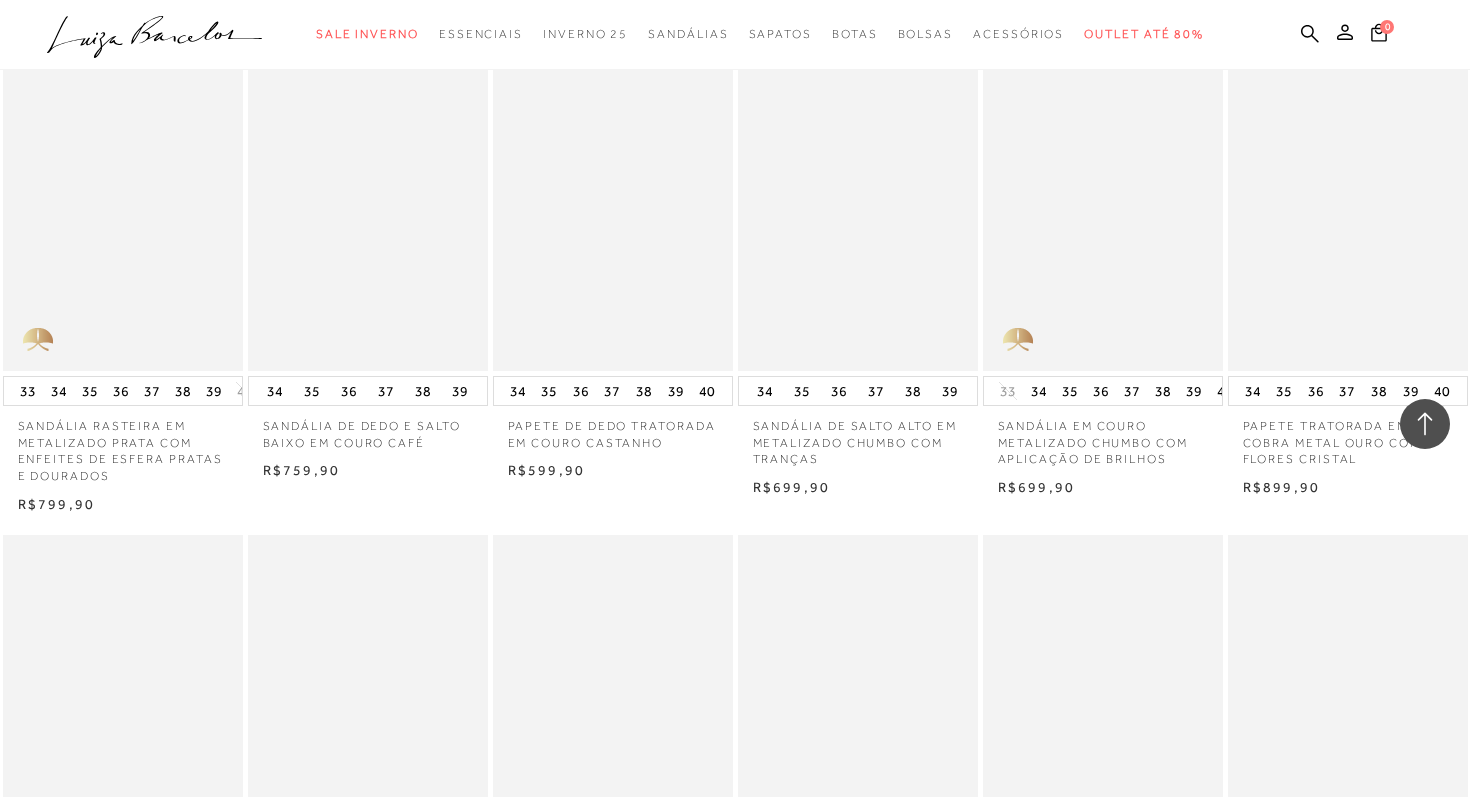 scroll, scrollTop: 7273, scrollLeft: 0, axis: vertical 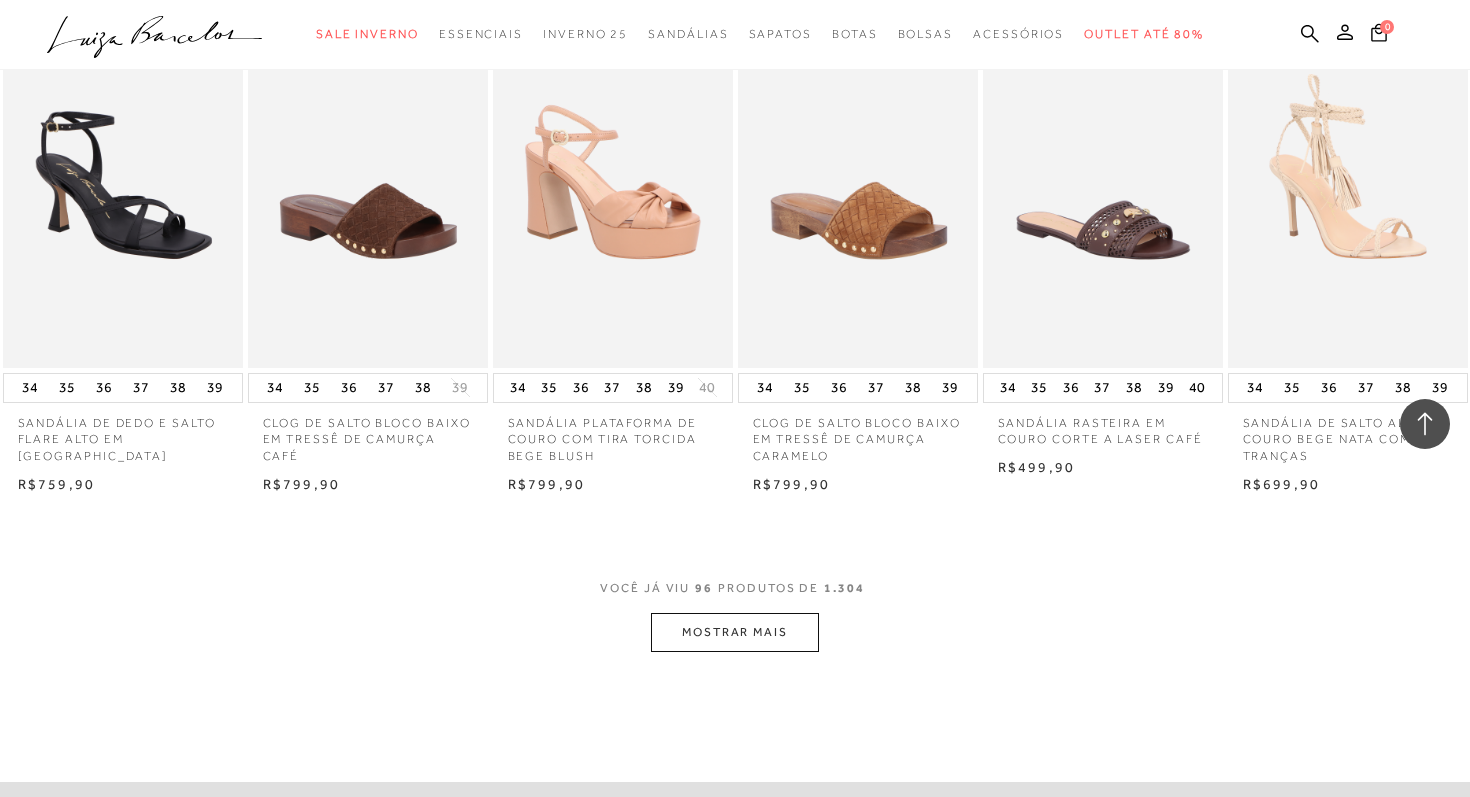 click on "MOSTRAR MAIS" at bounding box center [735, 632] 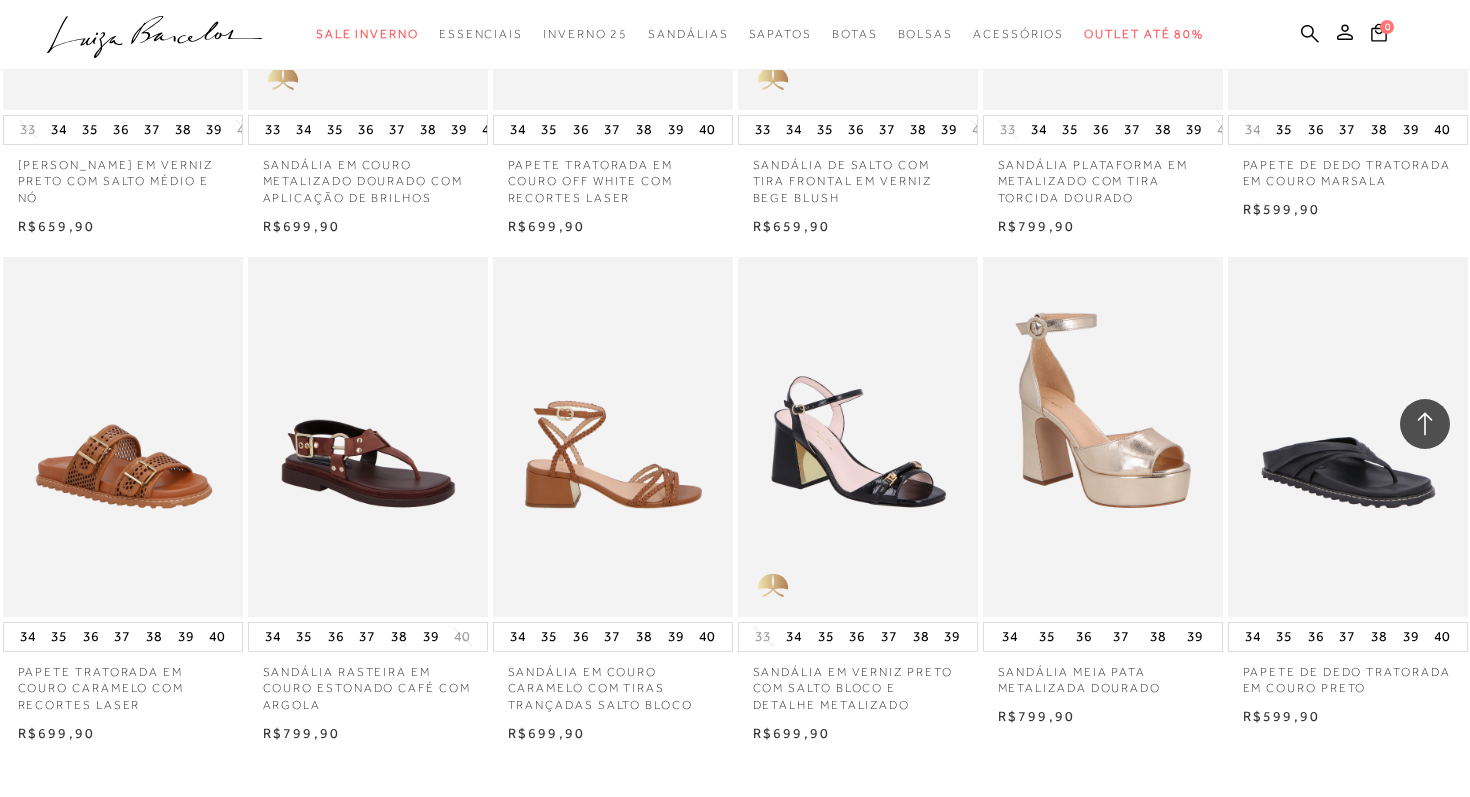 scroll, scrollTop: 9649, scrollLeft: 0, axis: vertical 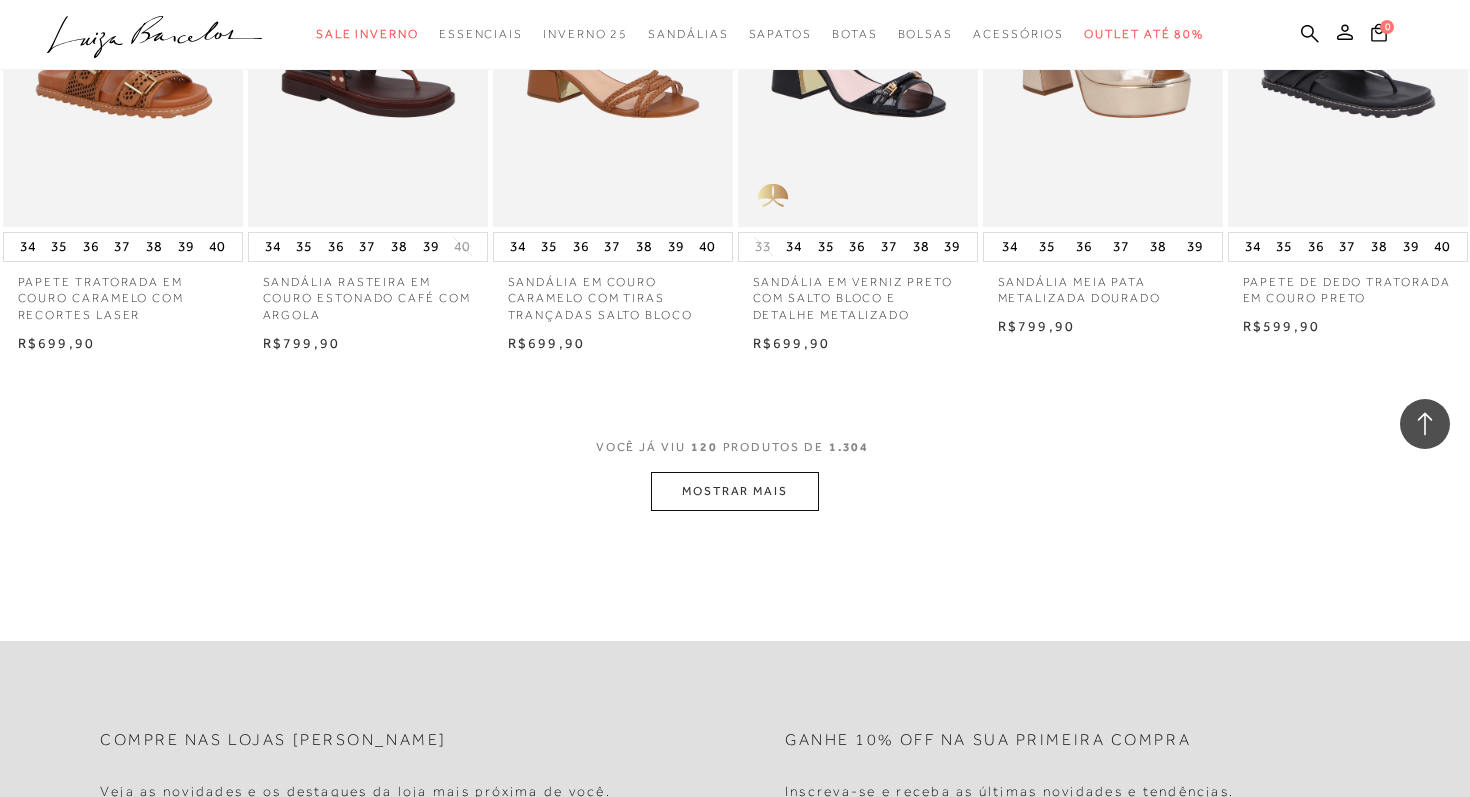 click on "MOSTRAR MAIS" at bounding box center [735, 491] 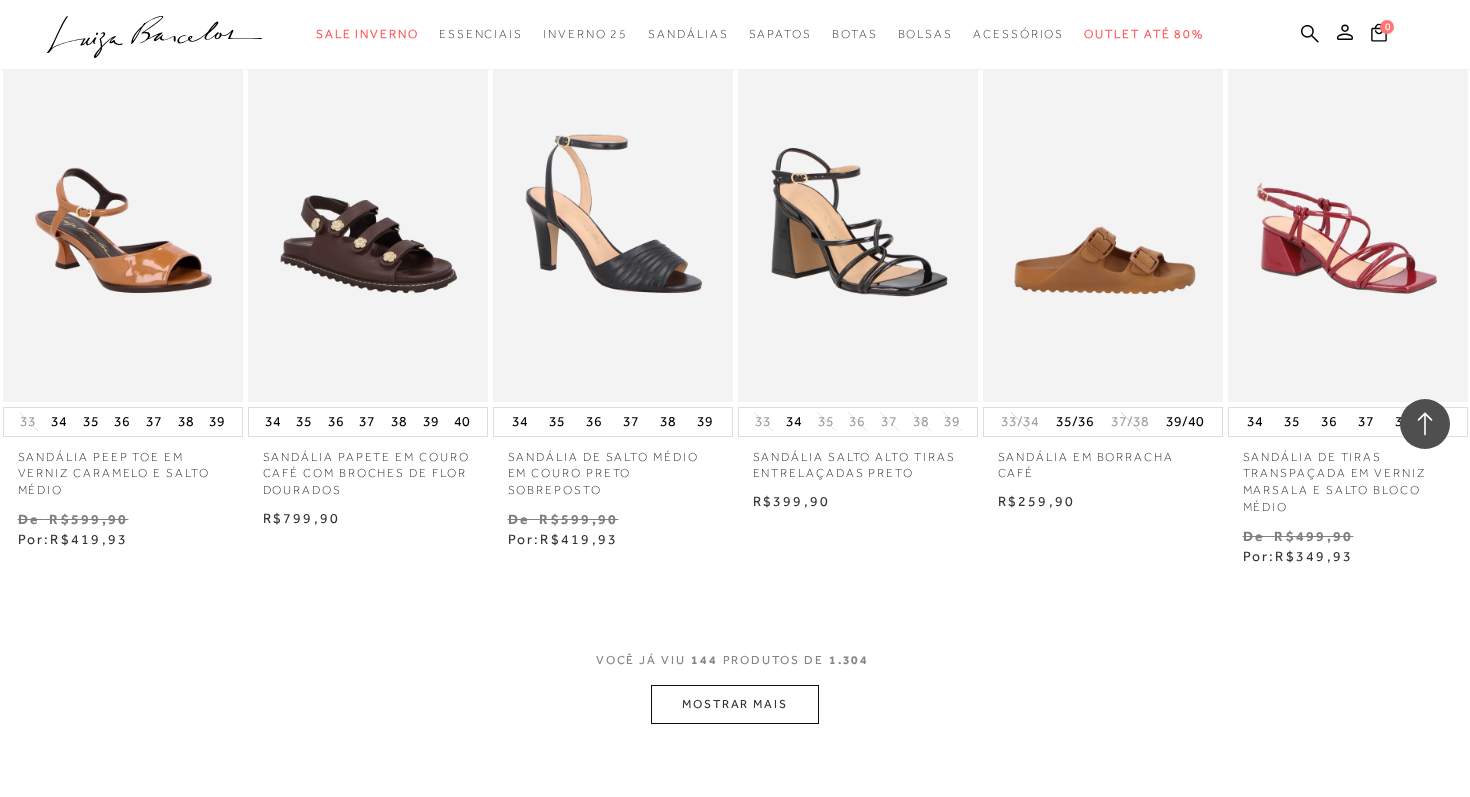 scroll, scrollTop: 11915, scrollLeft: 0, axis: vertical 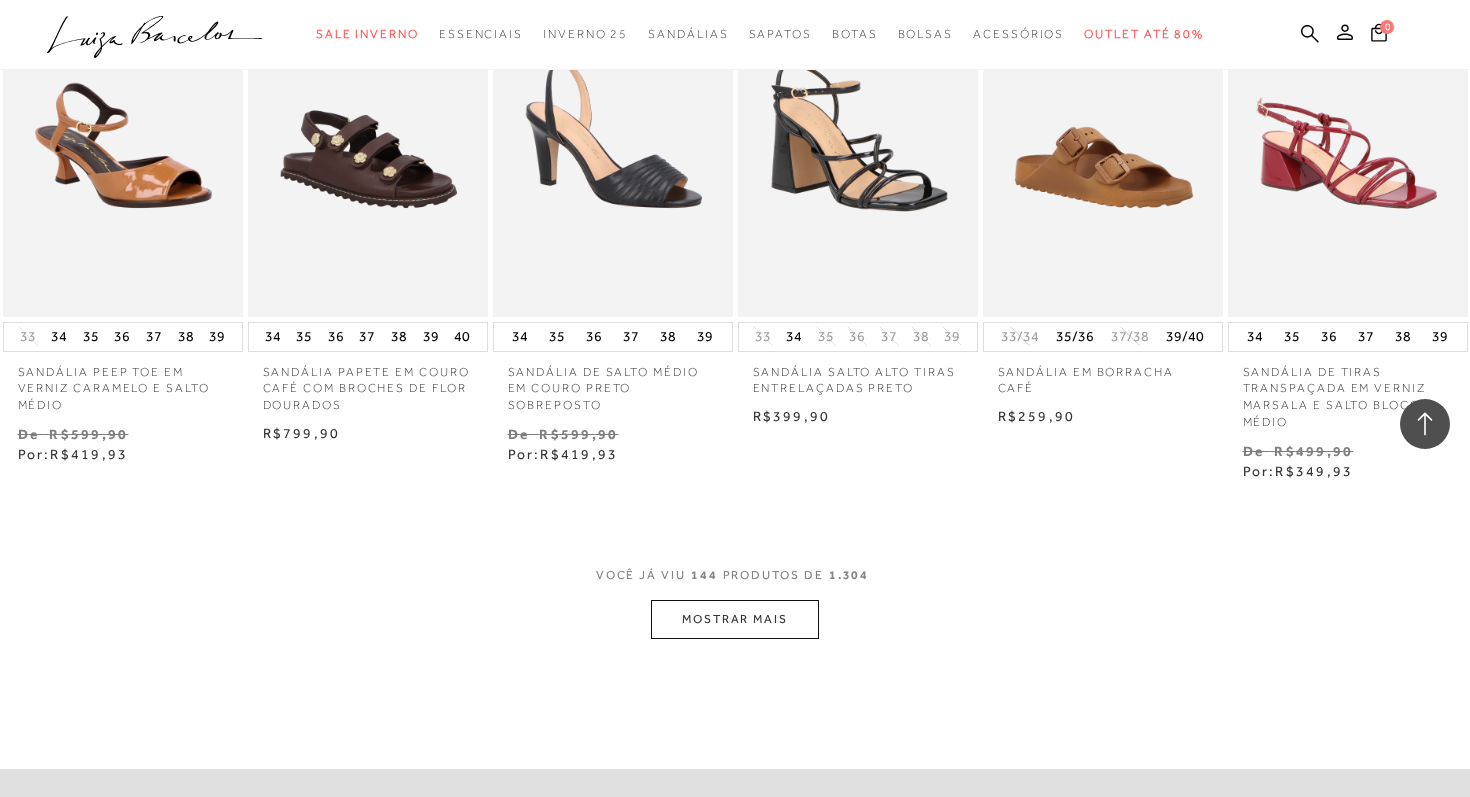click on "MOSTRAR MAIS" at bounding box center [735, 619] 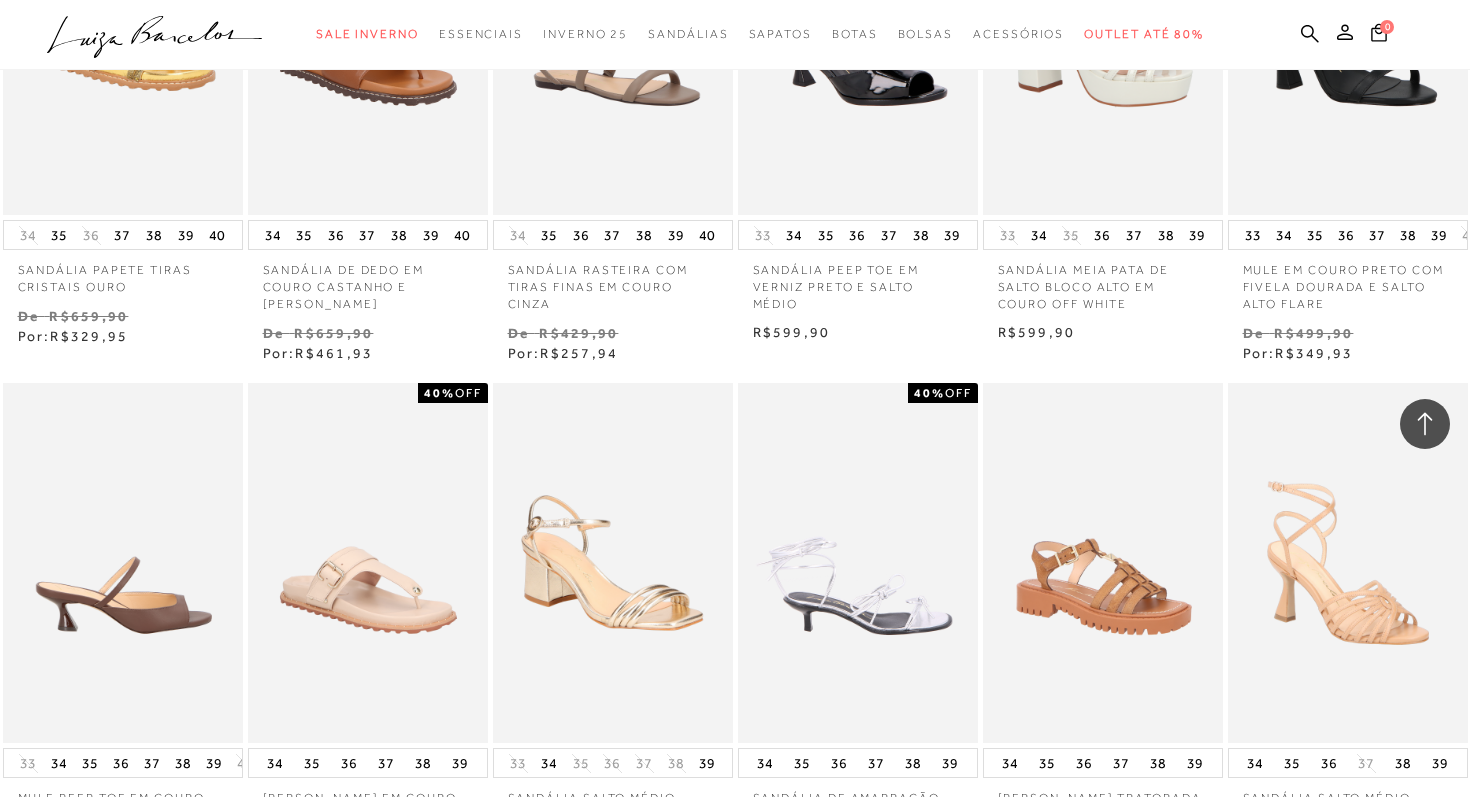 scroll, scrollTop: 13316, scrollLeft: 0, axis: vertical 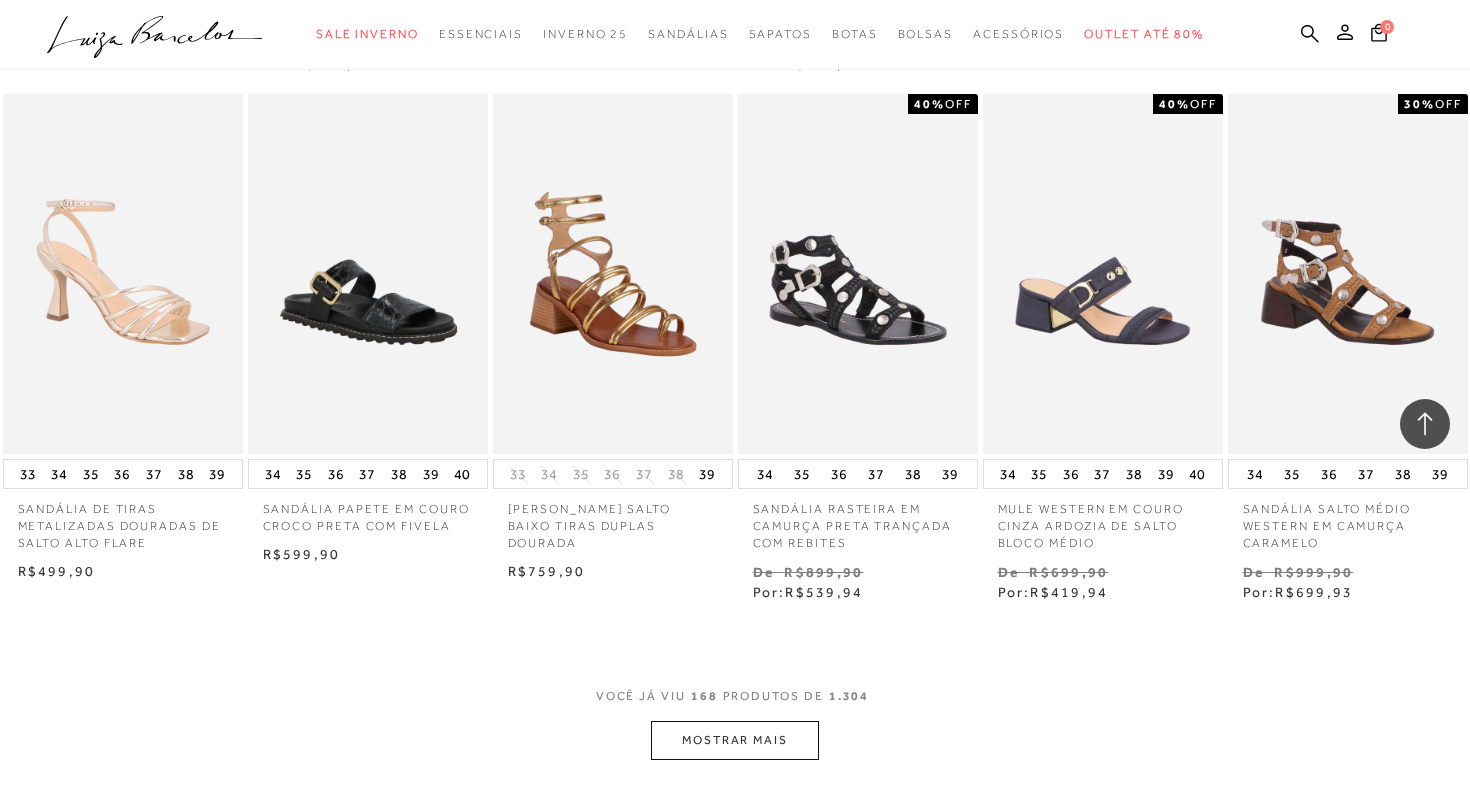 click on "MOSTRAR MAIS" at bounding box center [735, 740] 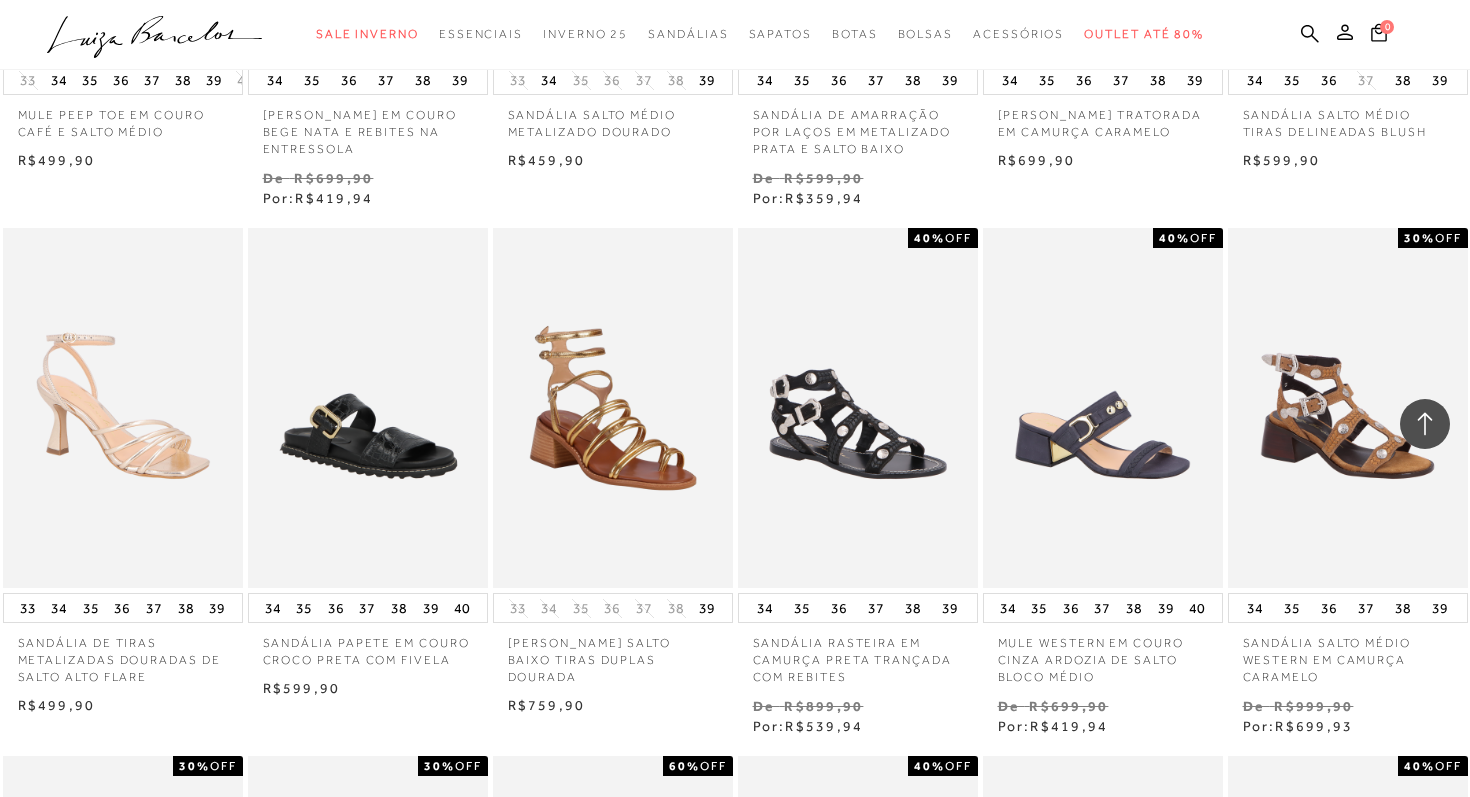 scroll, scrollTop: 0, scrollLeft: 0, axis: both 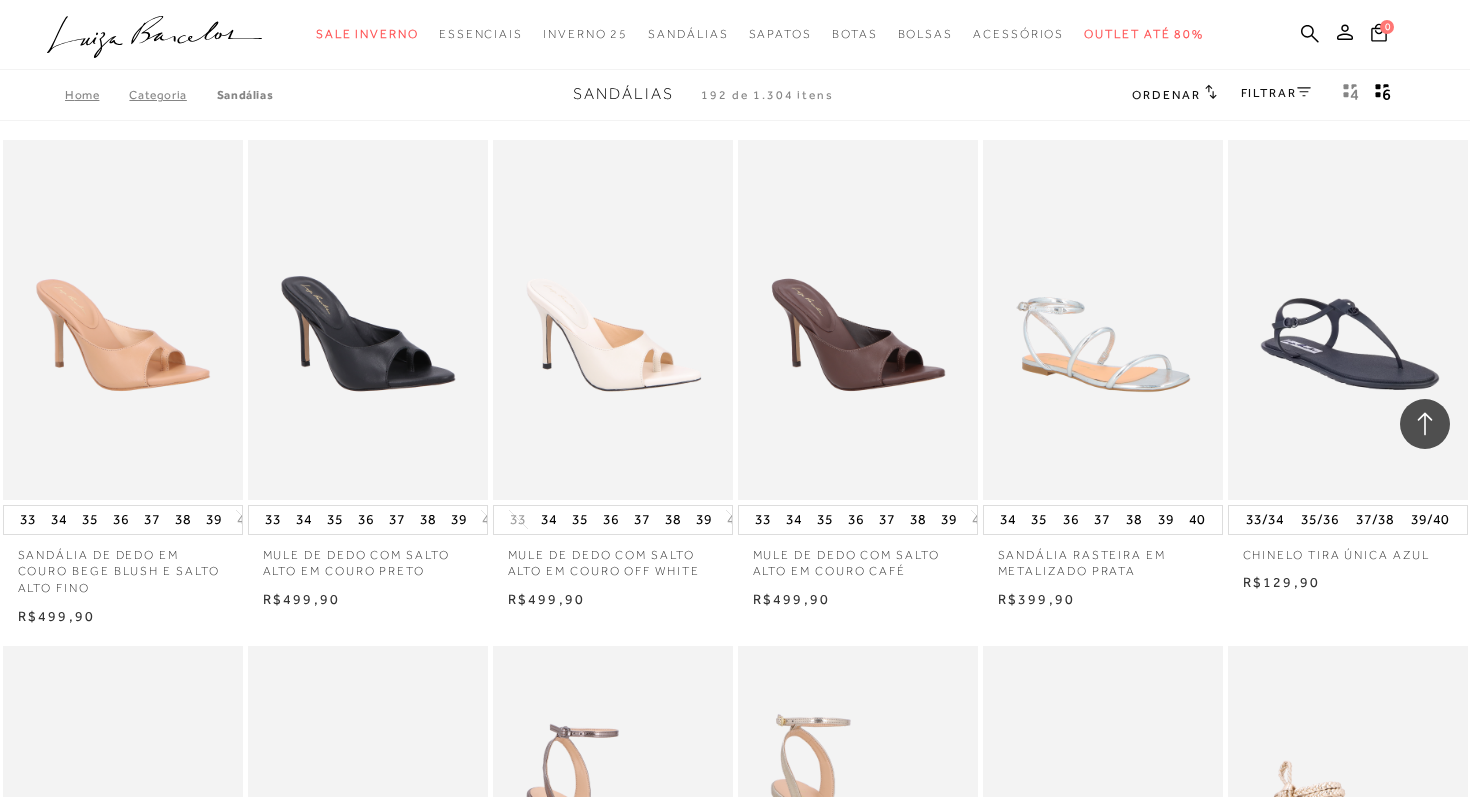 drag, startPoint x: 1469, startPoint y: 636, endPoint x: 1466, endPoint y: -60, distance: 696.0065 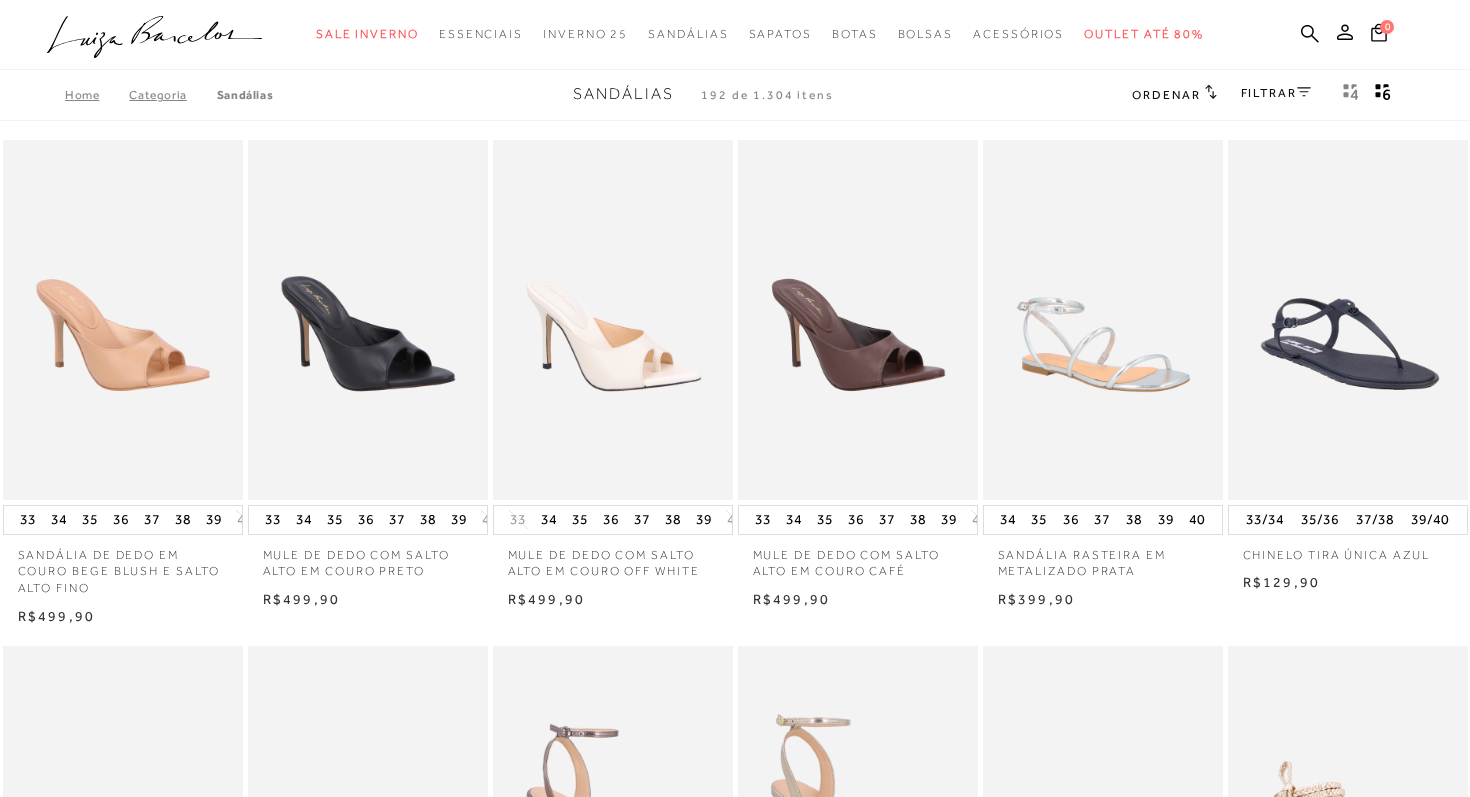 click on "FILTRAR" at bounding box center [1276, 93] 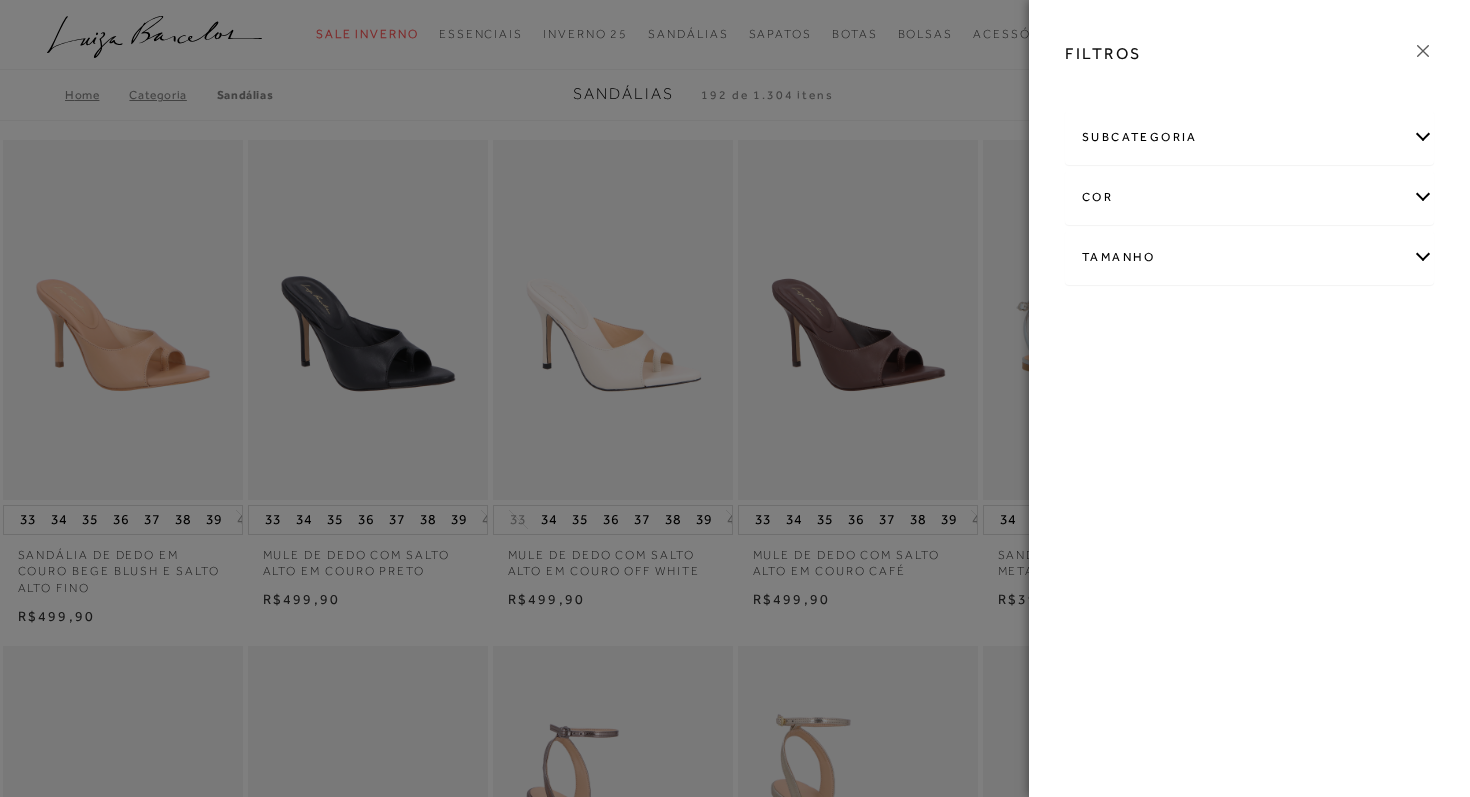 click on "cor" at bounding box center [1249, 197] 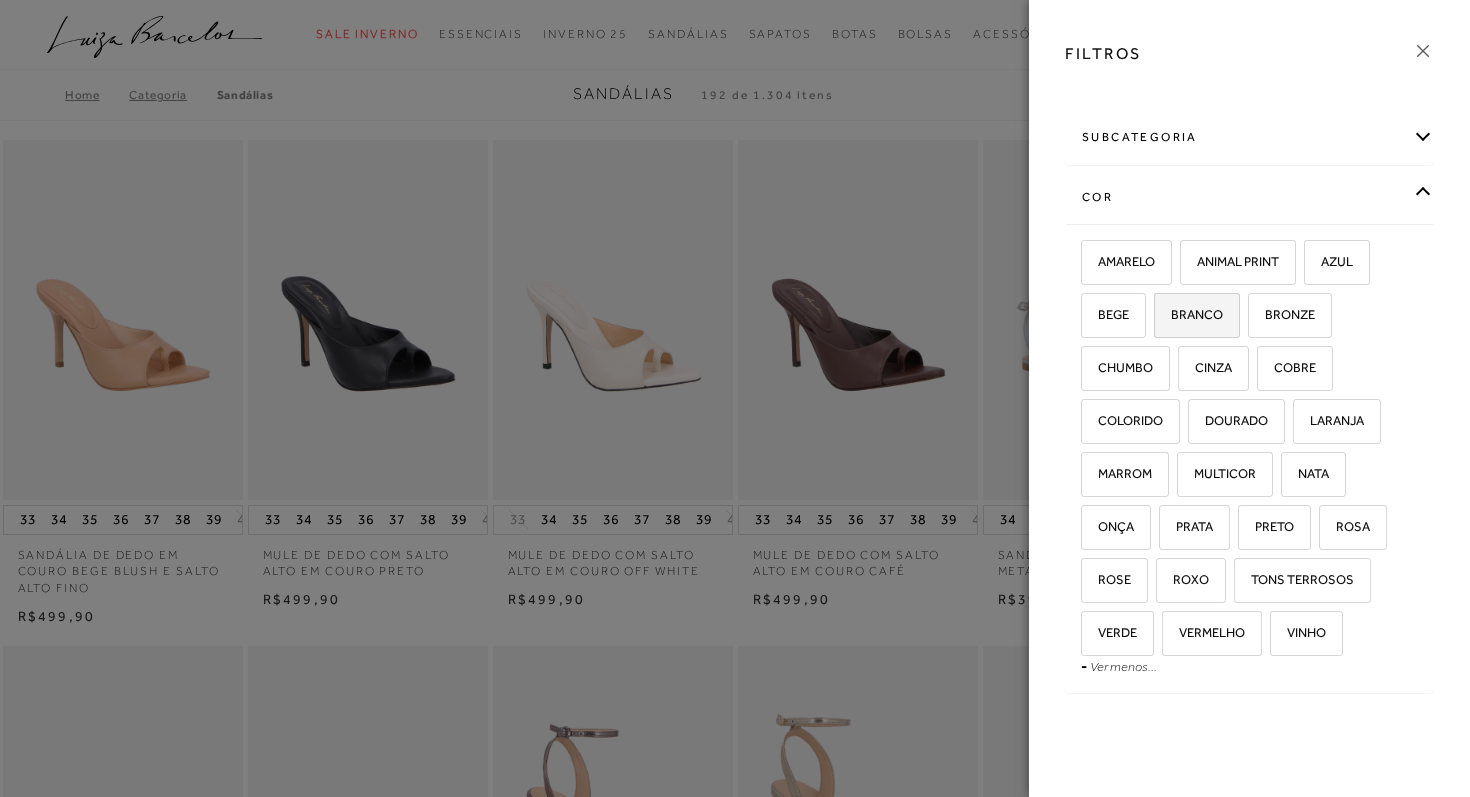 click on "BRANCO" at bounding box center [1189, 314] 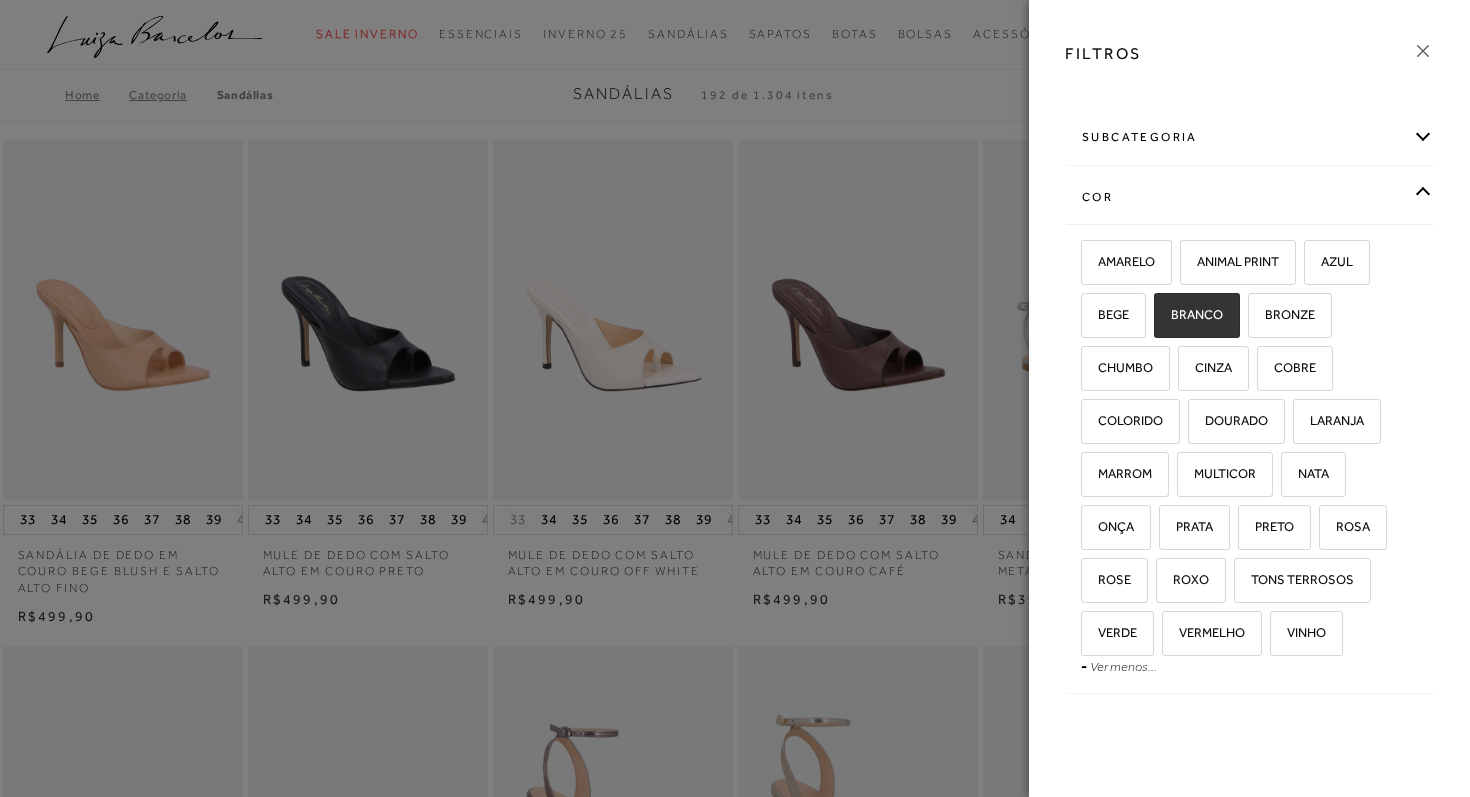 checkbox on "true" 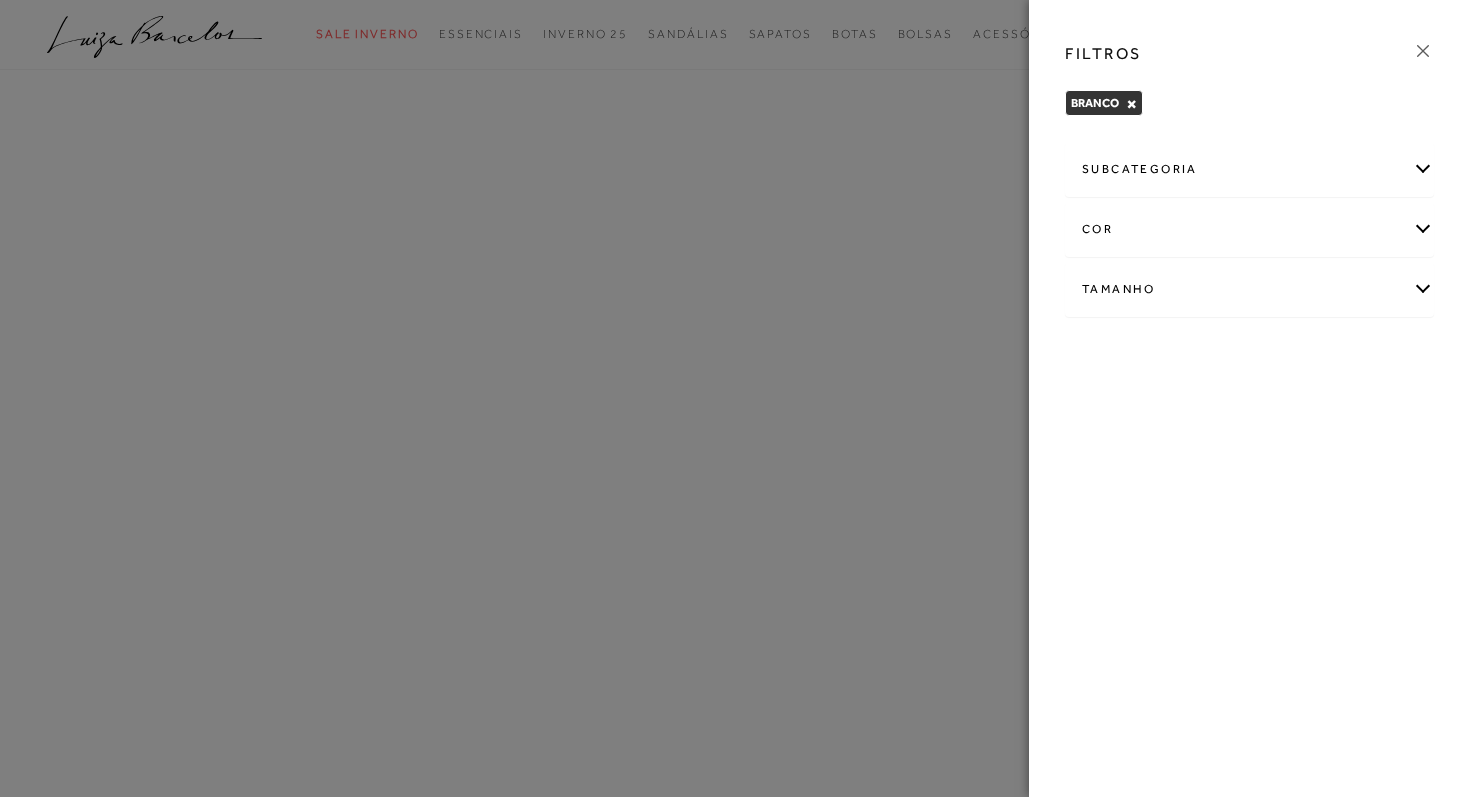 click on "cor" at bounding box center (1249, 229) 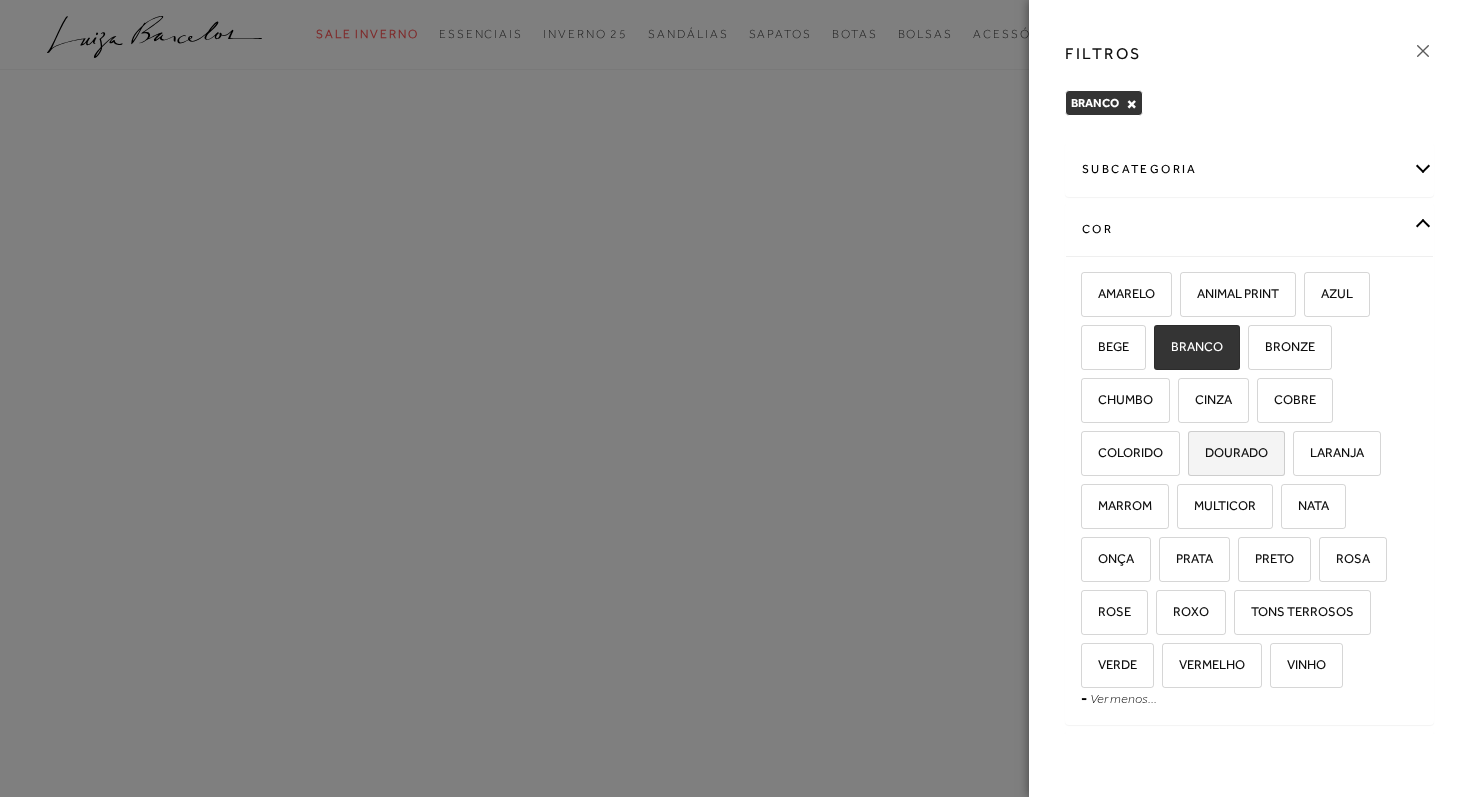 click on "DOURADO" at bounding box center [1229, 452] 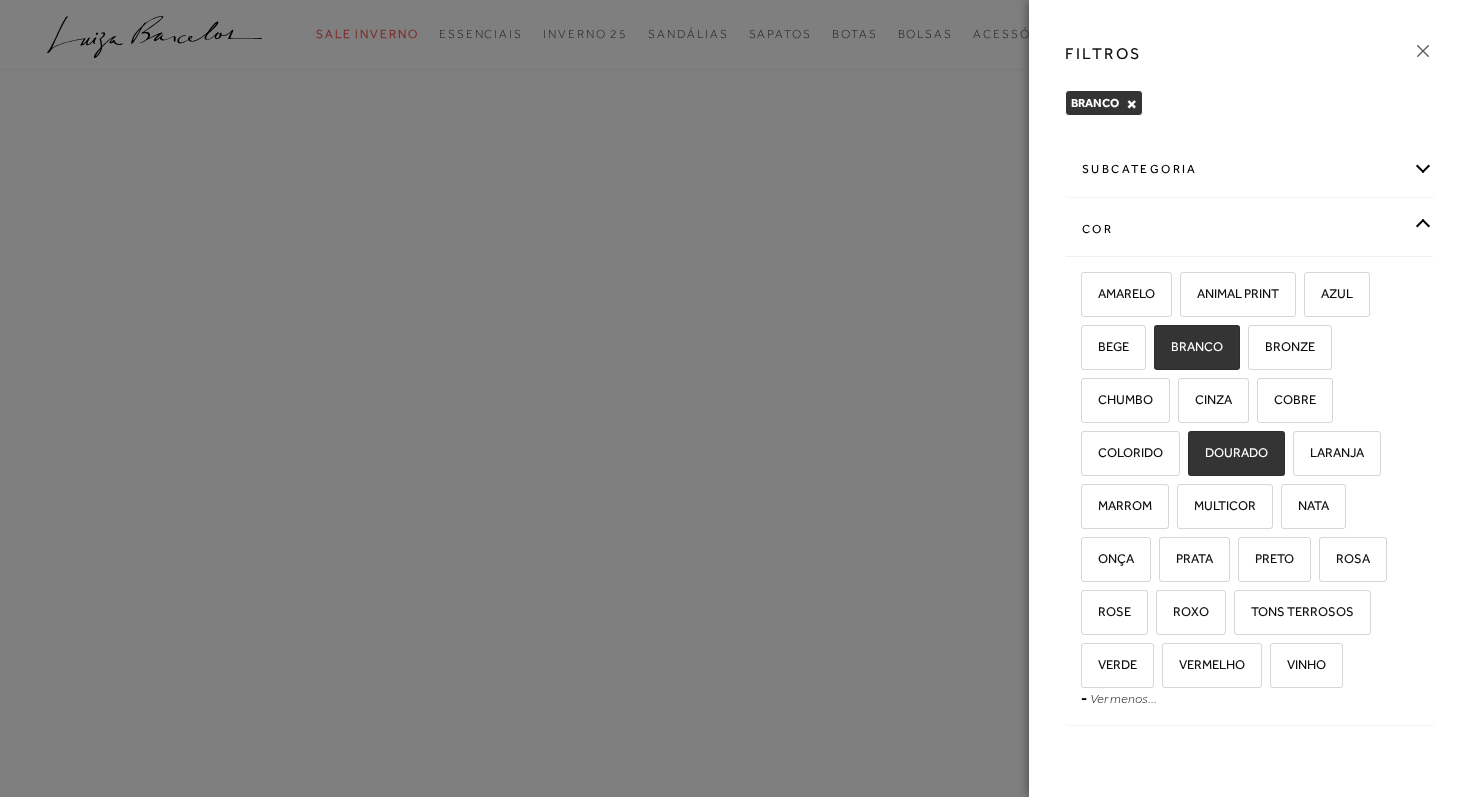 checkbox on "true" 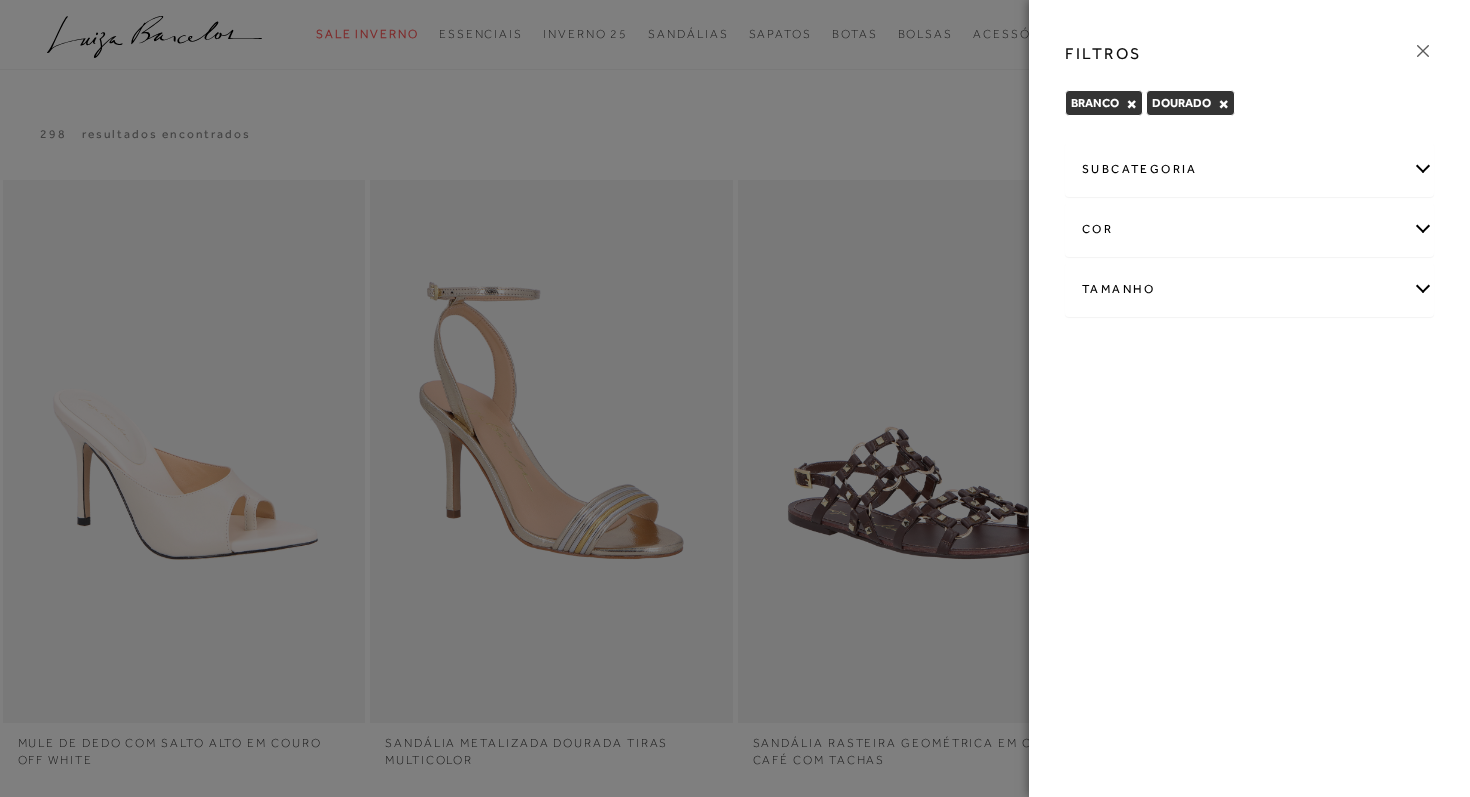 click at bounding box center [735, 398] 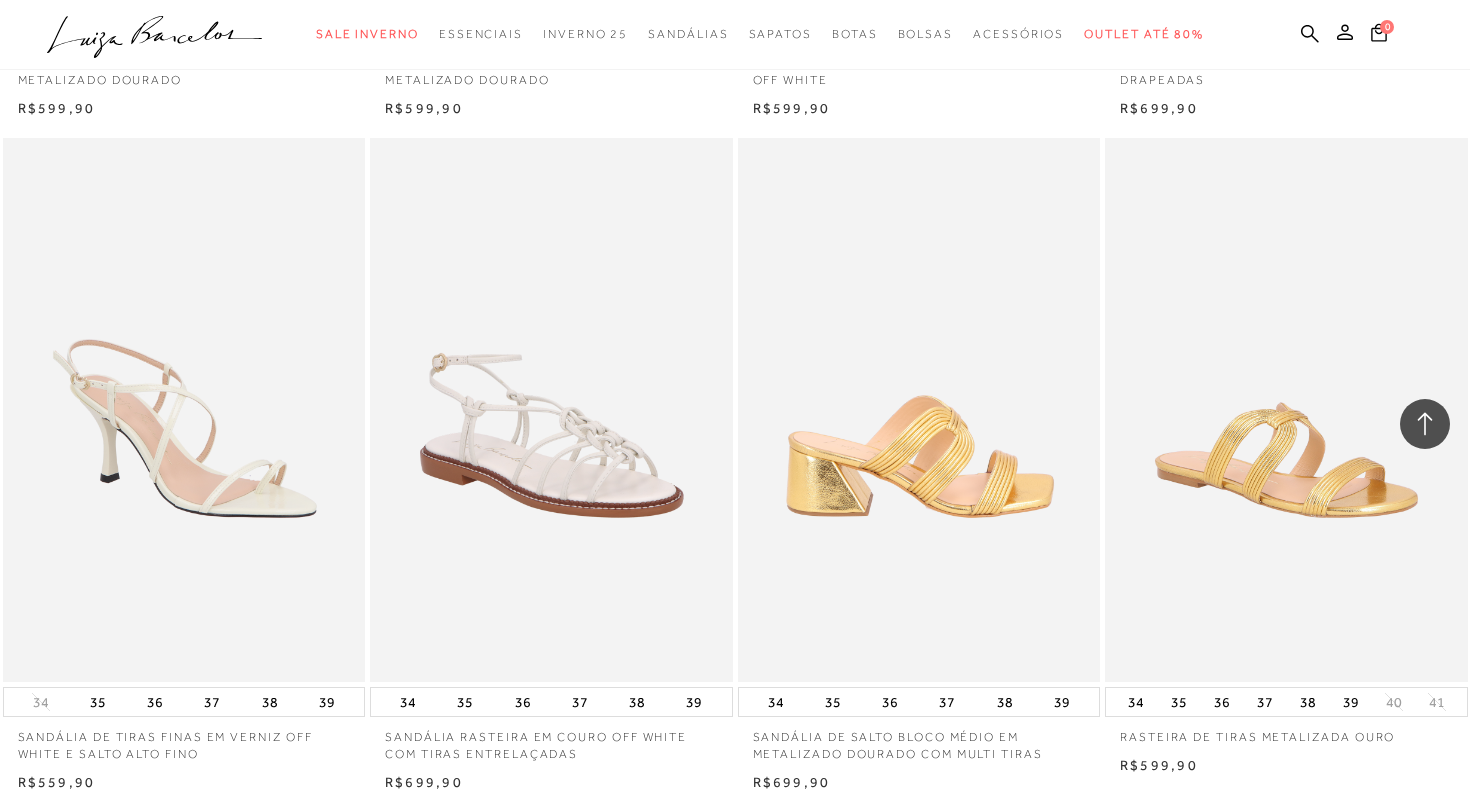 scroll, scrollTop: 1708, scrollLeft: 0, axis: vertical 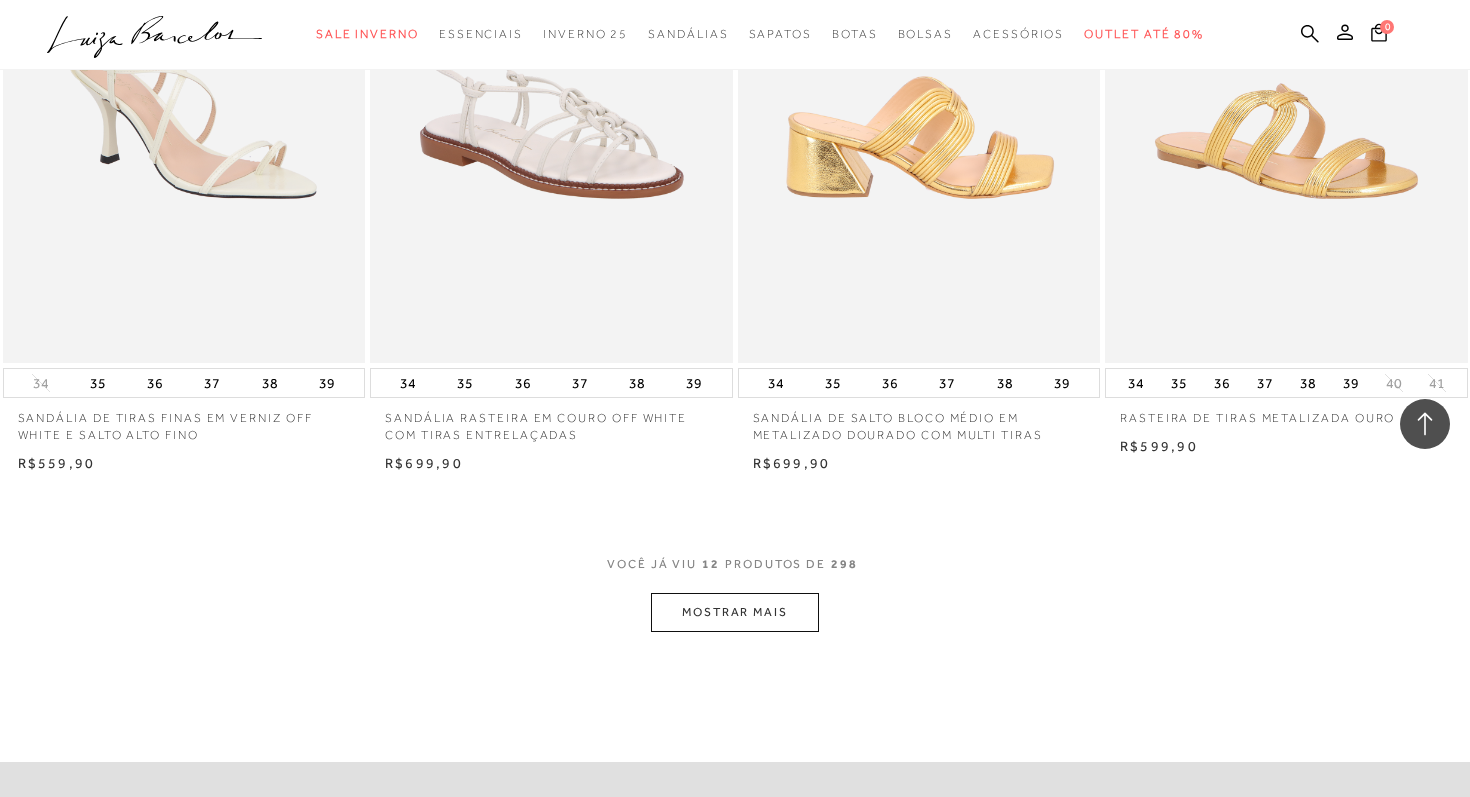 click on "MOSTRAR MAIS" at bounding box center [735, 612] 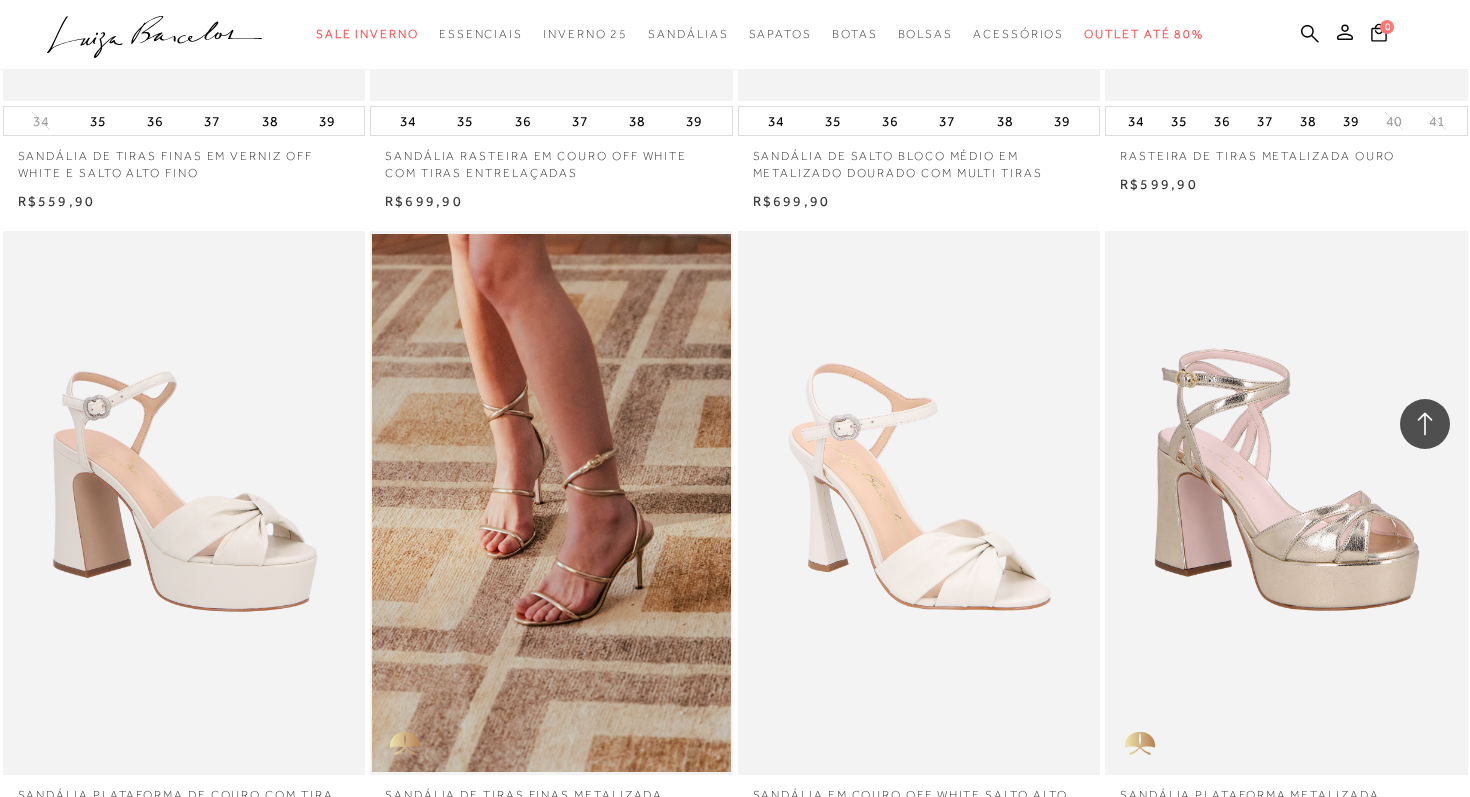 scroll, scrollTop: 2189, scrollLeft: 0, axis: vertical 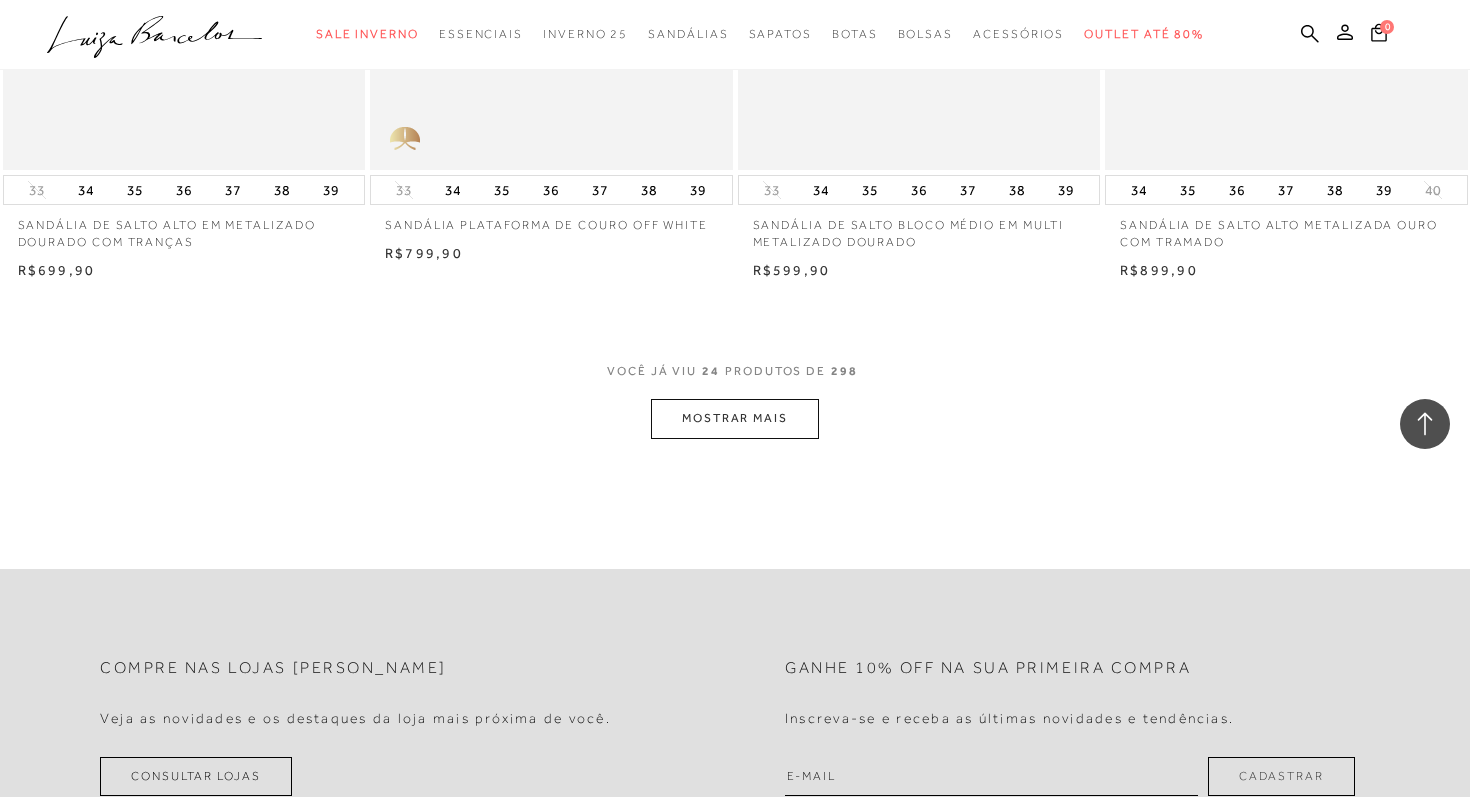 click on "MOSTRAR MAIS" at bounding box center (735, 418) 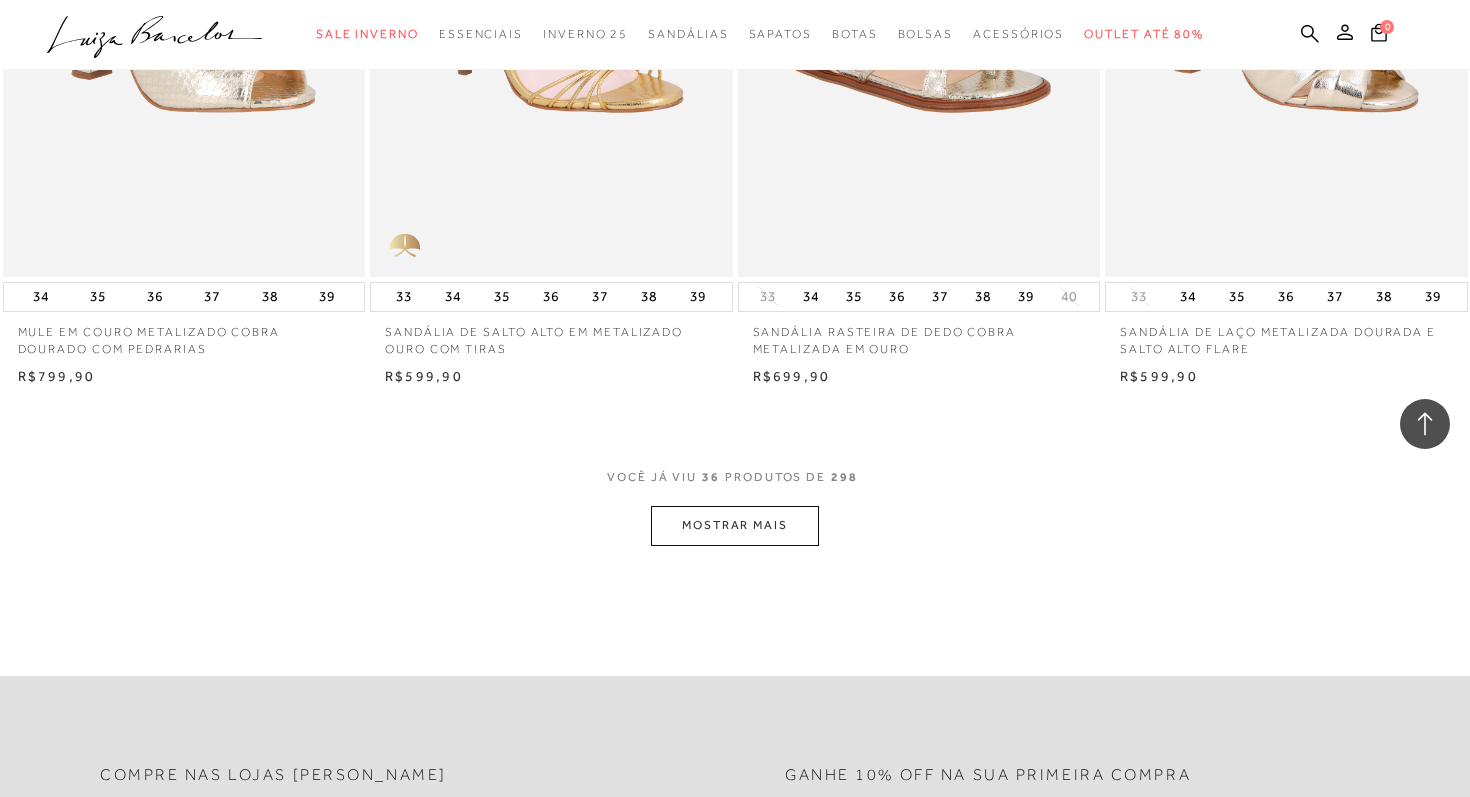 scroll, scrollTop: 6071, scrollLeft: 0, axis: vertical 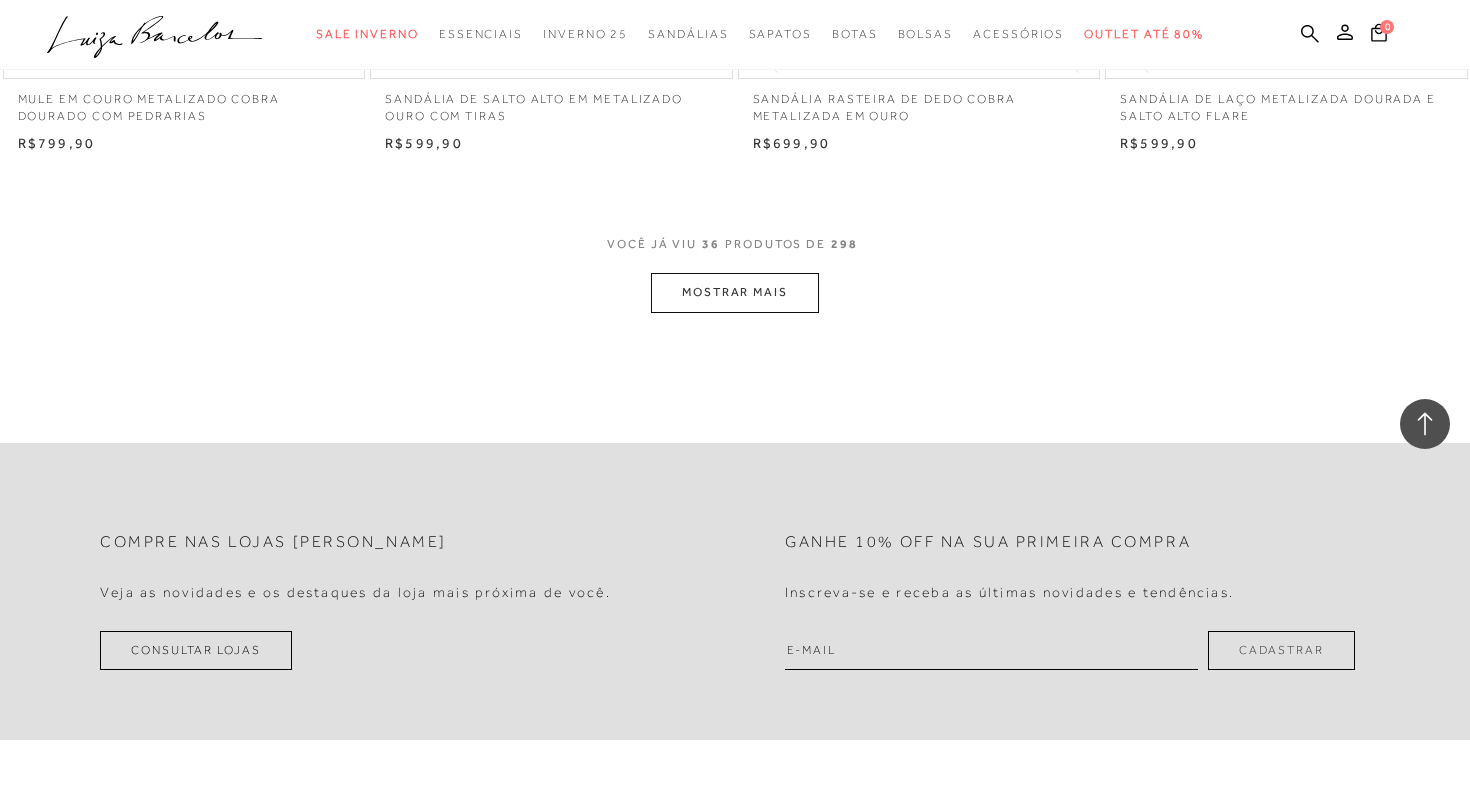 click on "MOSTRAR MAIS" at bounding box center [735, 292] 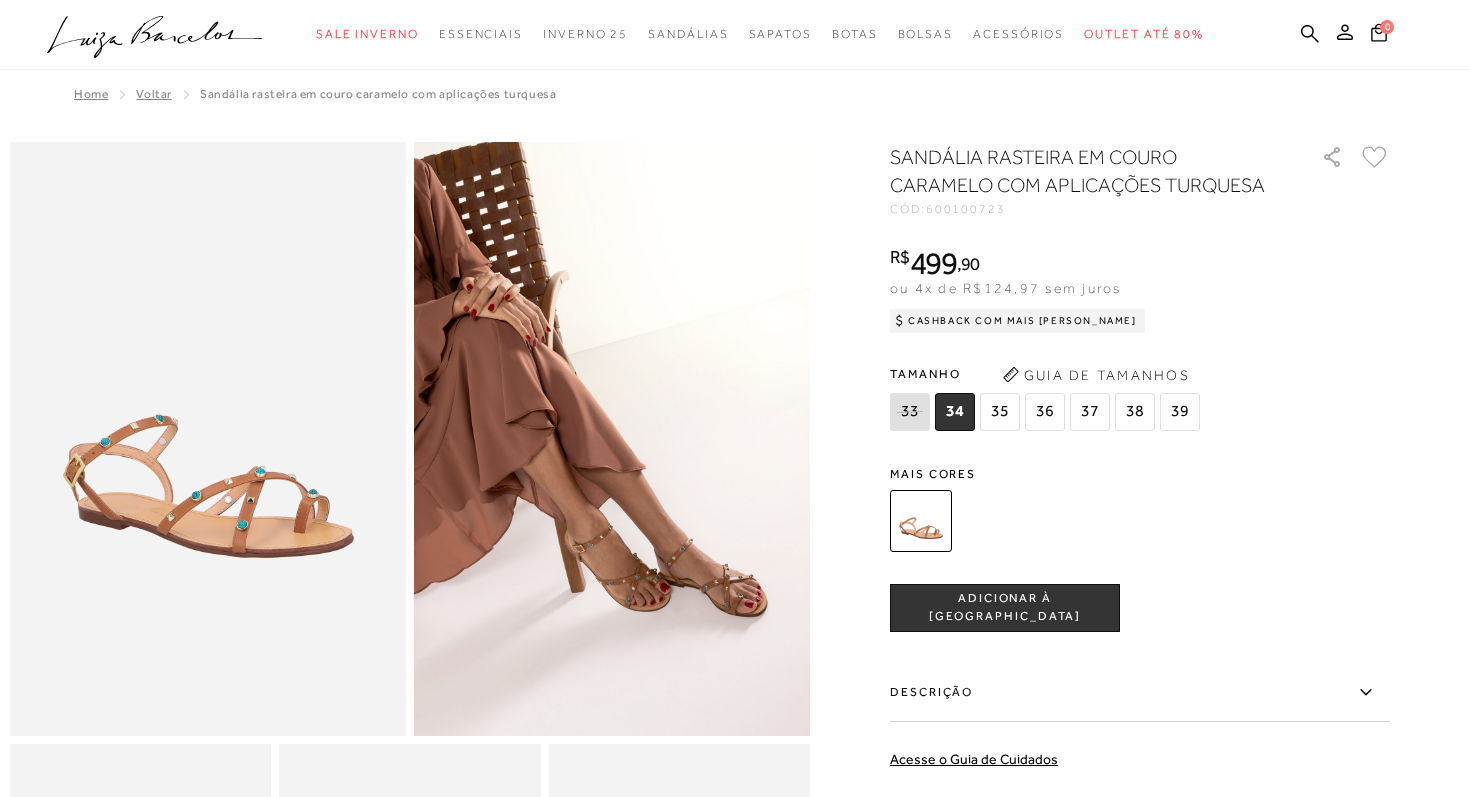 scroll, scrollTop: 0, scrollLeft: 0, axis: both 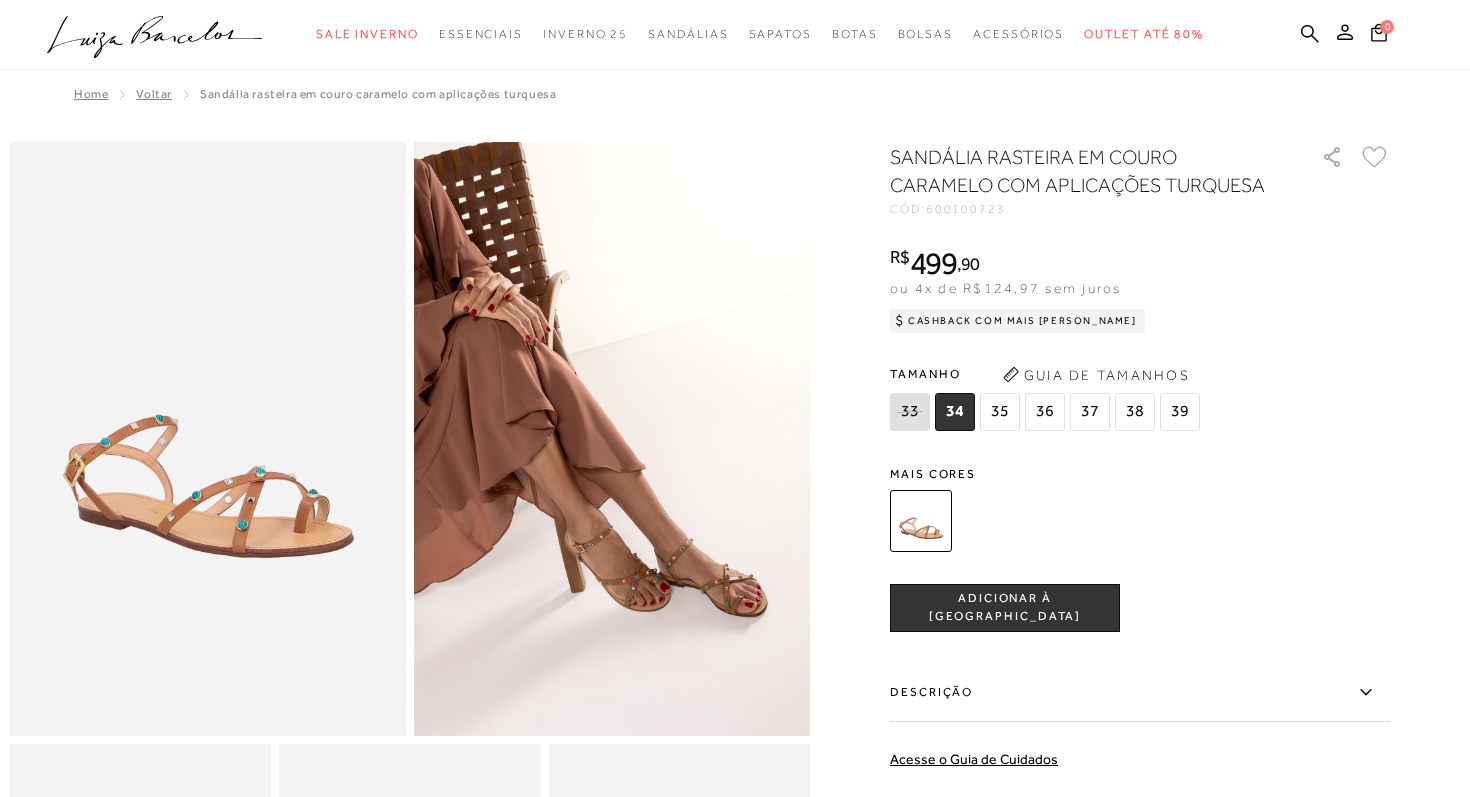 click at bounding box center [921, 521] 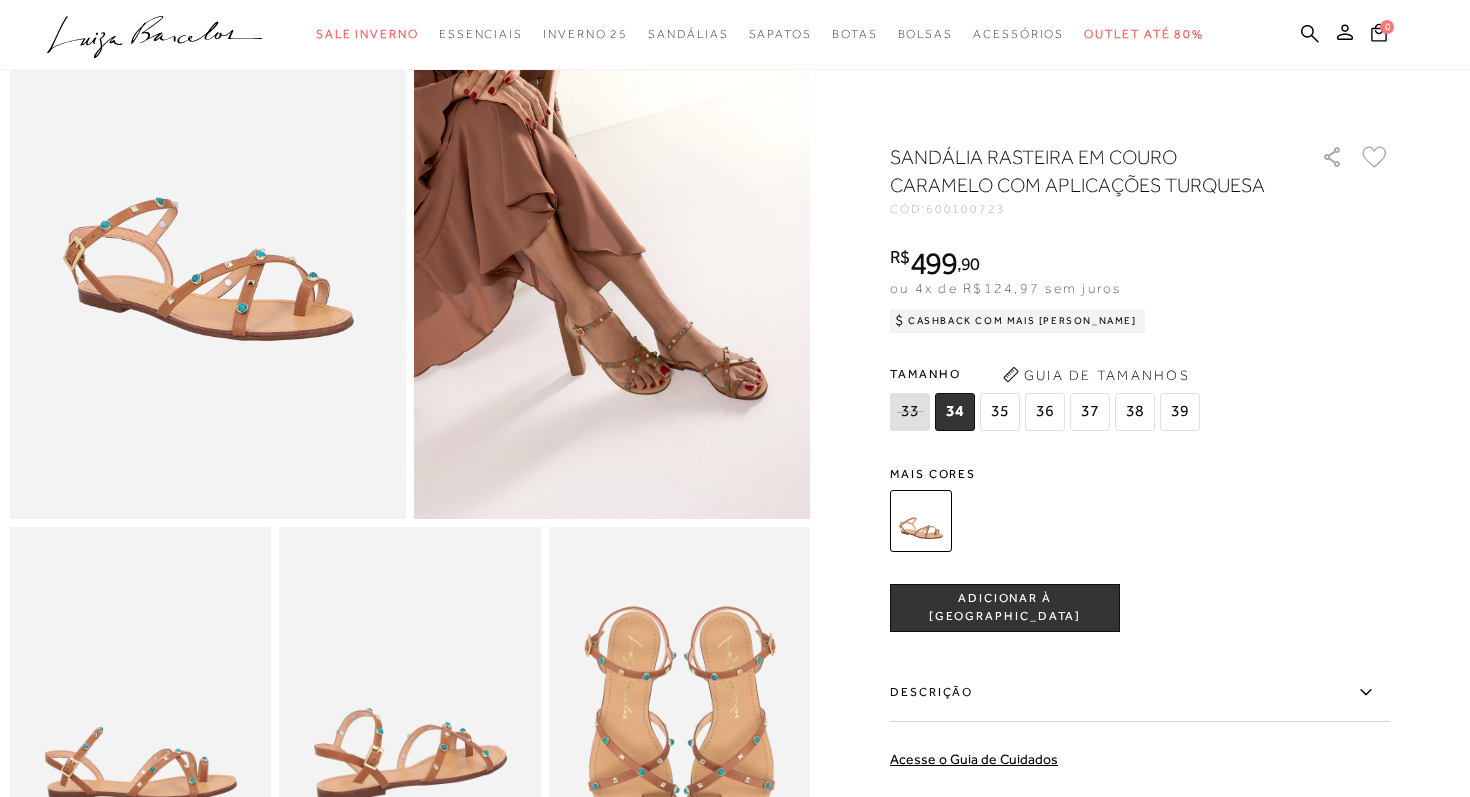 scroll, scrollTop: 313, scrollLeft: 0, axis: vertical 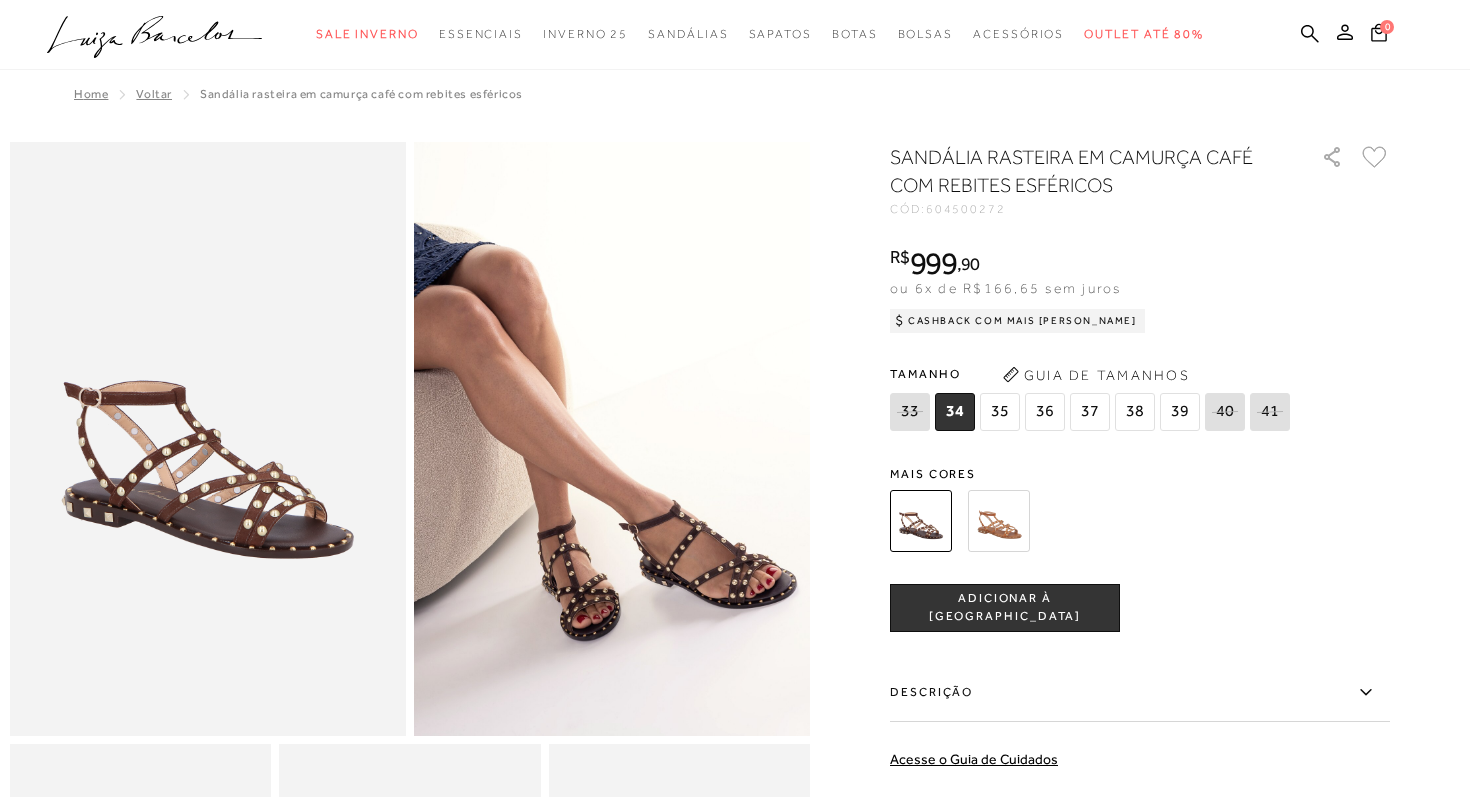 click at bounding box center [999, 521] 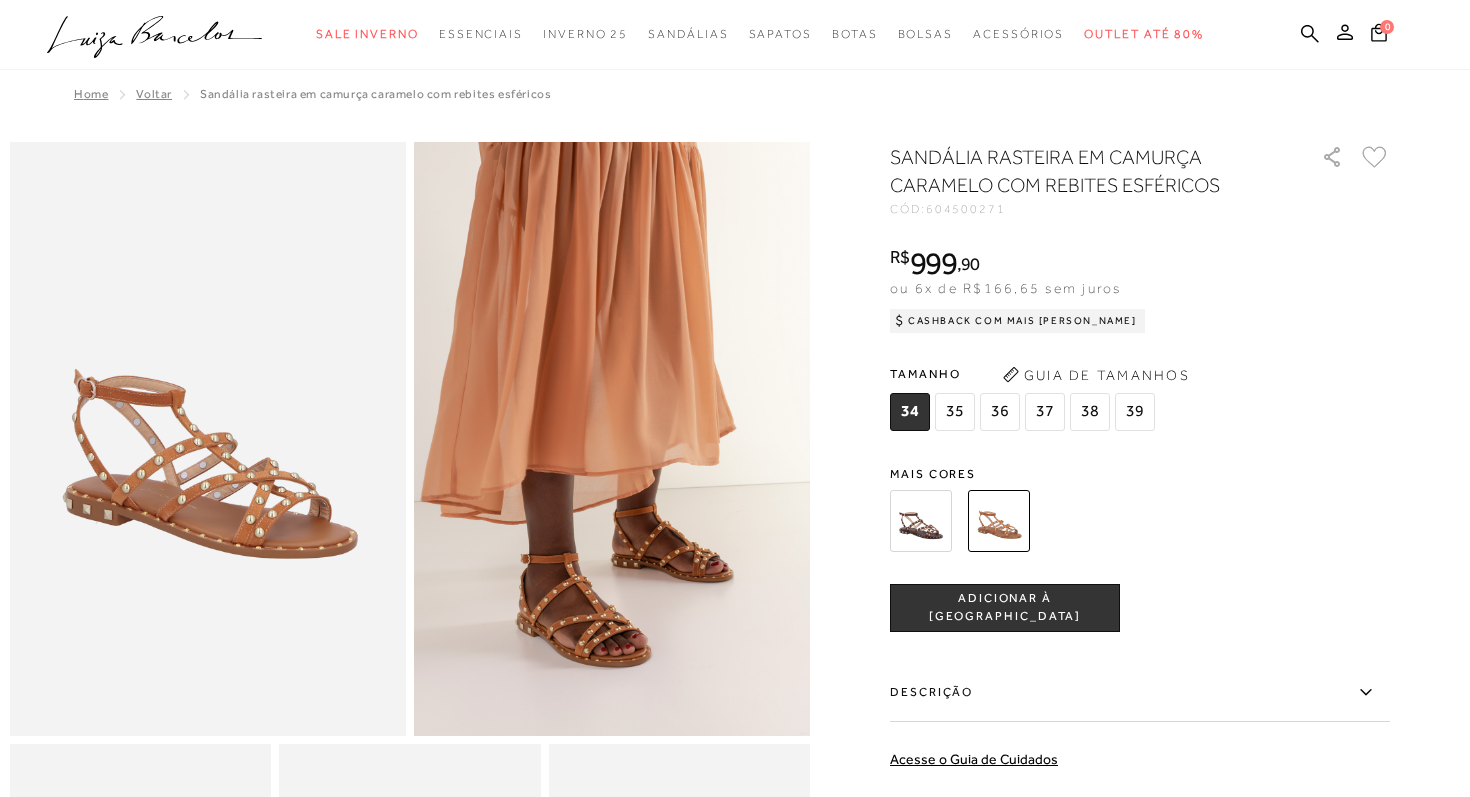 click at bounding box center [921, 521] 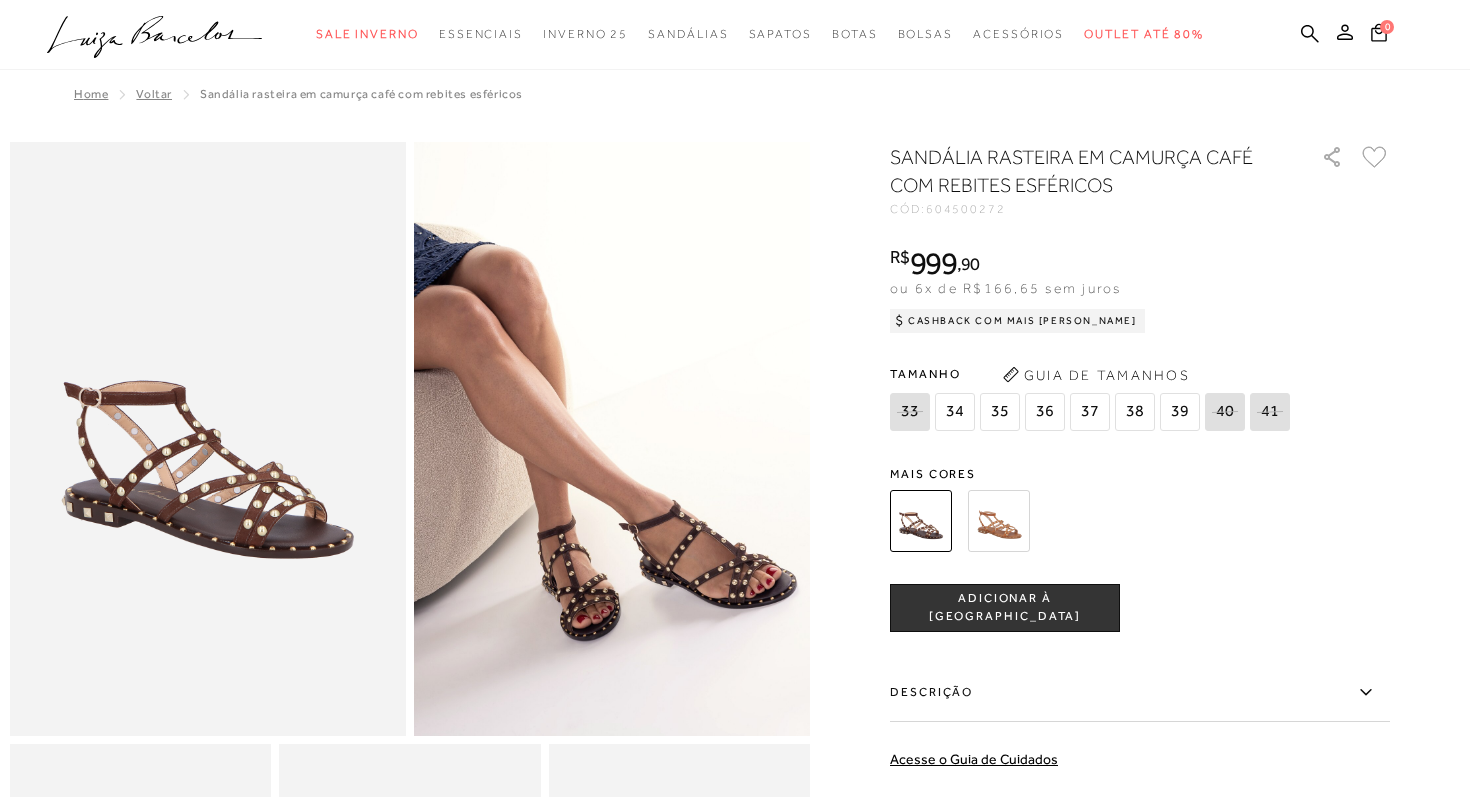 click at bounding box center (999, 521) 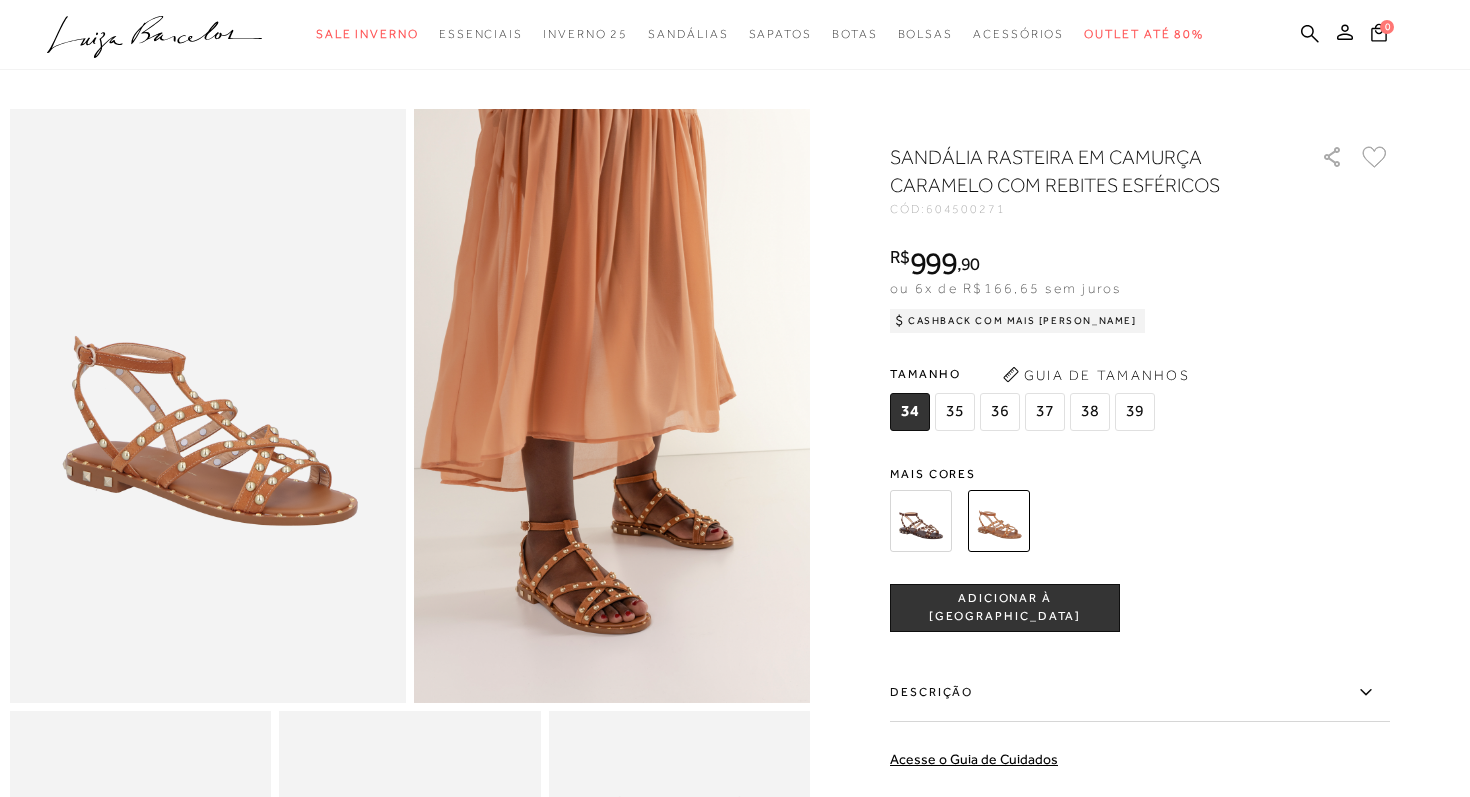 scroll, scrollTop: 0, scrollLeft: 0, axis: both 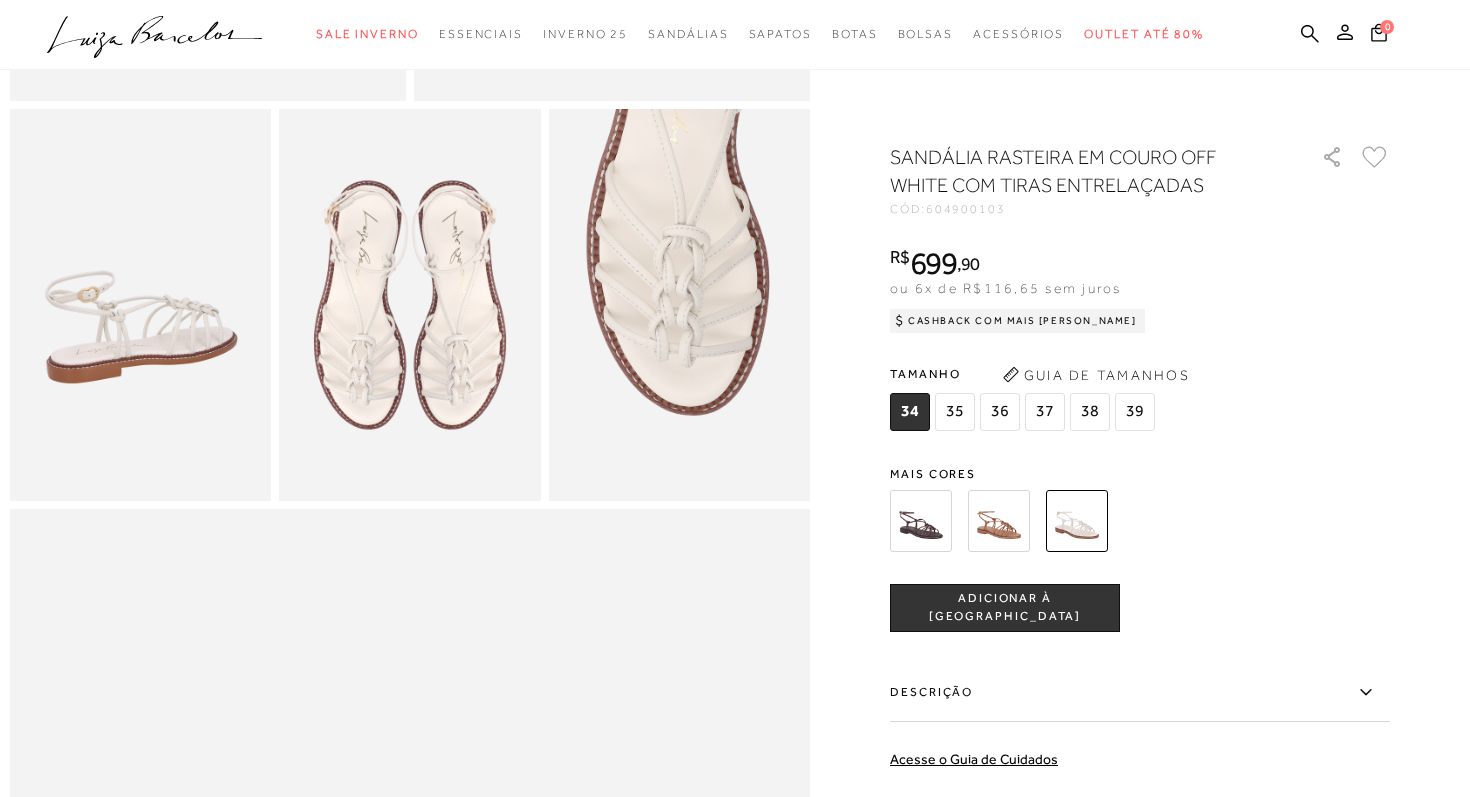click at bounding box center [999, 521] 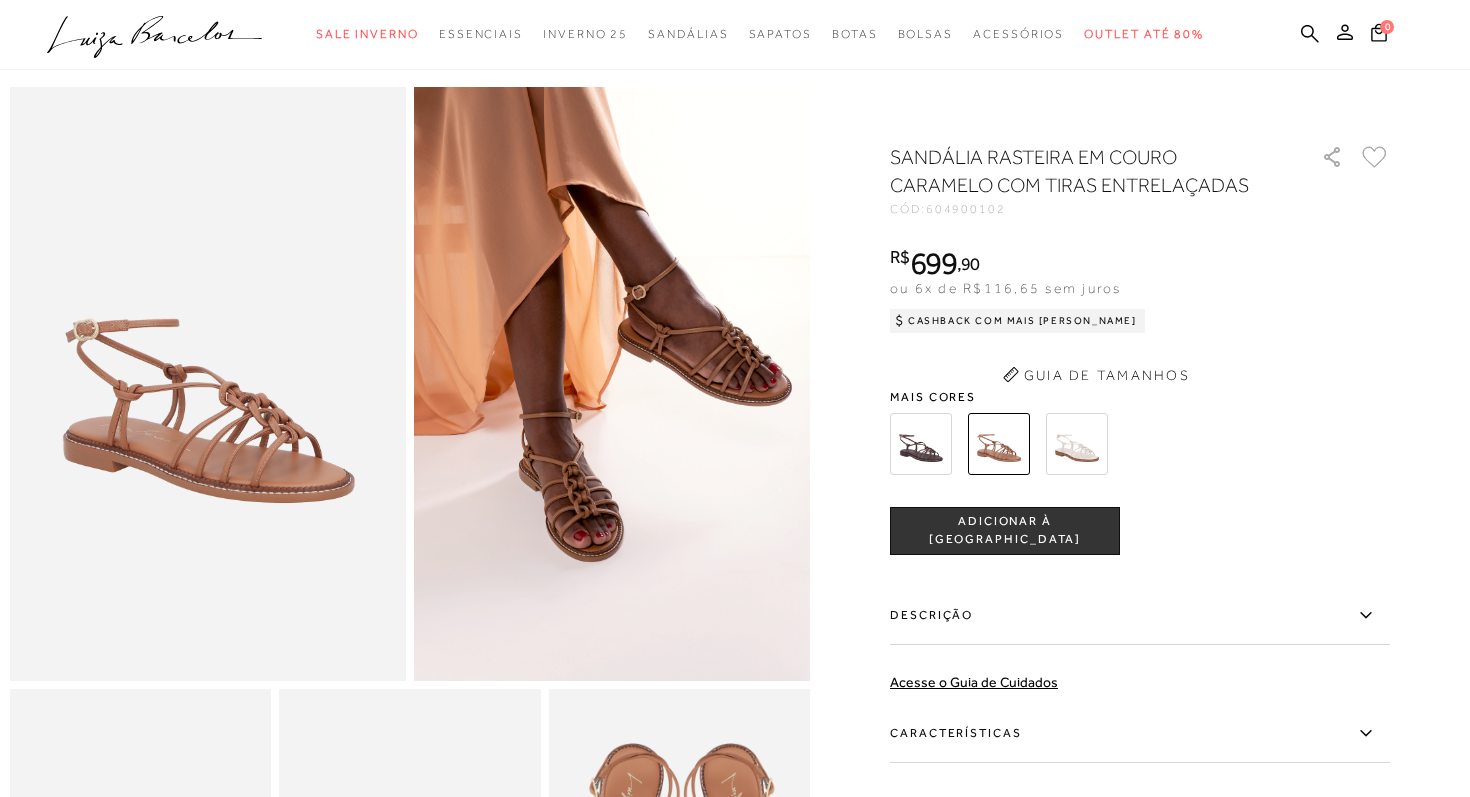 scroll, scrollTop: 0, scrollLeft: 0, axis: both 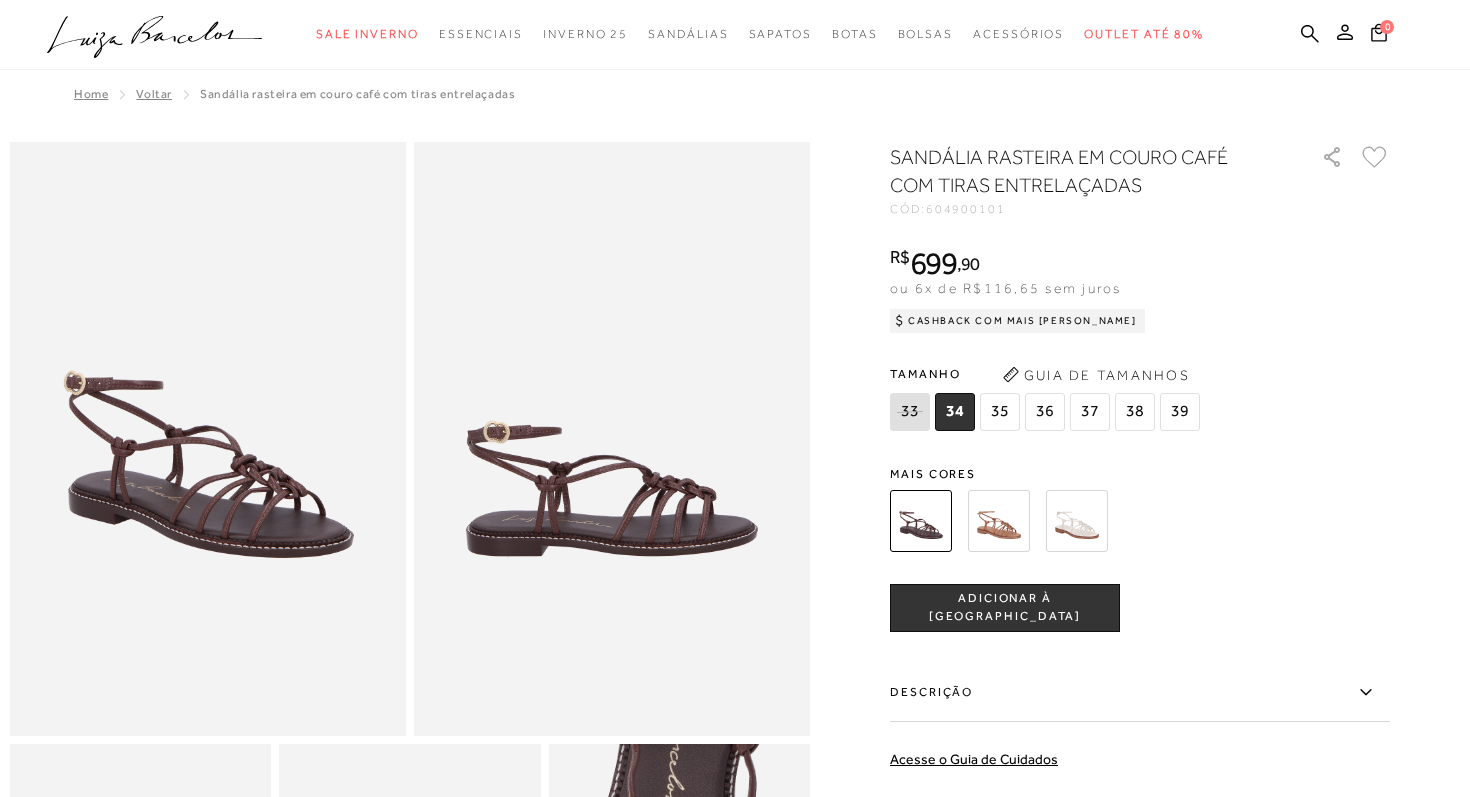 click at bounding box center [1077, 521] 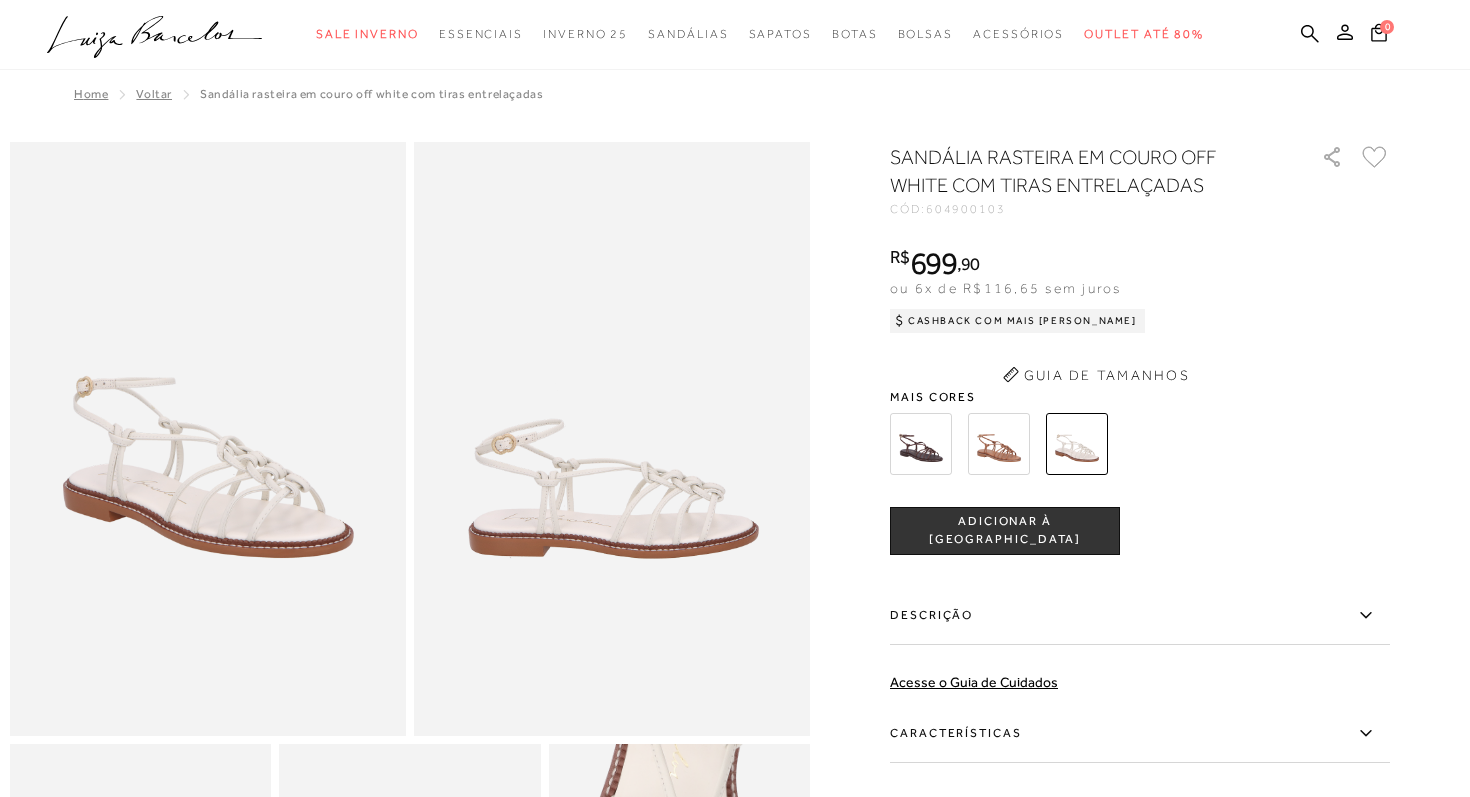 click on "SANDÁLIA RASTEIRA EM COURO OFF WHITE COM TIRAS ENTRELAÇADAS
CÓD:
604900103
×
É necessário selecionar um tamanho para adicionar o produto como favorito.
R$ 699 , 90
ou 6x de R$116,65 sem juros
Cashback com Mais Luiza
R$699,90" at bounding box center (1140, 549) 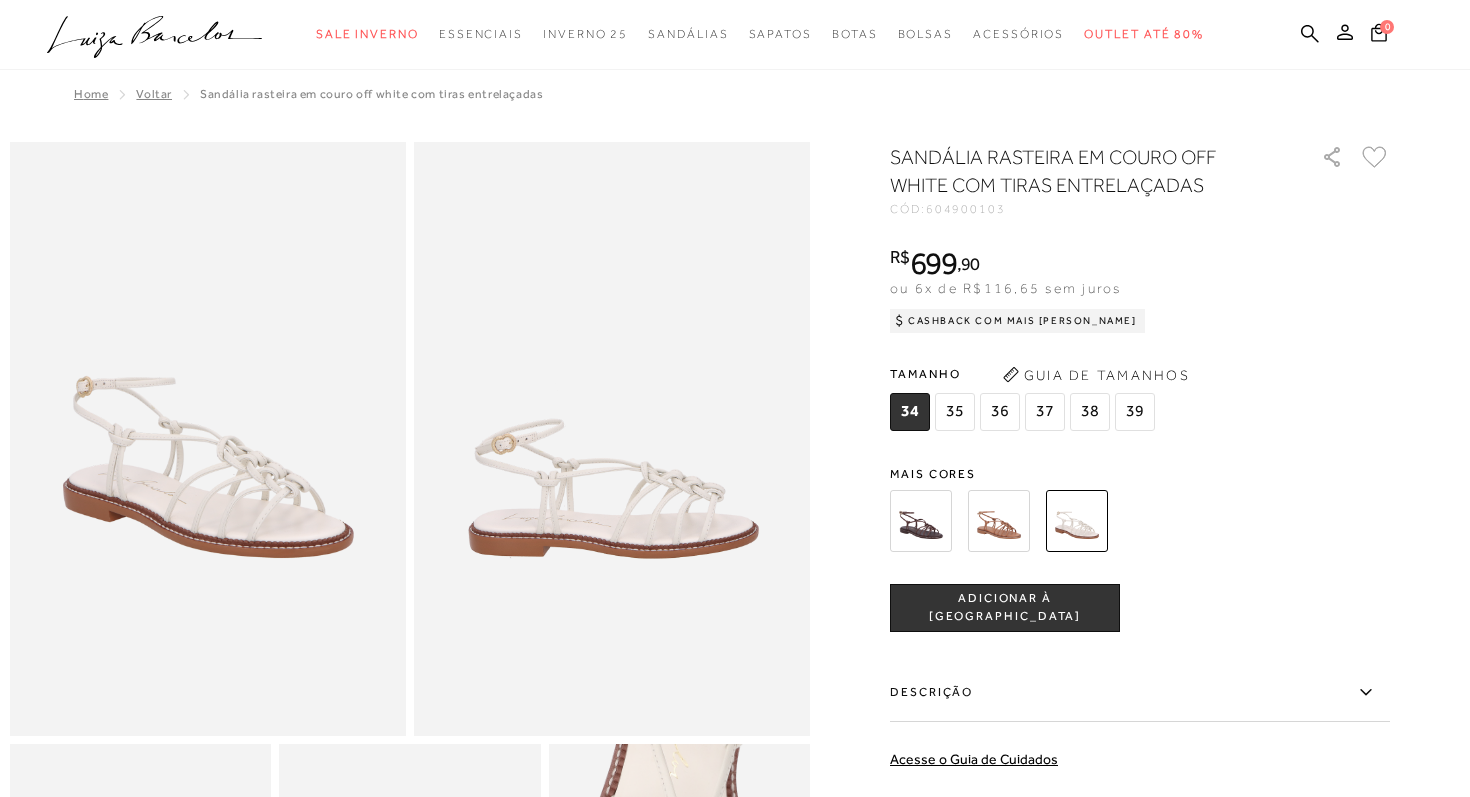 click at bounding box center [999, 521] 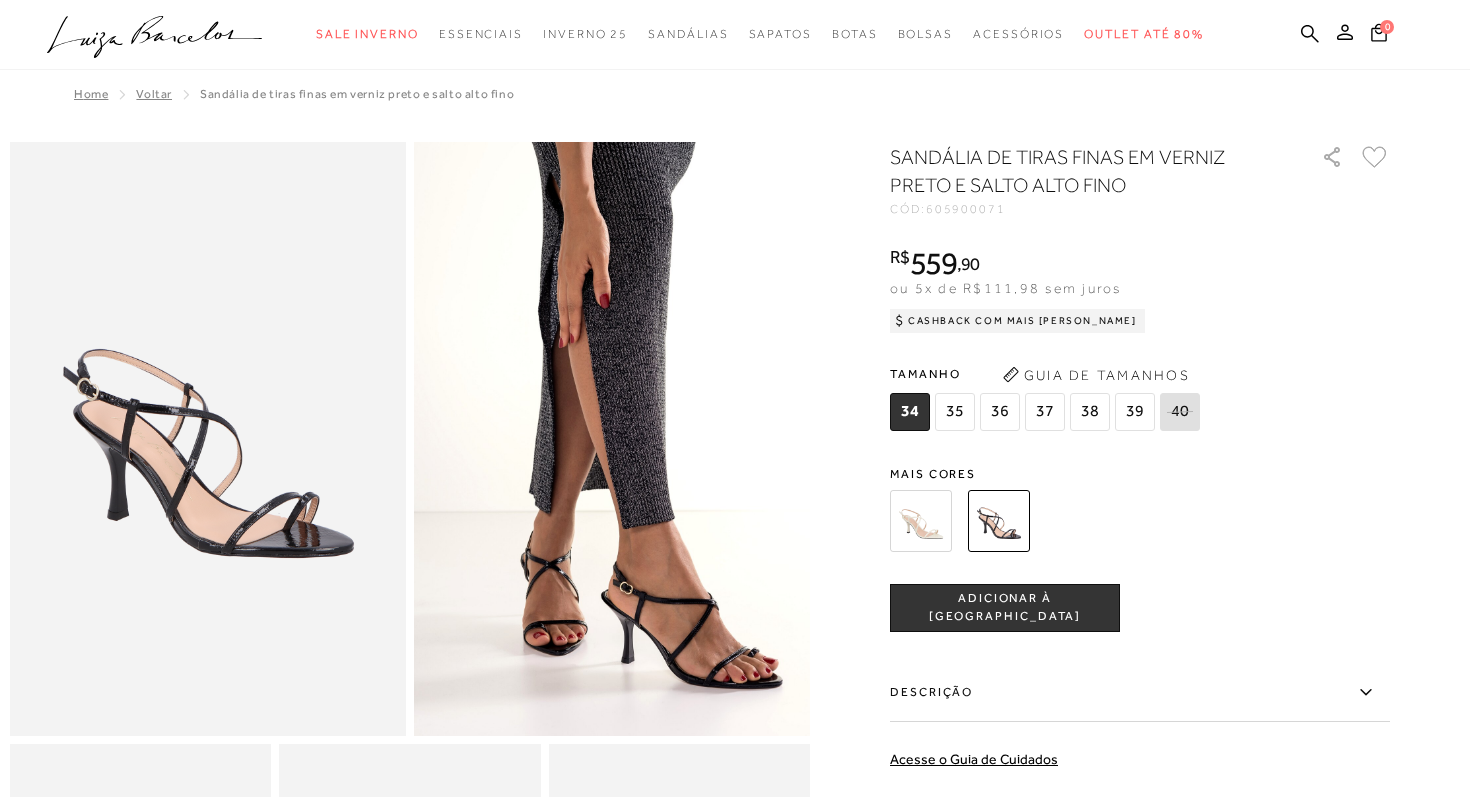 scroll, scrollTop: 0, scrollLeft: 0, axis: both 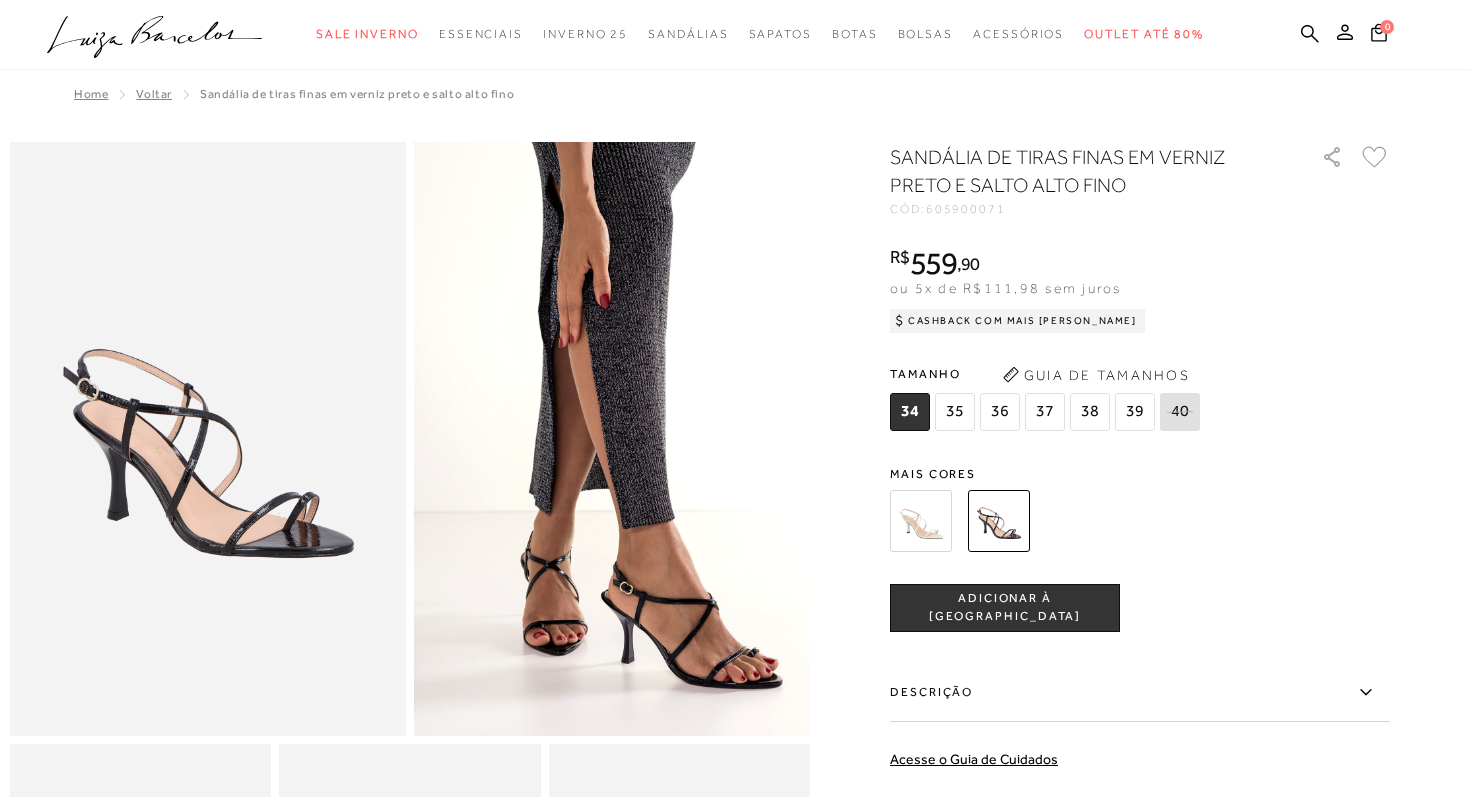 click at bounding box center [921, 521] 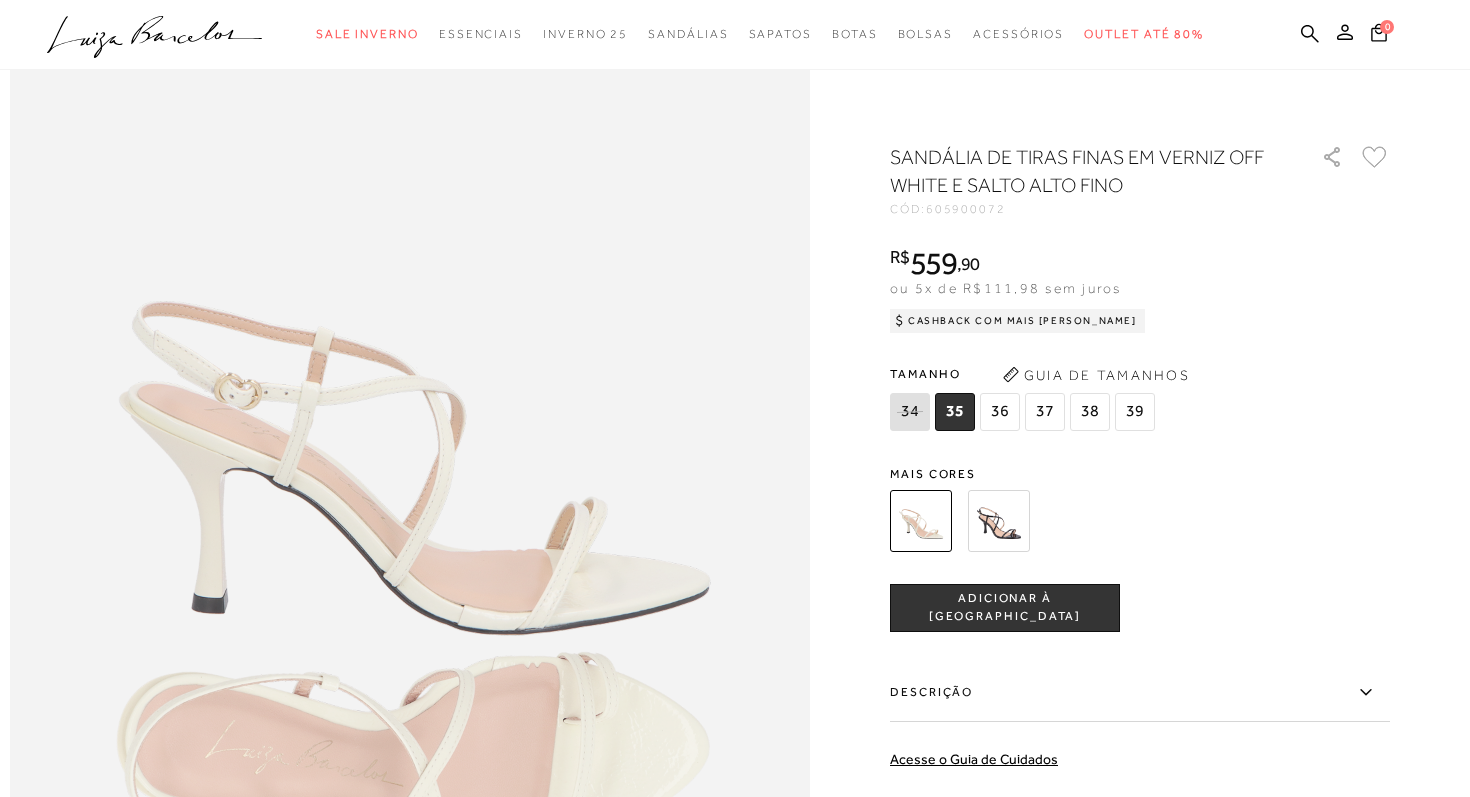 scroll, scrollTop: 1248, scrollLeft: 0, axis: vertical 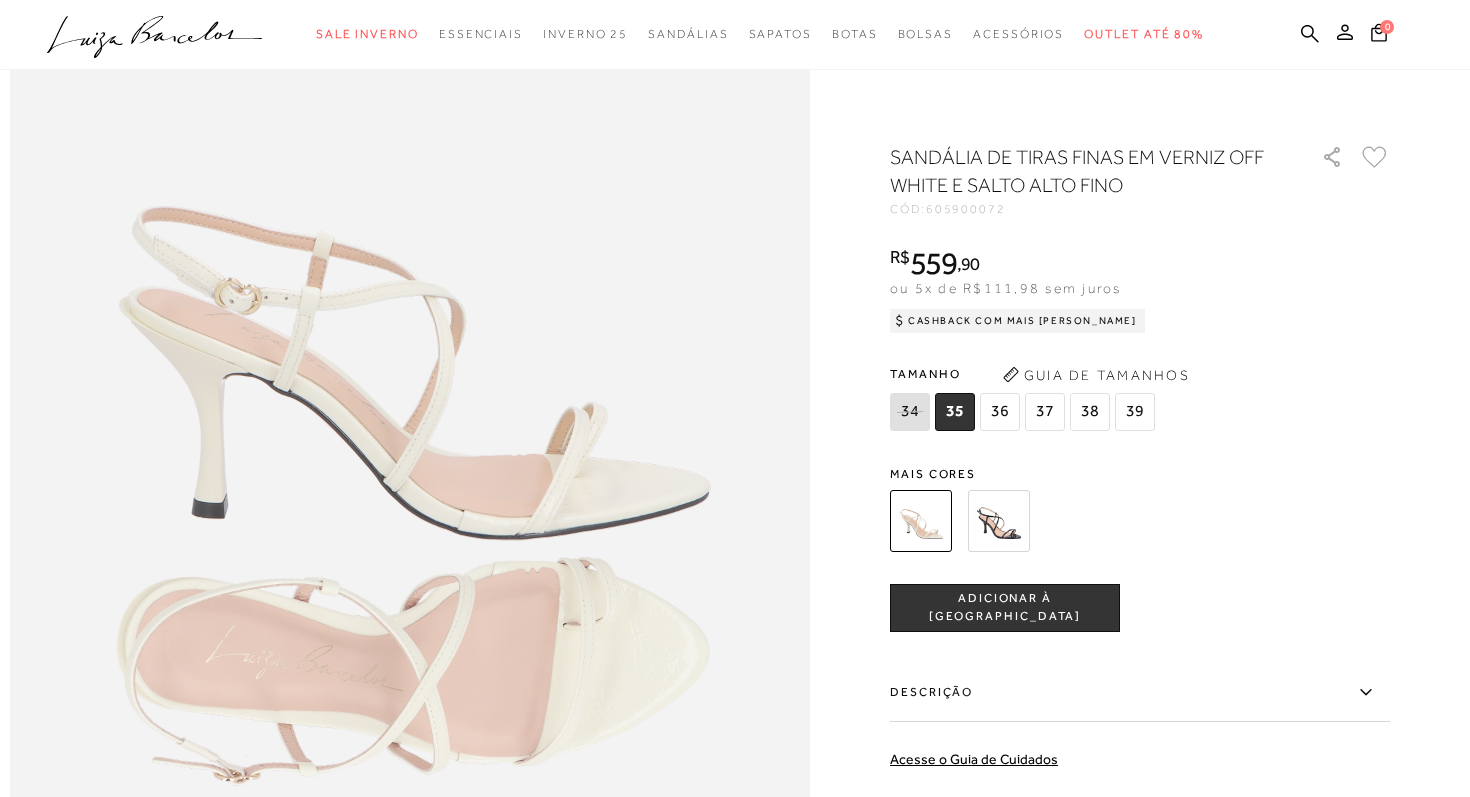 click on "Descrição" at bounding box center (1140, 693) 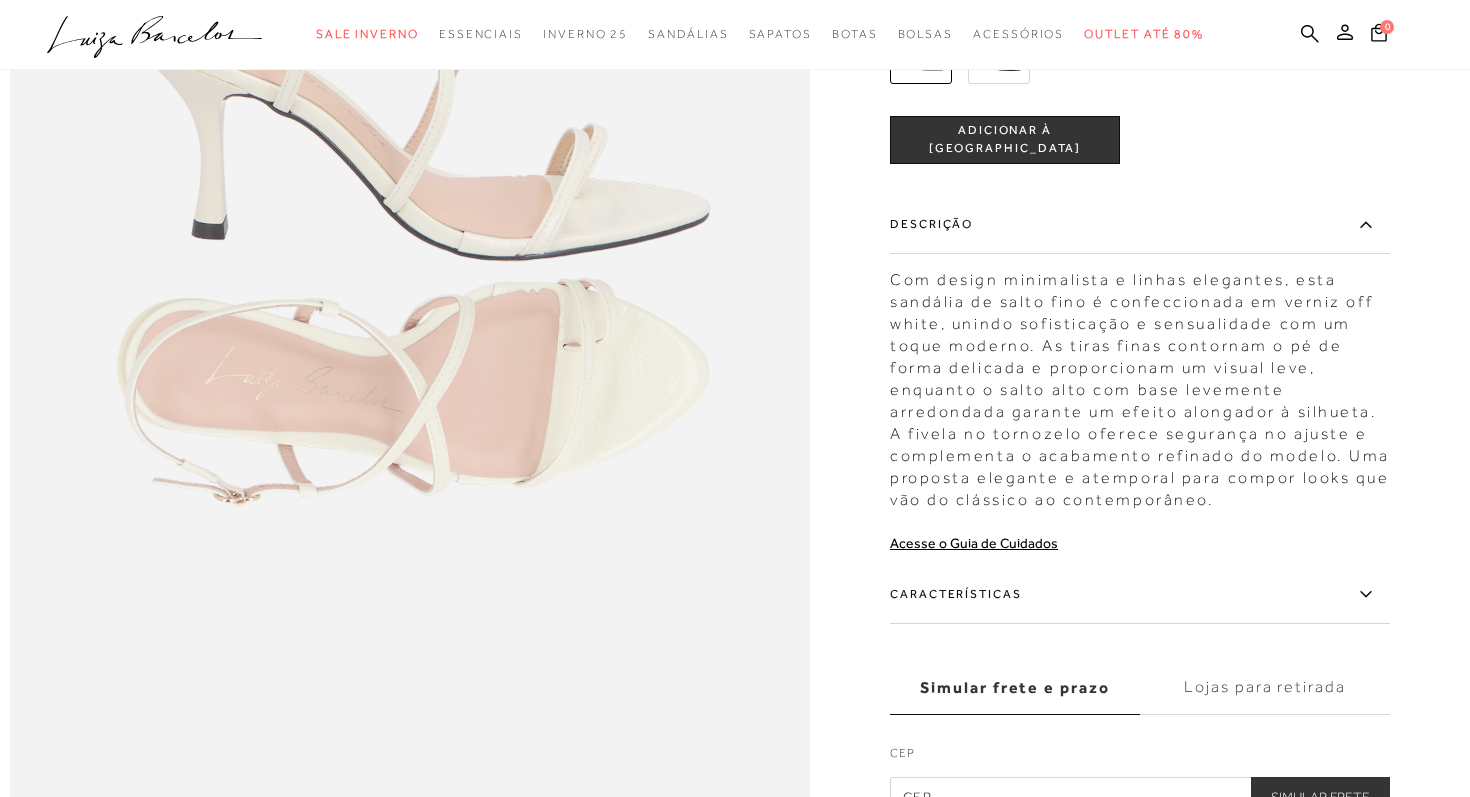 scroll, scrollTop: 1614, scrollLeft: 0, axis: vertical 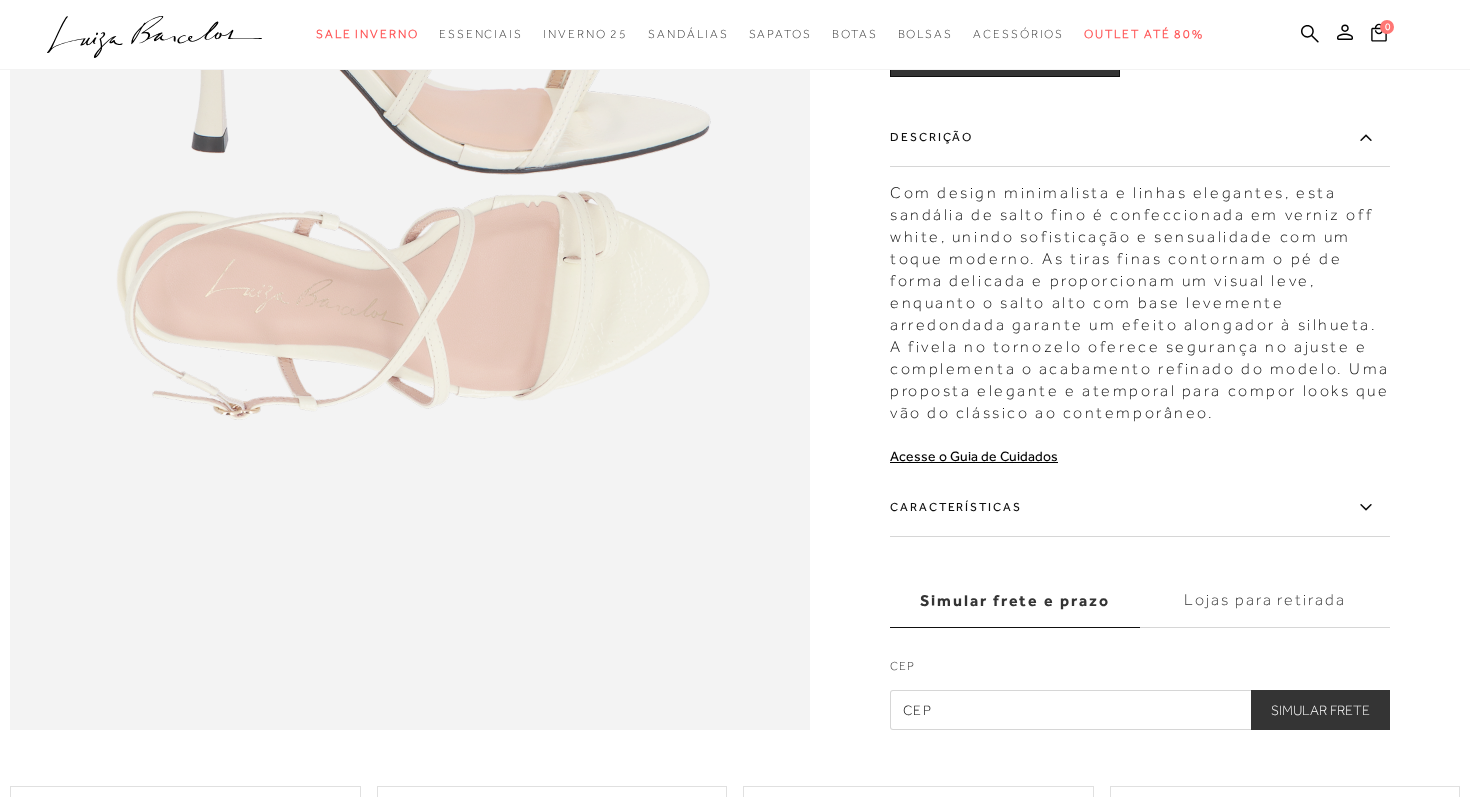 click on "Características" at bounding box center [1140, 508] 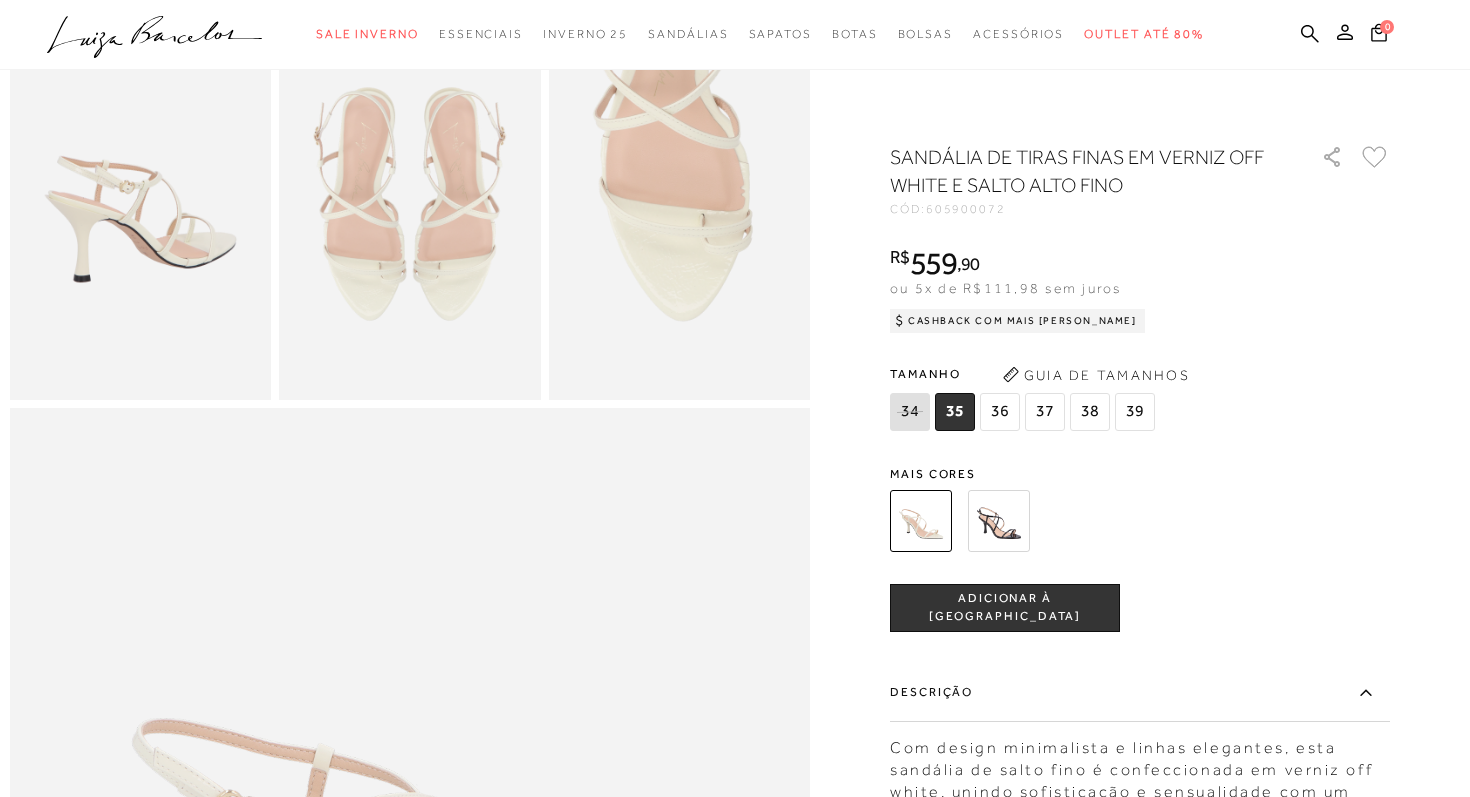 scroll, scrollTop: 725, scrollLeft: 0, axis: vertical 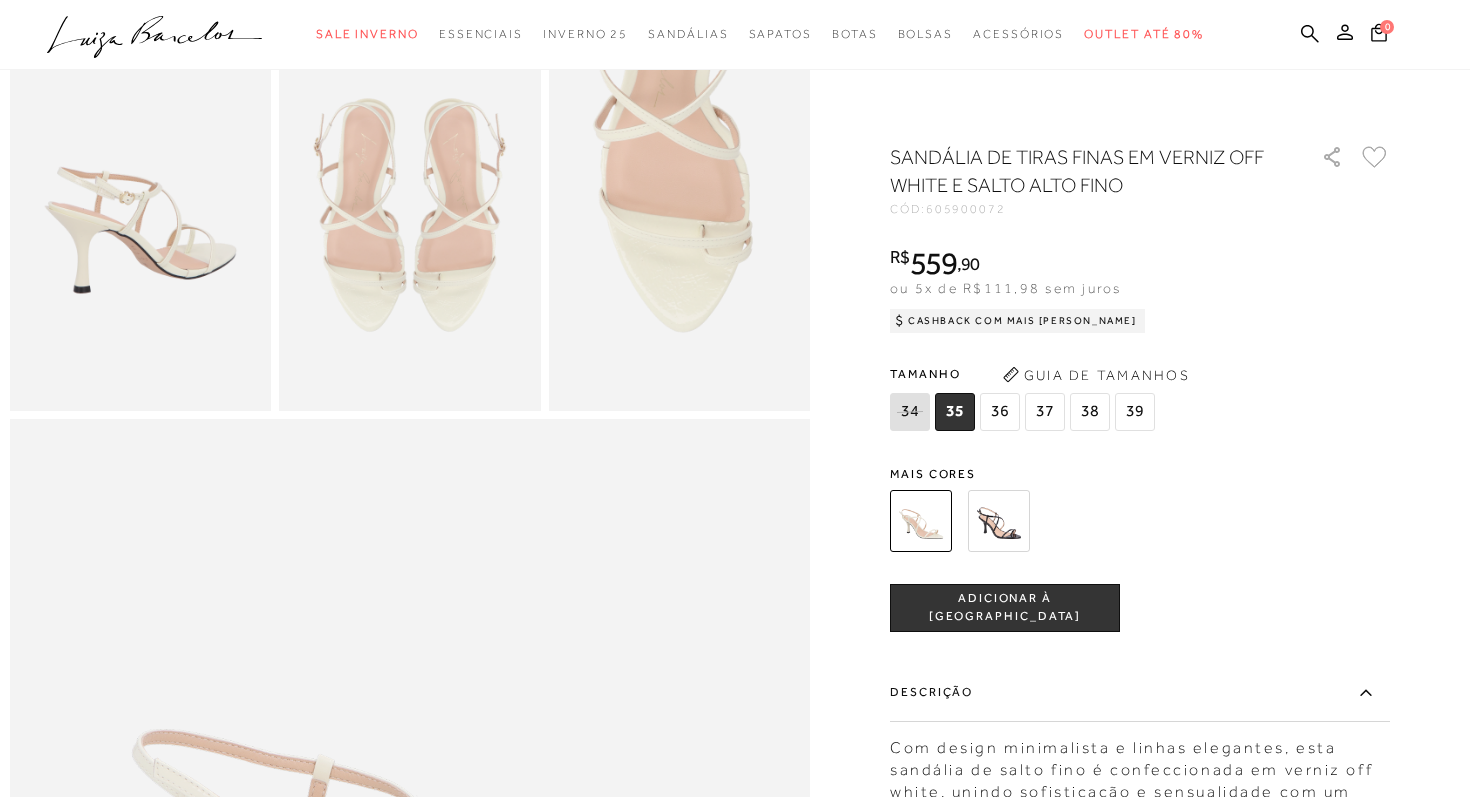 click at bounding box center [1116, 521] 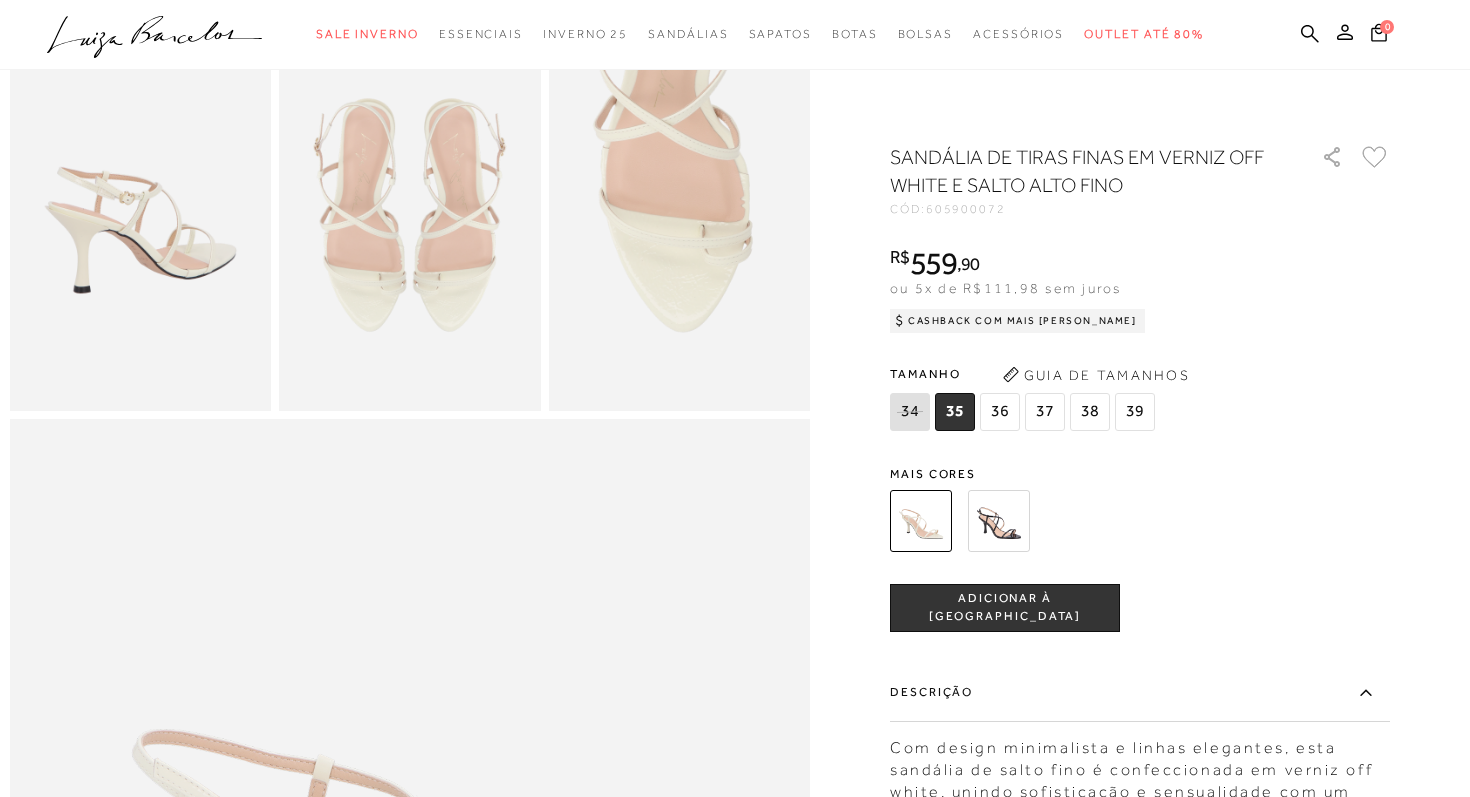 click at bounding box center [999, 521] 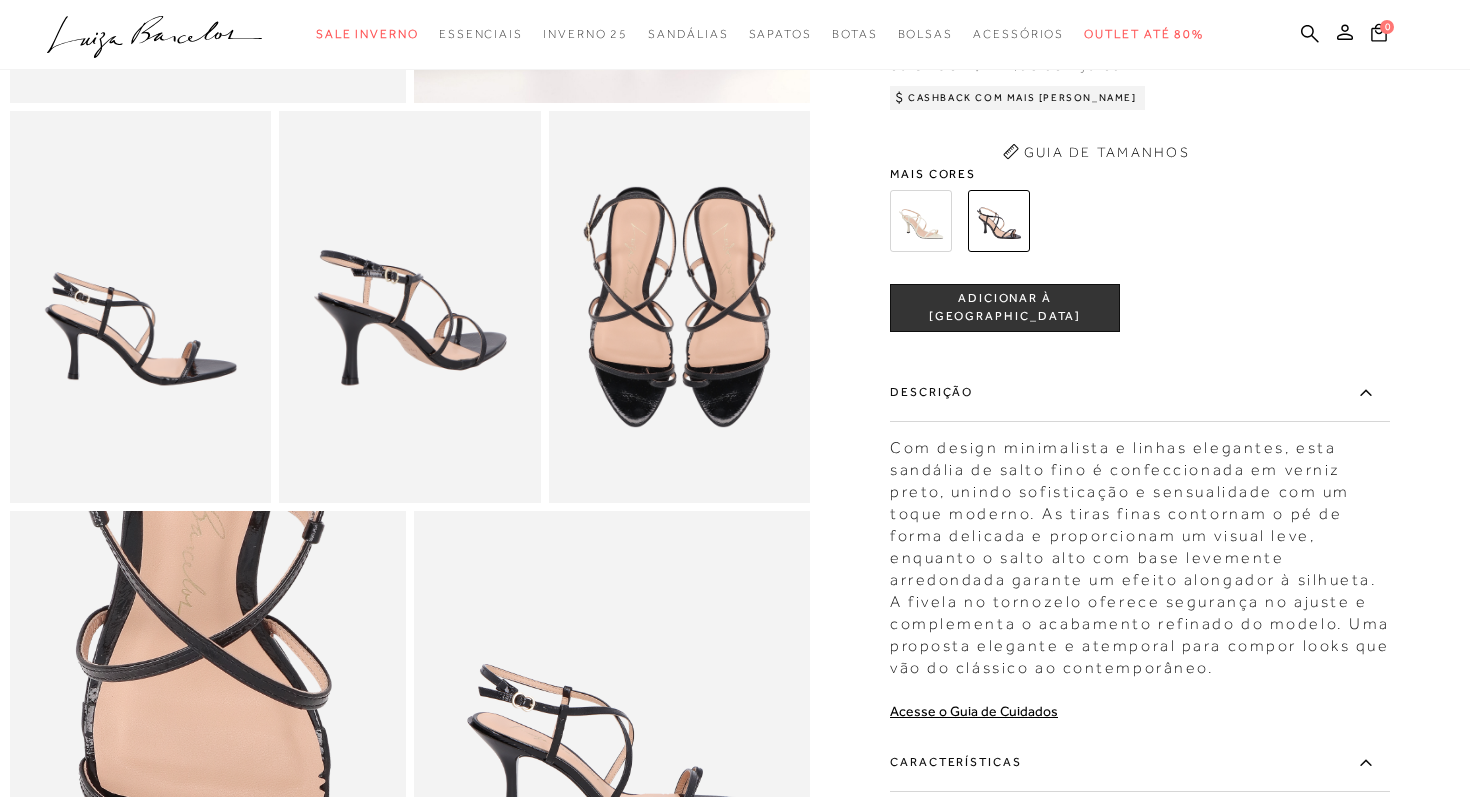 scroll, scrollTop: 0, scrollLeft: 0, axis: both 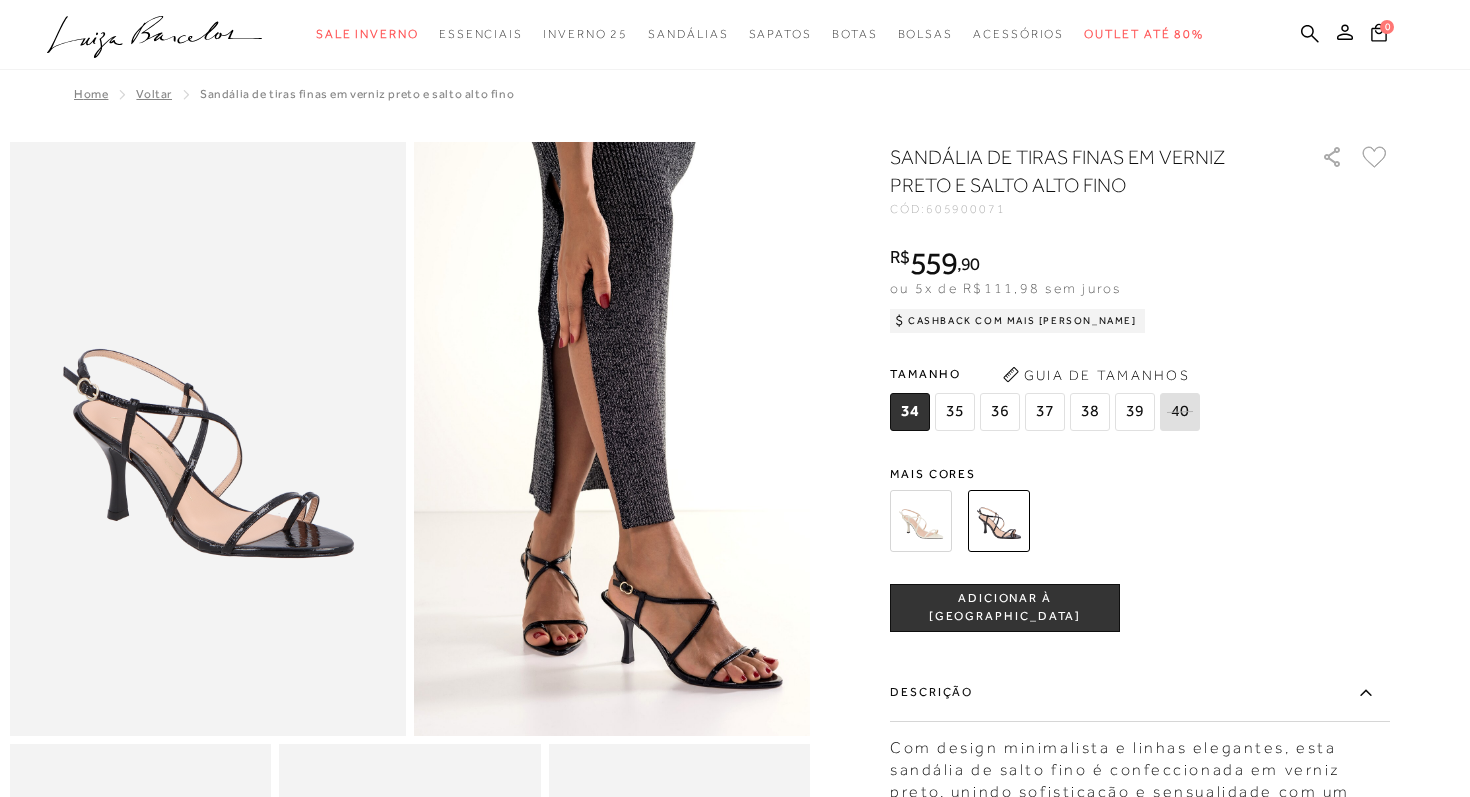 click at bounding box center [921, 521] 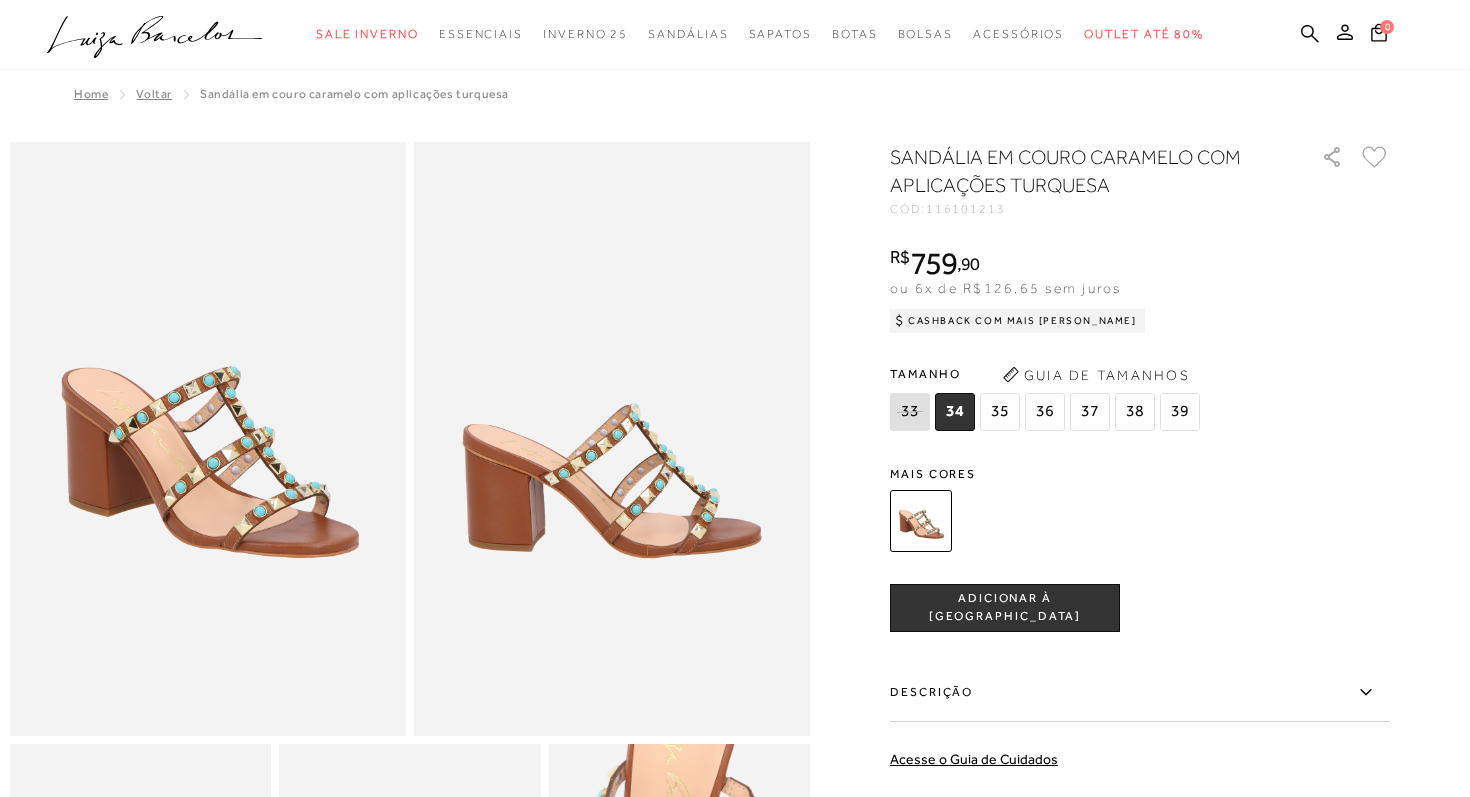 scroll, scrollTop: 0, scrollLeft: 0, axis: both 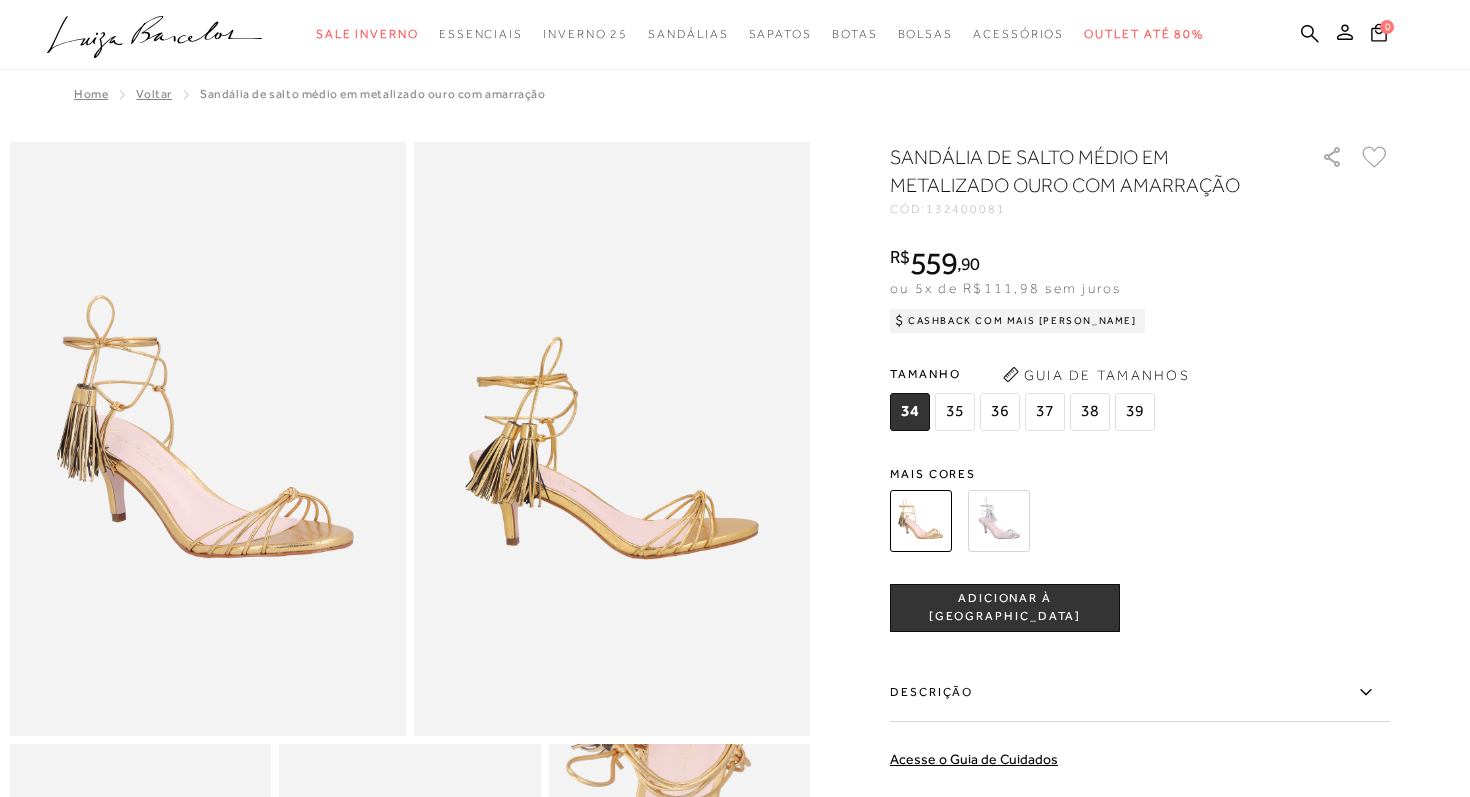 click at bounding box center [999, 521] 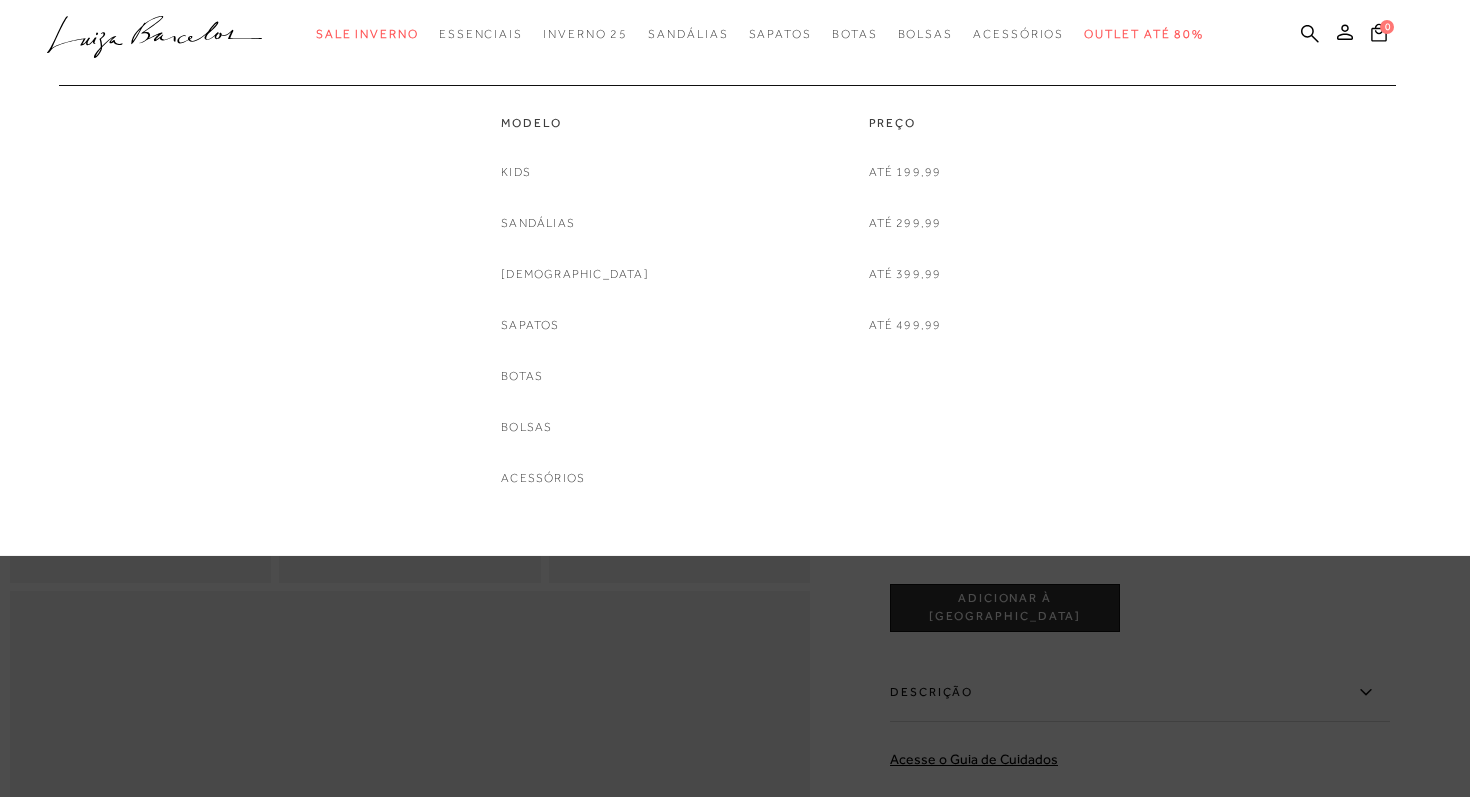 scroll, scrollTop: 810, scrollLeft: 0, axis: vertical 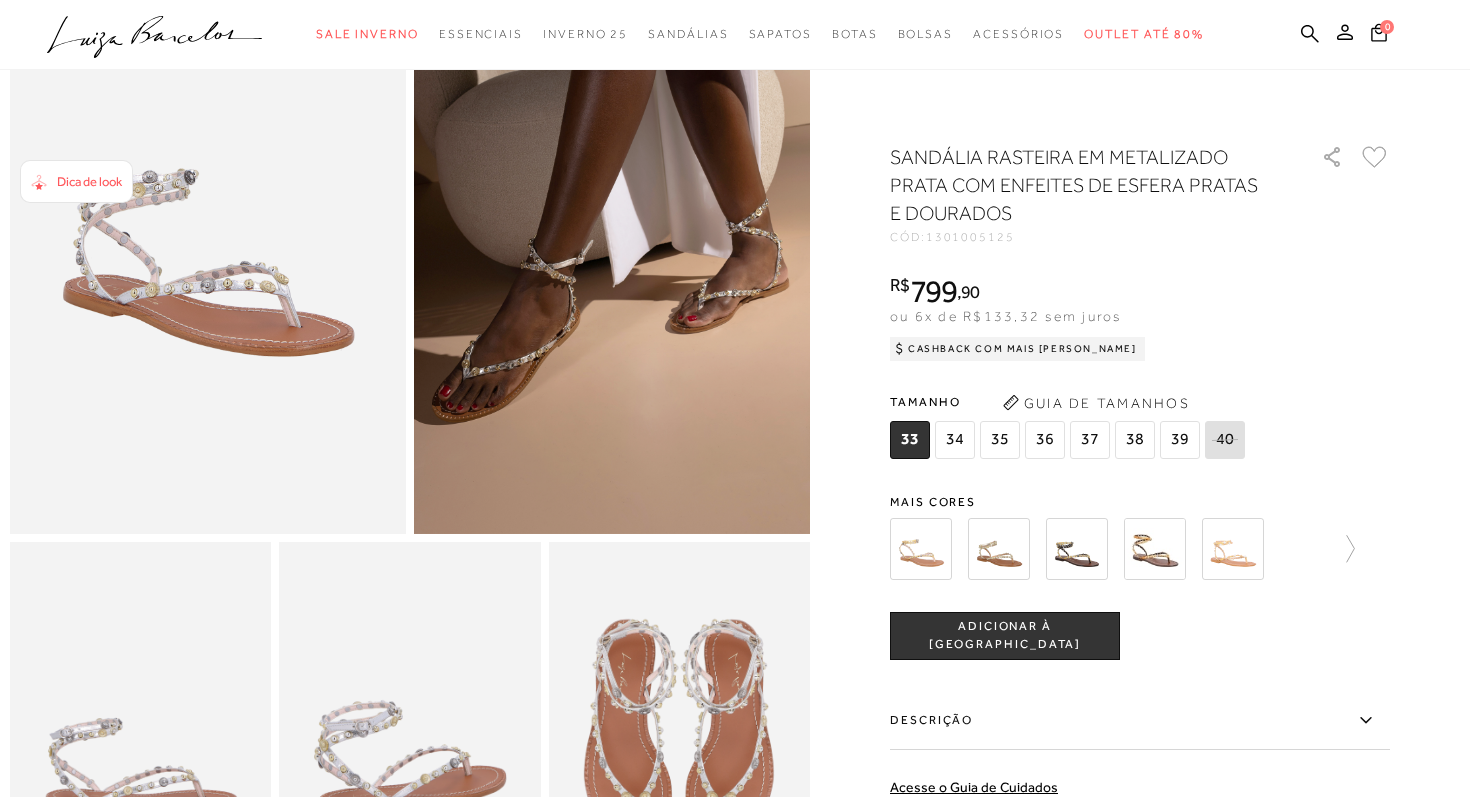 click at bounding box center (921, 549) 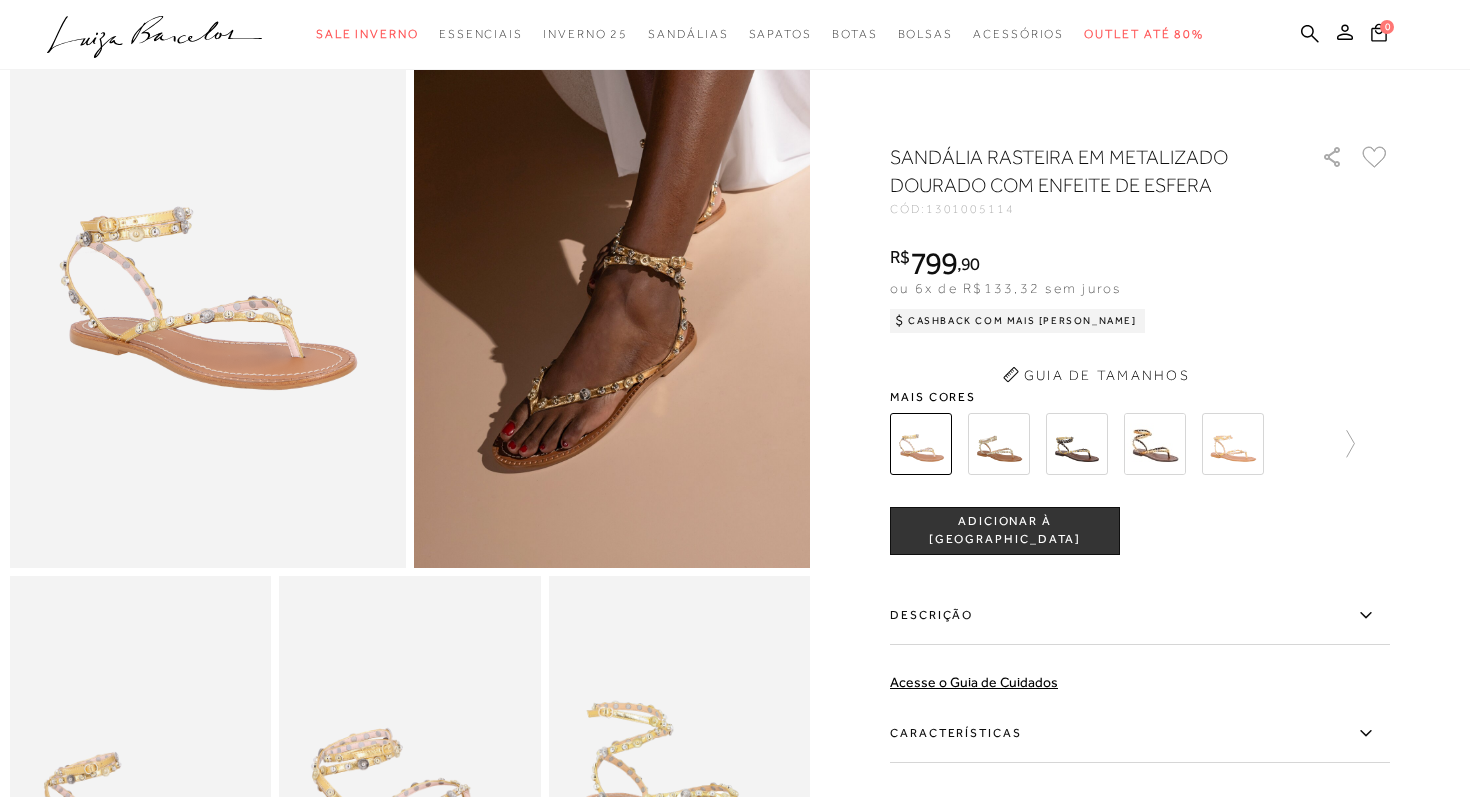 scroll, scrollTop: 0, scrollLeft: 0, axis: both 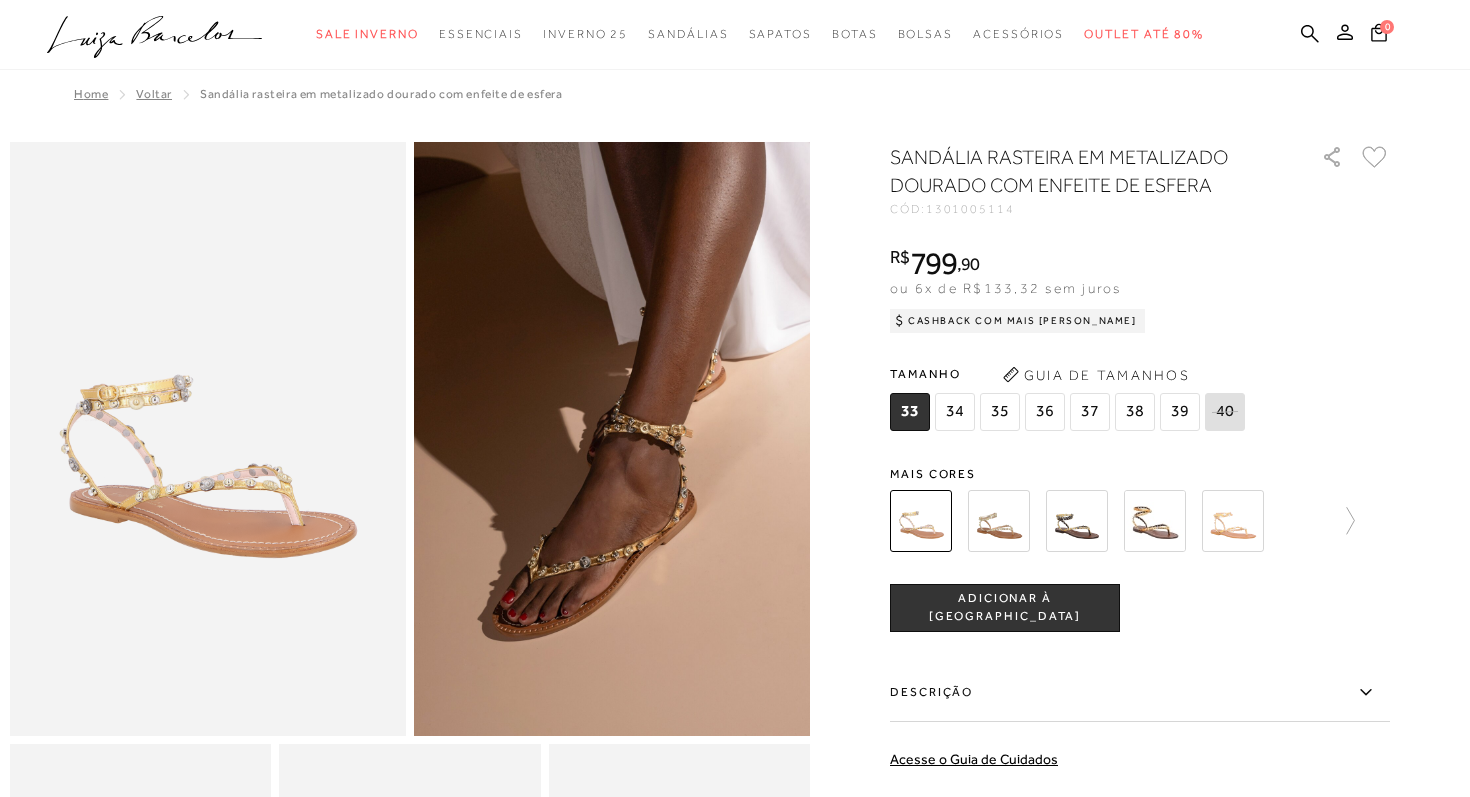 click at bounding box center (999, 521) 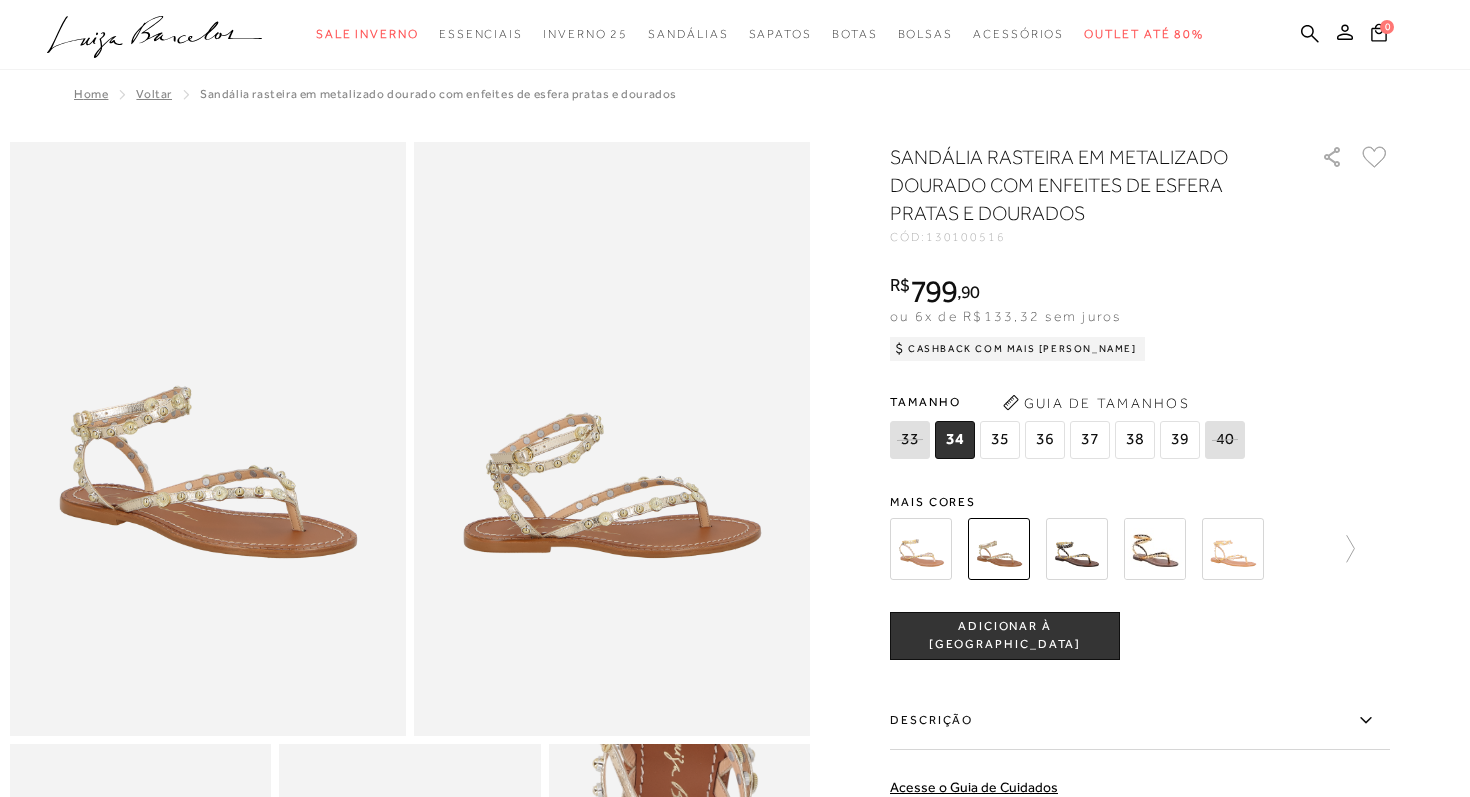 click 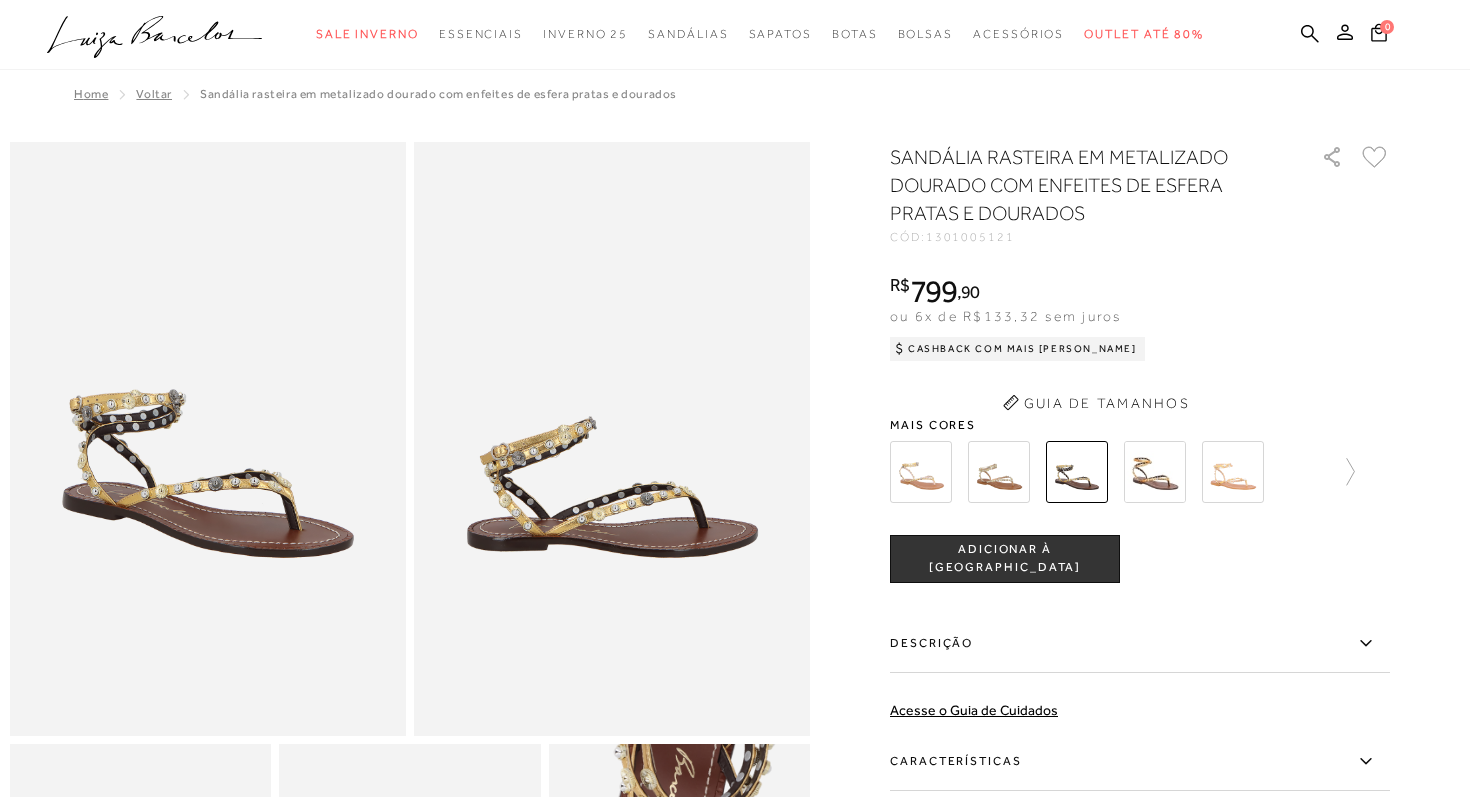 scroll, scrollTop: 0, scrollLeft: 0, axis: both 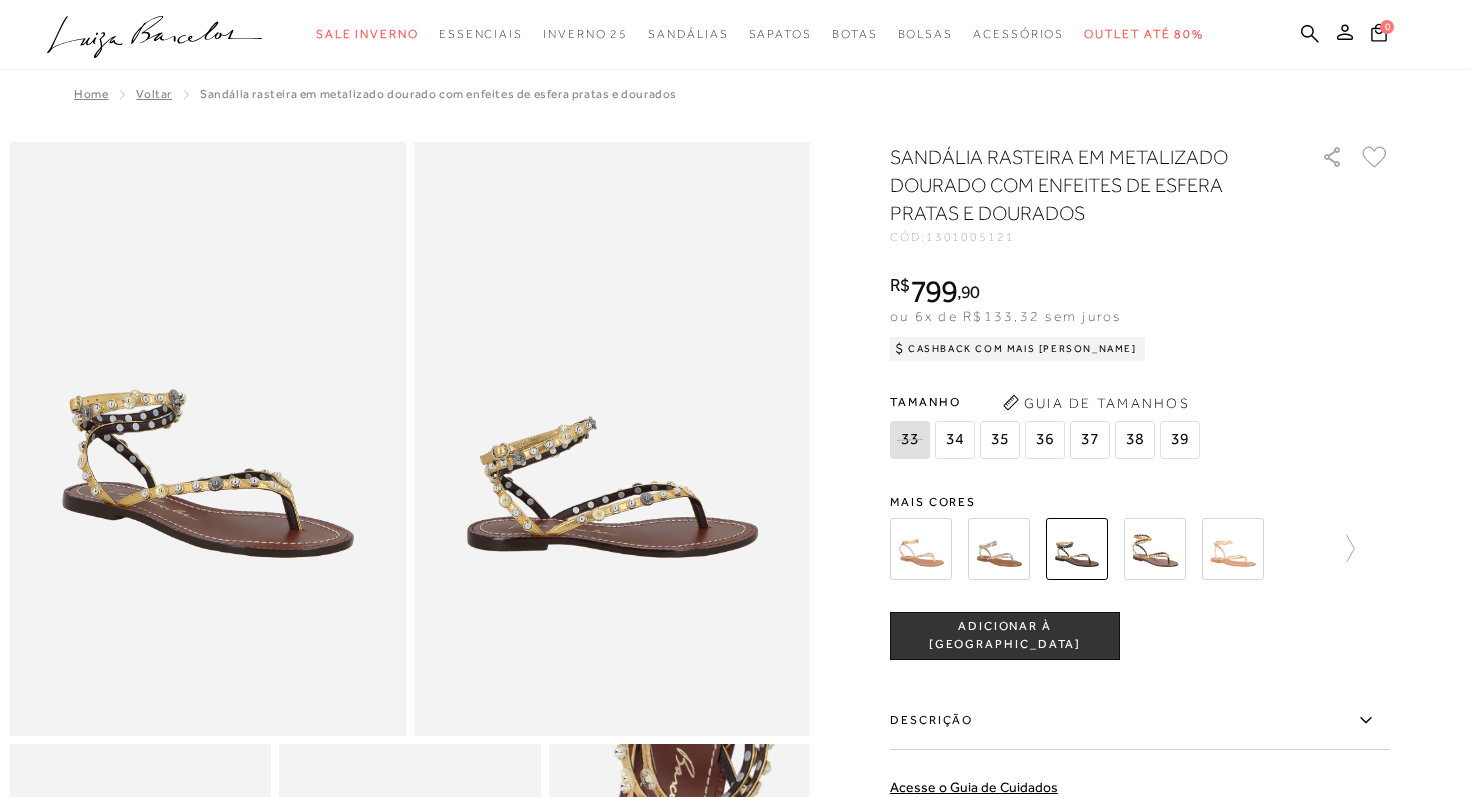 click 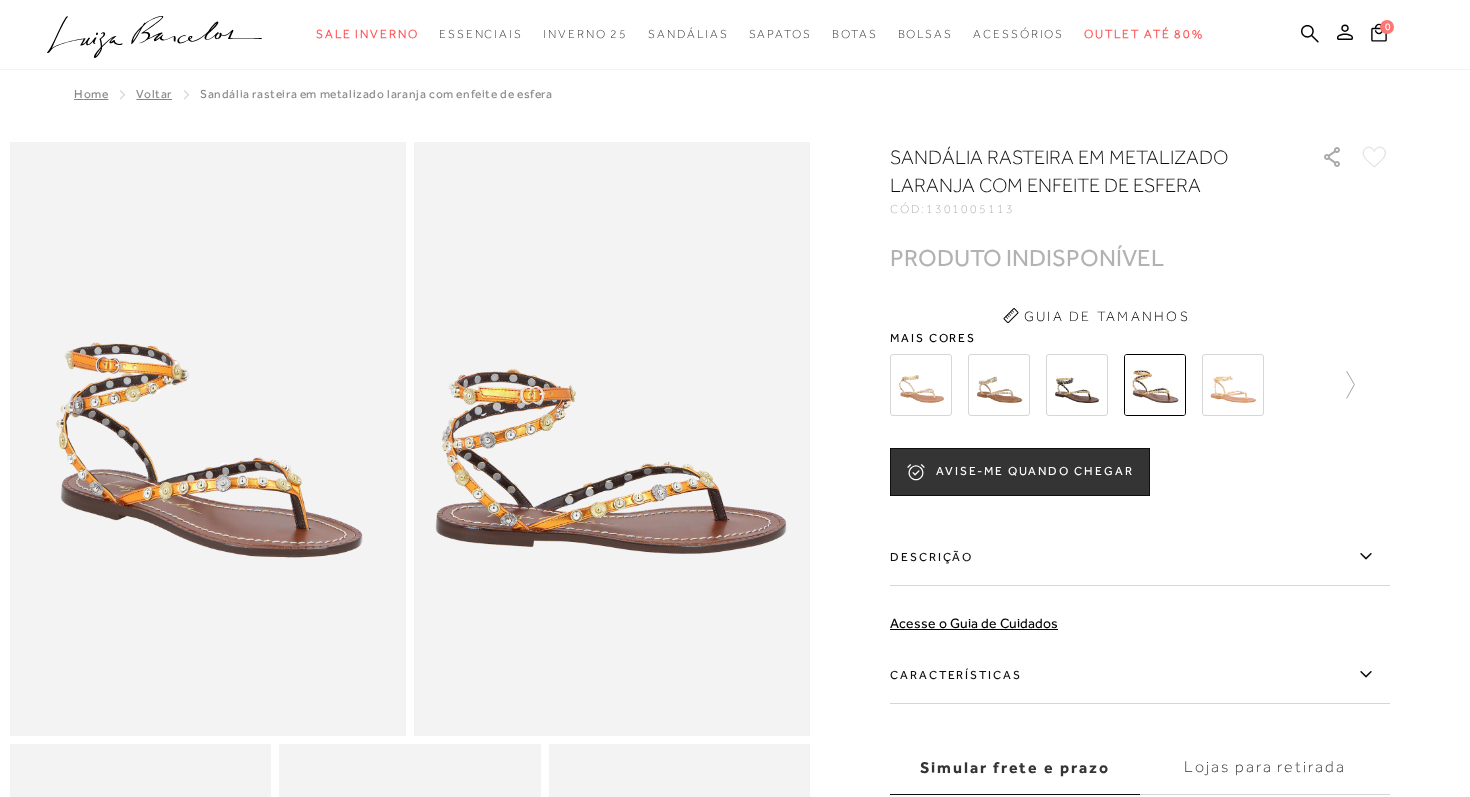 click 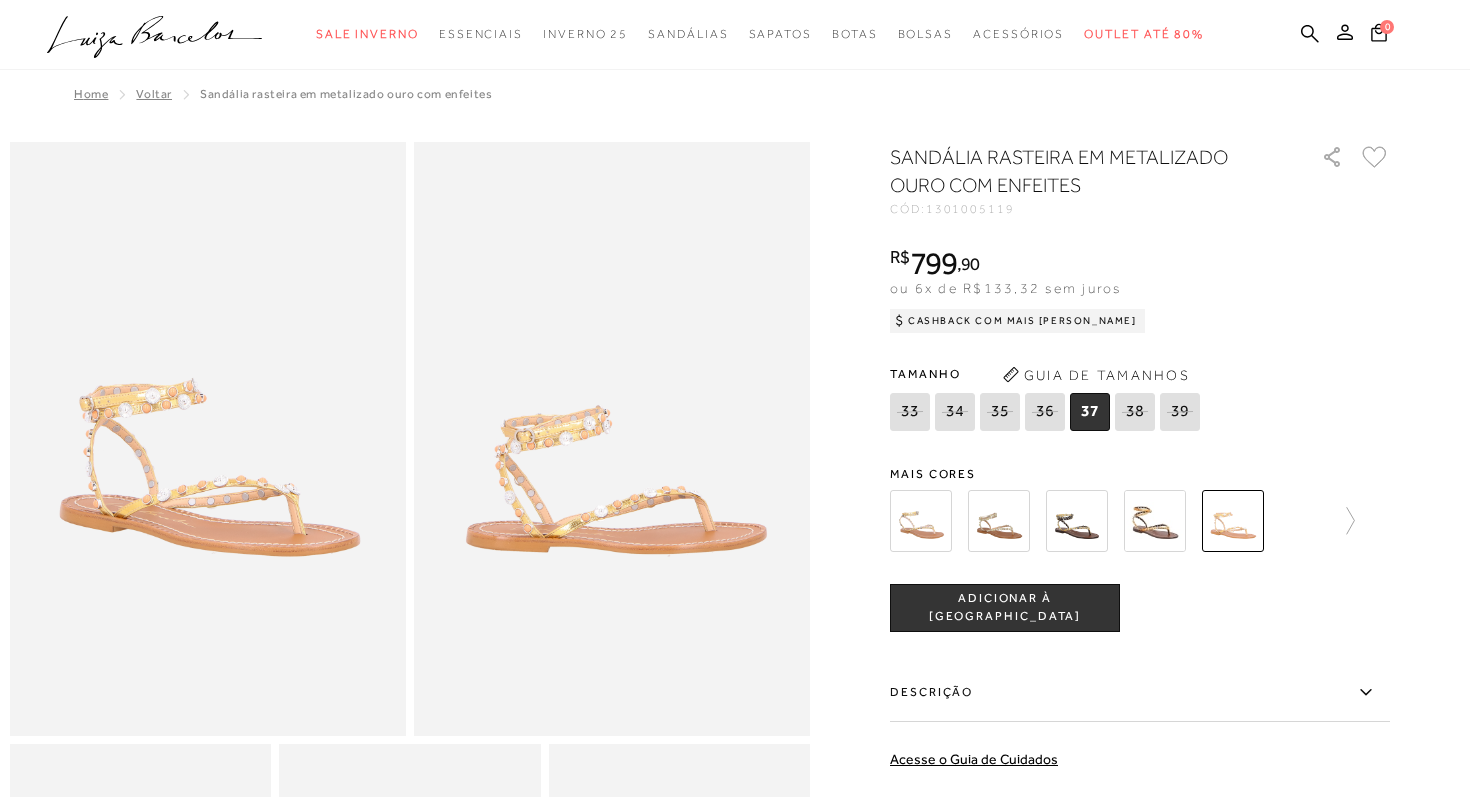 click on "SANDÁLIA RASTEIRA EM METALIZADO OURO COM ENFEITES
CÓD:
1301005119
×
É necessário selecionar um tamanho para adicionar o produto como favorito.
R$ 799 , 90
ou 6x de R$133,32 sem juros
Cashback com Mais Luiza
R$799,90" 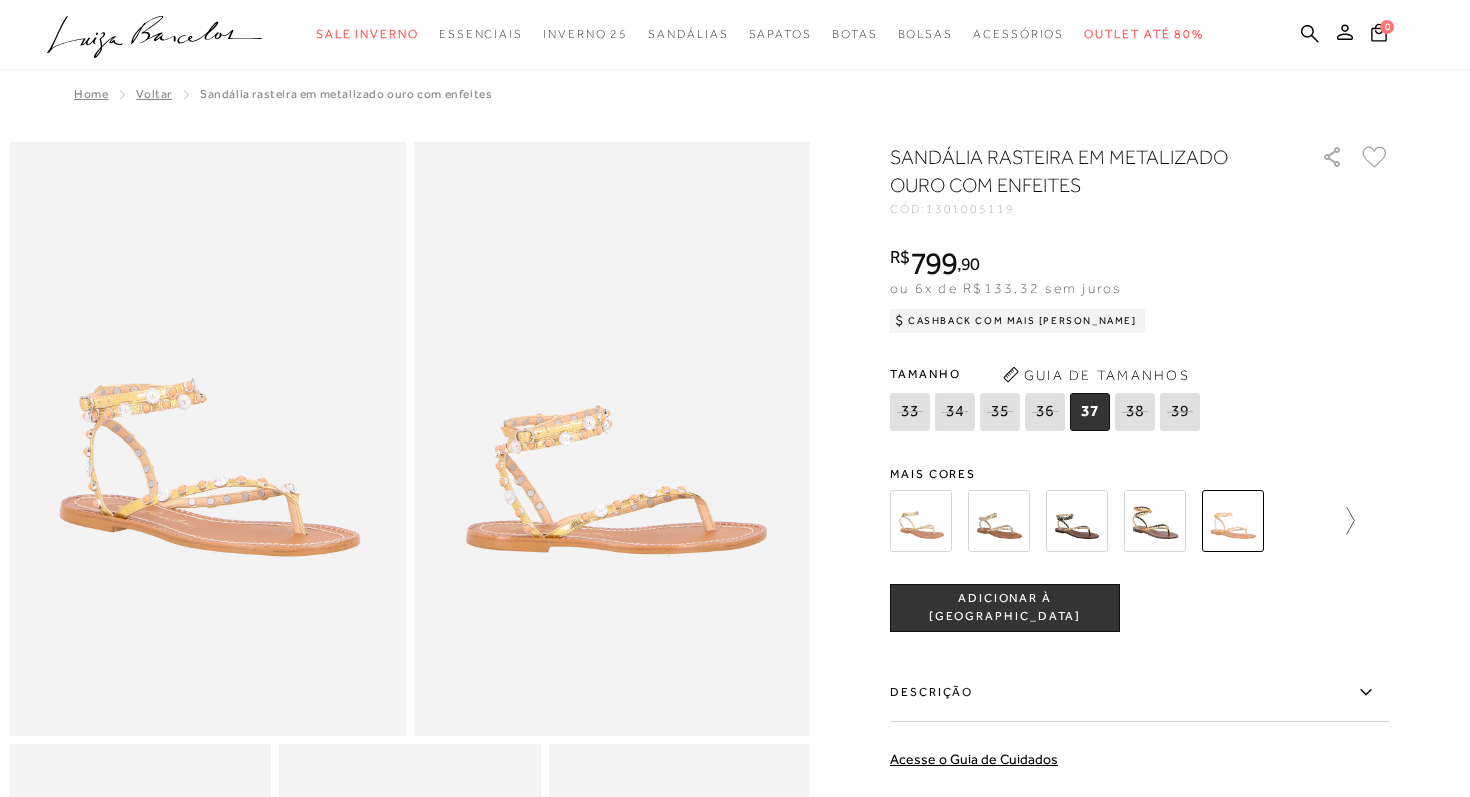 click 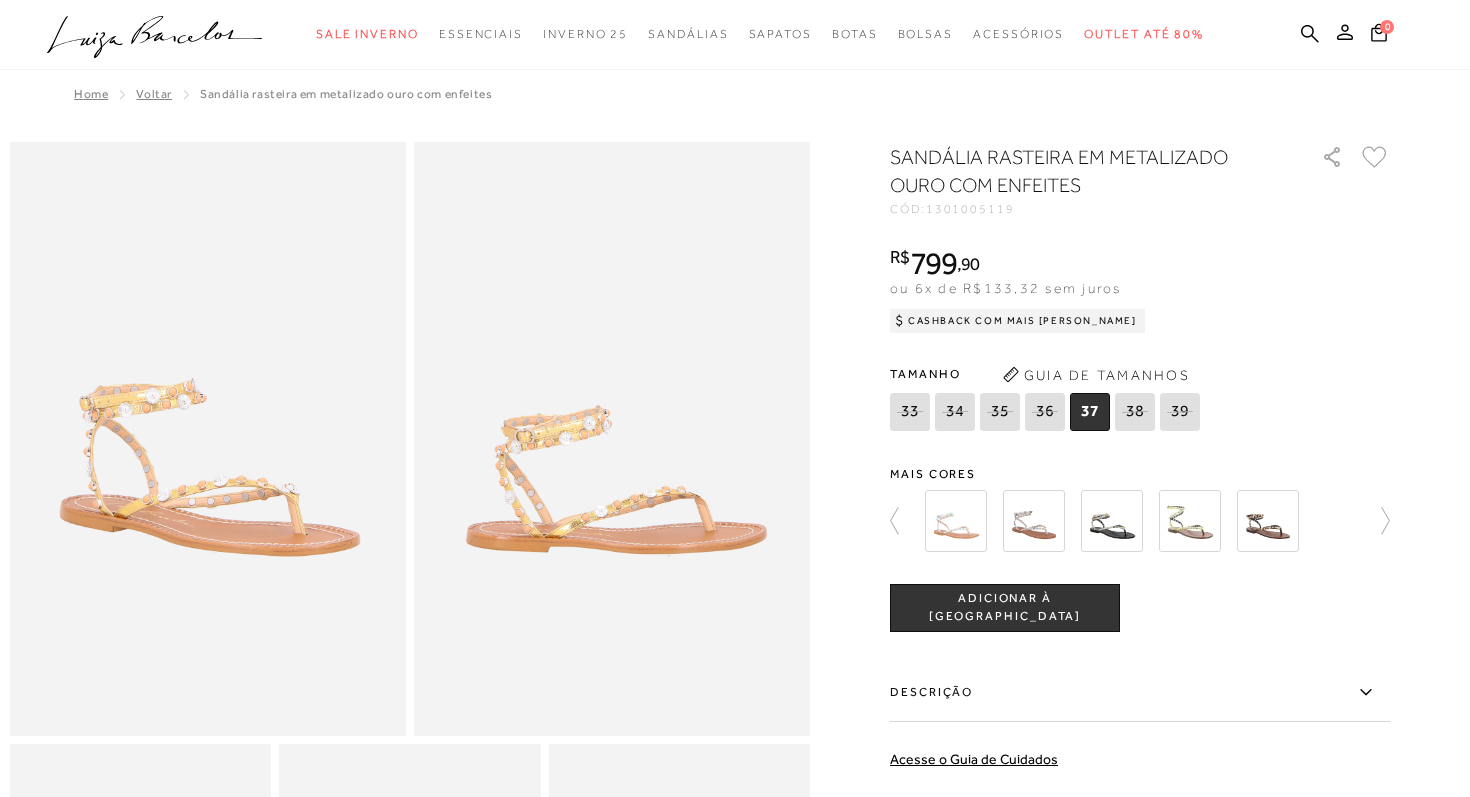 click 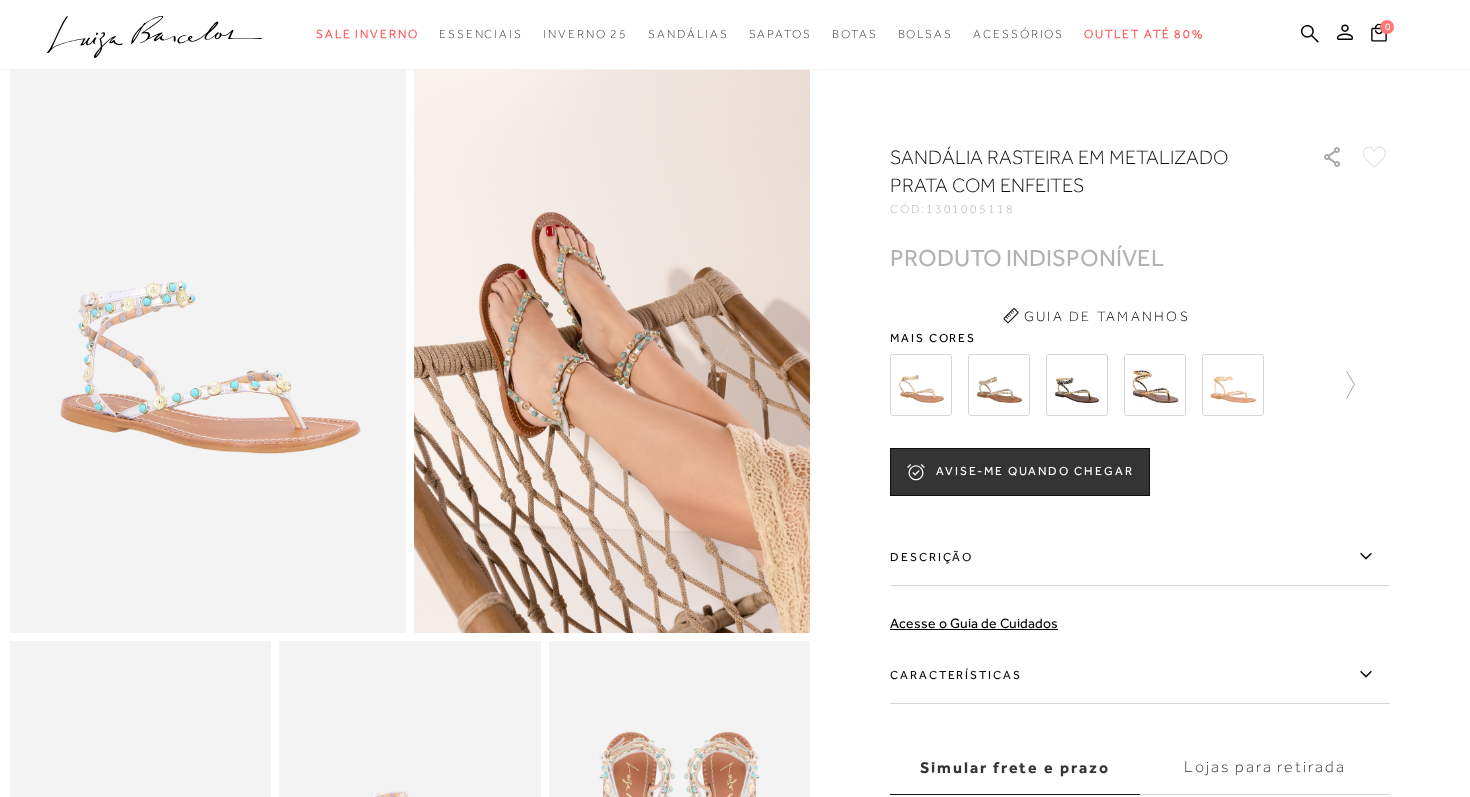 scroll, scrollTop: 0, scrollLeft: 0, axis: both 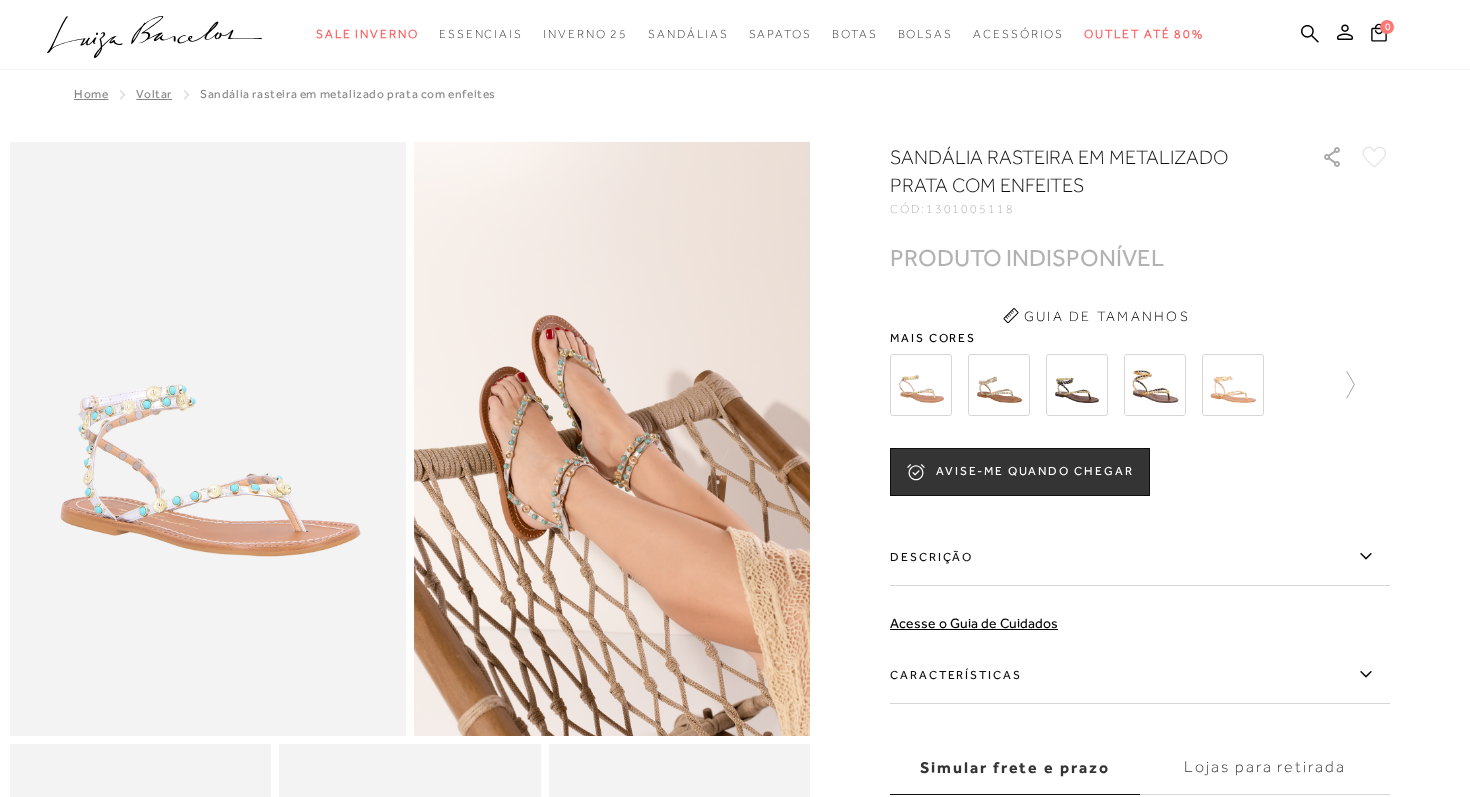 click on "SANDÁLIA RASTEIRA EM METALIZADO PRATA COM ENFEITES" 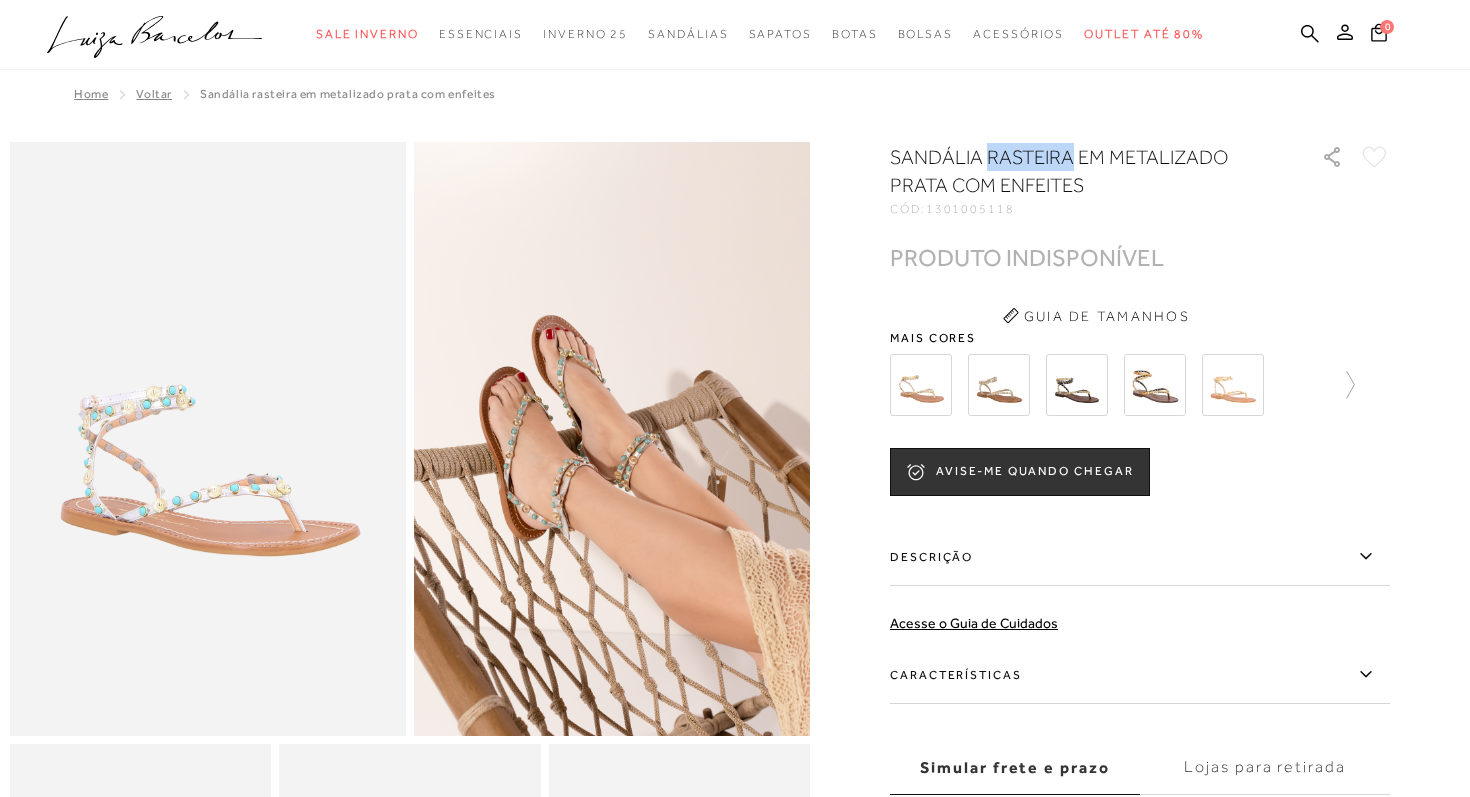 click on "SANDÁLIA RASTEIRA EM METALIZADO PRATA COM ENFEITES" 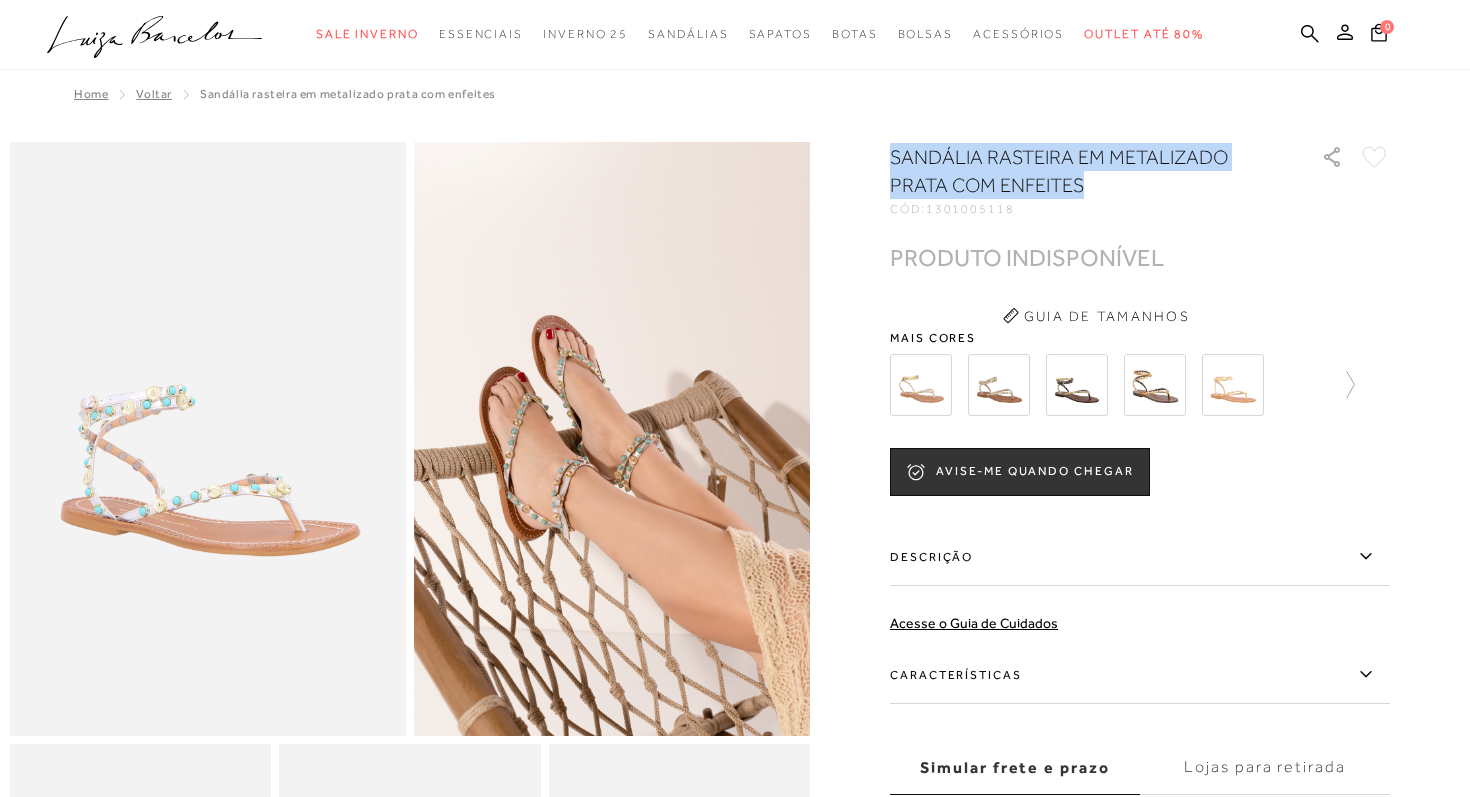 copy on "SANDÁLIA RASTEIRA EM METALIZADO PRATA COM ENFEITES" 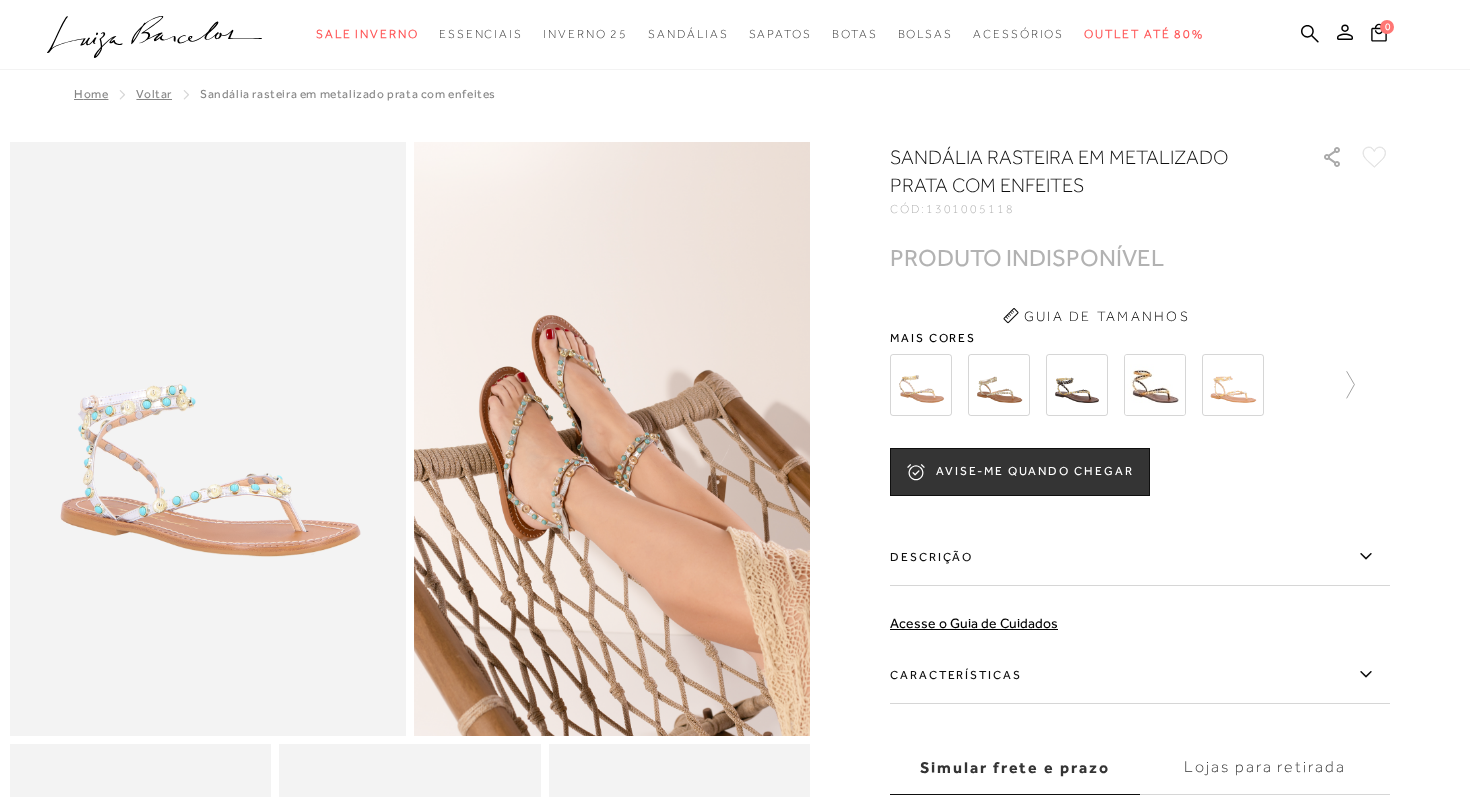 scroll, scrollTop: 0, scrollLeft: 0, axis: both 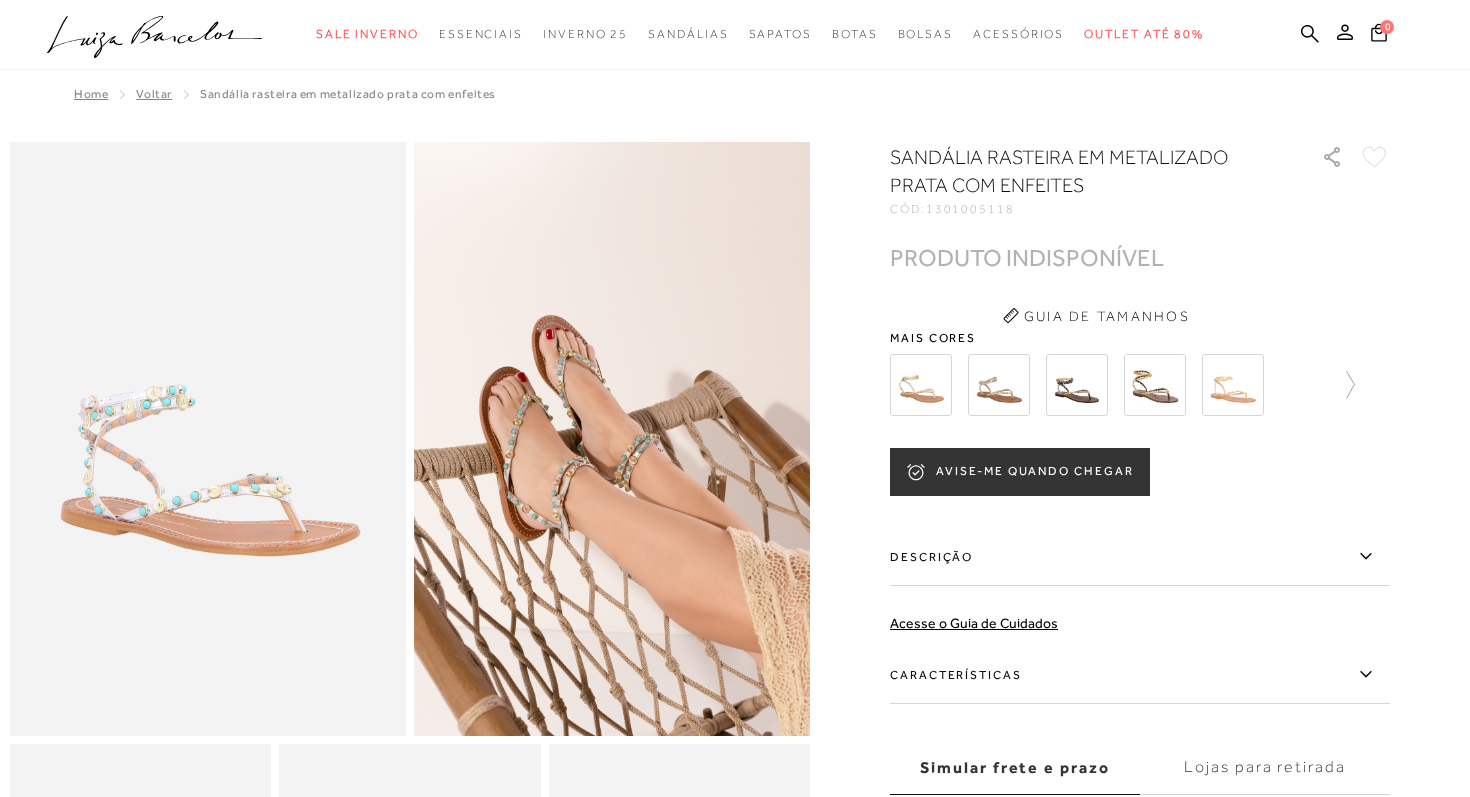 click on "AVISE-ME QUANDO CHEGAR" at bounding box center (1020, 472) 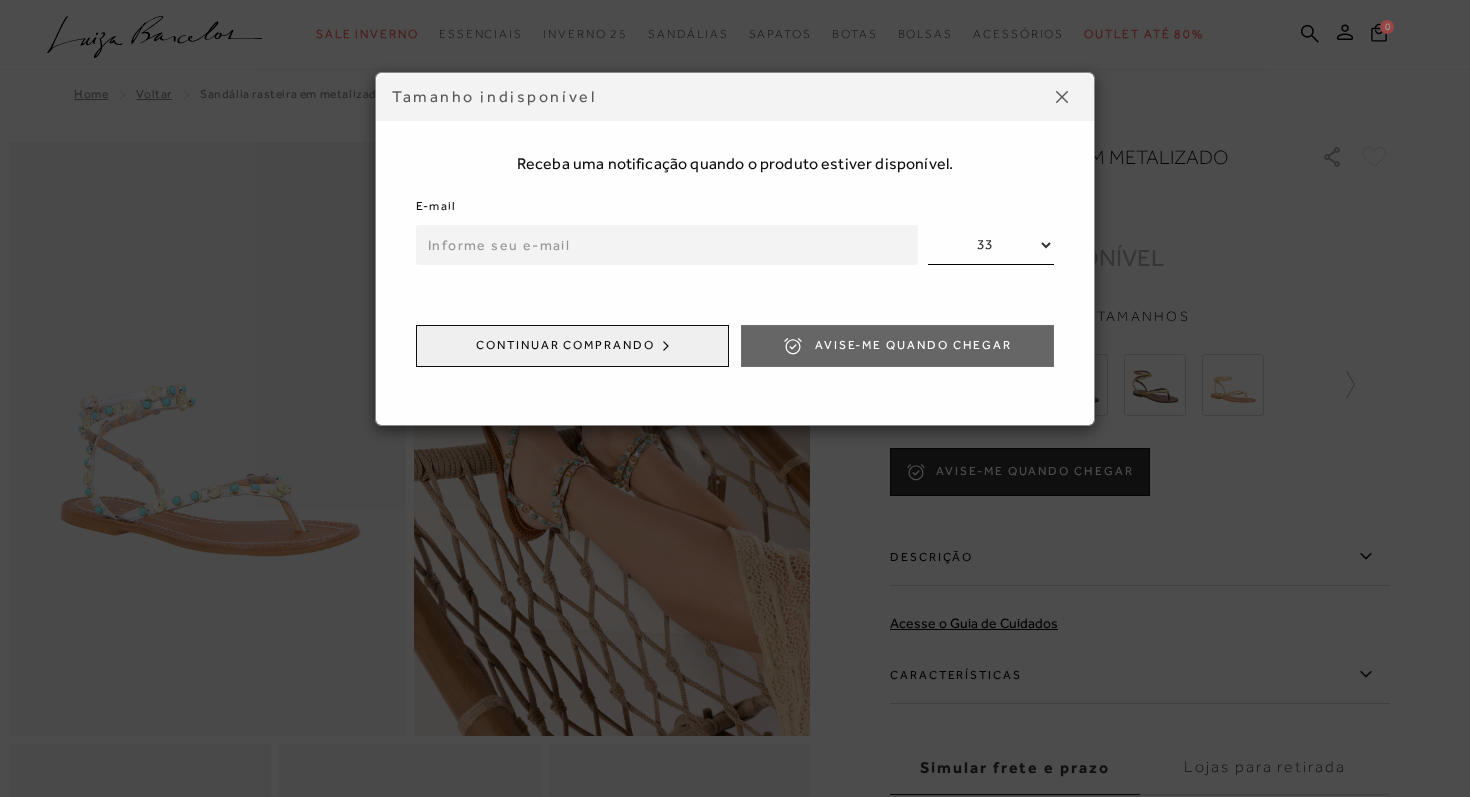 click at bounding box center [1062, 97] 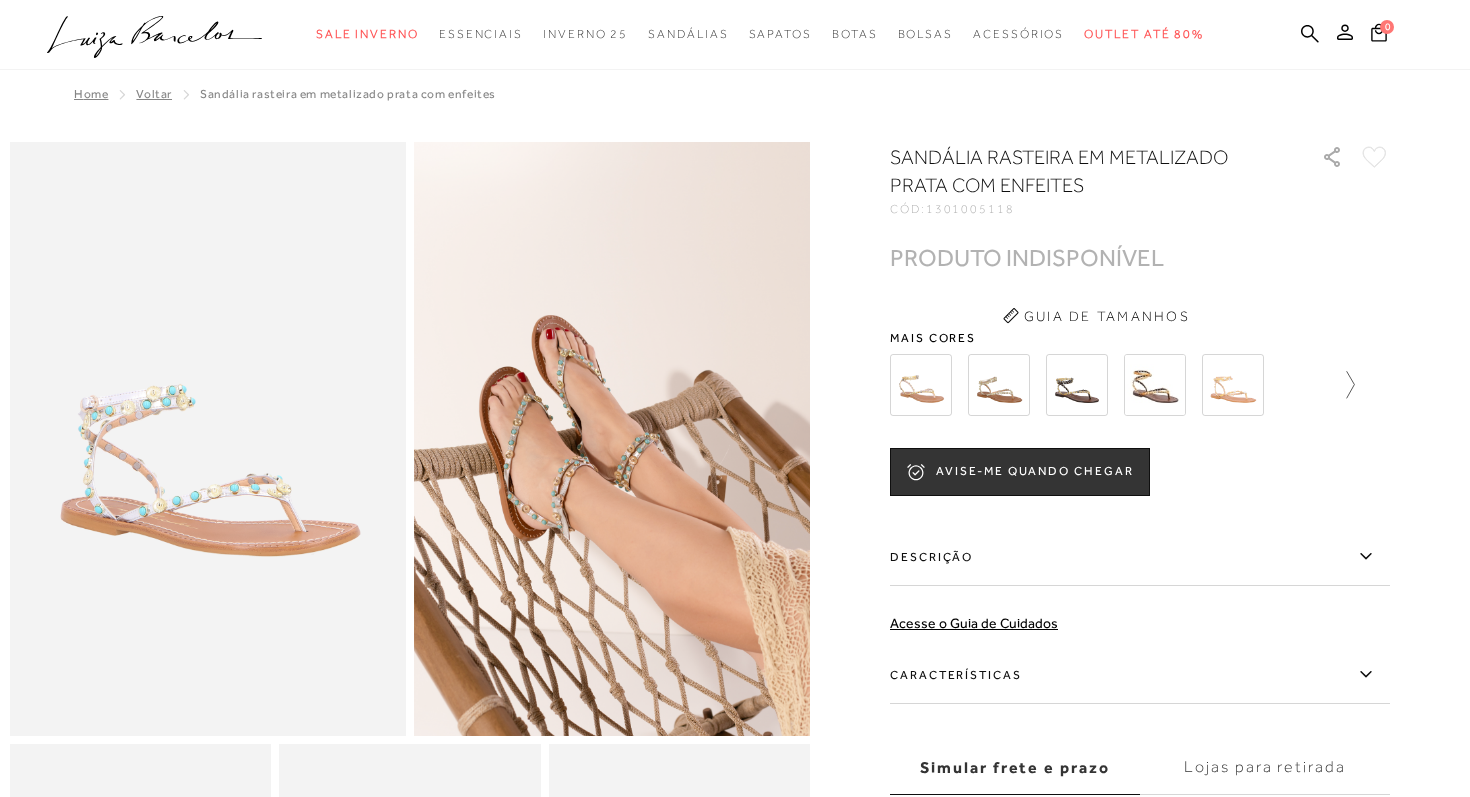 click 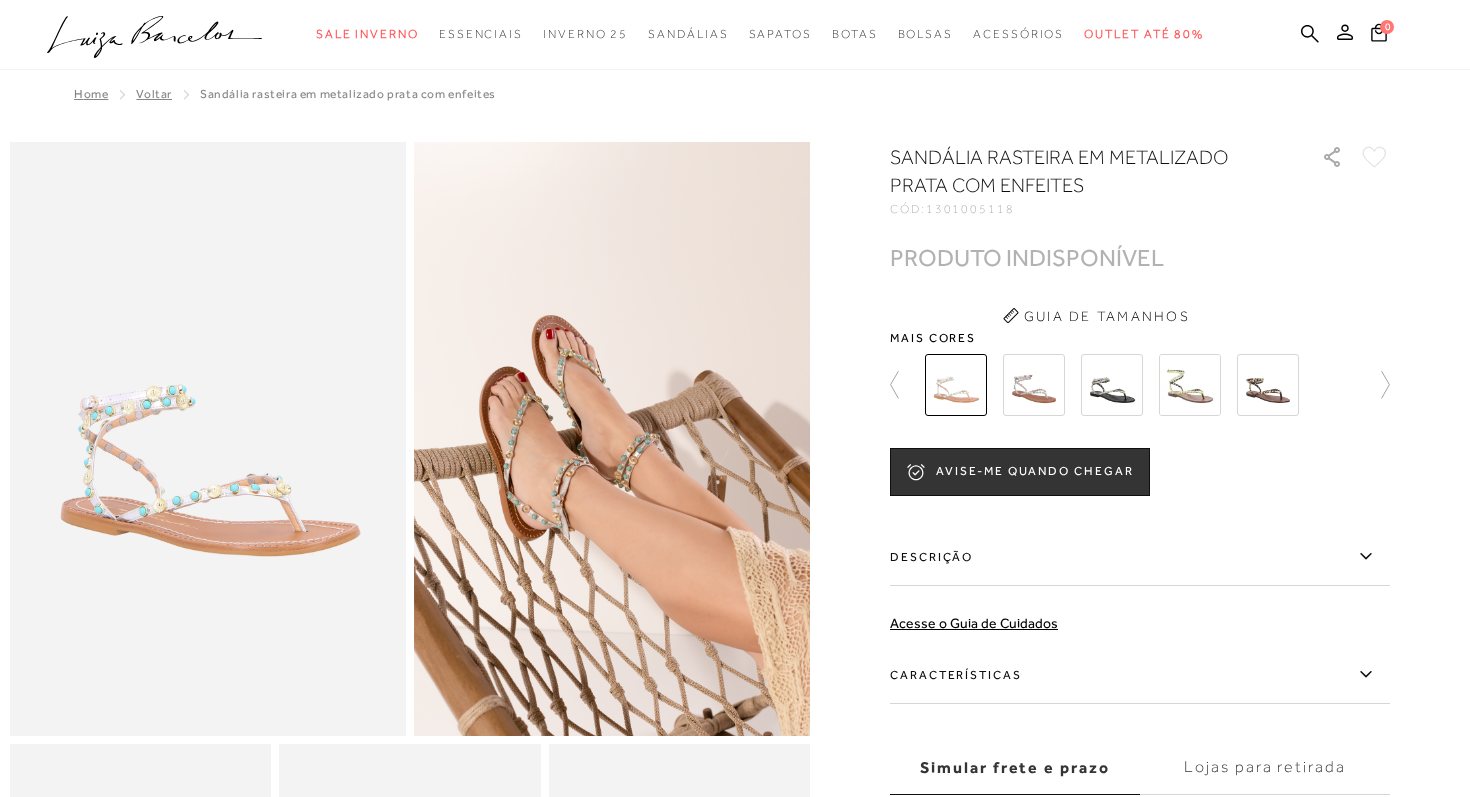 click at bounding box center [1034, 385] 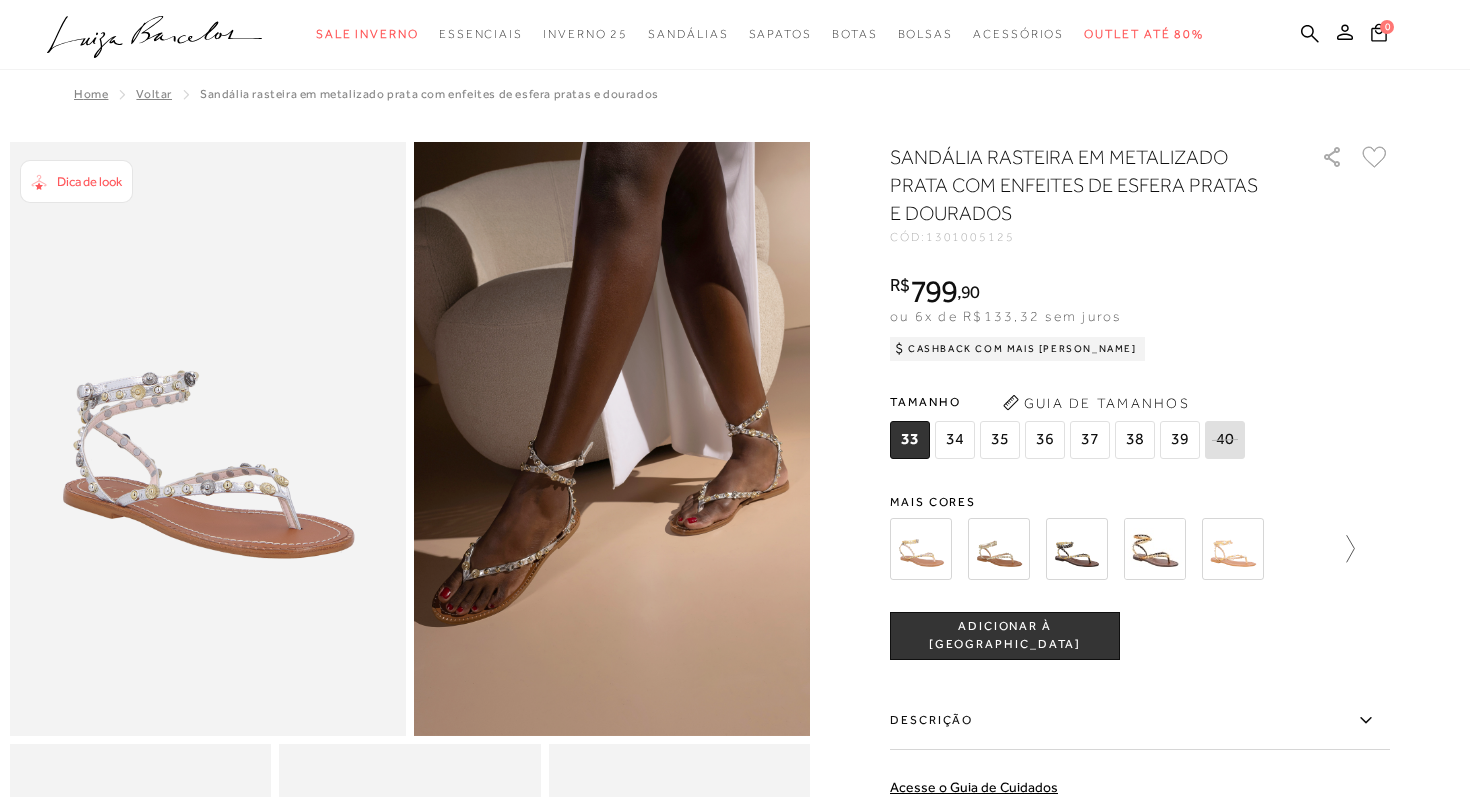 click 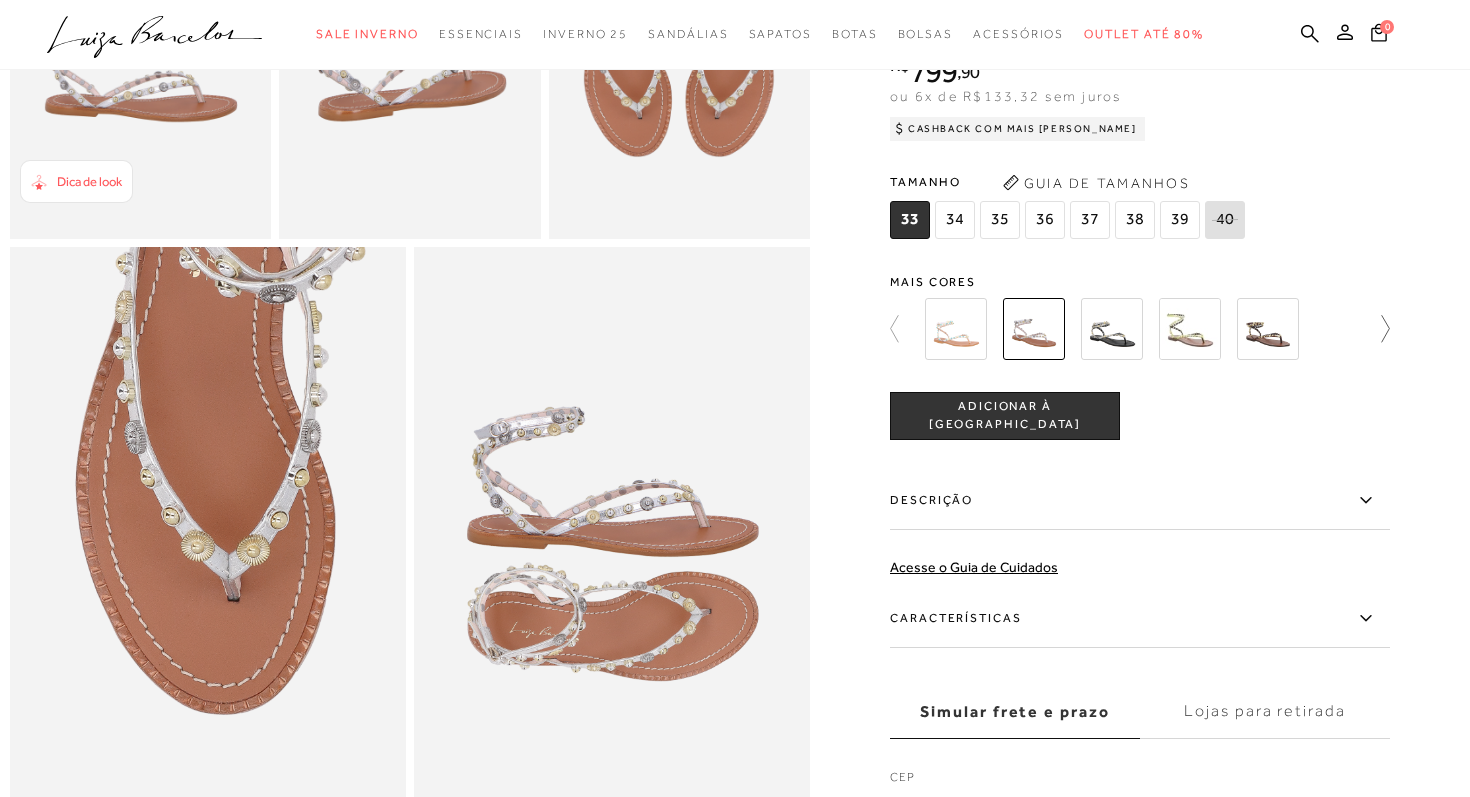scroll, scrollTop: 707, scrollLeft: 0, axis: vertical 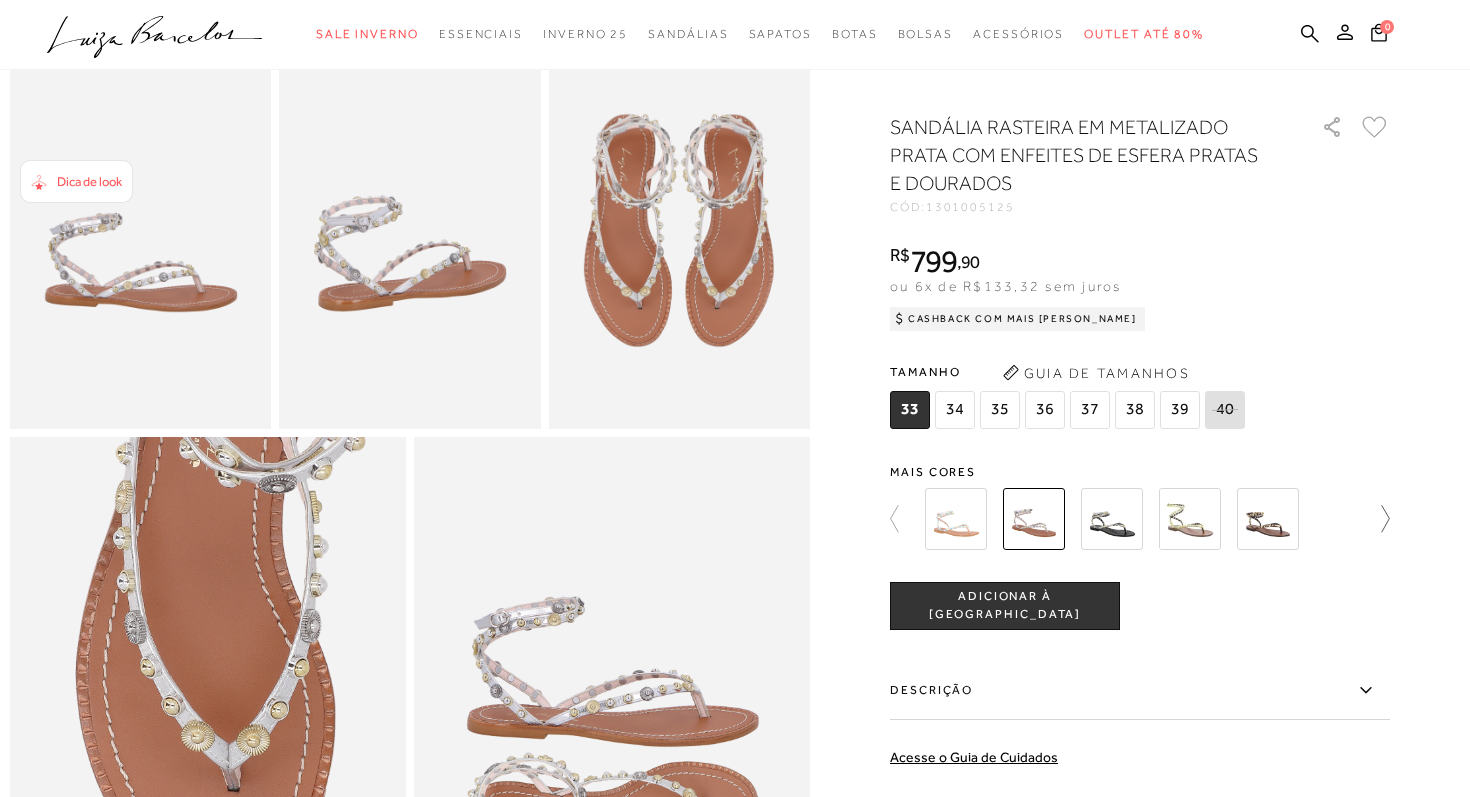 click 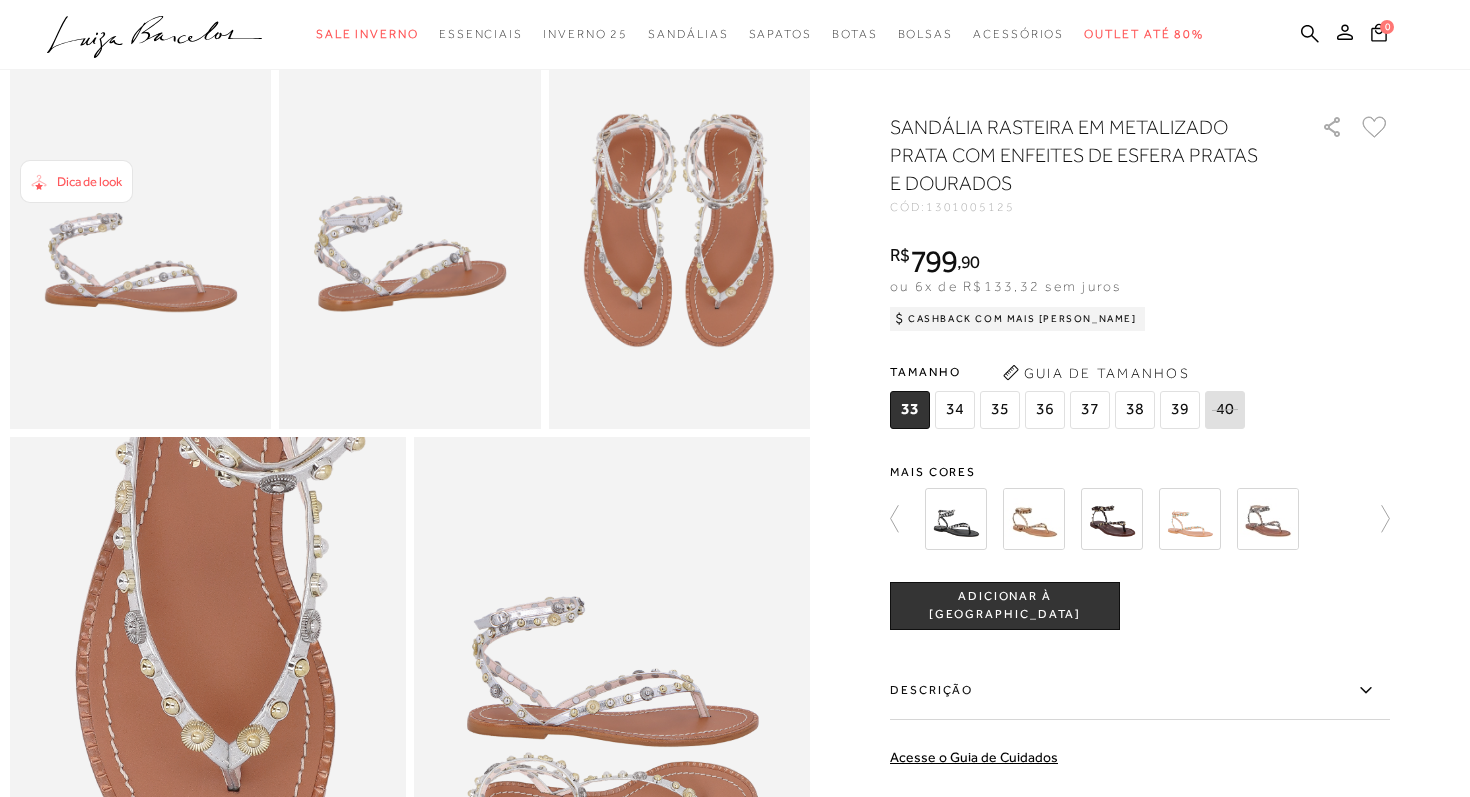 click at bounding box center (1190, 519) 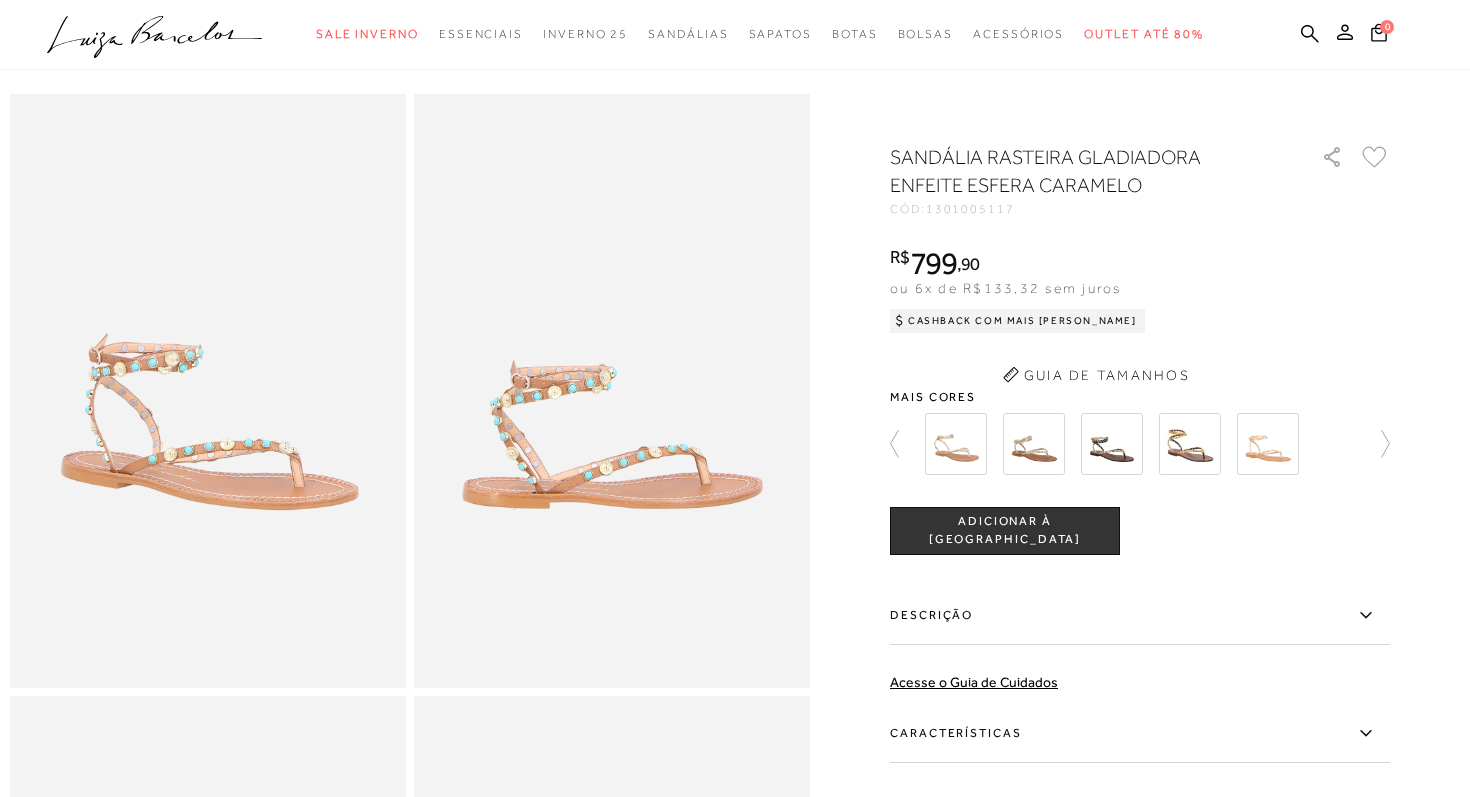 scroll, scrollTop: 0, scrollLeft: 0, axis: both 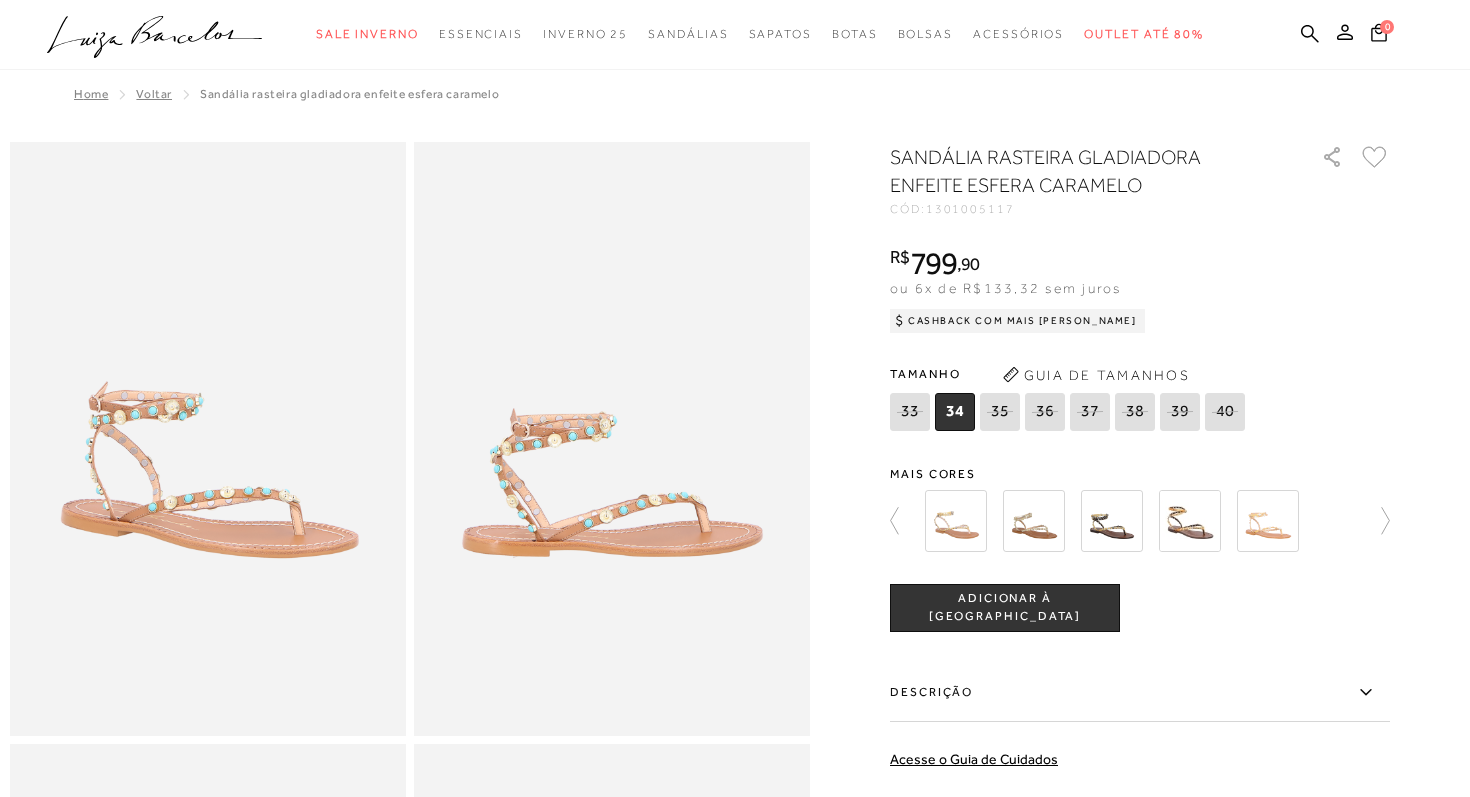 click at bounding box center (956, 521) 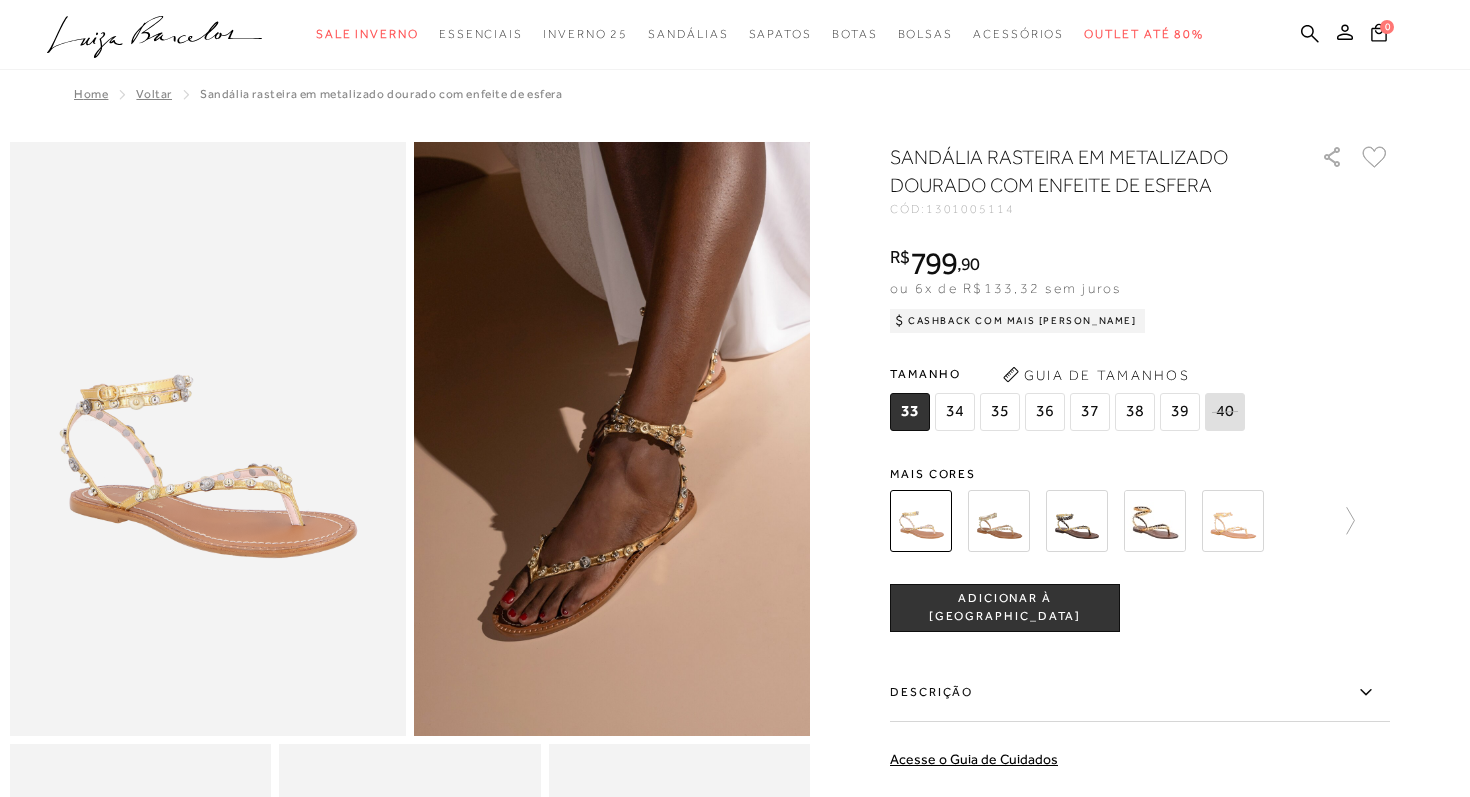 click on "SANDÁLIA RASTEIRA EM METALIZADO DOURADO COM ENFEITE DE ESFERA
CÓD:
1301005114
×
É necessário selecionar um tamanho para adicionar o produto como favorito.
R$ 799 , 90
ou 6x de R$133,32 sem juros
Cashback com Mais Luiza
R$799,90" at bounding box center [1140, 588] 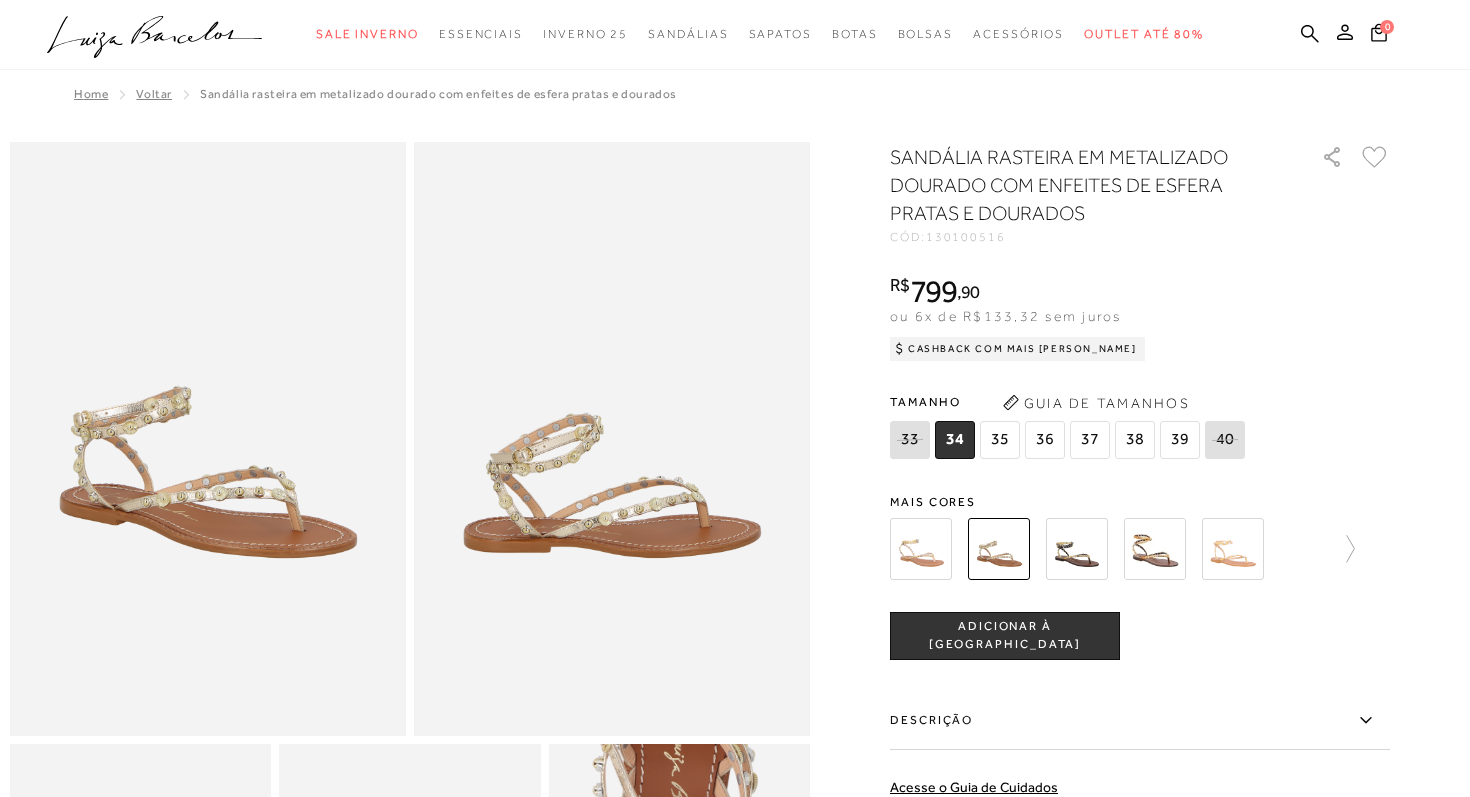 click at bounding box center [1077, 549] 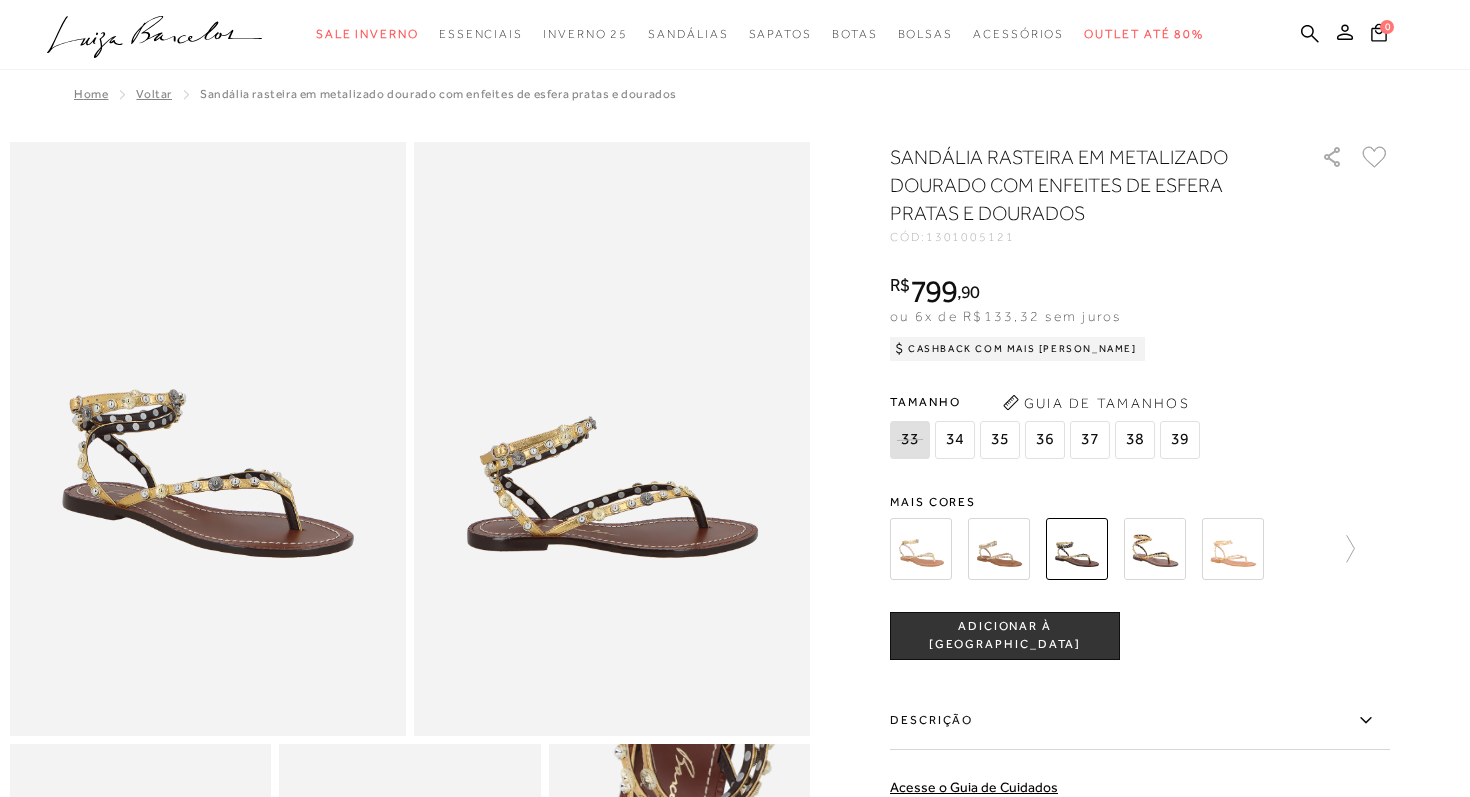 click on "SANDÁLIA RASTEIRA EM METALIZADO DOURADO COM ENFEITES DE ESFERA PRATAS E DOURADOS
CÓD:
1301005121
×
É necessário selecionar um tamanho para adicionar o produto como favorito.
R$ 799 , 90
ou 6x de R$133,32 sem juros
Cashback com Mais Luiza
R$799,90" at bounding box center [1140, 602] 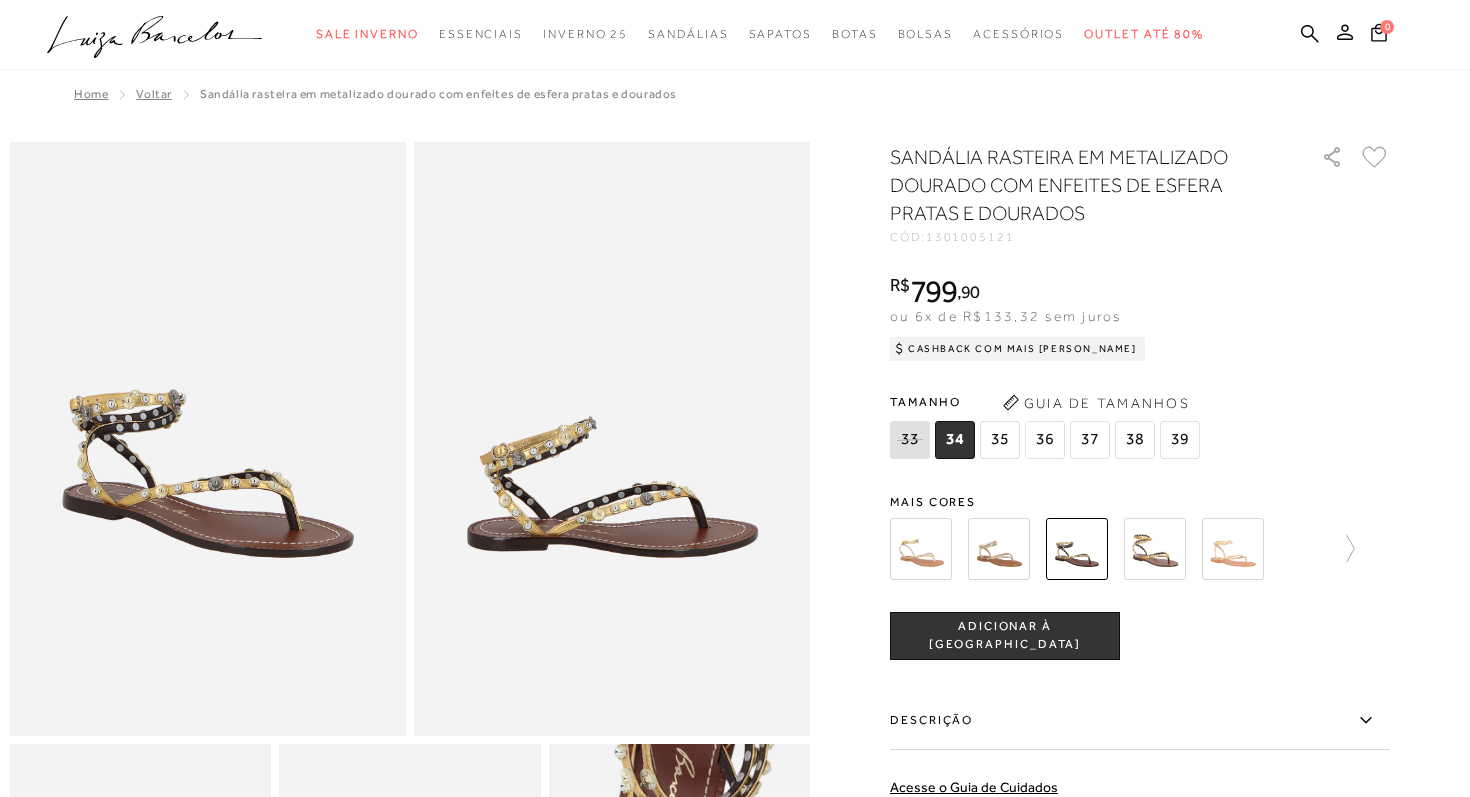 click at bounding box center (1155, 549) 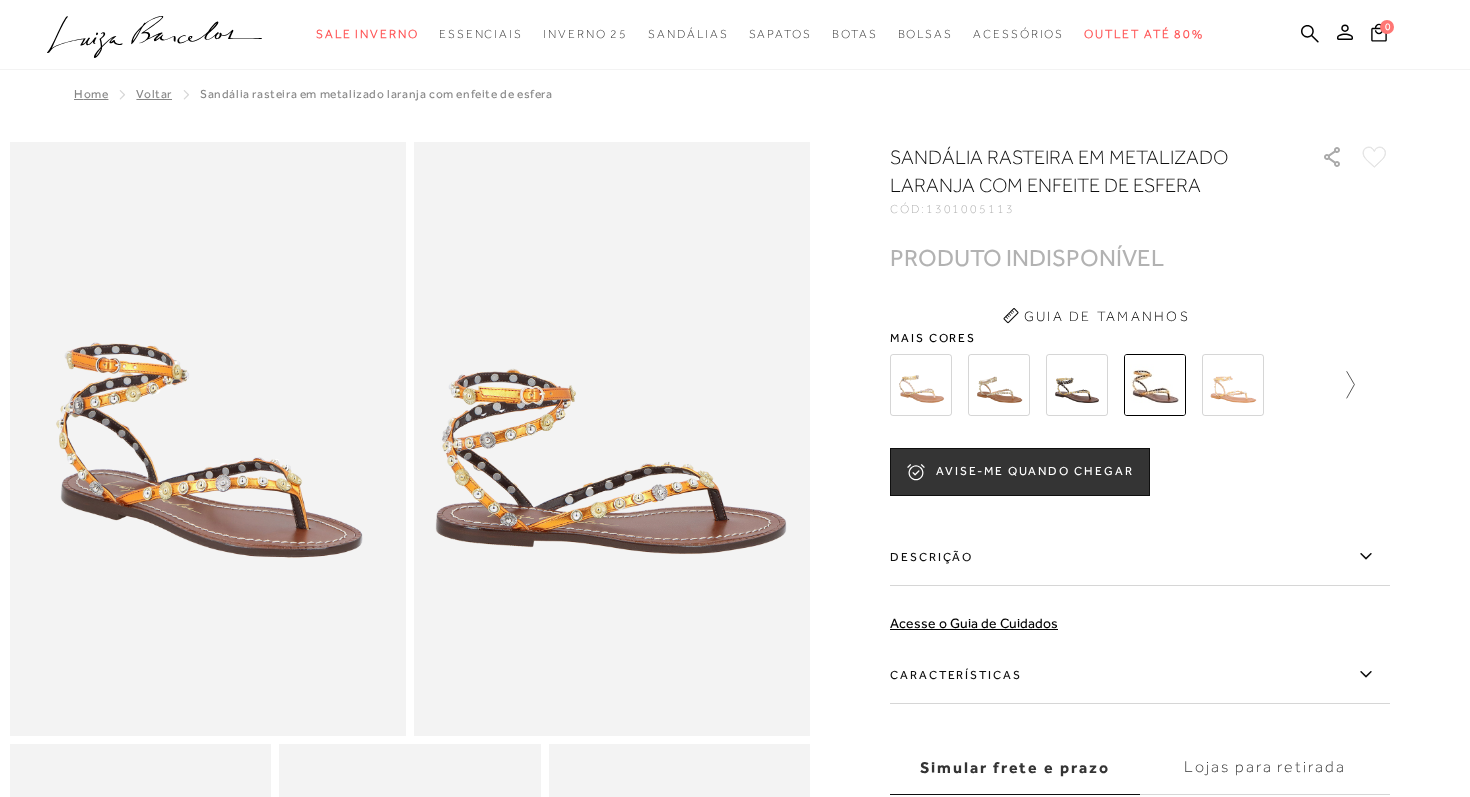 click 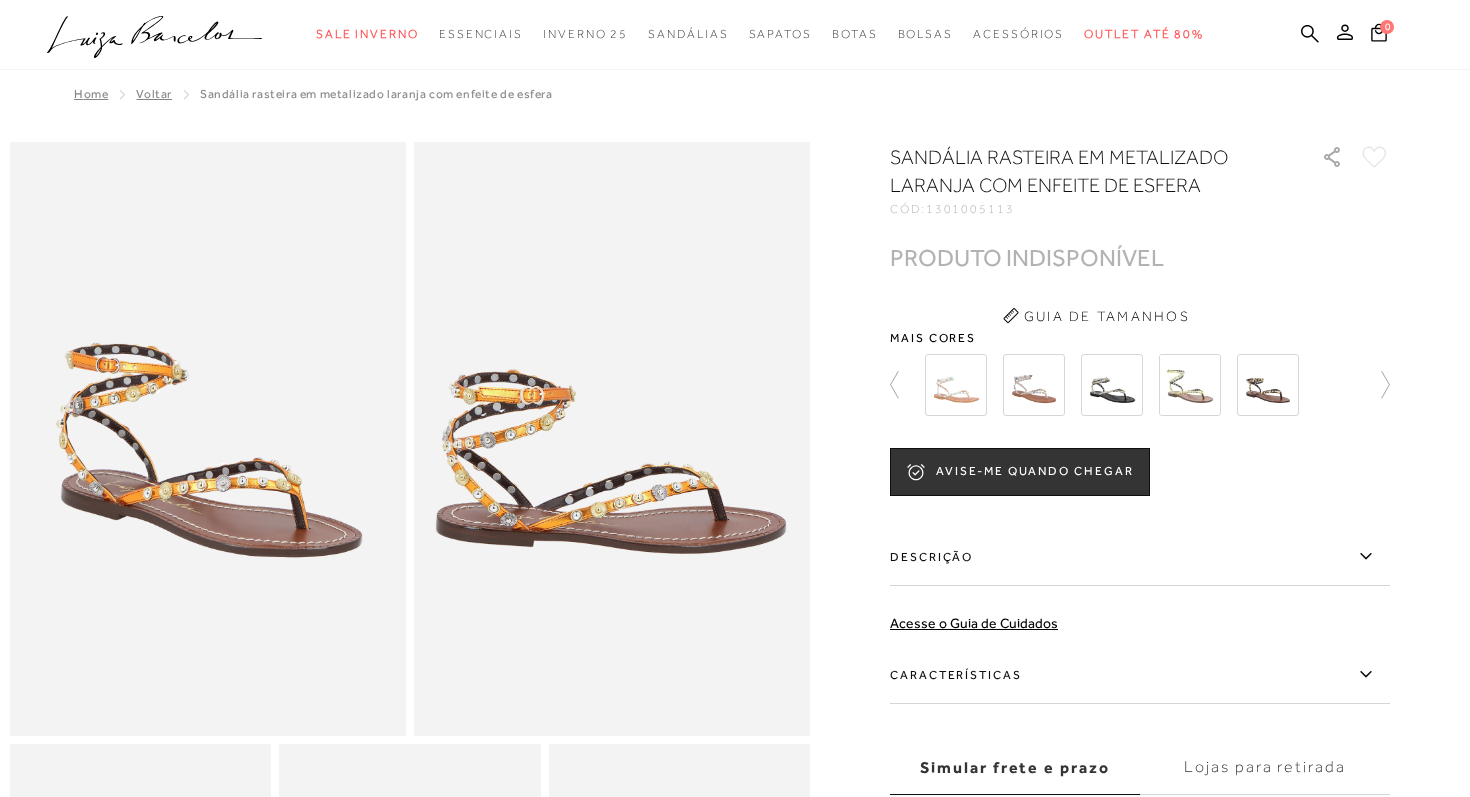 click at bounding box center (1190, 385) 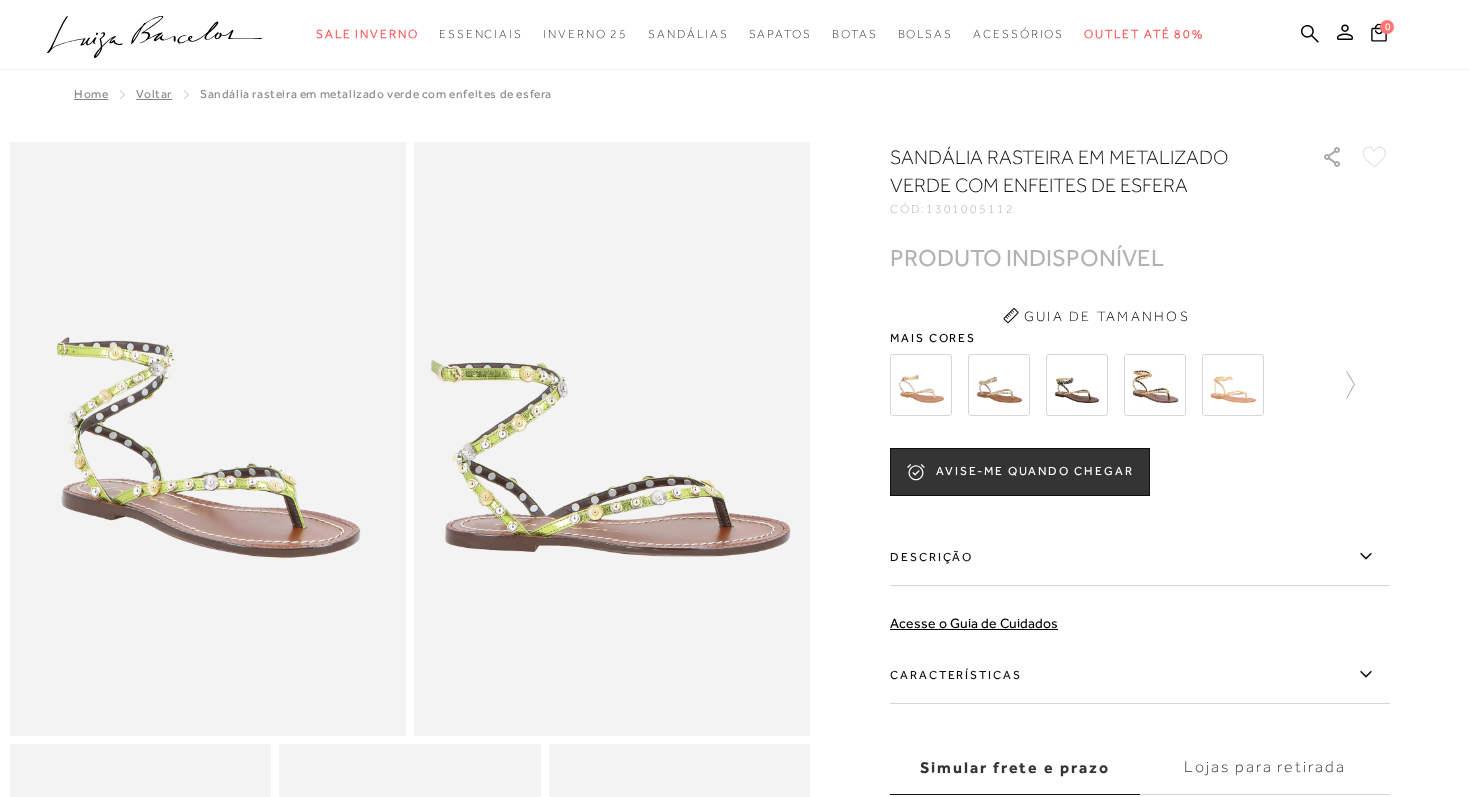 click at bounding box center [921, 385] 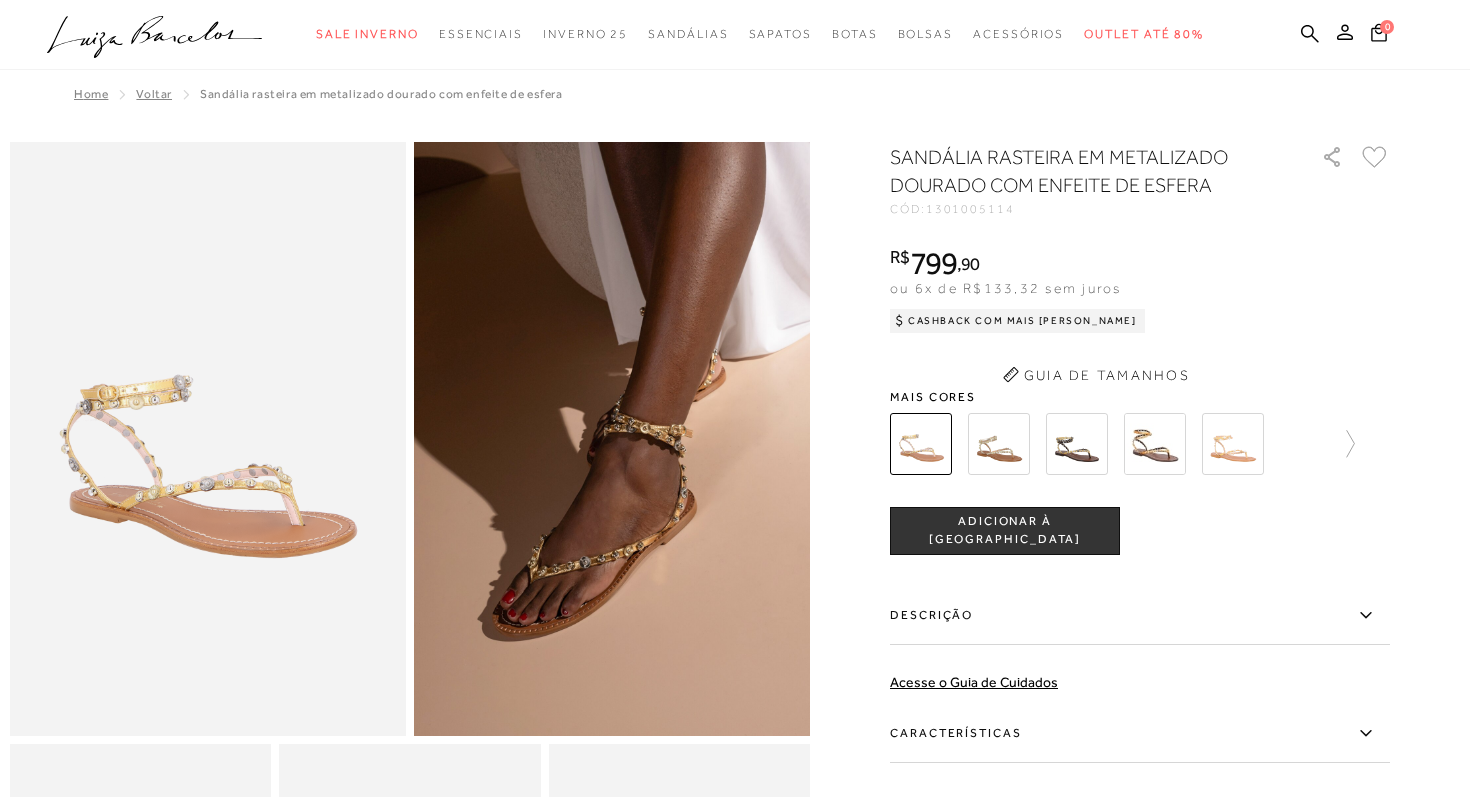 scroll, scrollTop: 0, scrollLeft: 0, axis: both 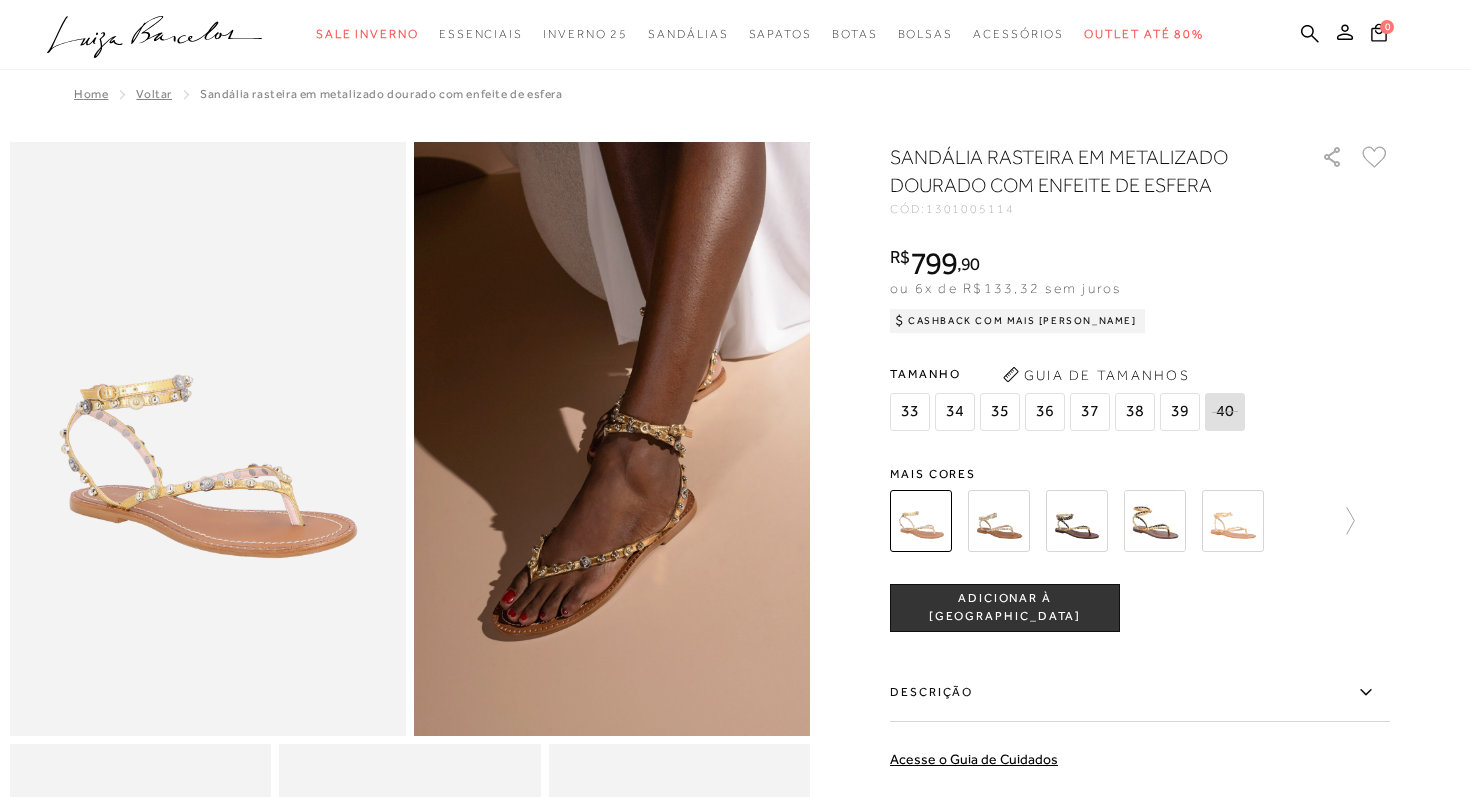 click on "SANDÁLIA RASTEIRA EM METALIZADO DOURADO COM ENFEITE DE ESFERA
CÓD:
1301005114
×
É necessário selecionar um tamanho para adicionar o produto como favorito.
R$ 799 , 90
ou 6x de R$133,32 sem juros
Cashback com Mais Luiza
R$799,90" at bounding box center [1140, 588] 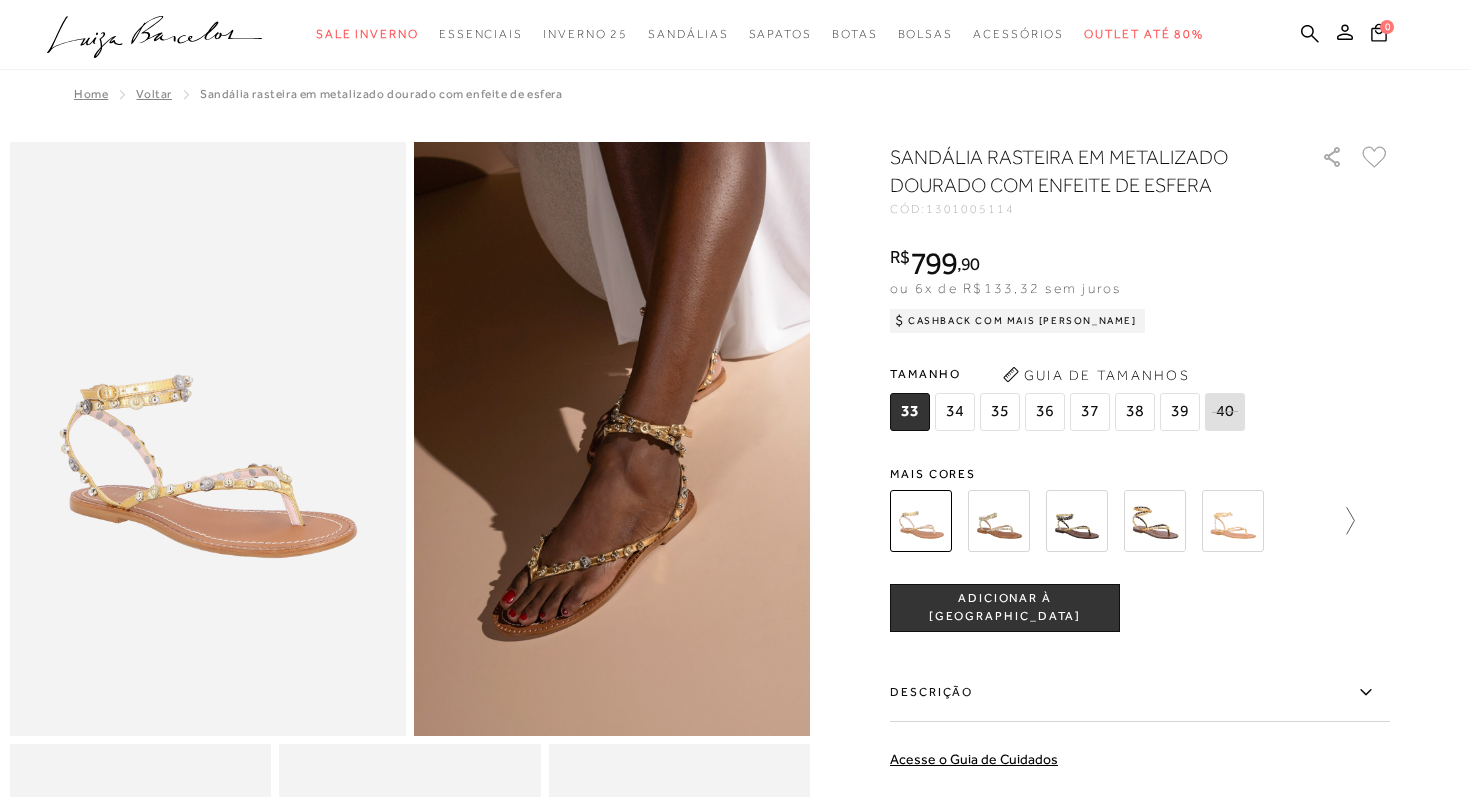 click 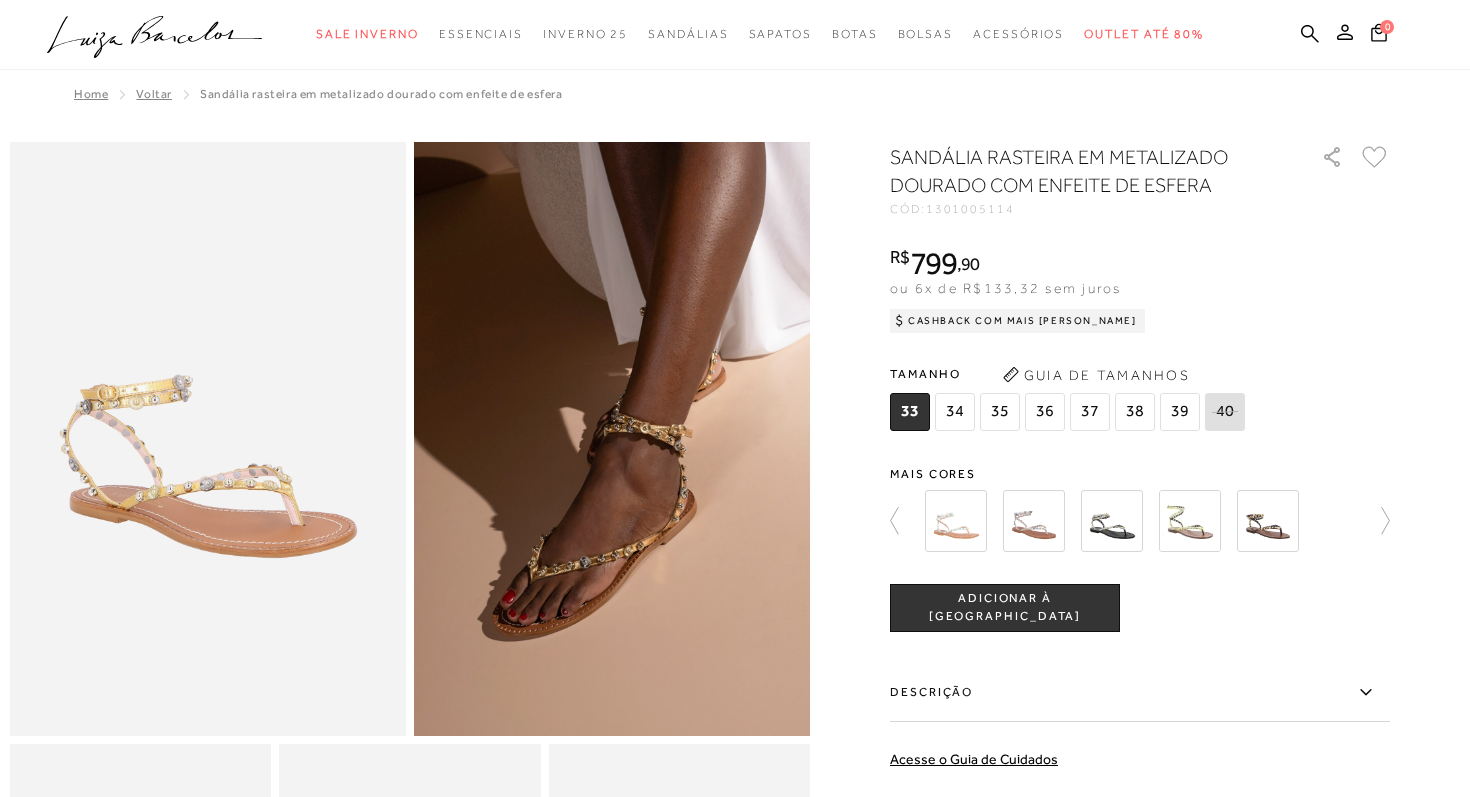 click at bounding box center [1034, 521] 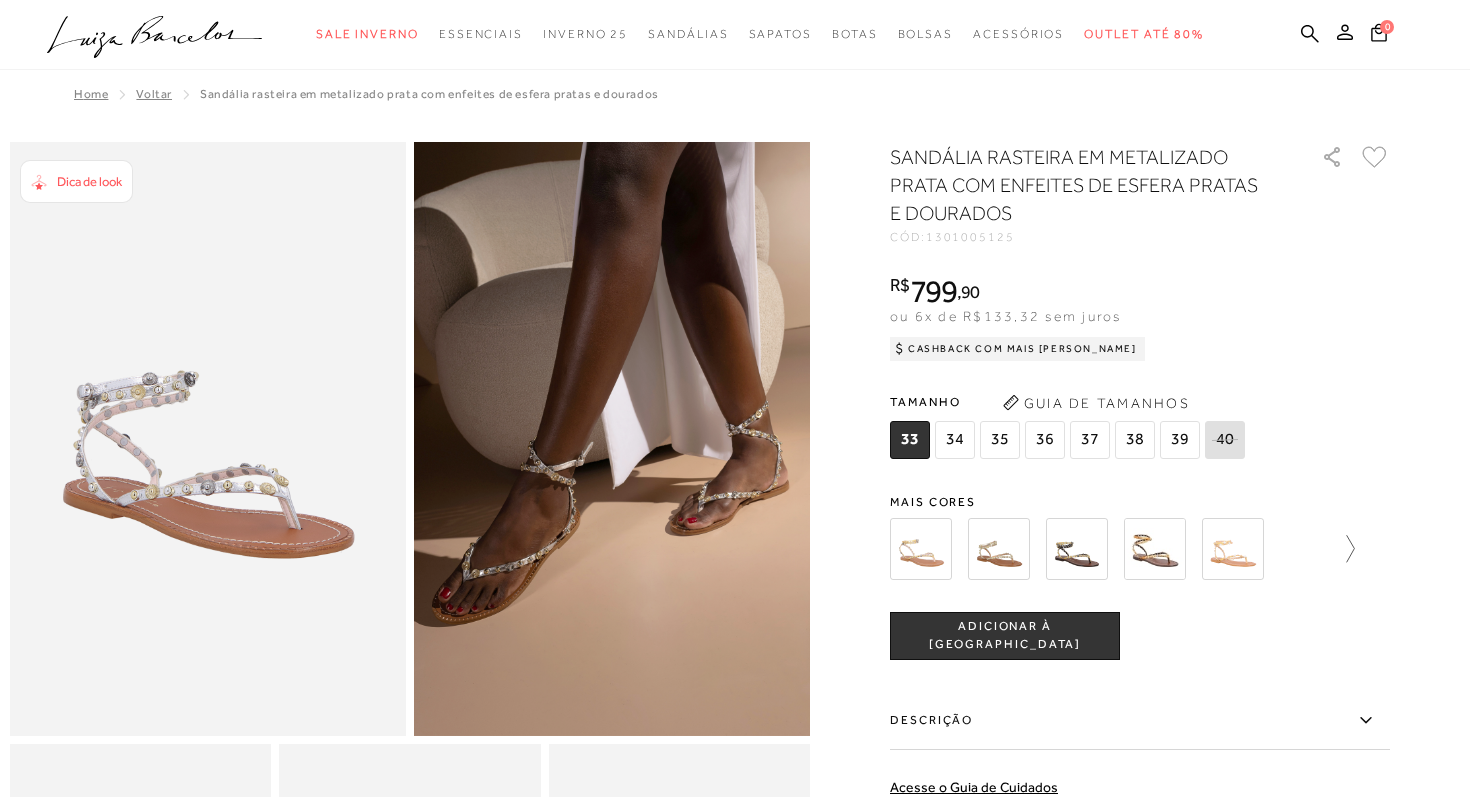 click 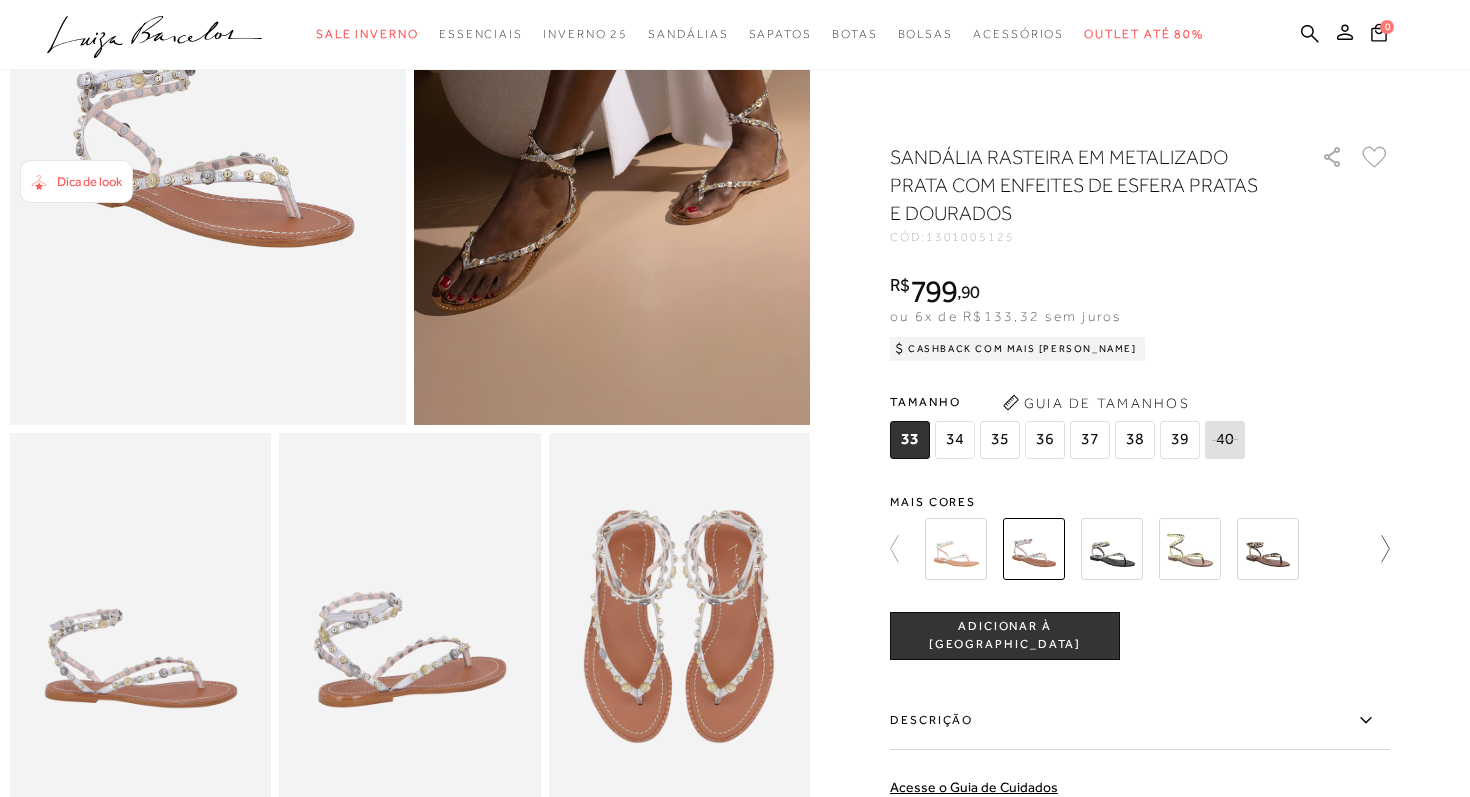 scroll, scrollTop: 0, scrollLeft: 0, axis: both 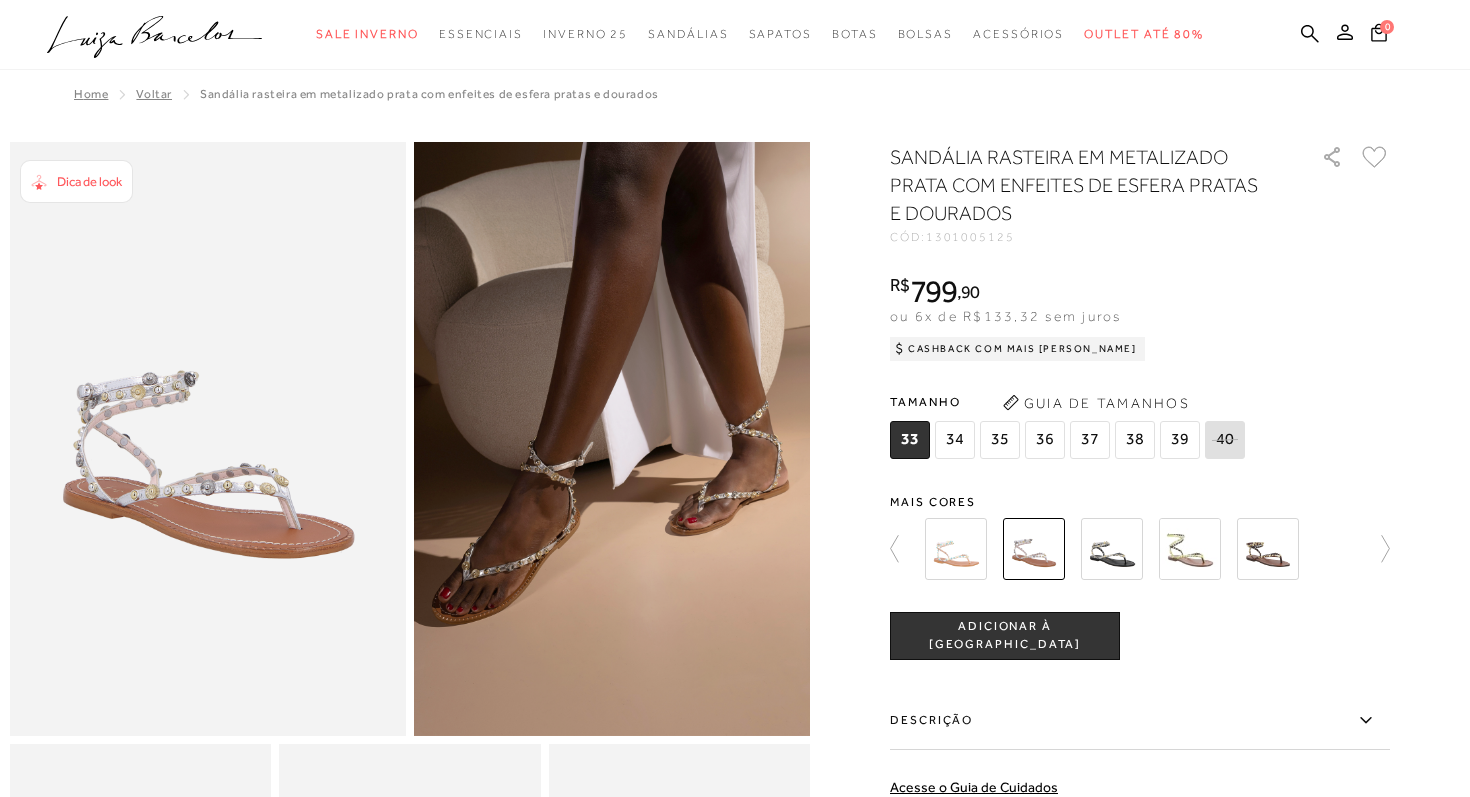 click at bounding box center (956, 549) 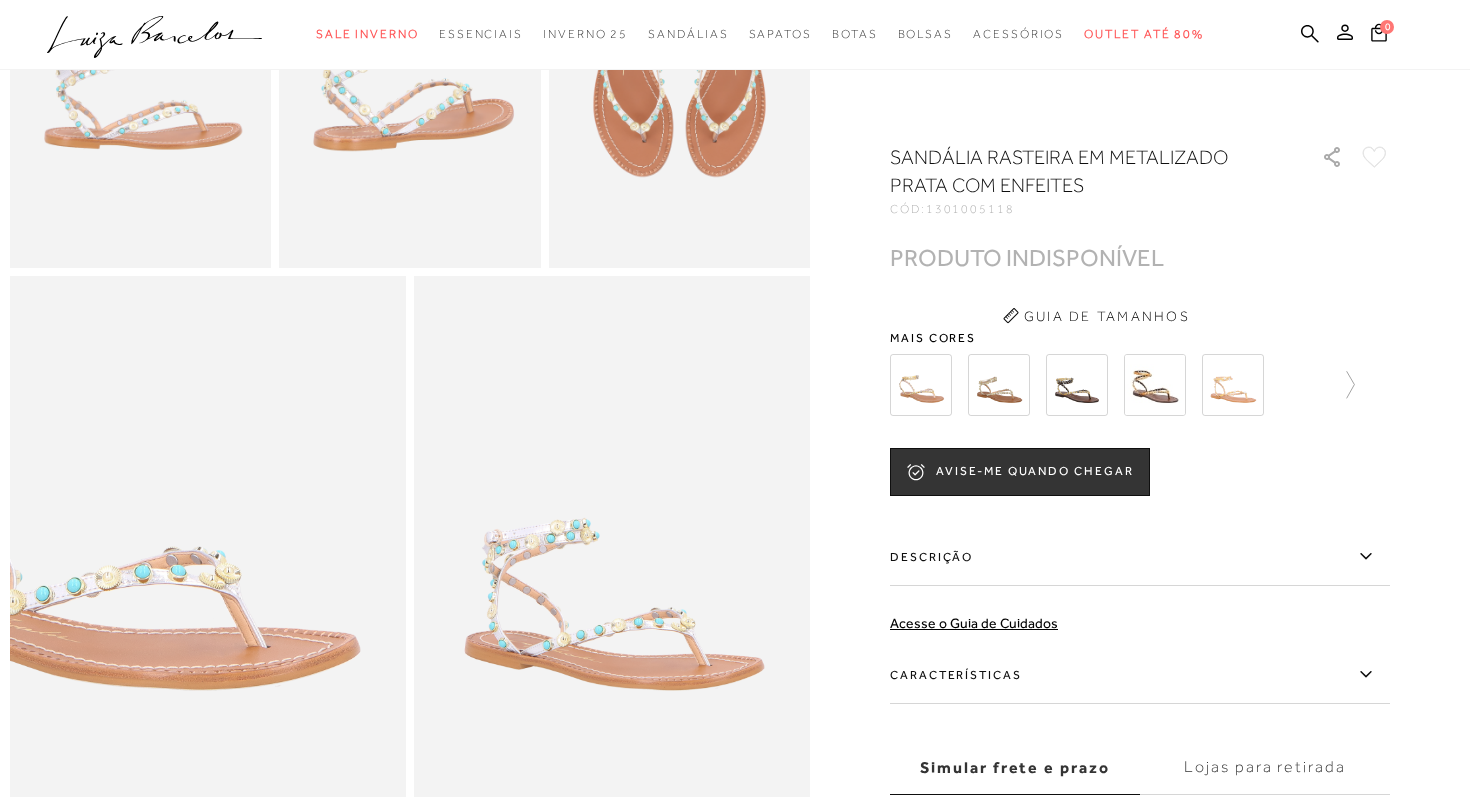 scroll, scrollTop: 1550, scrollLeft: 0, axis: vertical 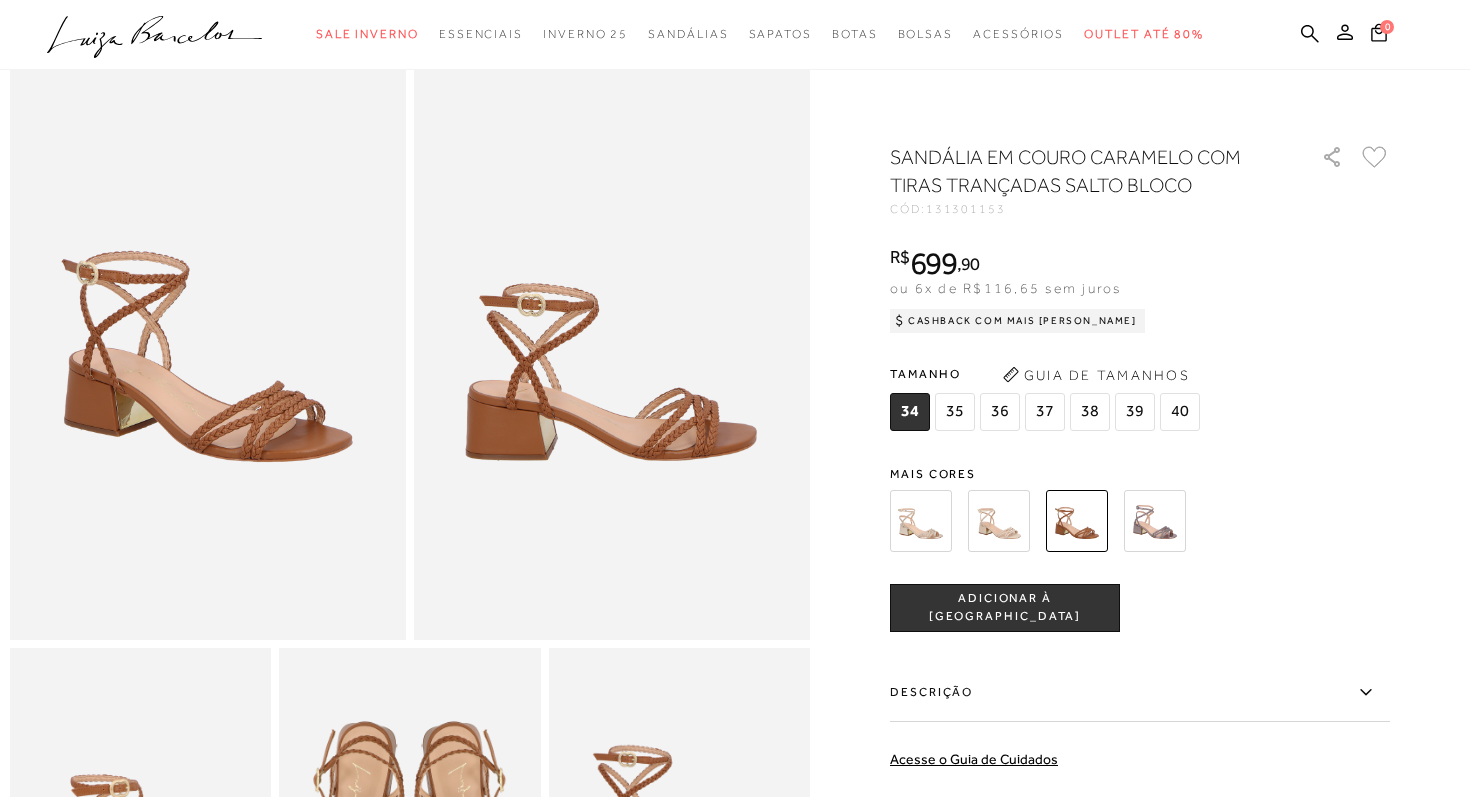 click at bounding box center [999, 521] 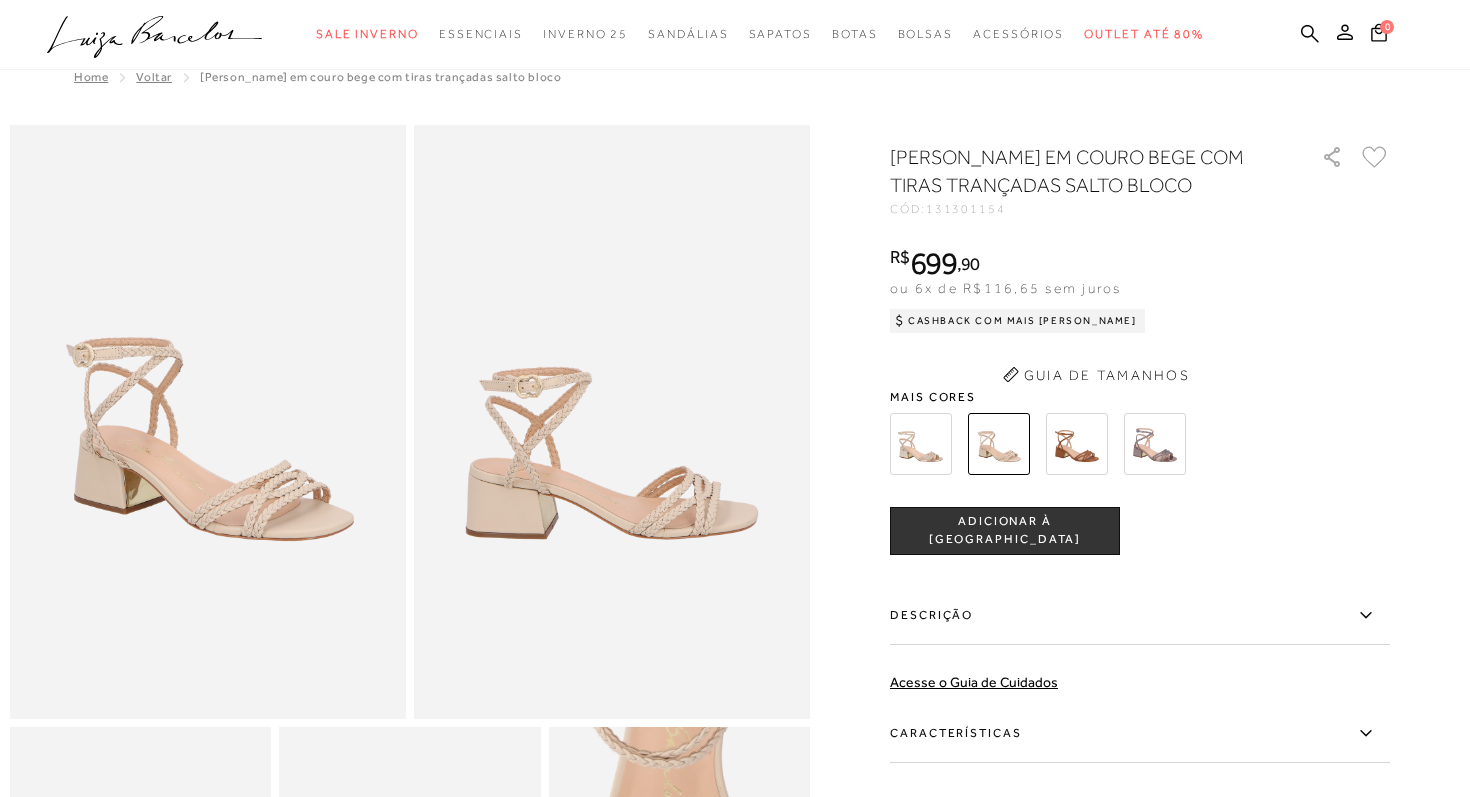 scroll, scrollTop: 0, scrollLeft: 0, axis: both 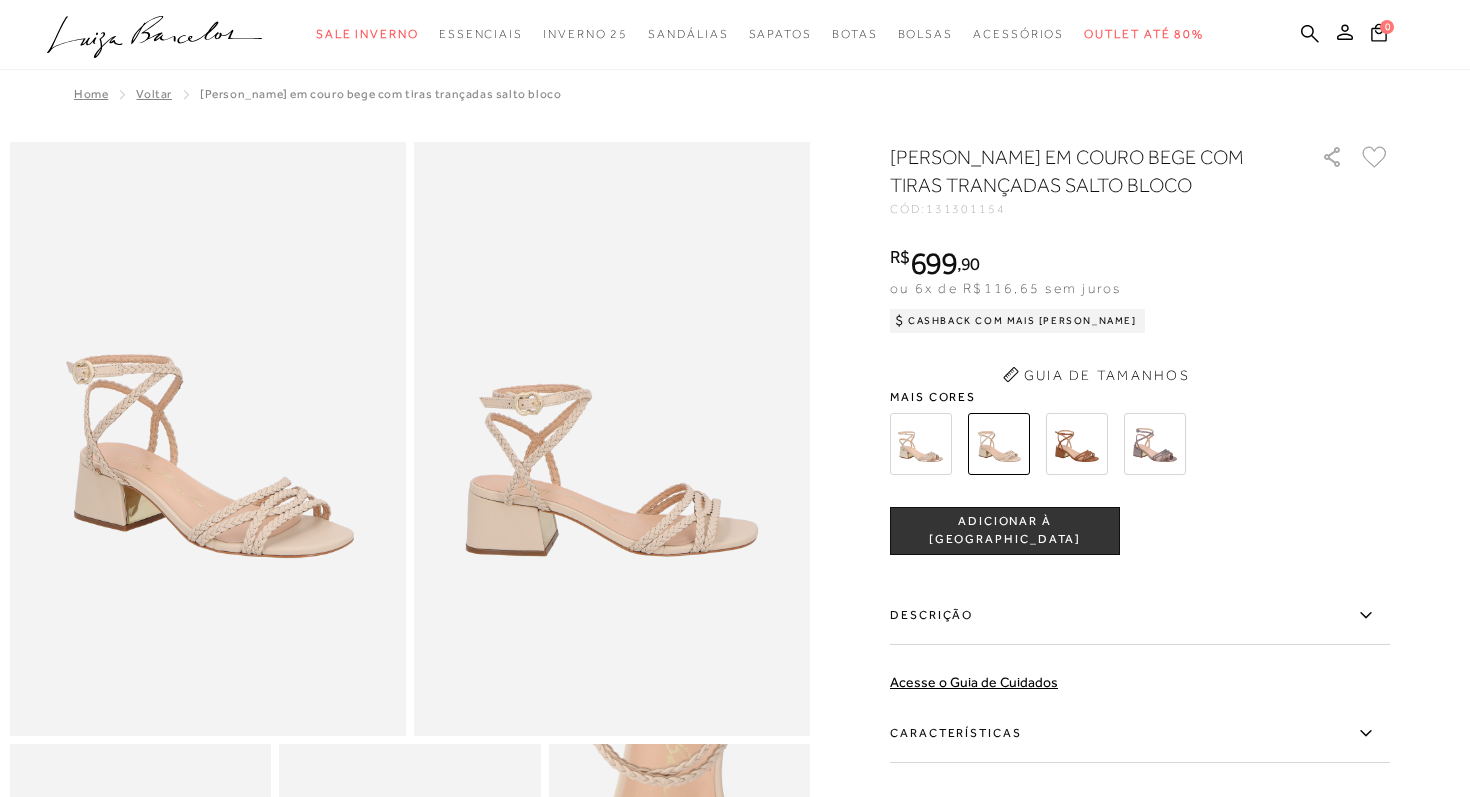 click on "[PERSON_NAME] EM COURO BEGE COM TIRAS TRANÇADAS  SALTO BLOCO
CÓD:
131301154
×
É necessário selecionar um tamanho para adicionar o produto como favorito.
R$ 699 , 90
ou 6x de R$116,65 sem juros
Cashback com Mais [PERSON_NAME]
R$699,90" at bounding box center (1140, 549) 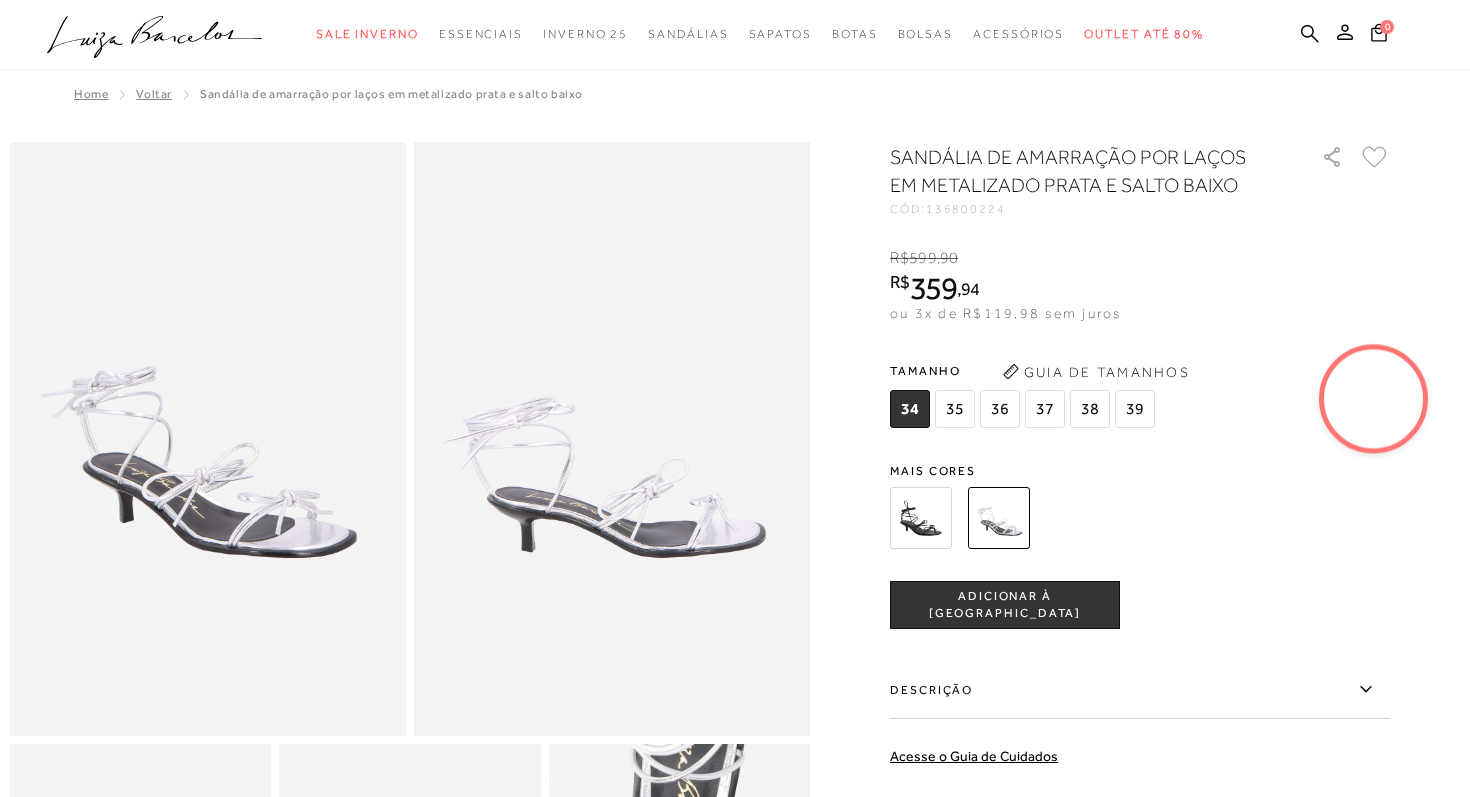 scroll, scrollTop: 0, scrollLeft: 0, axis: both 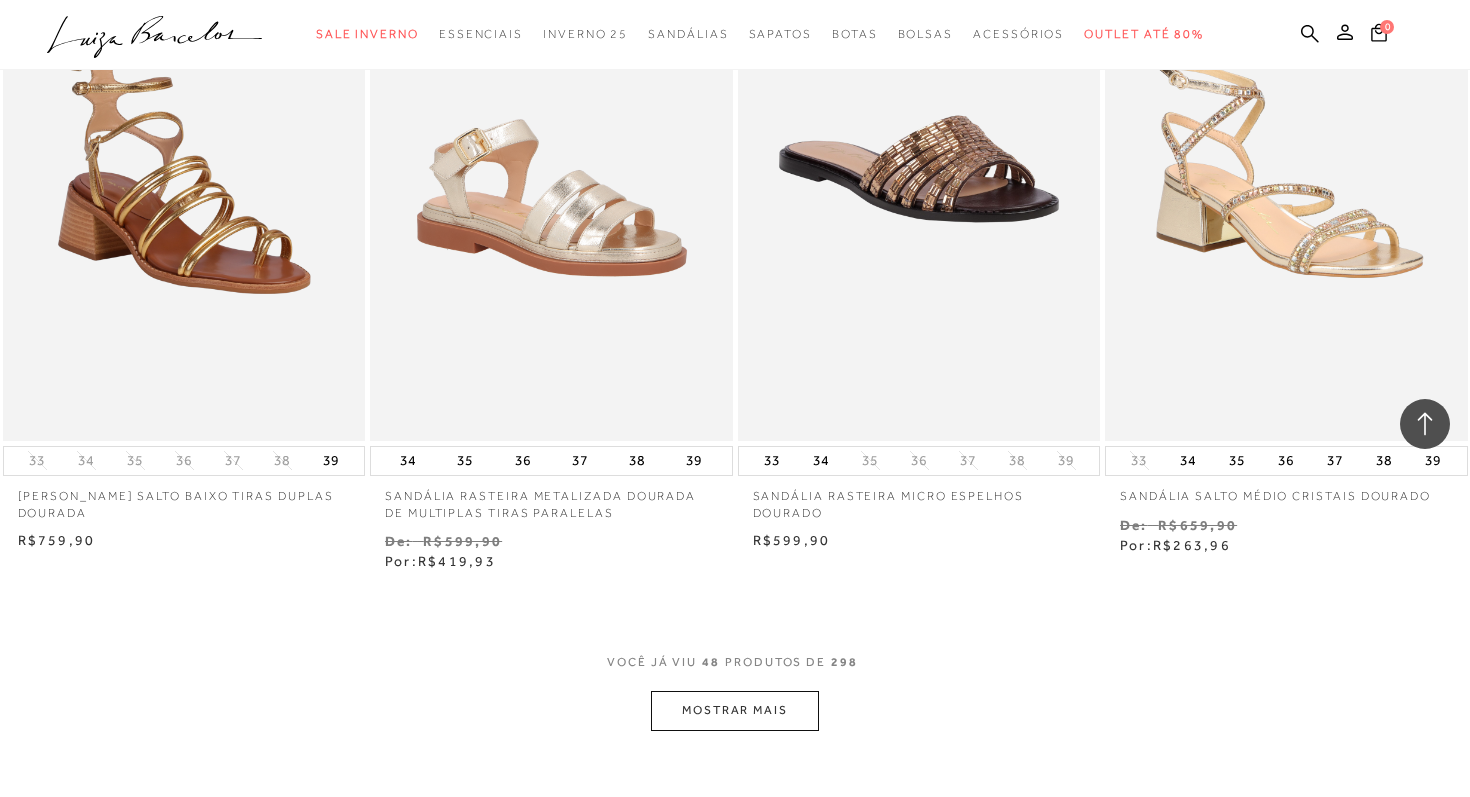 click on "MOSTRAR MAIS" at bounding box center [735, 710] 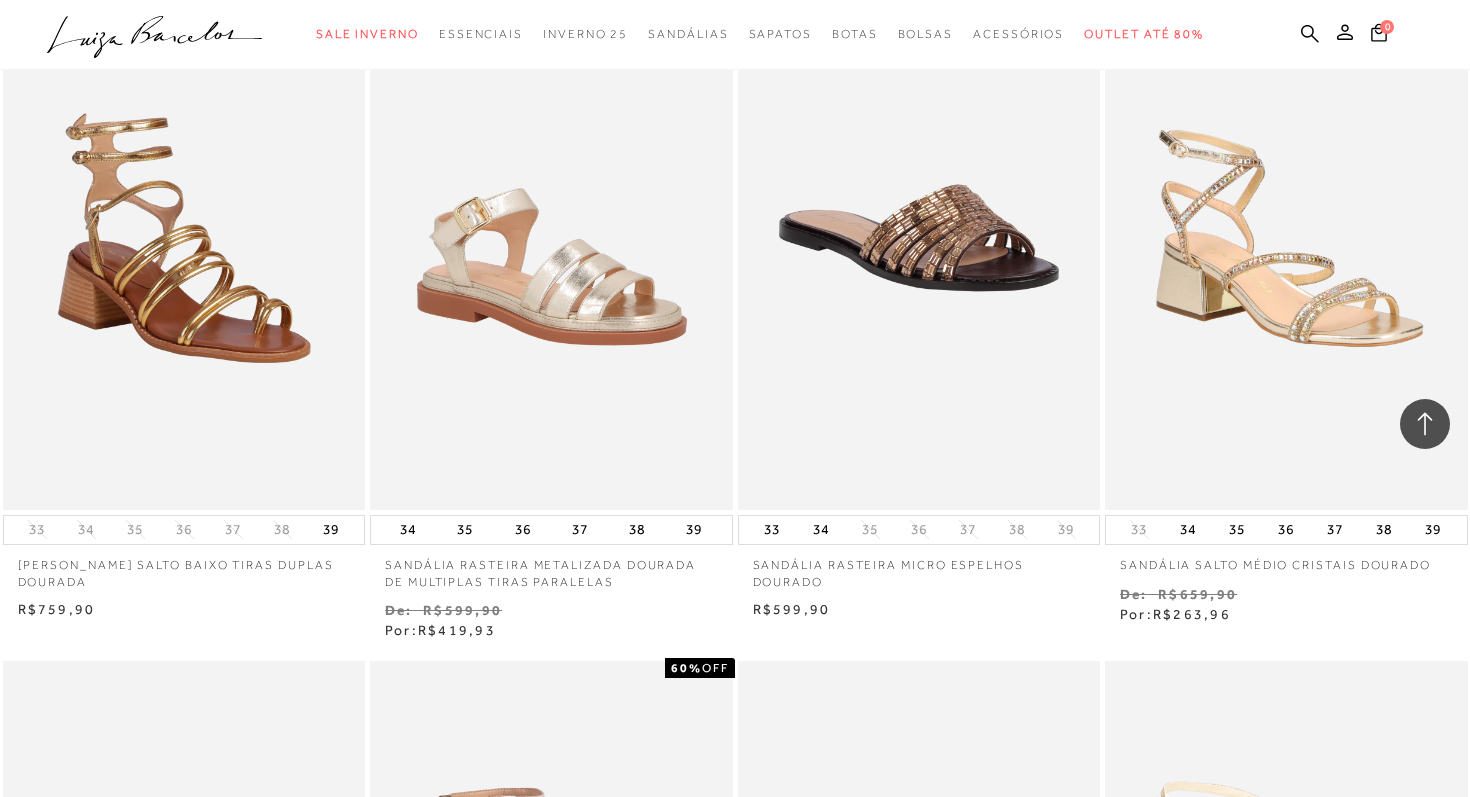 scroll, scrollTop: 7616, scrollLeft: 0, axis: vertical 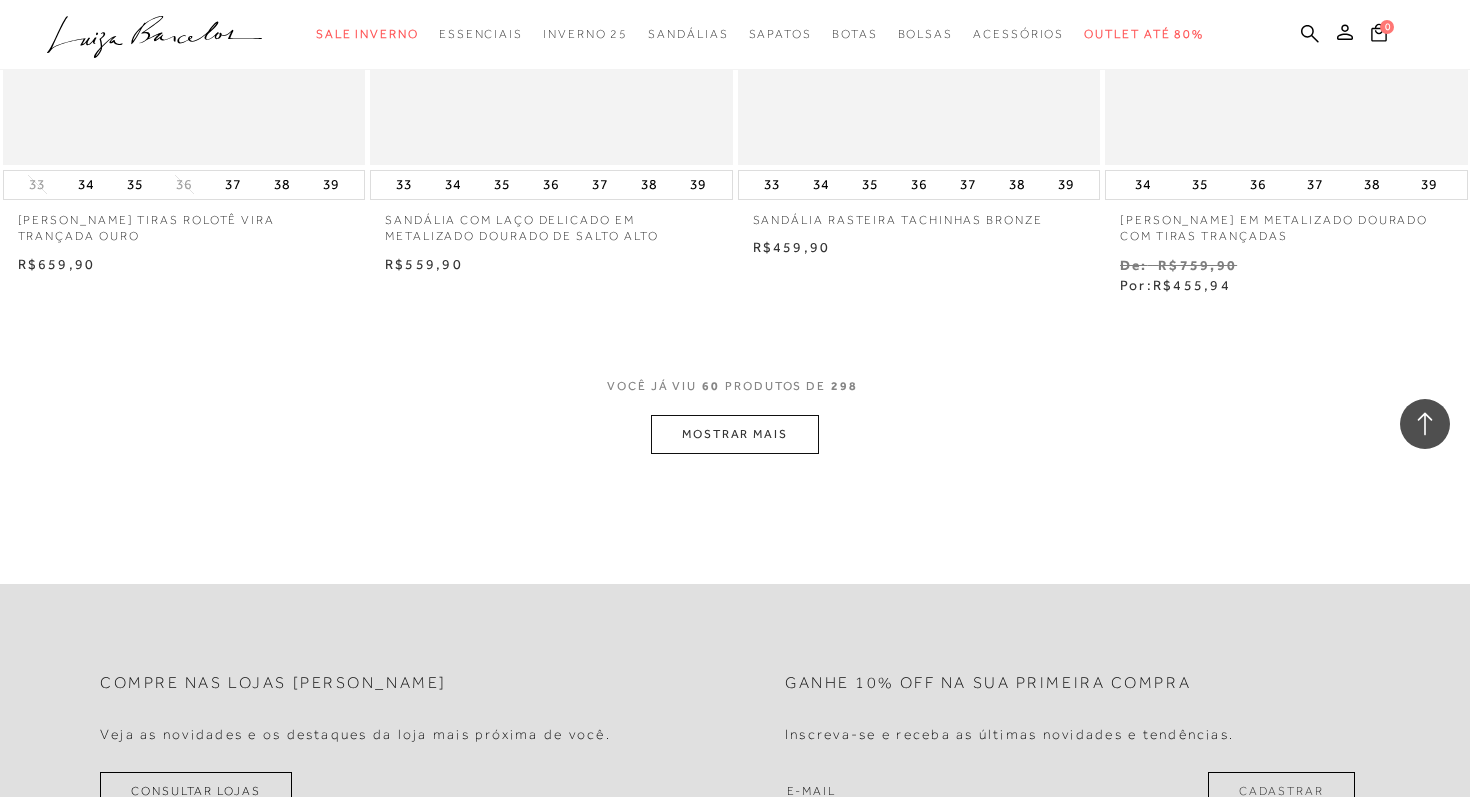 click on "MOSTRAR MAIS" at bounding box center [735, 434] 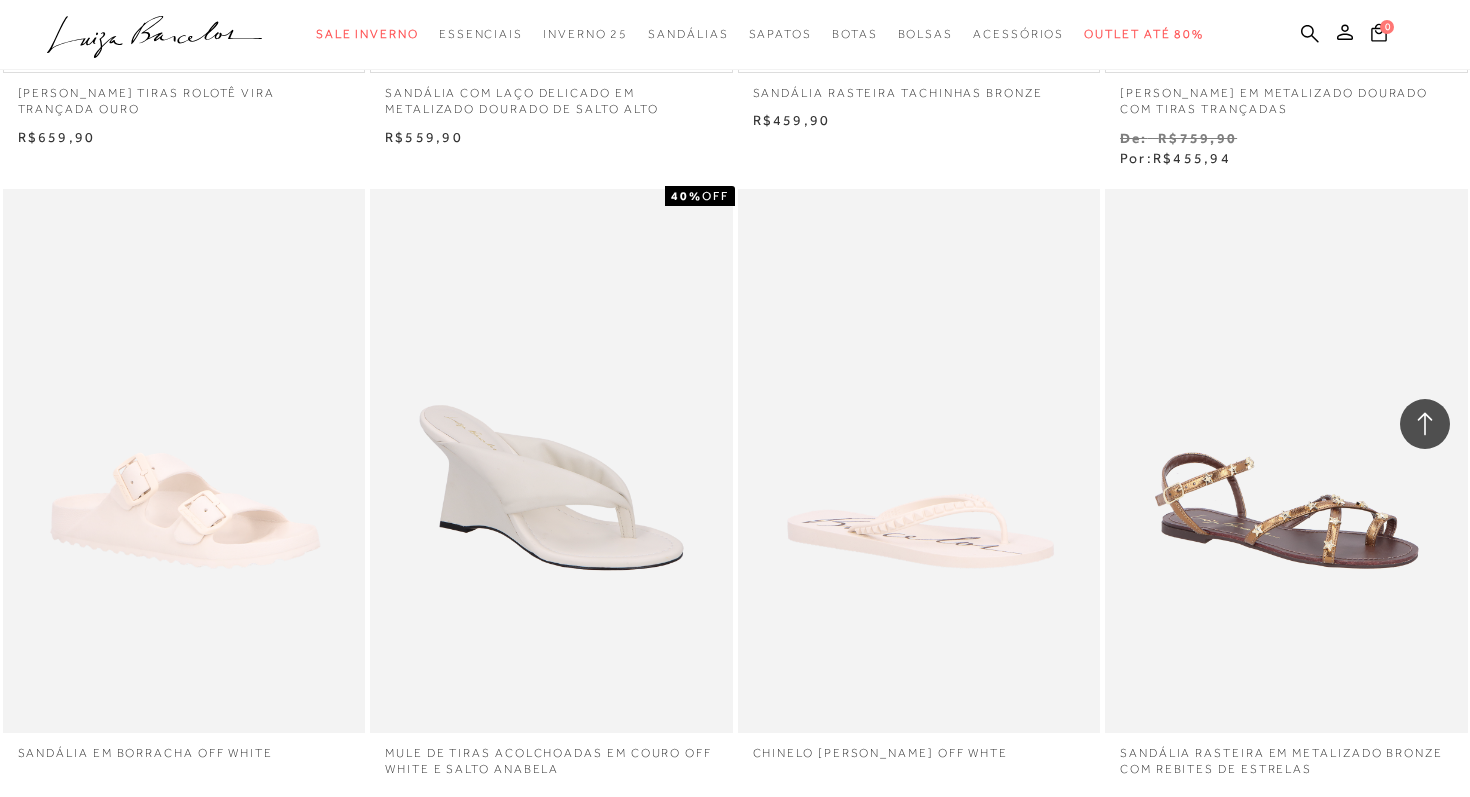 scroll, scrollTop: 10212, scrollLeft: 0, axis: vertical 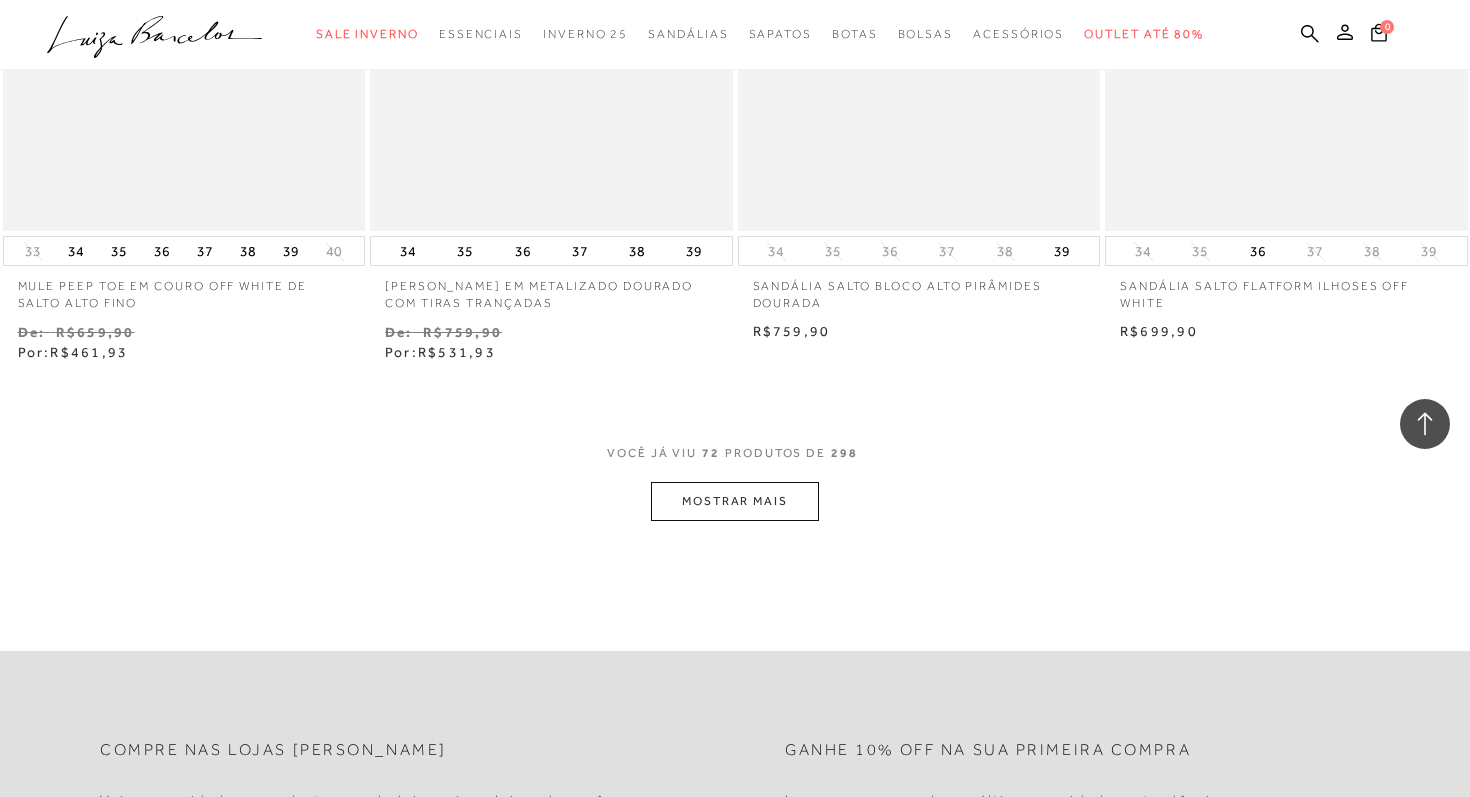 click on "MOSTRAR MAIS" at bounding box center (735, 501) 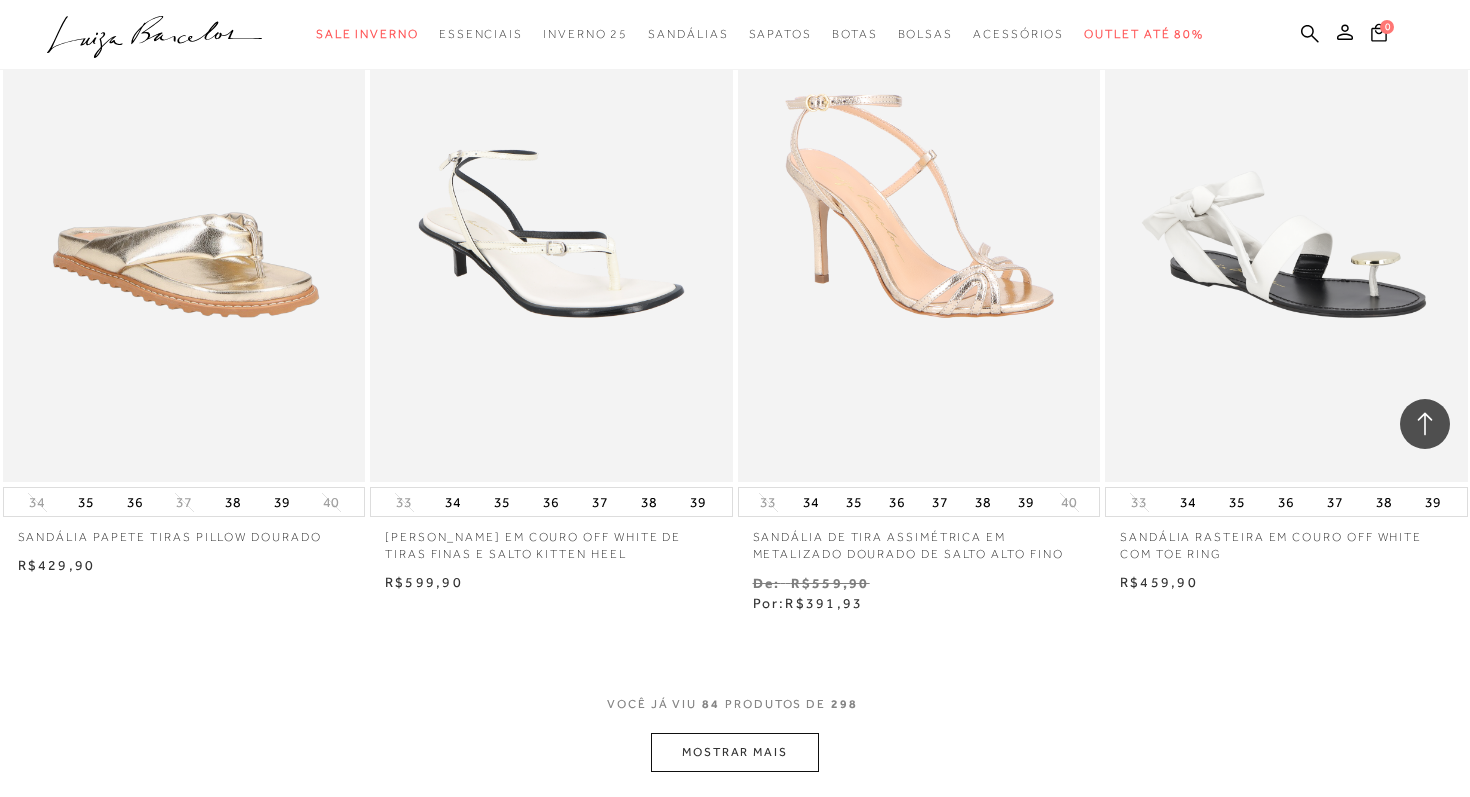 scroll, scrollTop: 13952, scrollLeft: 0, axis: vertical 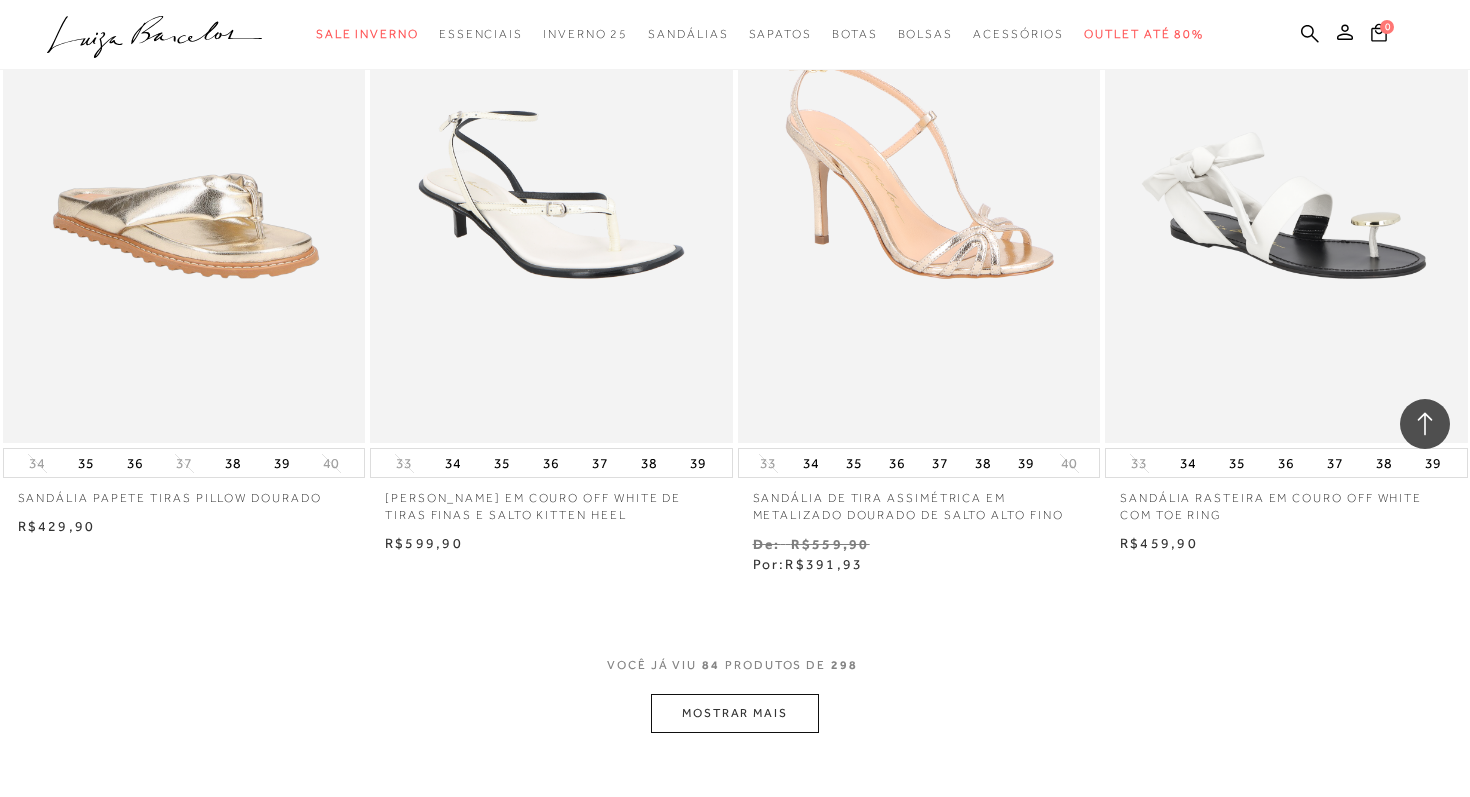click on "VOCê JÁ VIU
84
PRODUTOS DE
298" at bounding box center (735, 675) 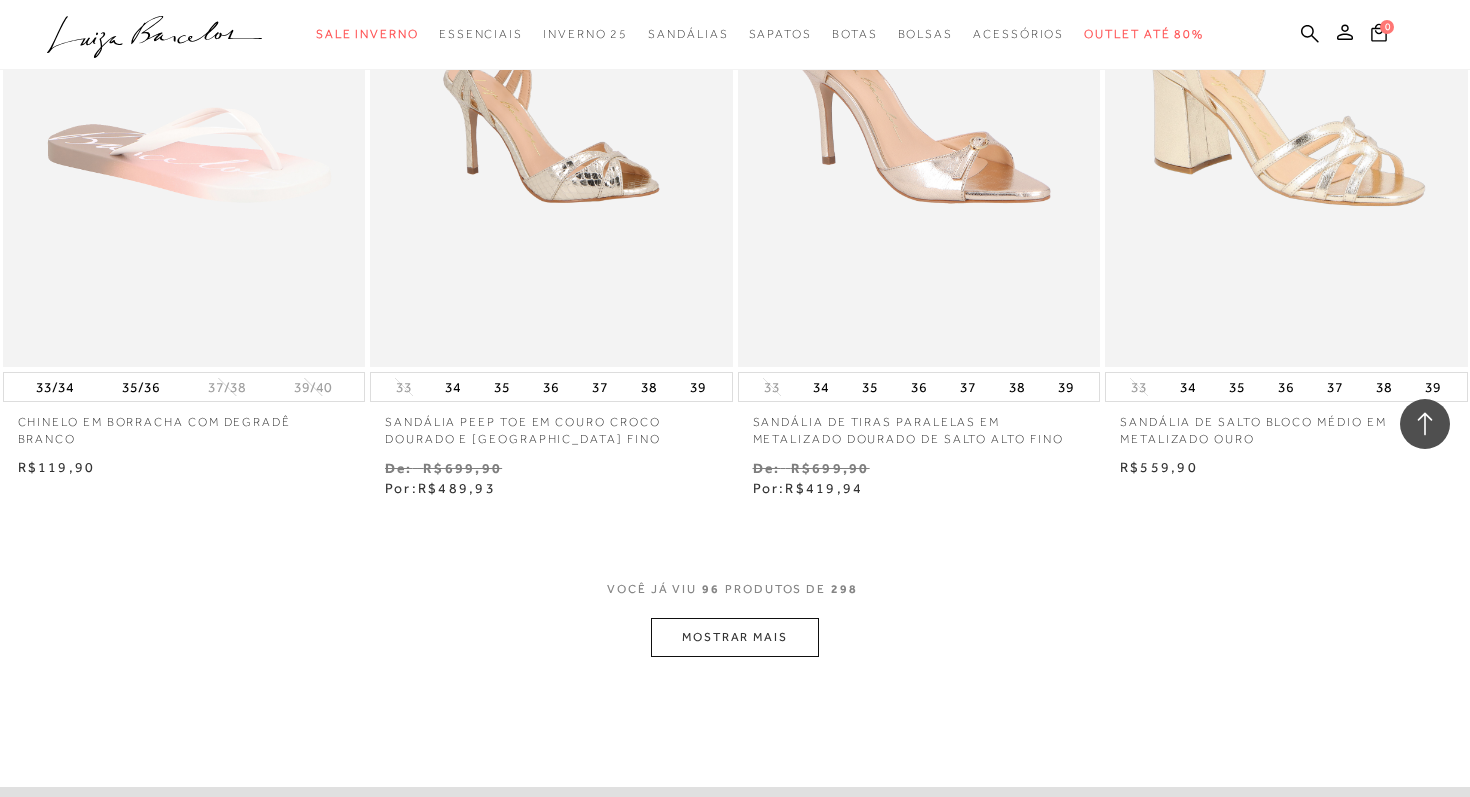 scroll, scrollTop: 16370, scrollLeft: 0, axis: vertical 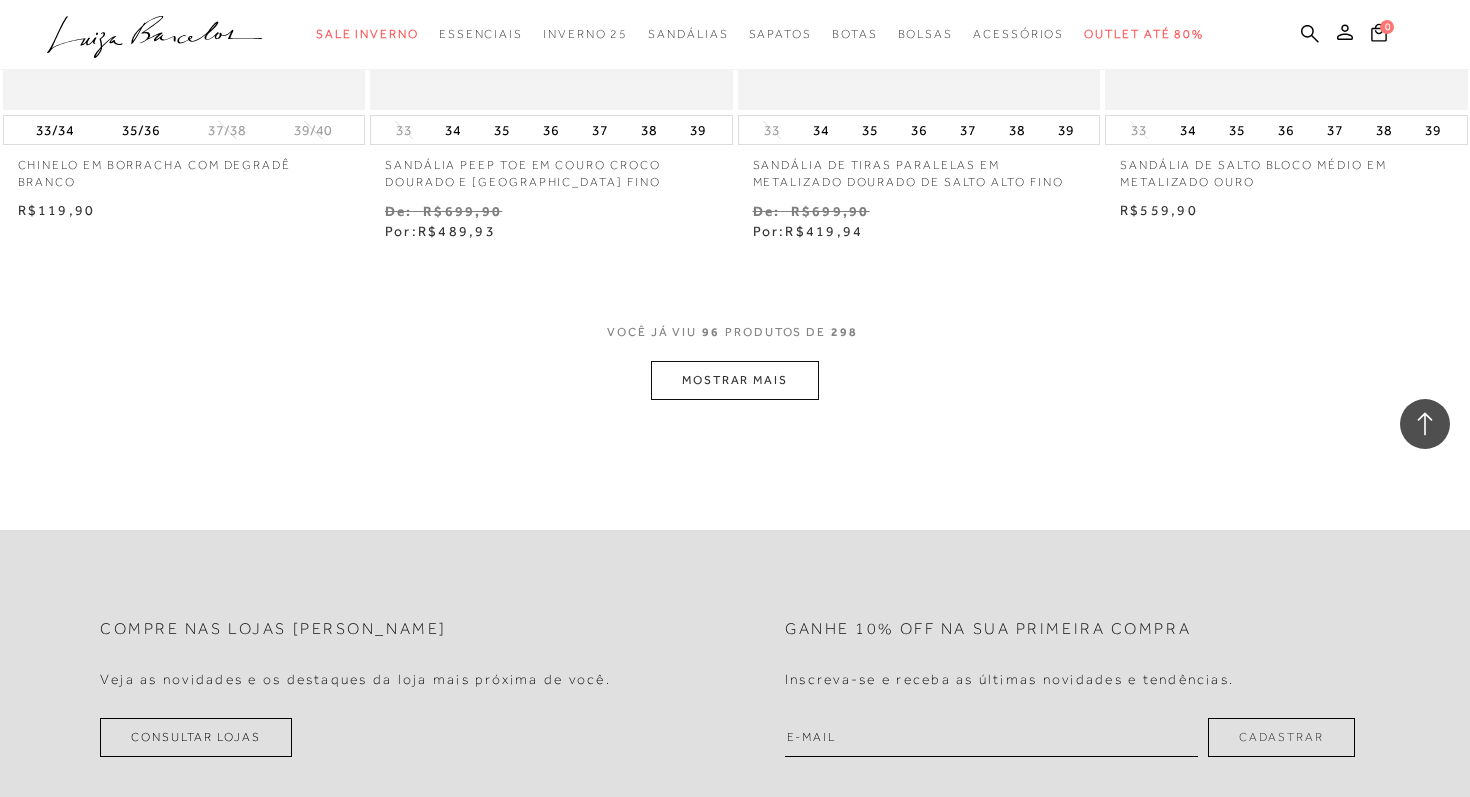 click on "MOSTRAR MAIS" at bounding box center (735, 380) 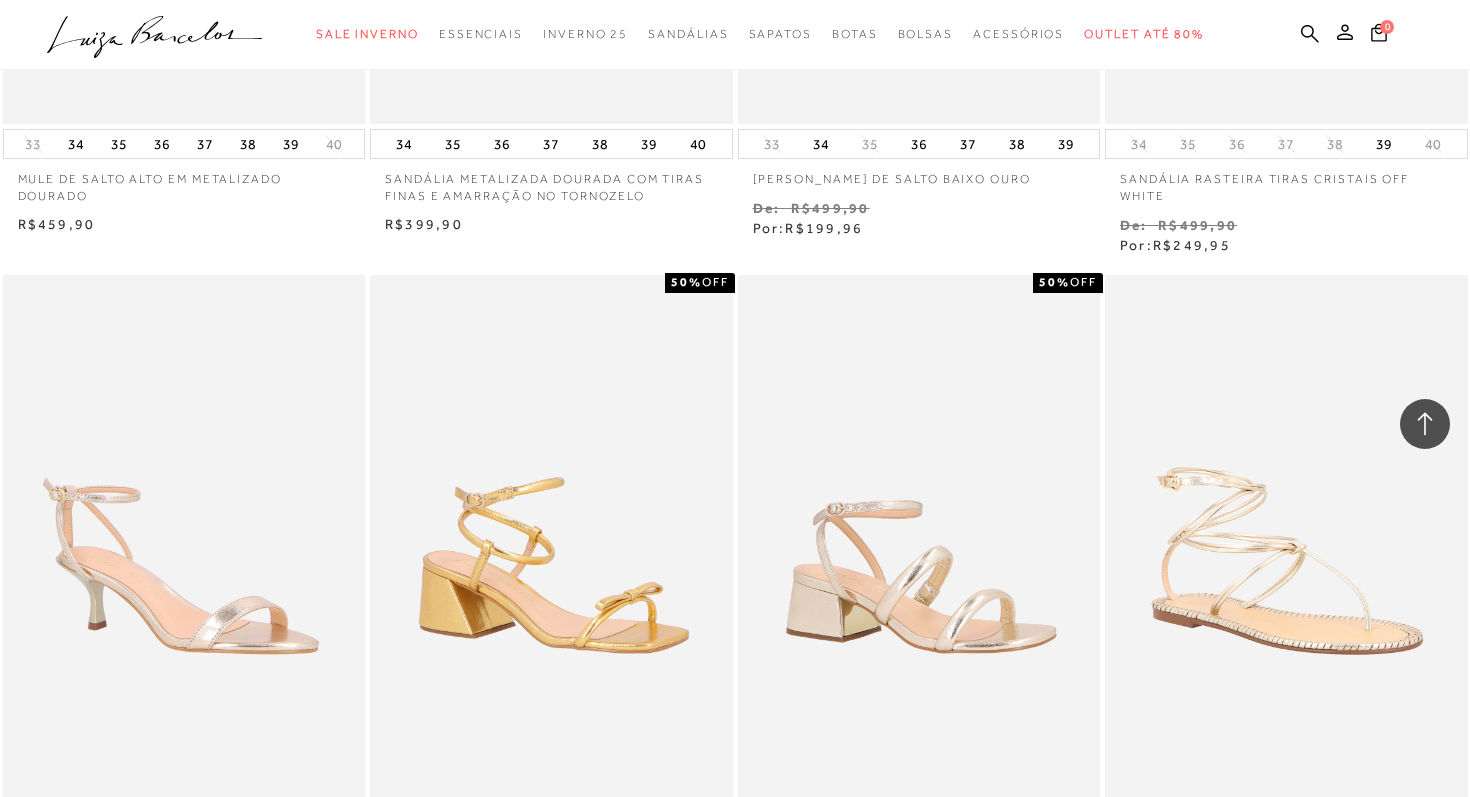 scroll, scrollTop: 17159, scrollLeft: 0, axis: vertical 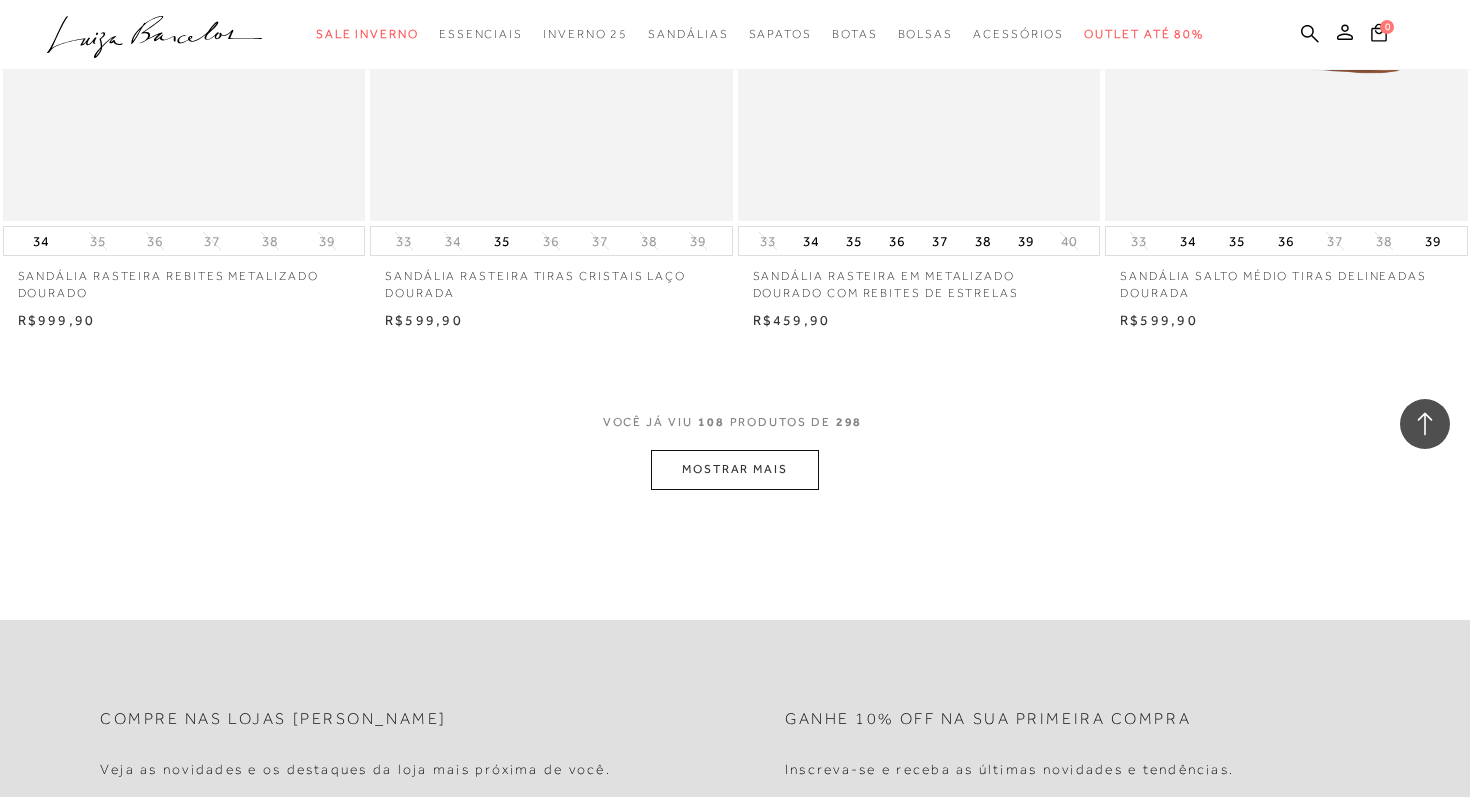 click on "MOSTRAR MAIS" at bounding box center [735, 469] 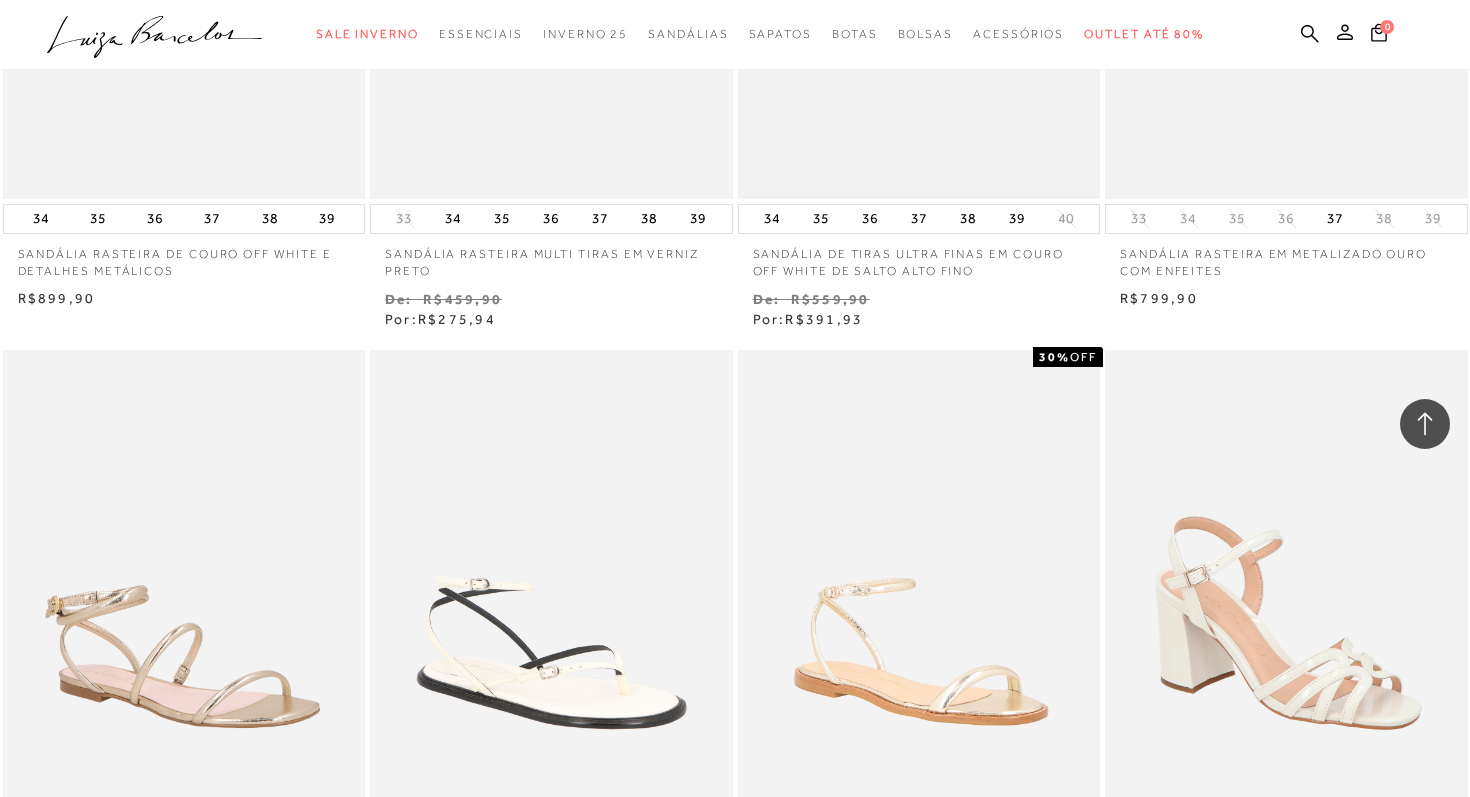 scroll, scrollTop: 20109, scrollLeft: 0, axis: vertical 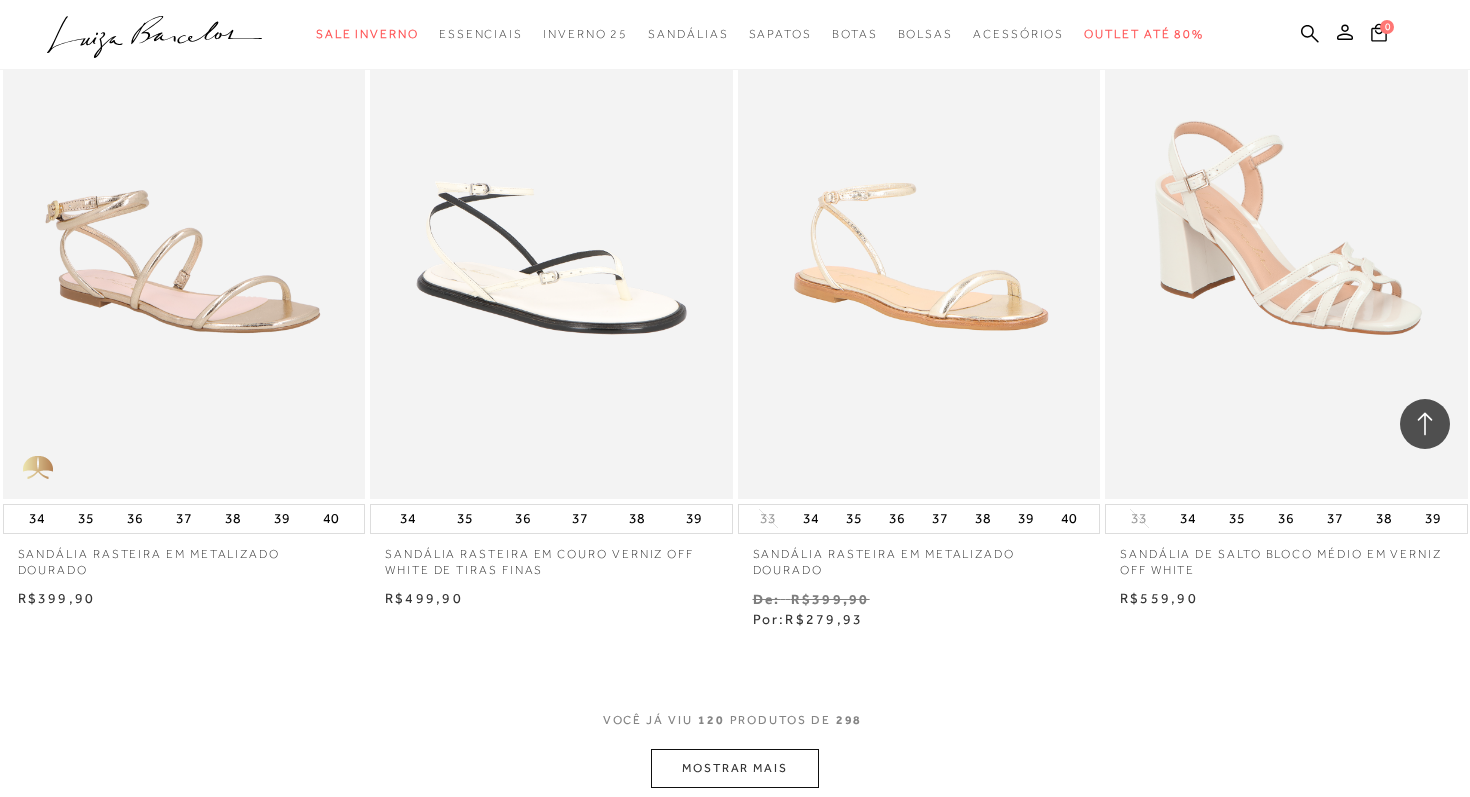 click on "MOSTRAR MAIS" at bounding box center [735, 768] 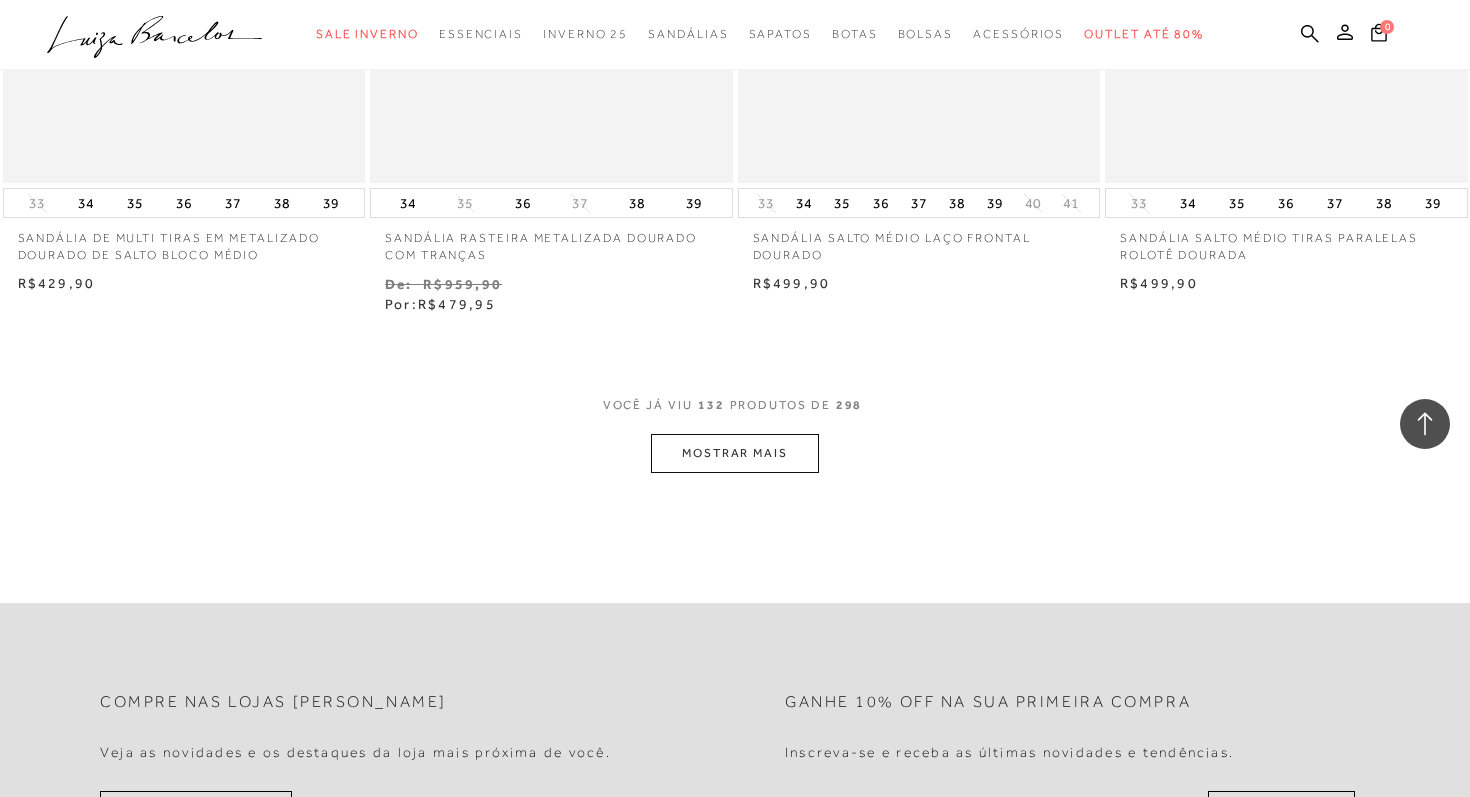 scroll, scrollTop: 22518, scrollLeft: 0, axis: vertical 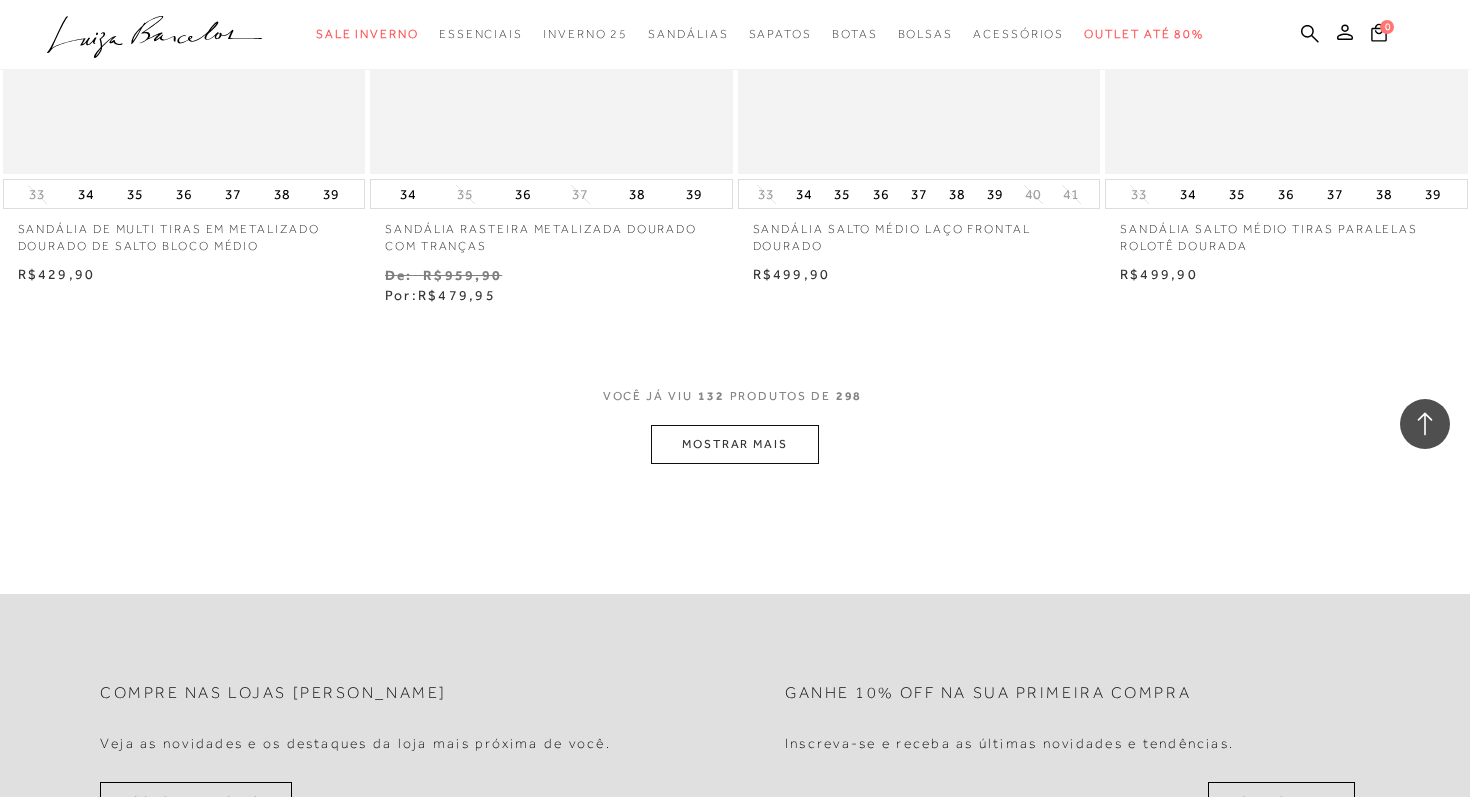 click on "MOSTRAR MAIS" at bounding box center (735, 444) 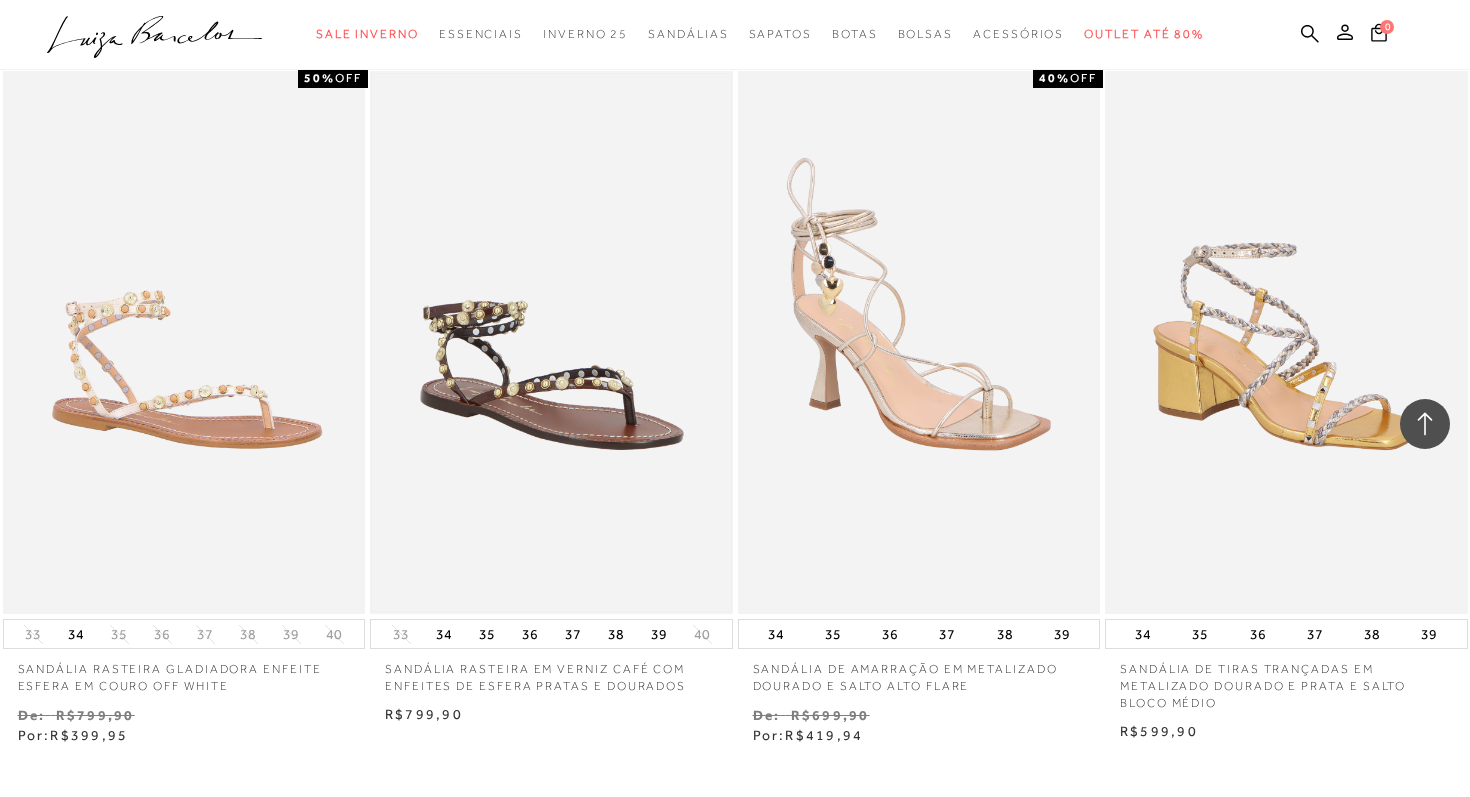 scroll, scrollTop: 24240, scrollLeft: 0, axis: vertical 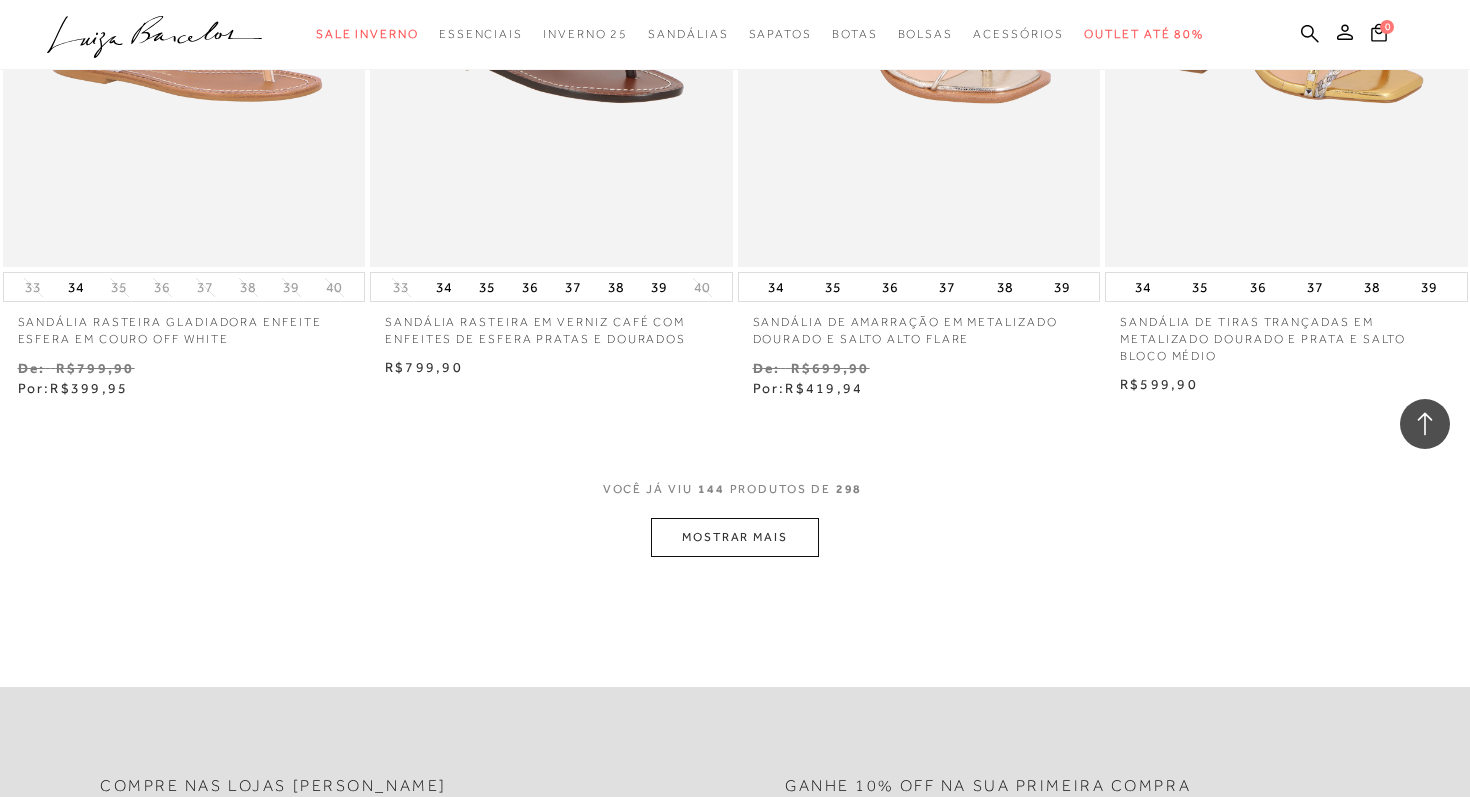click on "MOSTRAR MAIS" at bounding box center (735, 537) 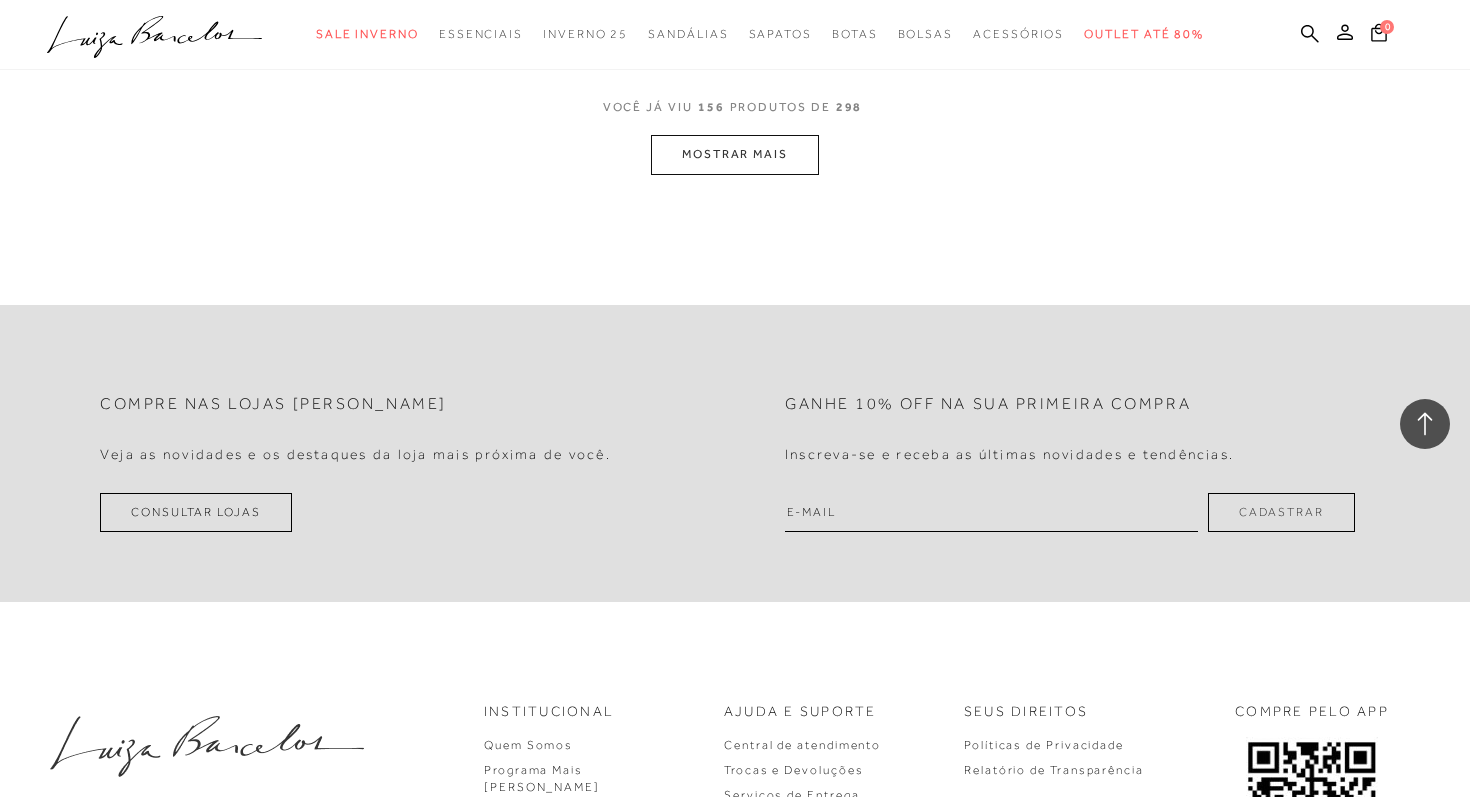 scroll, scrollTop: 26879, scrollLeft: 0, axis: vertical 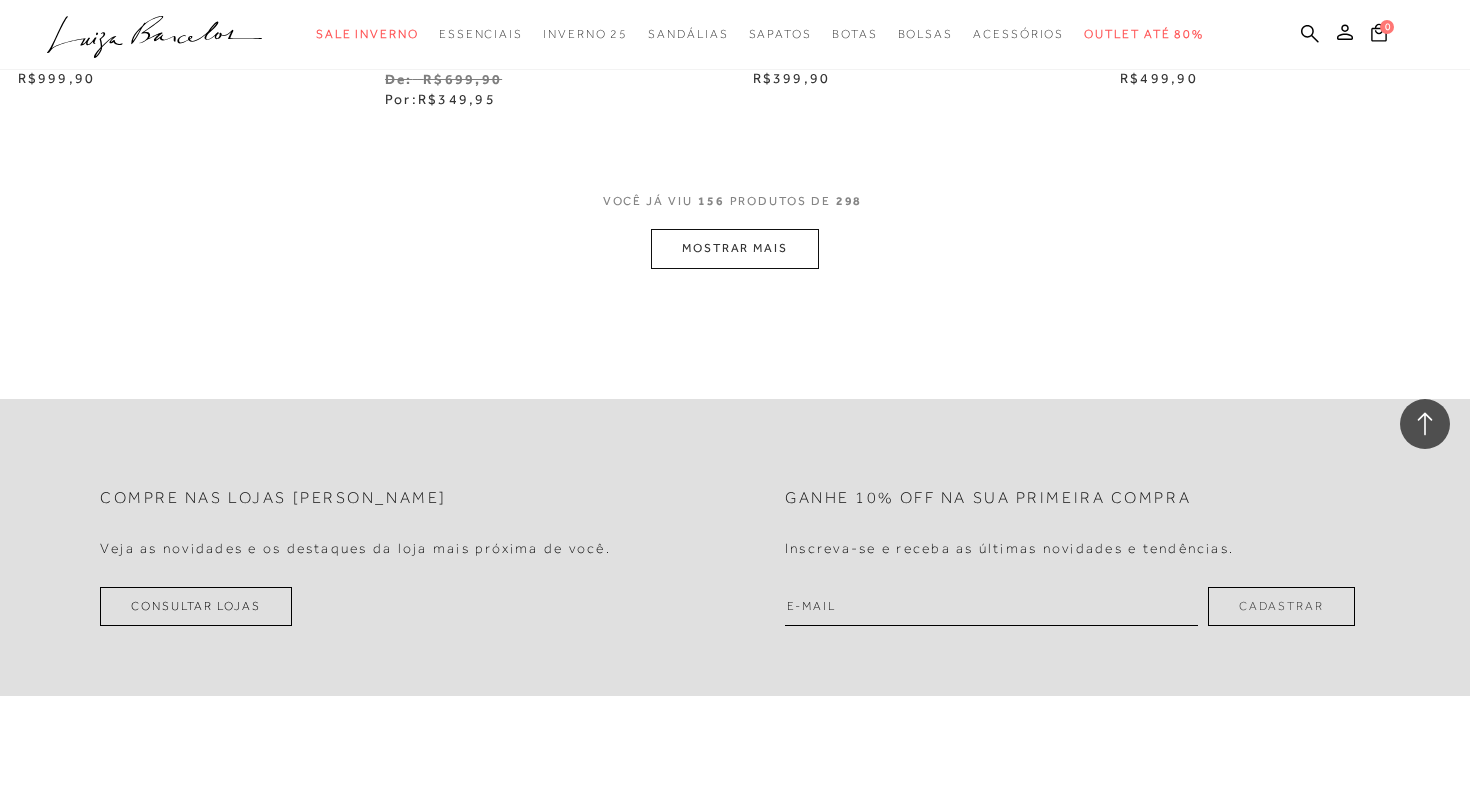 click on "MOSTRAR MAIS" at bounding box center [735, 248] 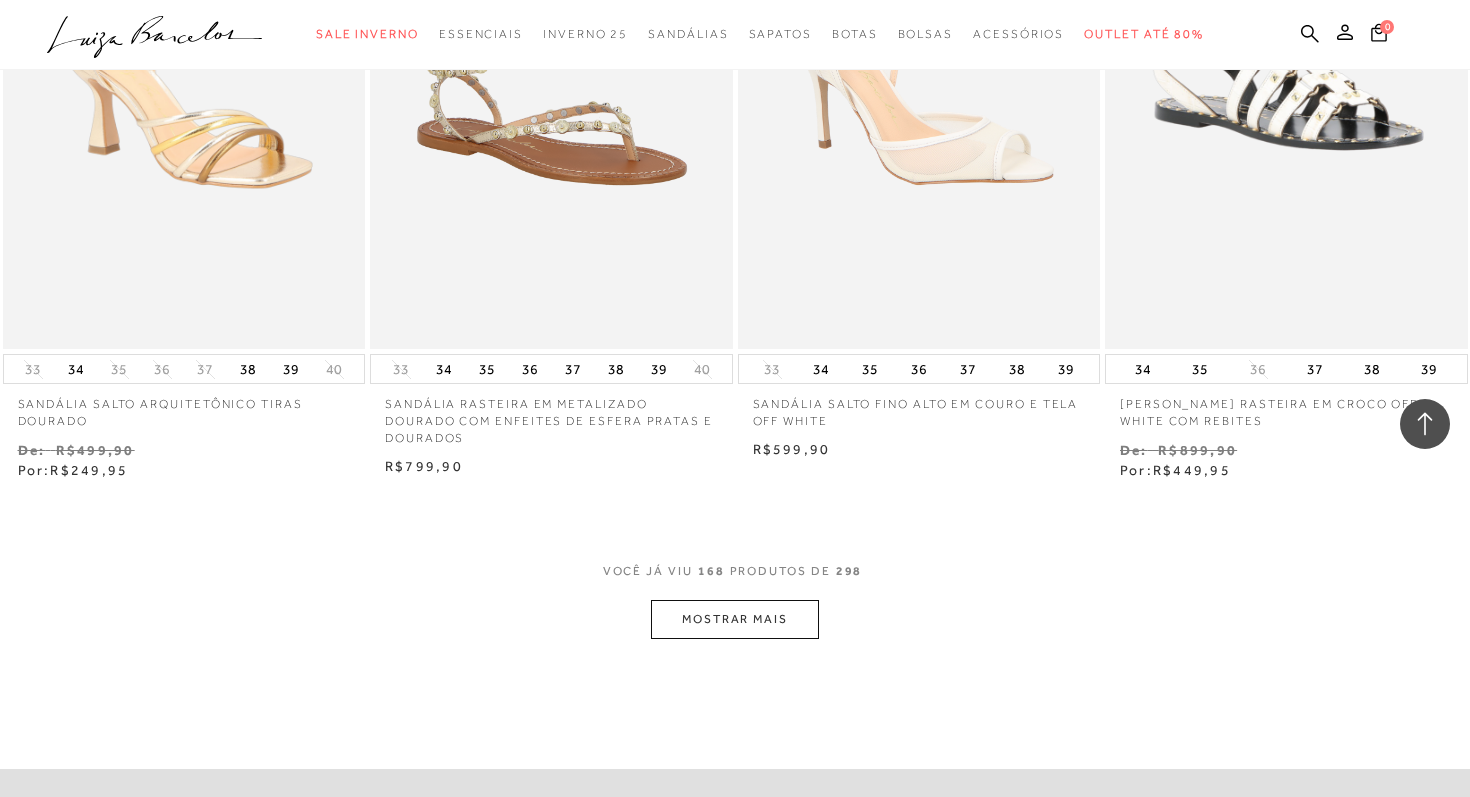 scroll, scrollTop: 28733, scrollLeft: 0, axis: vertical 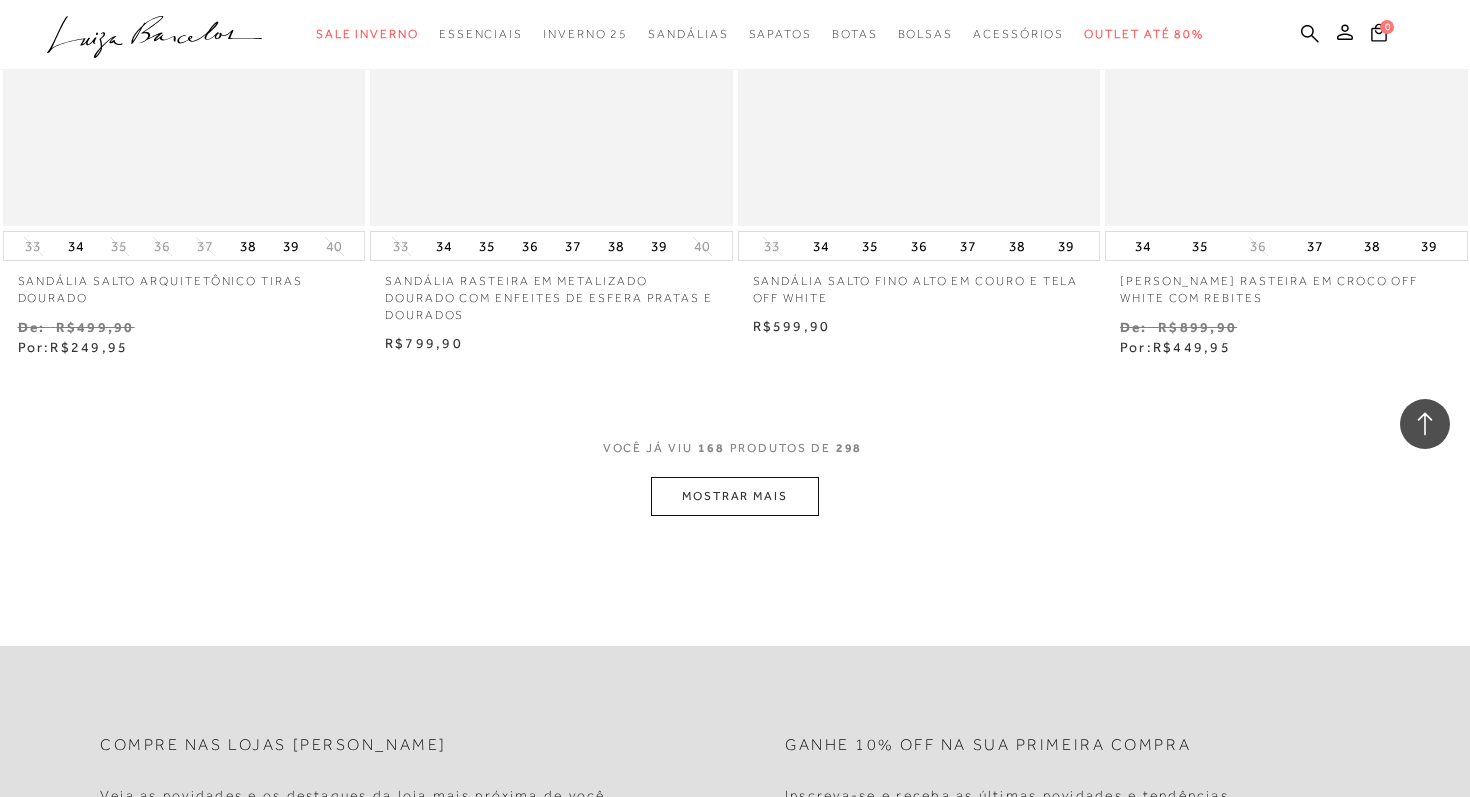 click on "MOSTRAR MAIS" at bounding box center (735, 496) 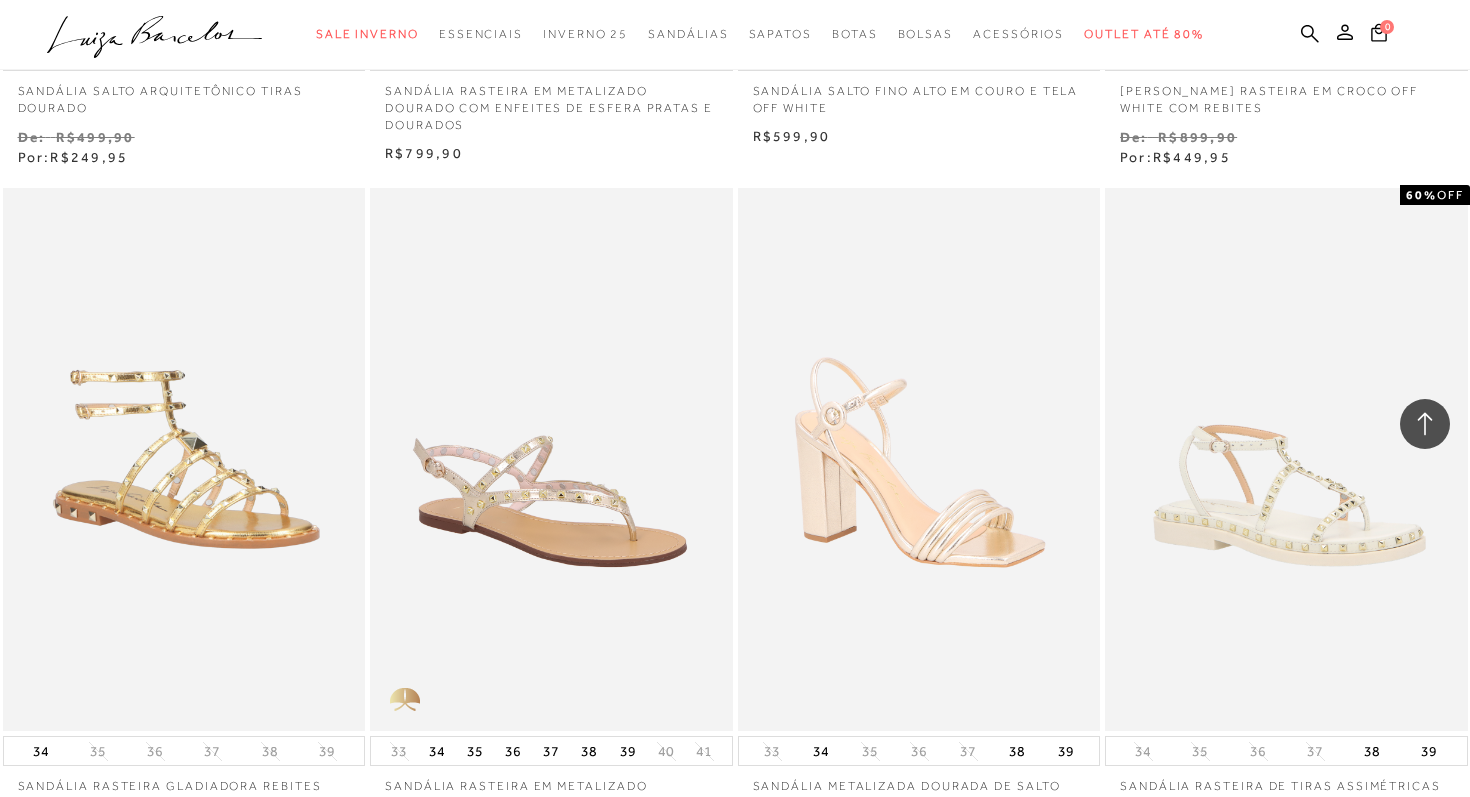 scroll, scrollTop: 29128, scrollLeft: 0, axis: vertical 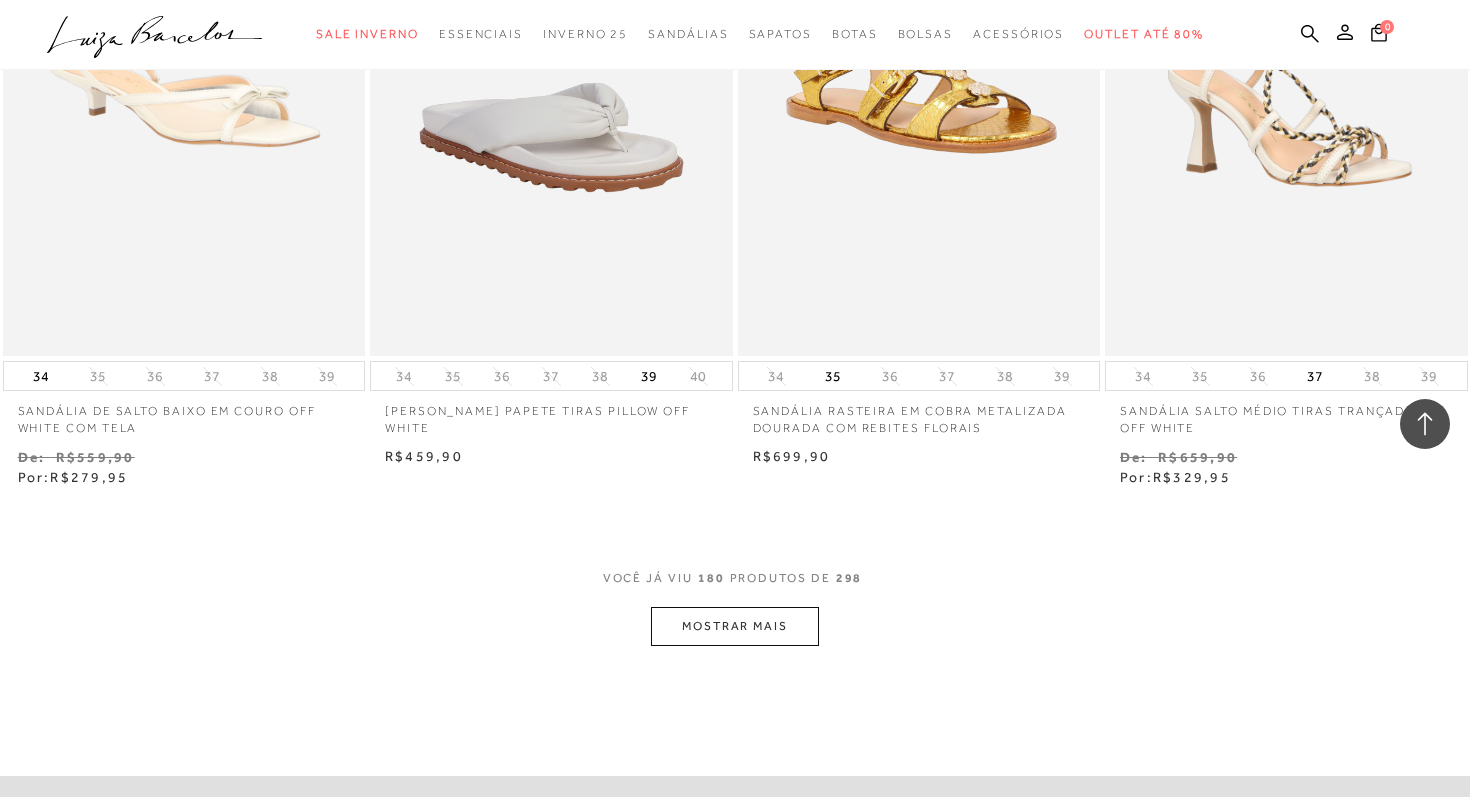 click on "MOSTRAR MAIS" at bounding box center (735, 626) 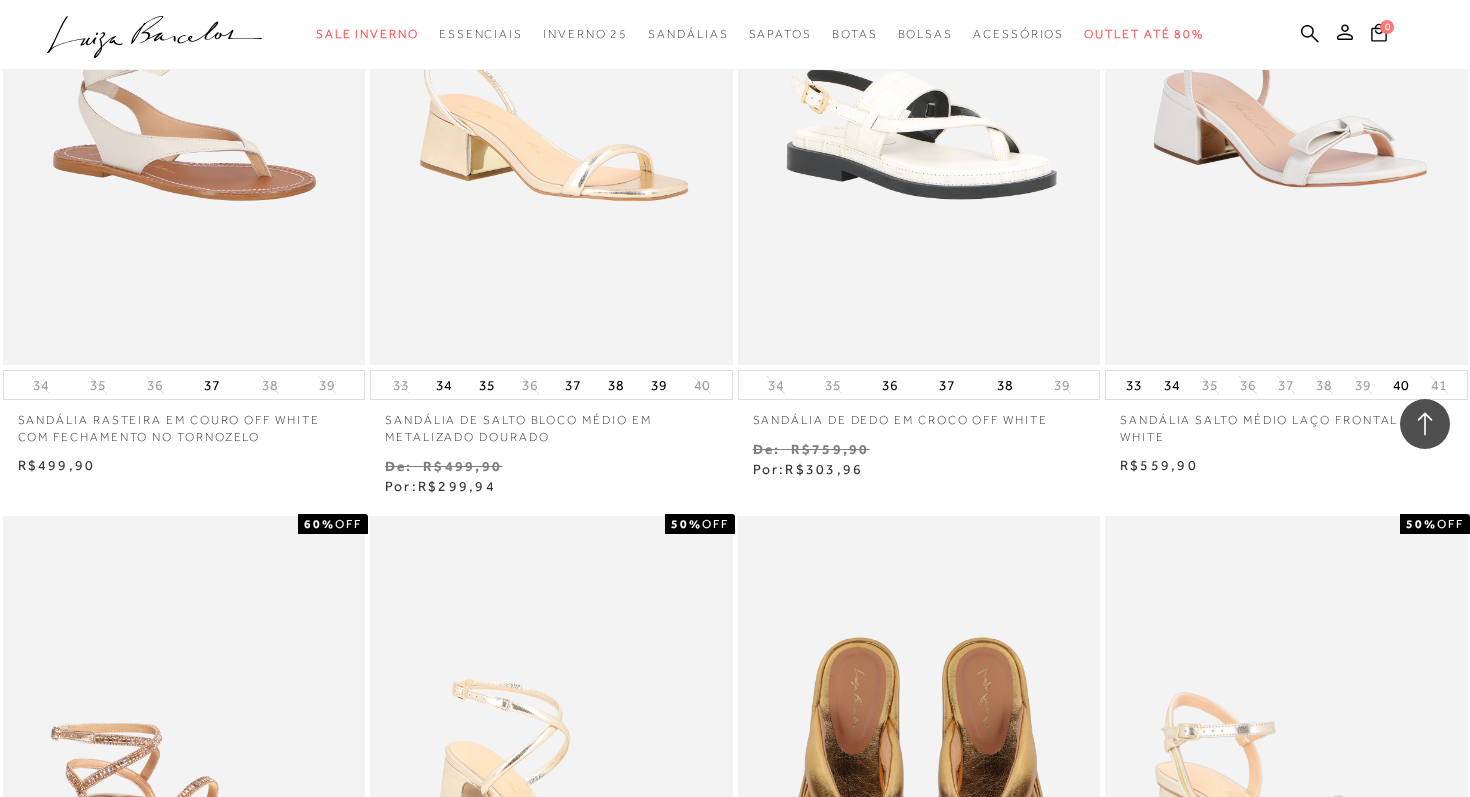 scroll, scrollTop: 32184, scrollLeft: 0, axis: vertical 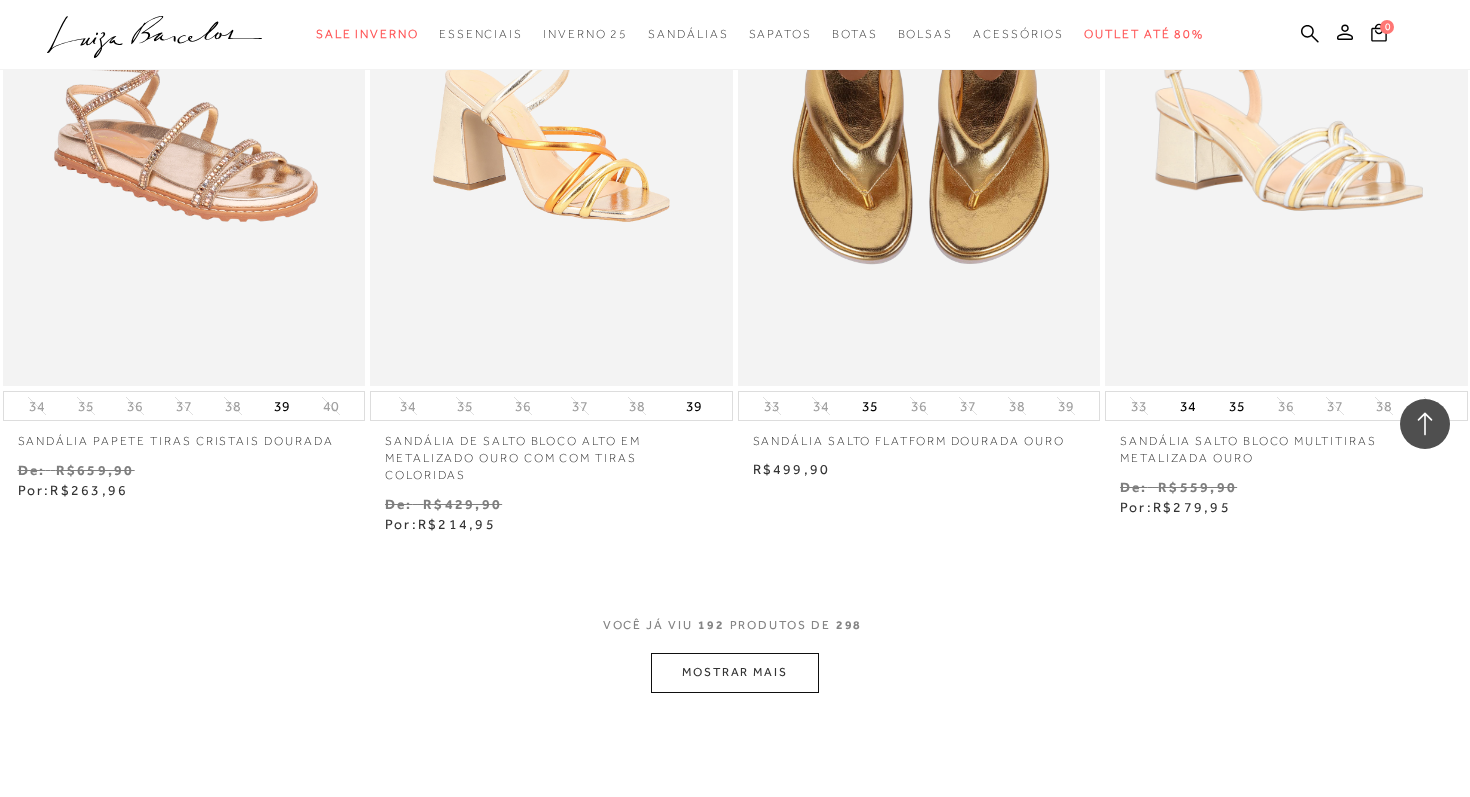 click on "MOSTRAR MAIS" at bounding box center (735, 672) 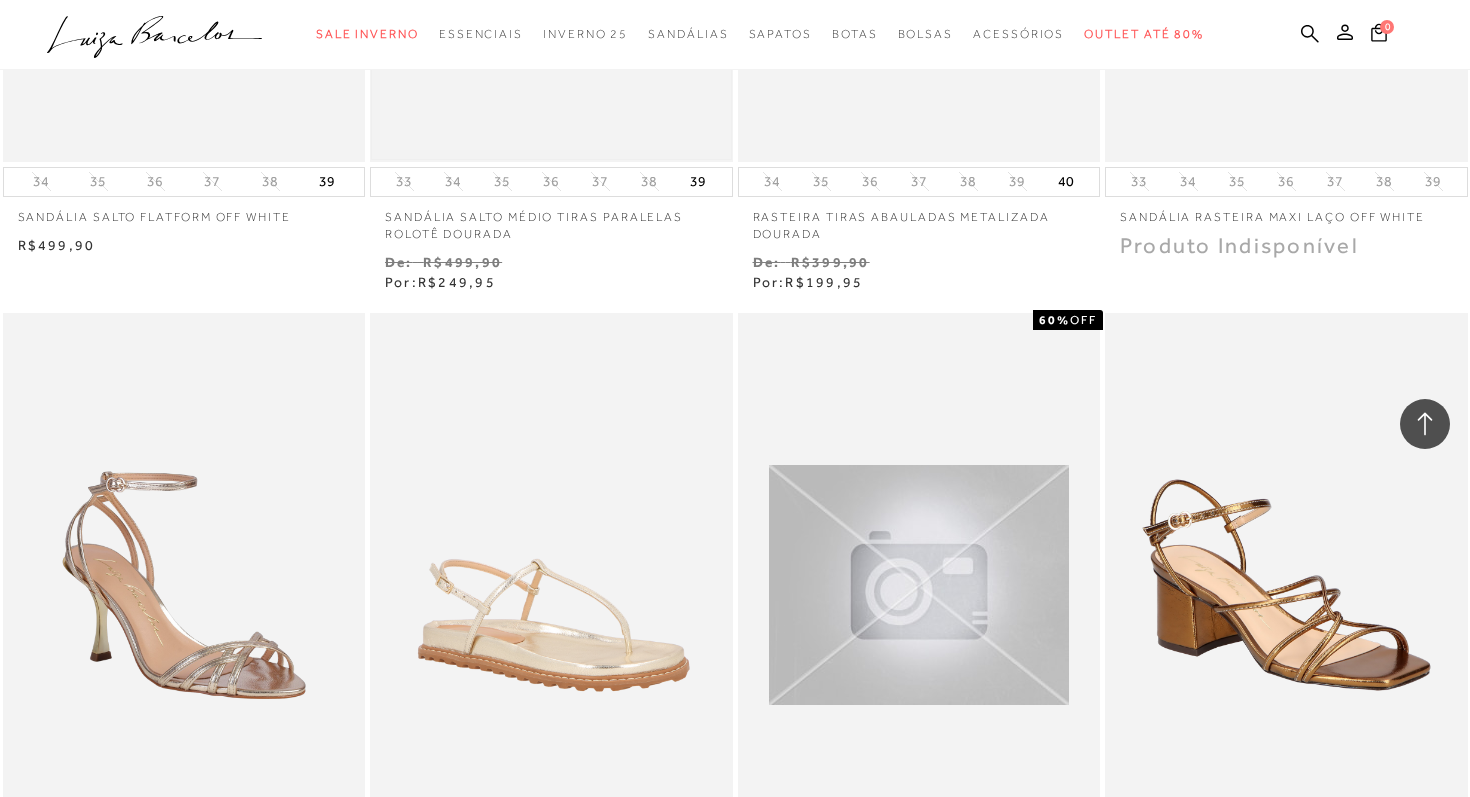 scroll, scrollTop: 34207, scrollLeft: 0, axis: vertical 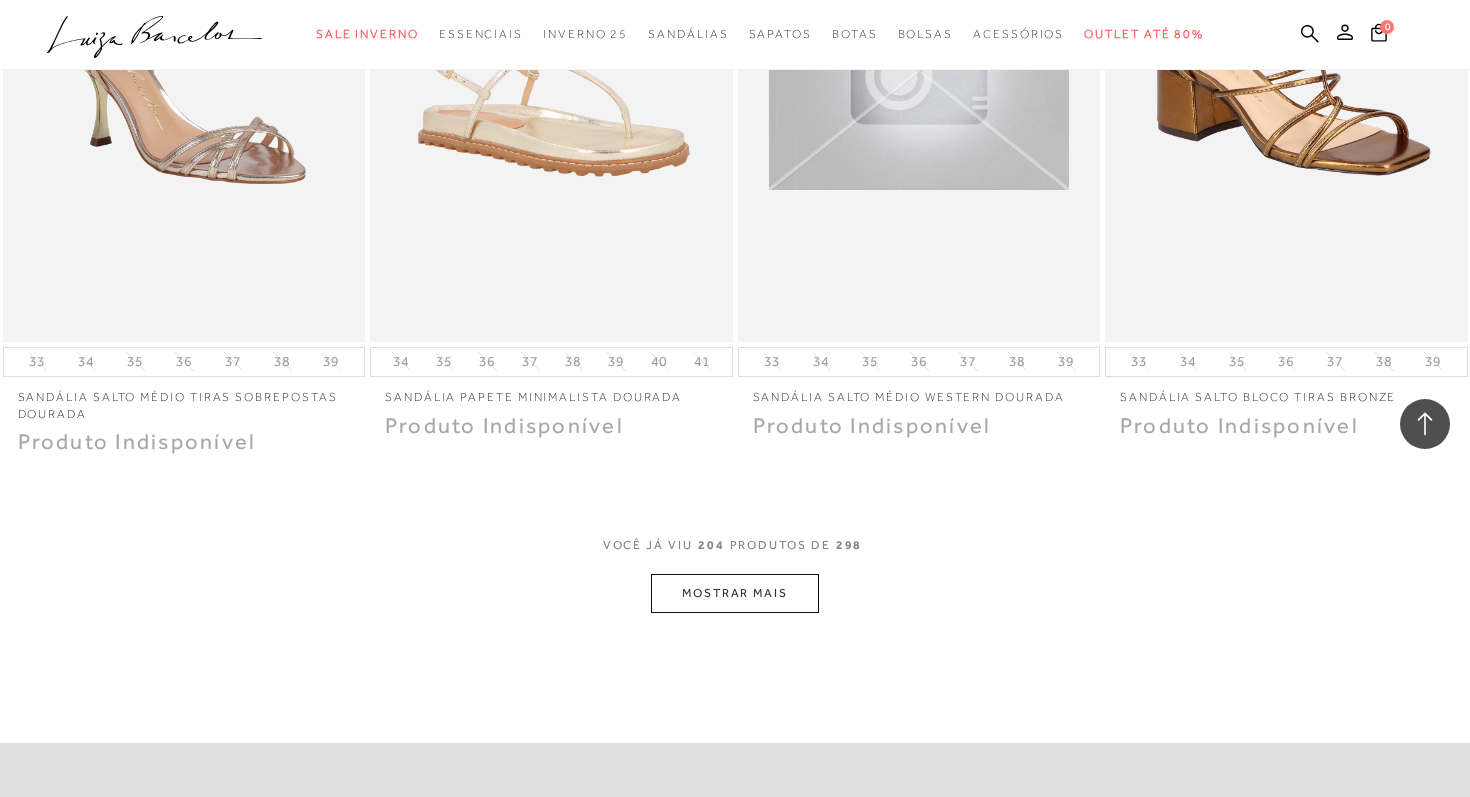 click on "MOSTRAR MAIS" at bounding box center (735, 593) 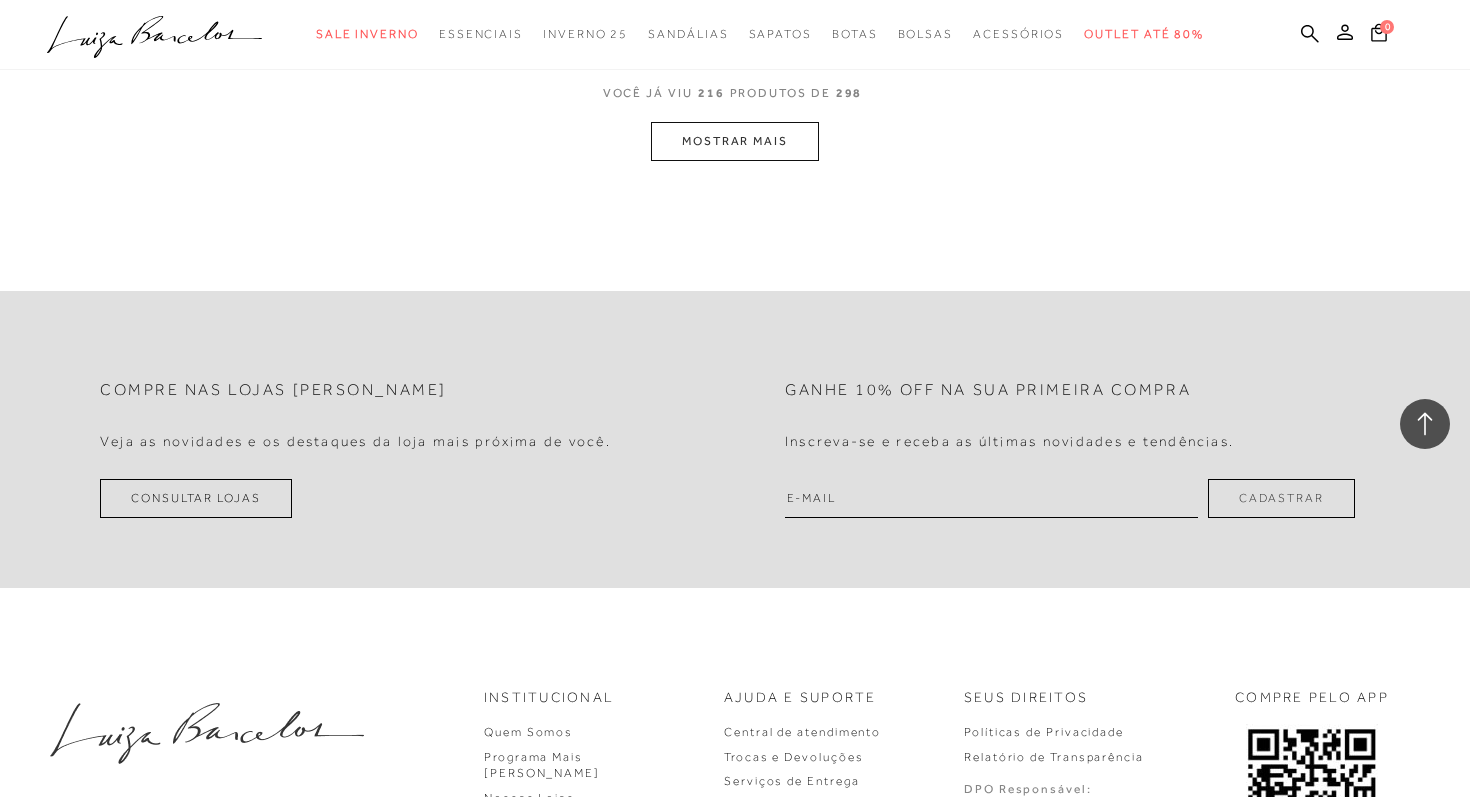 scroll, scrollTop: 37327, scrollLeft: 0, axis: vertical 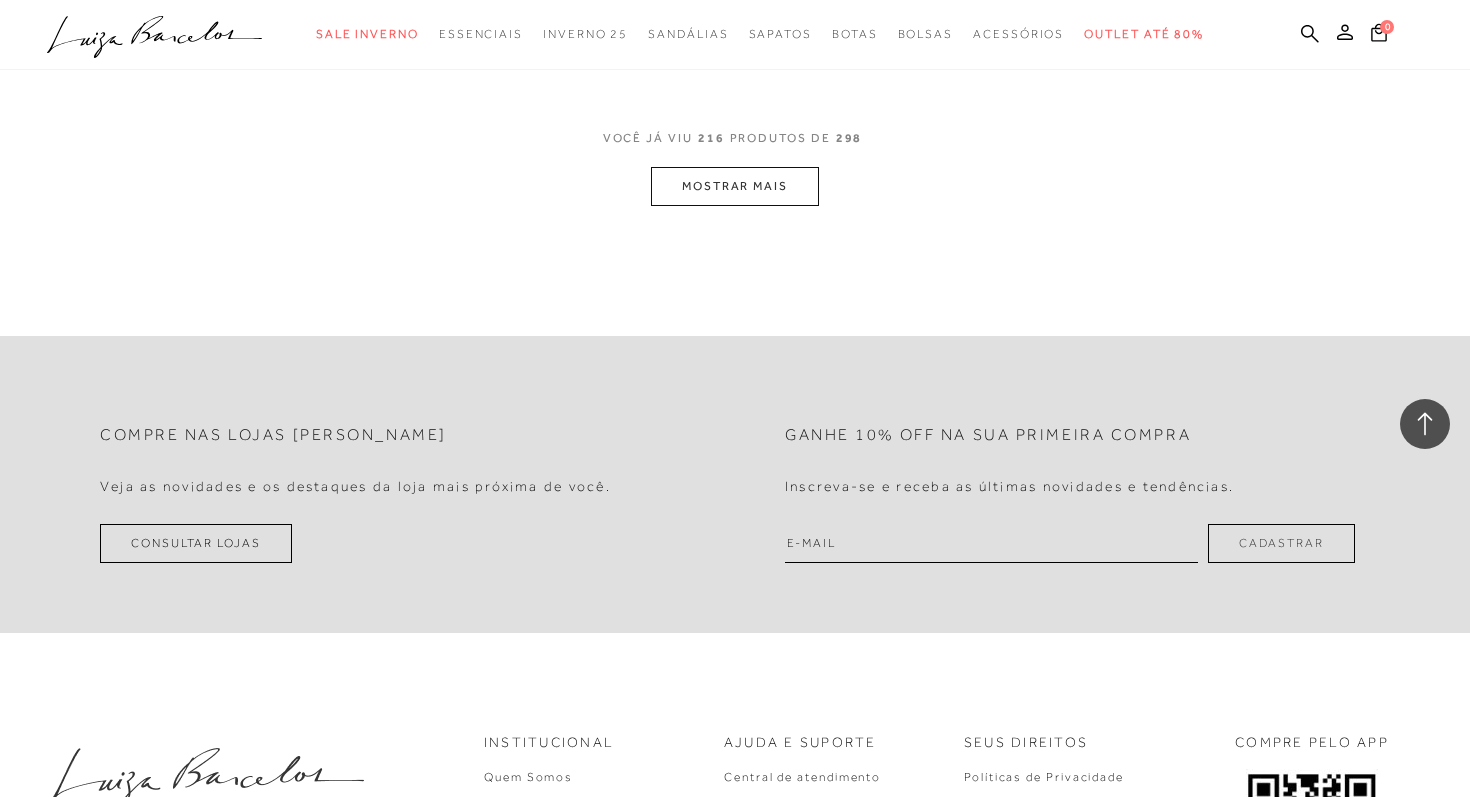 click on "MOSTRAR MAIS" at bounding box center (735, 186) 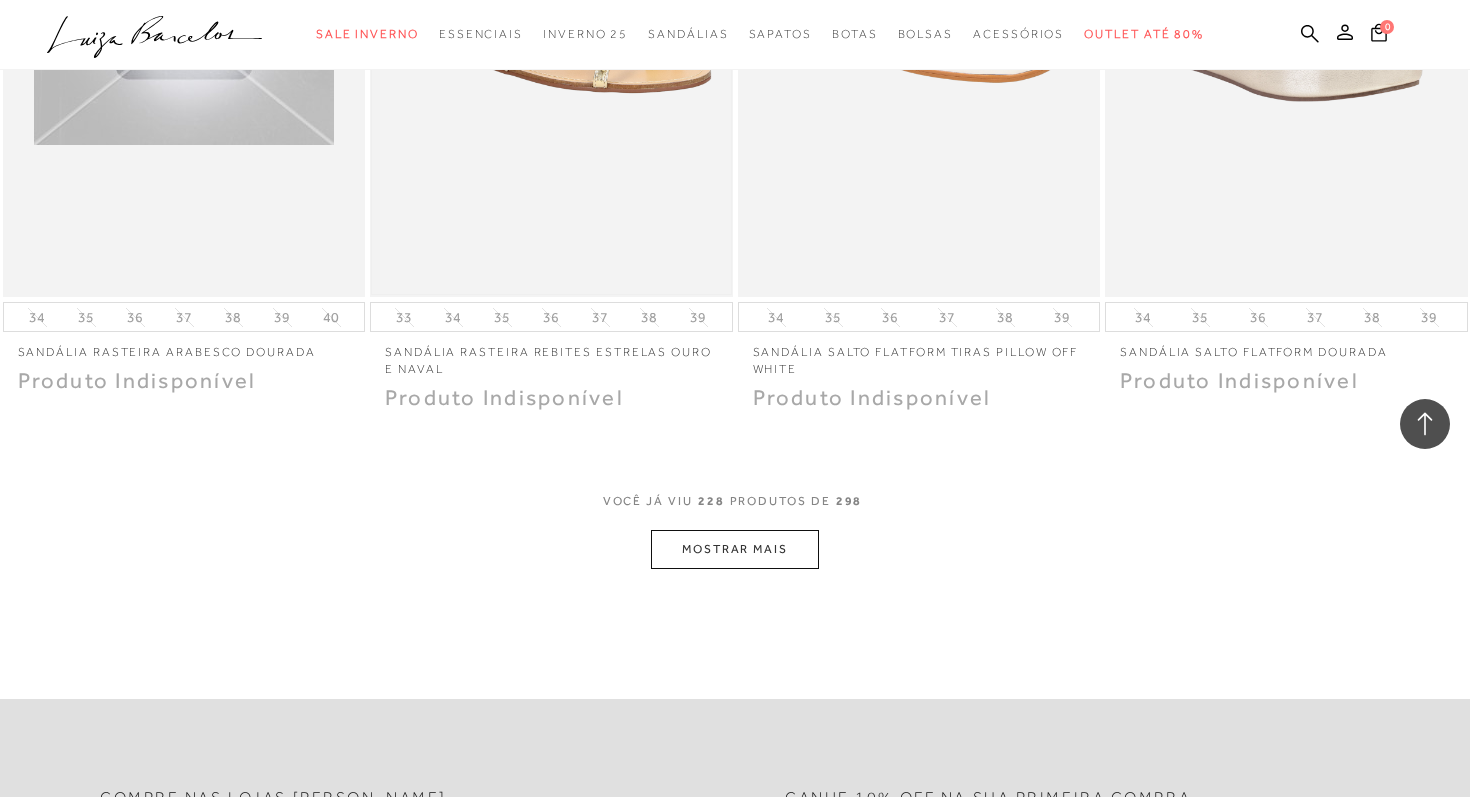 scroll, scrollTop: 38956, scrollLeft: 0, axis: vertical 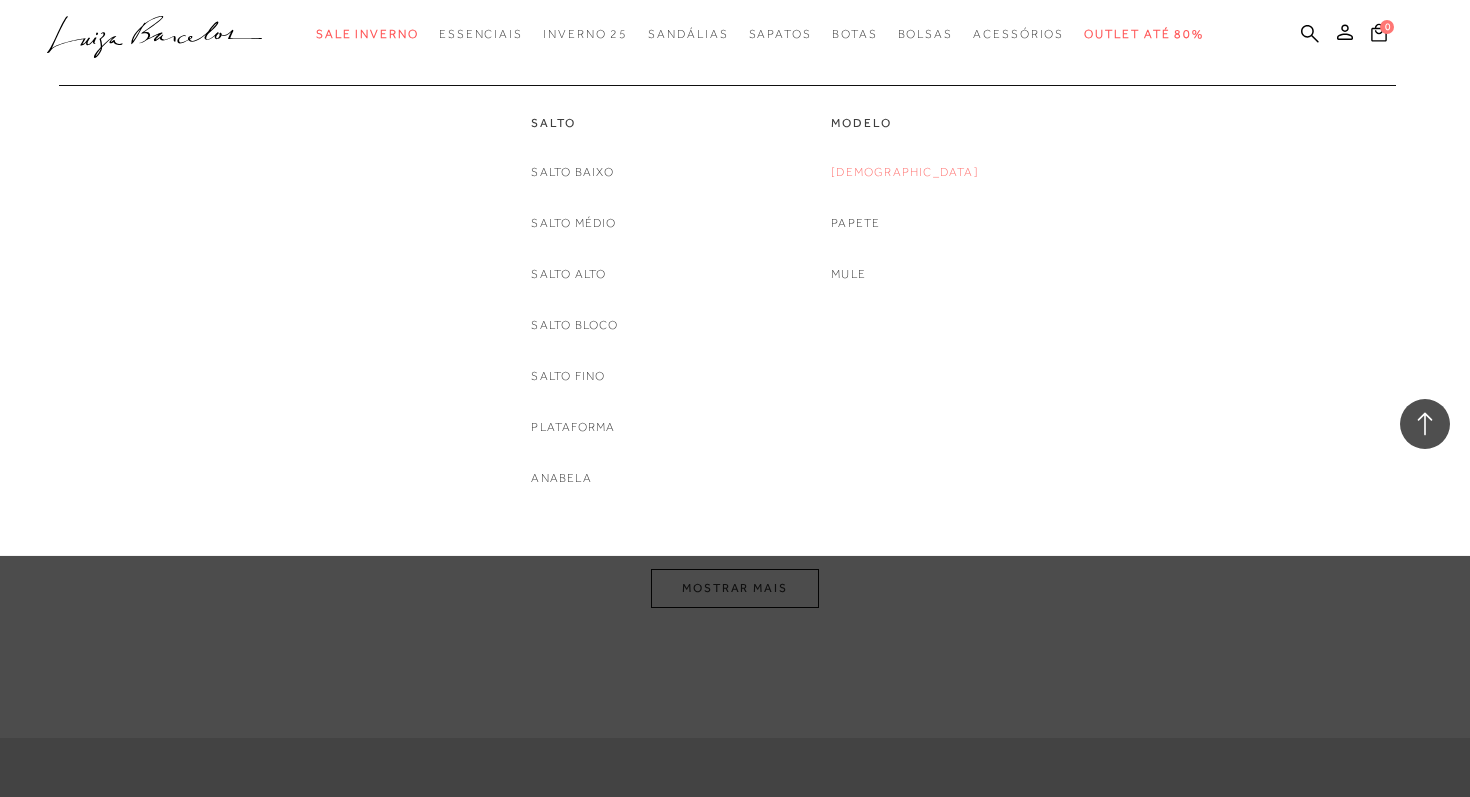 click on "[DEMOGRAPHIC_DATA]" at bounding box center (905, 172) 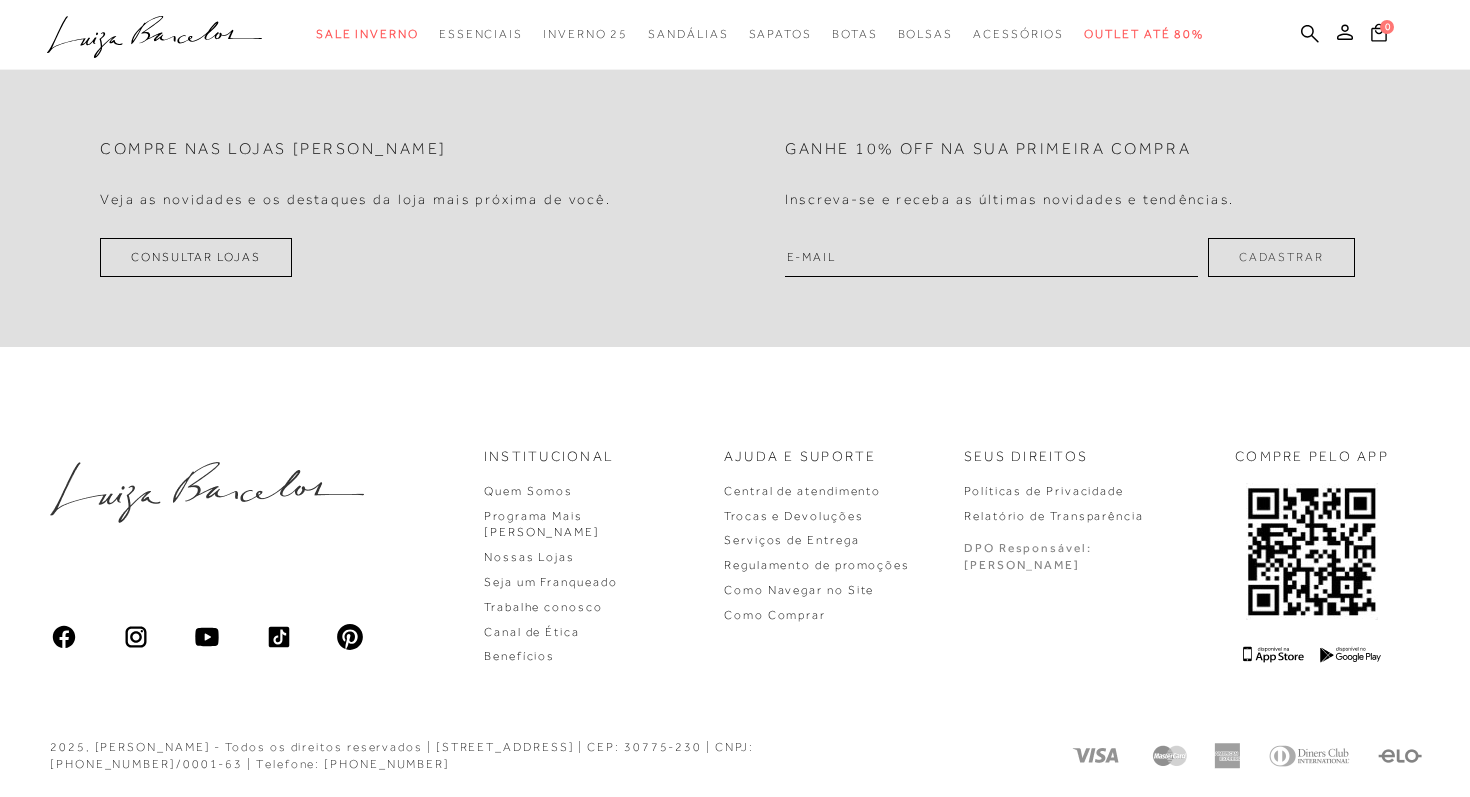 scroll, scrollTop: 0, scrollLeft: 0, axis: both 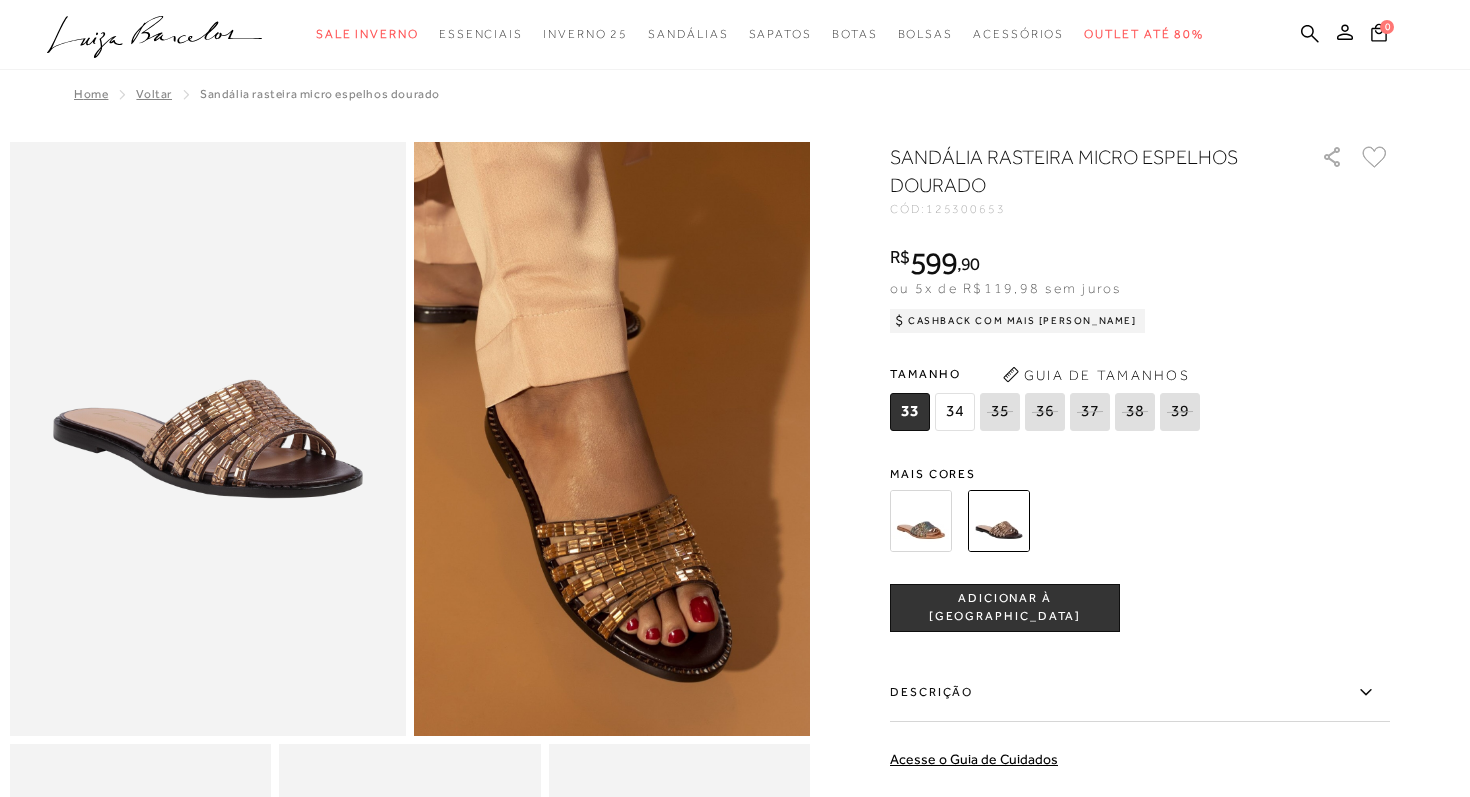 click at bounding box center (921, 521) 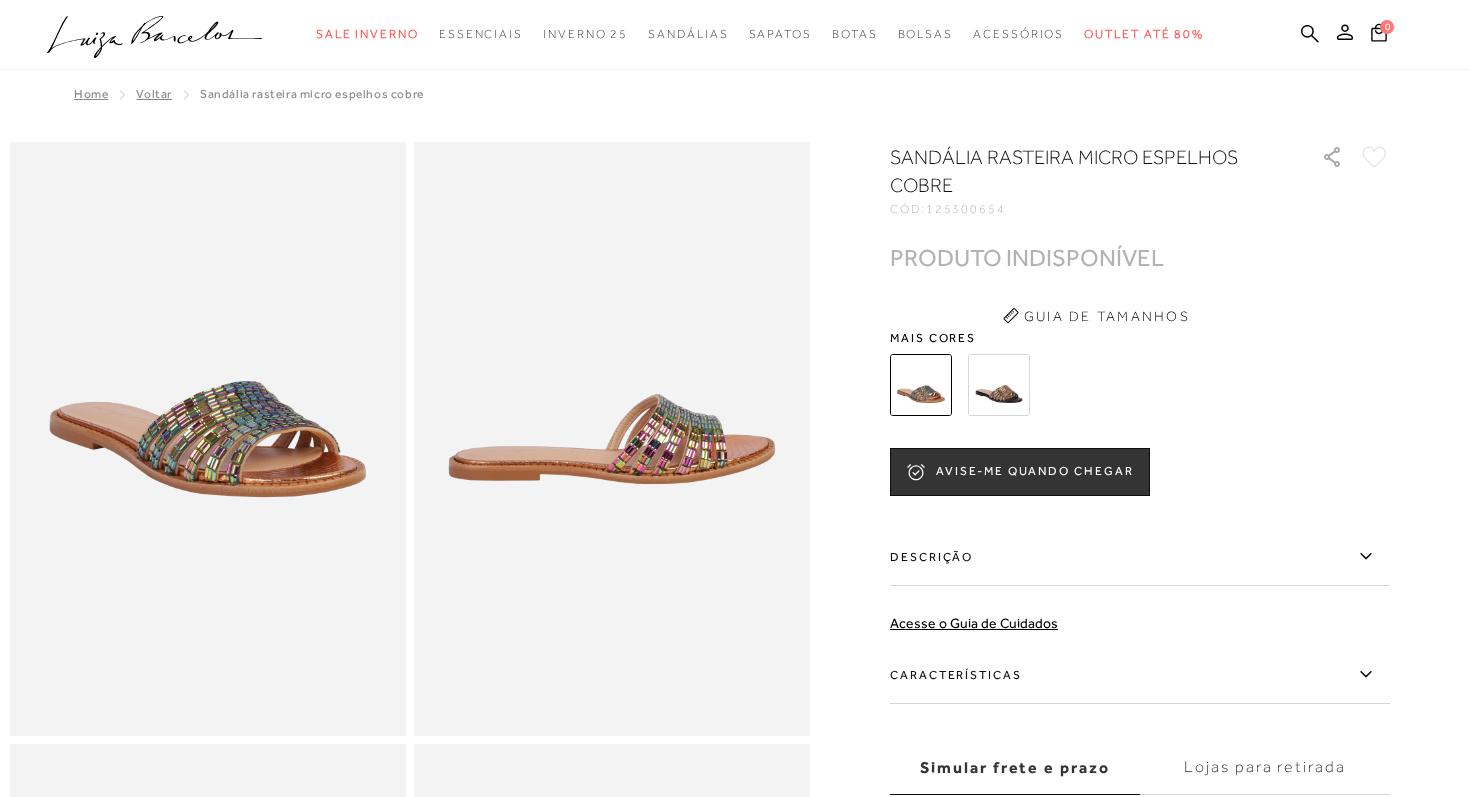 click at bounding box center (999, 385) 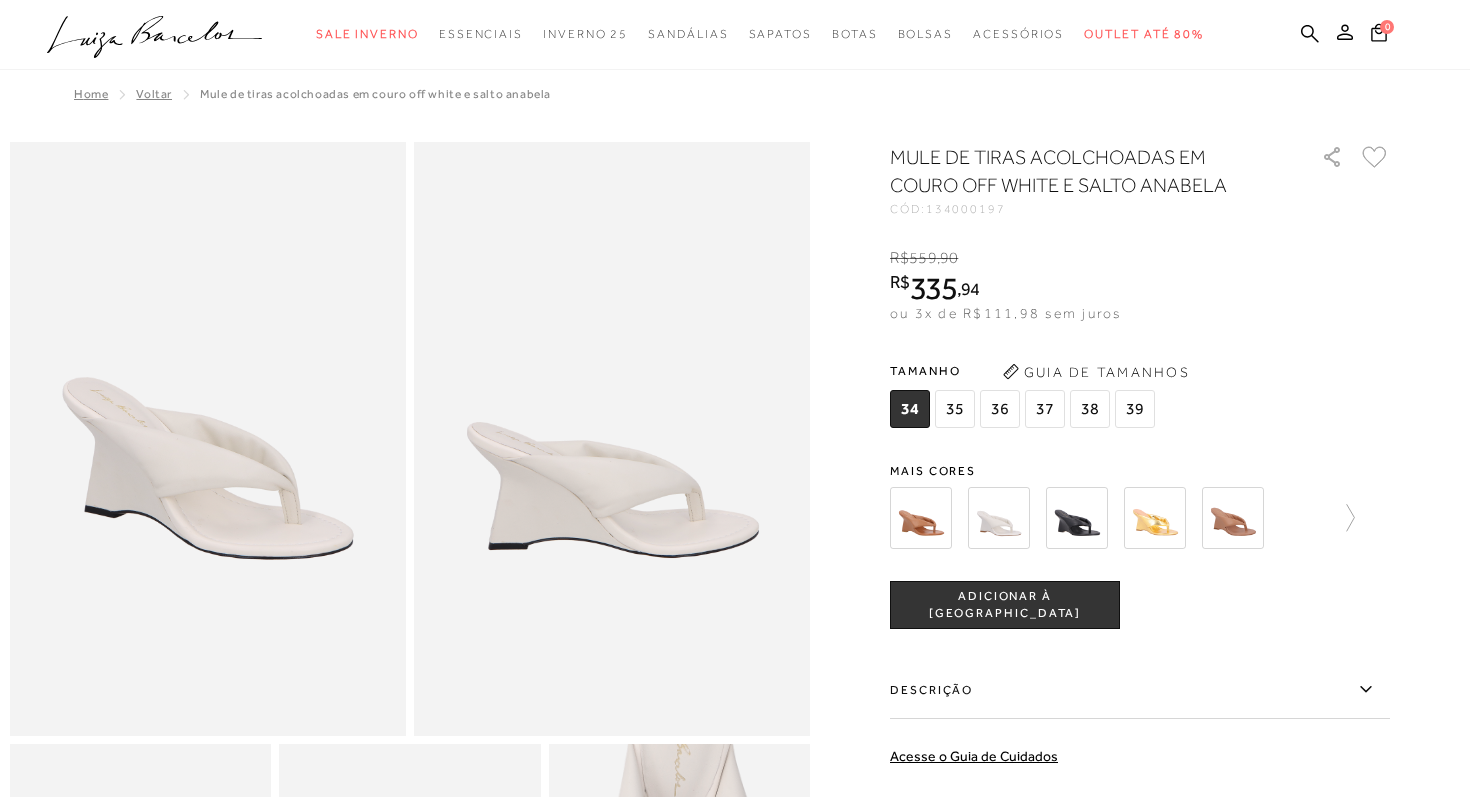 scroll, scrollTop: 0, scrollLeft: 0, axis: both 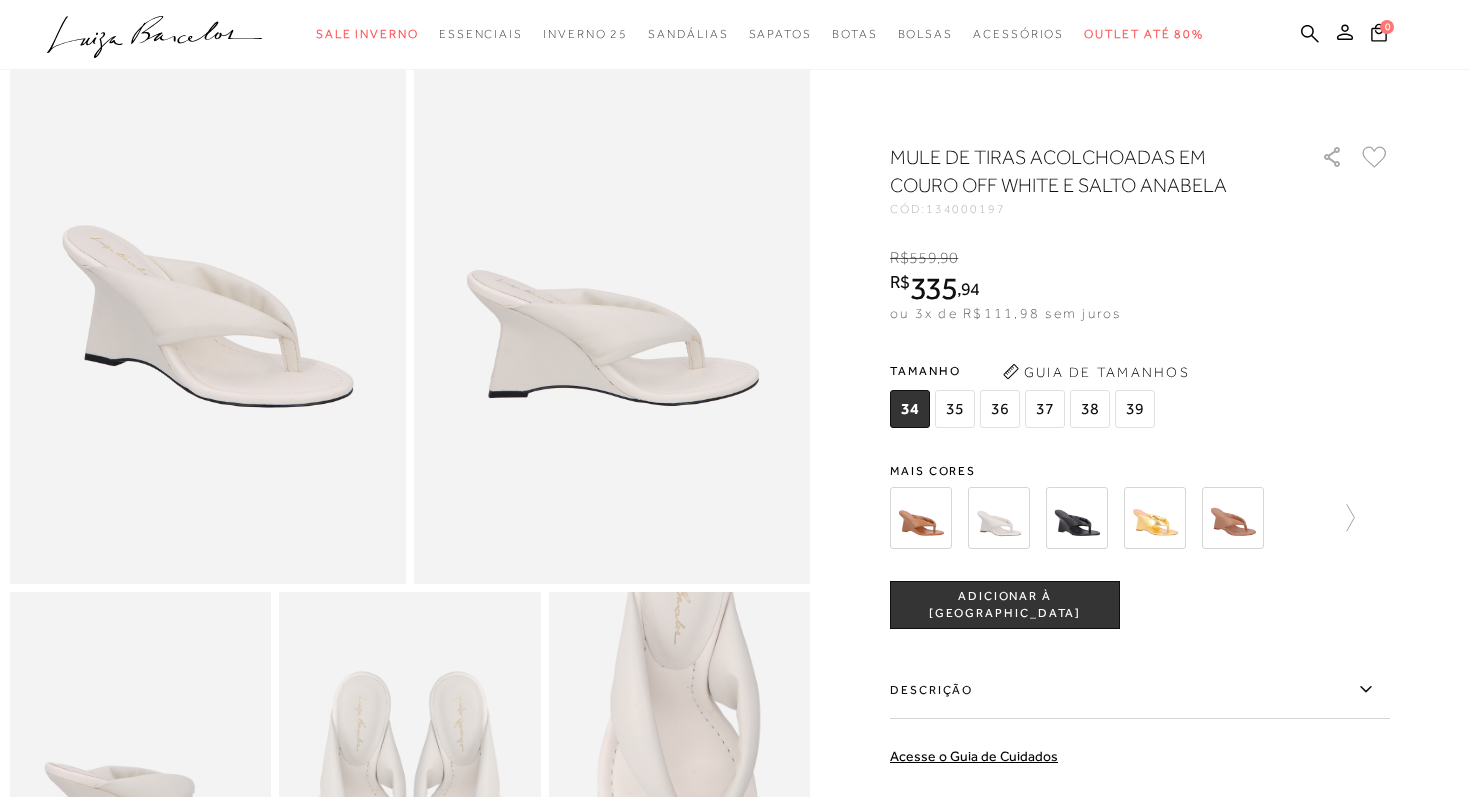 click at bounding box center (999, 518) 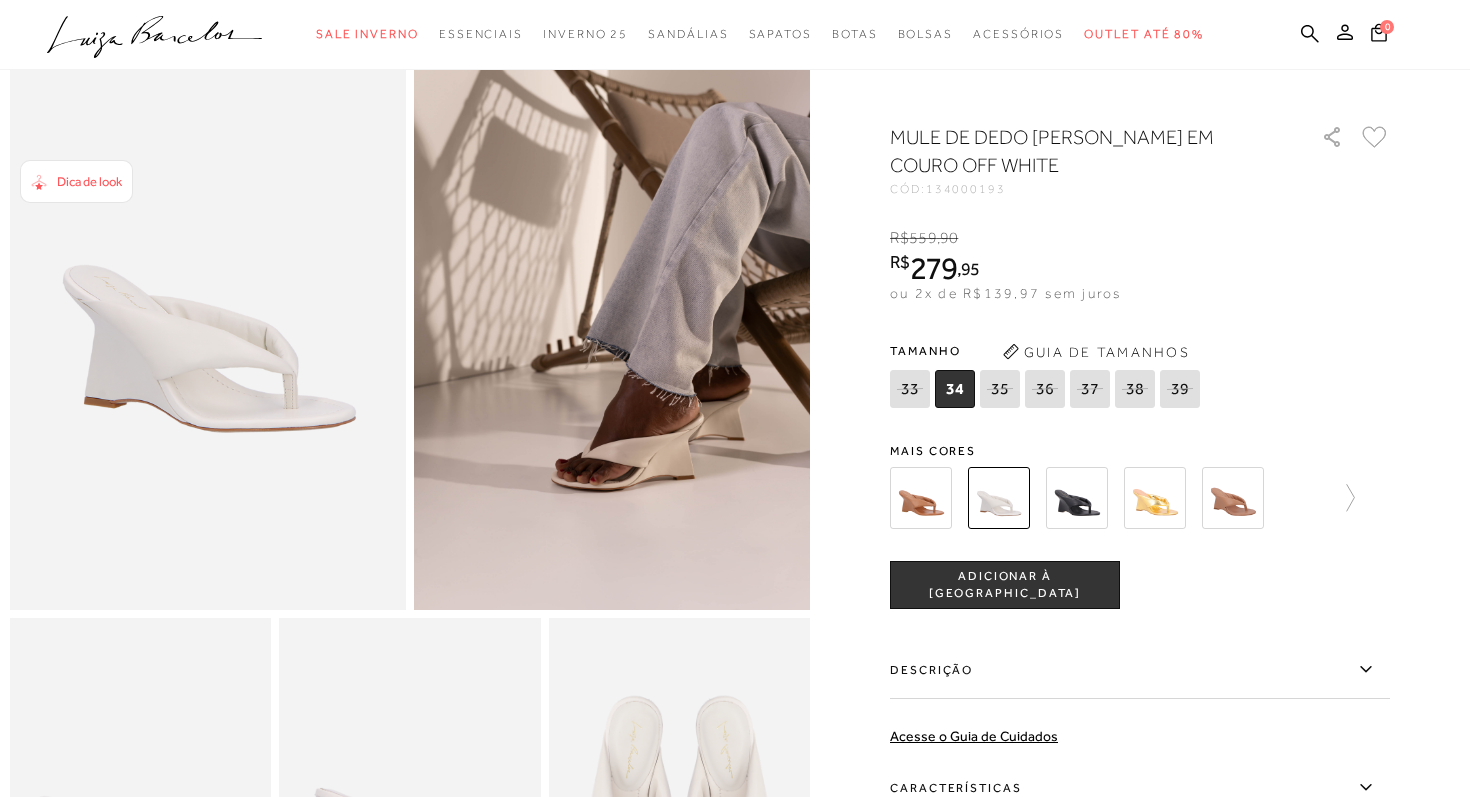 scroll, scrollTop: 450, scrollLeft: 0, axis: vertical 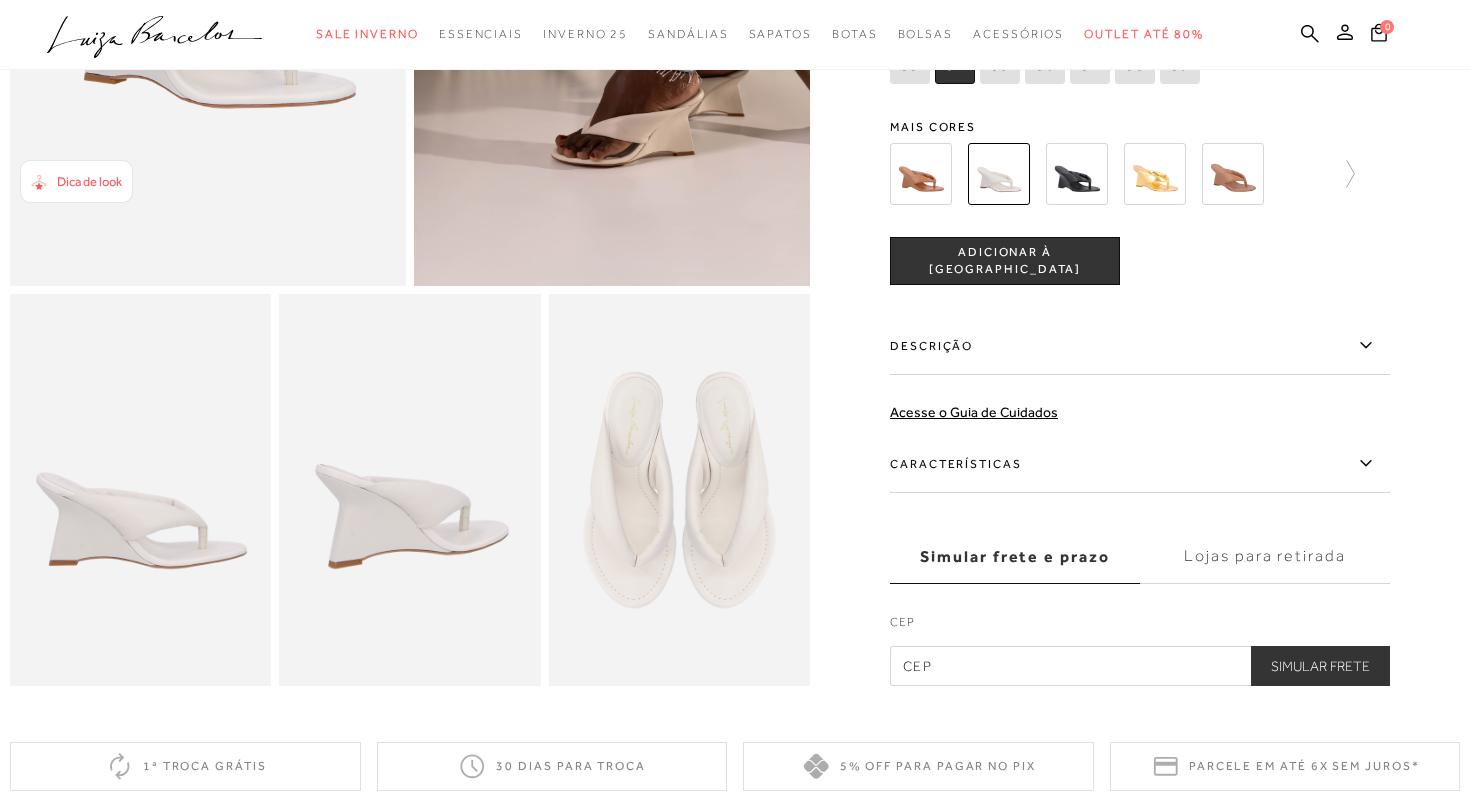 click at bounding box center [1077, 174] 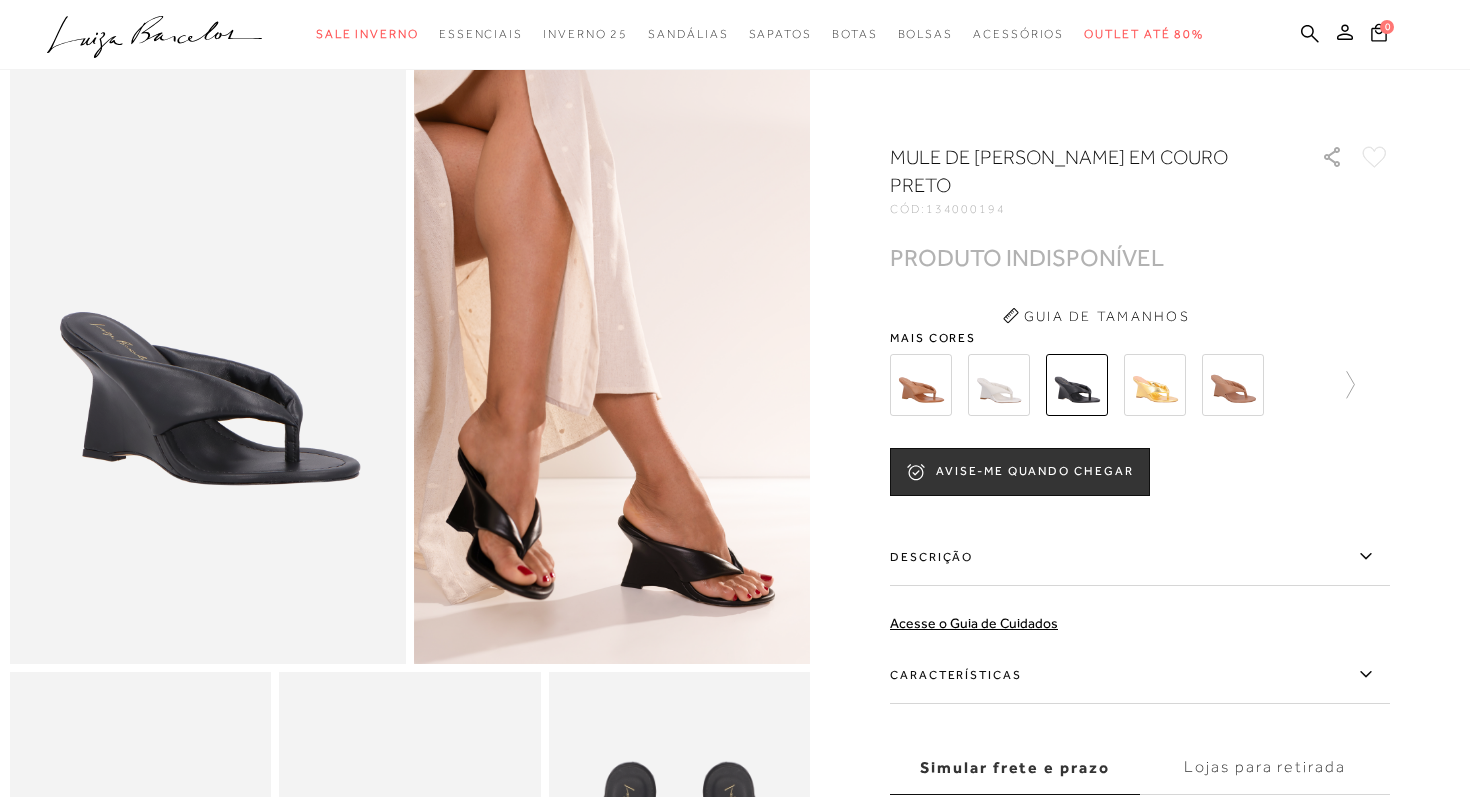 scroll, scrollTop: 0, scrollLeft: 0, axis: both 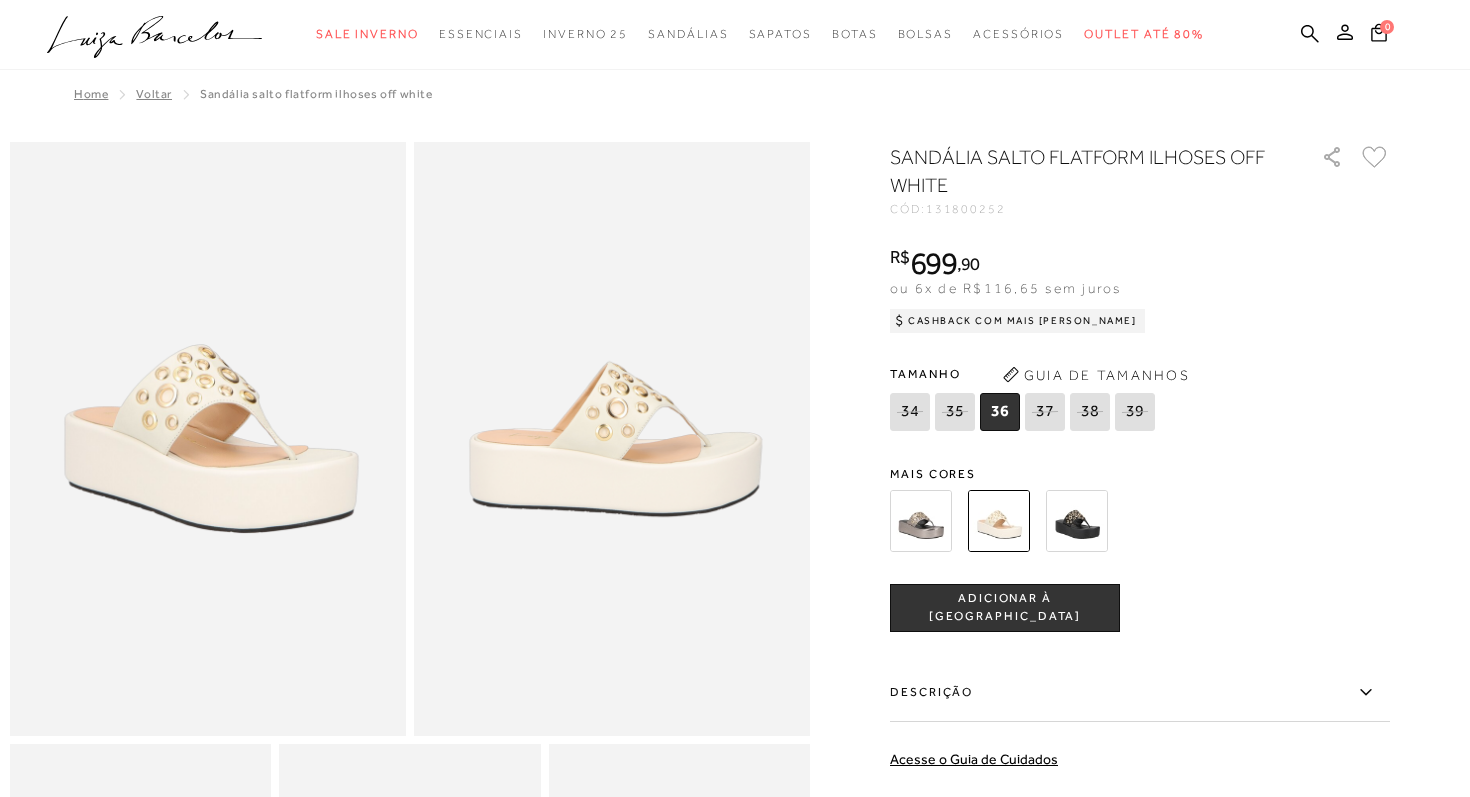 click at bounding box center [1077, 521] 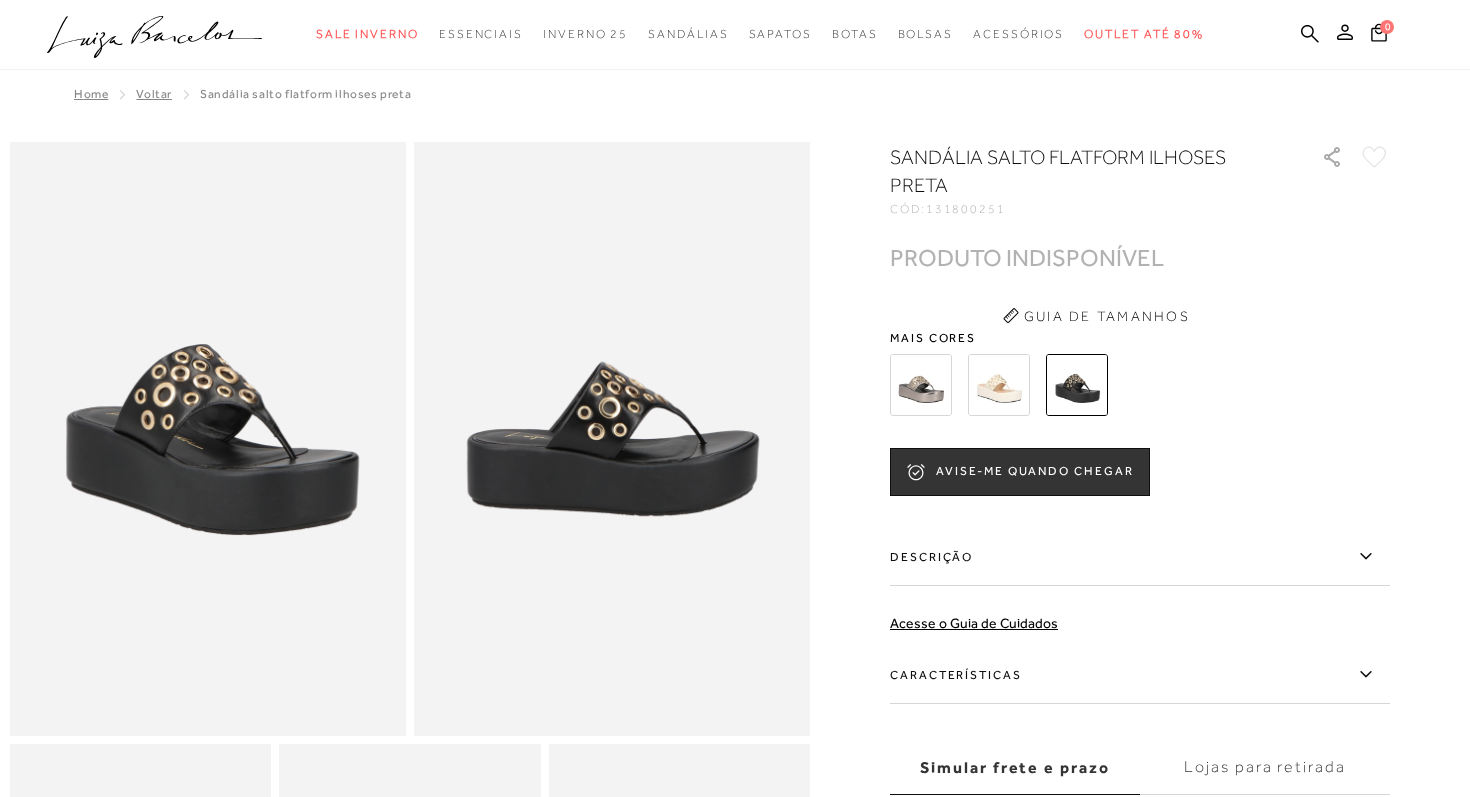 click at bounding box center (999, 385) 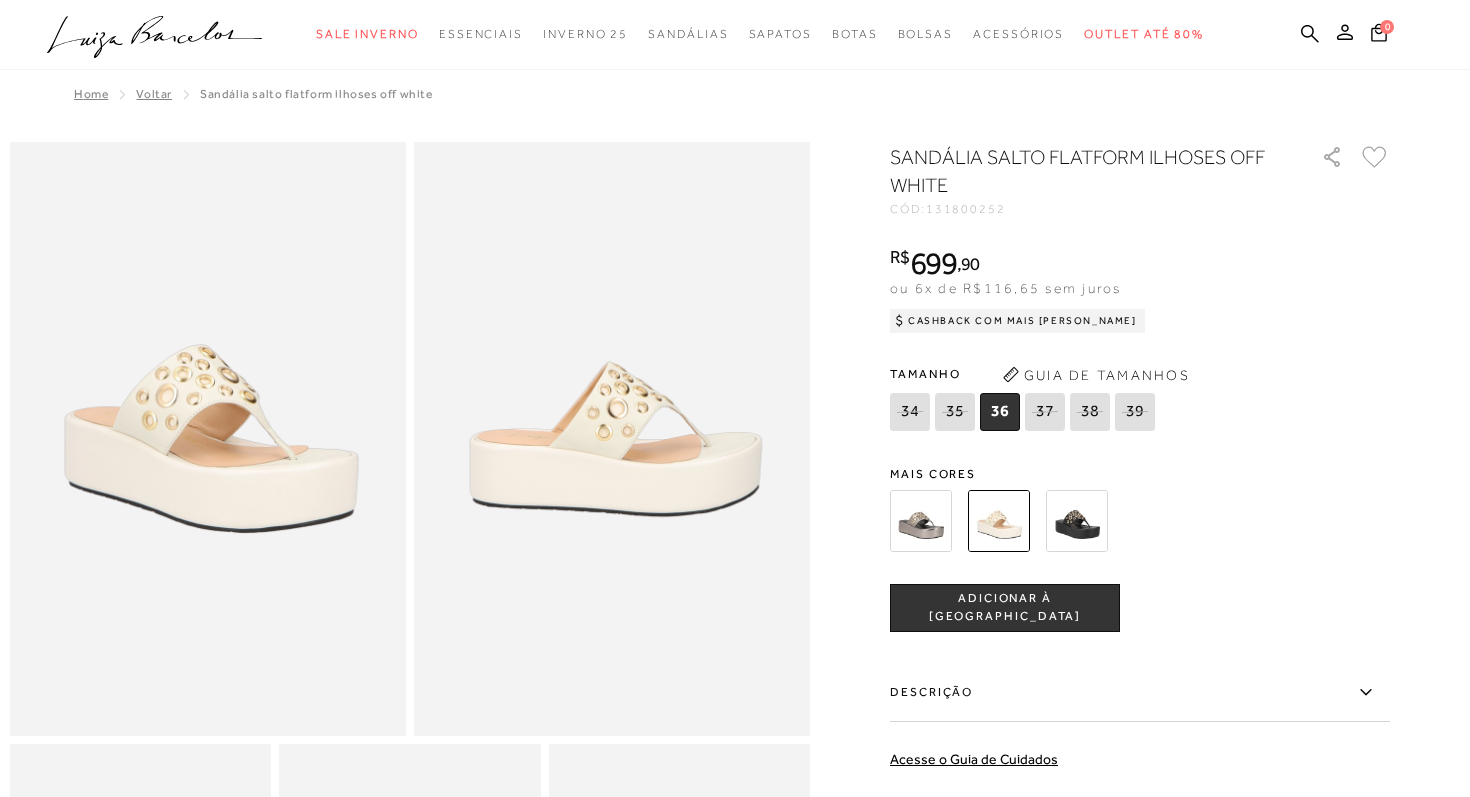 click on "SANDÁLIA SALTO FLATFORM ILHOSES OFF WHITE" at bounding box center [1077, 171] 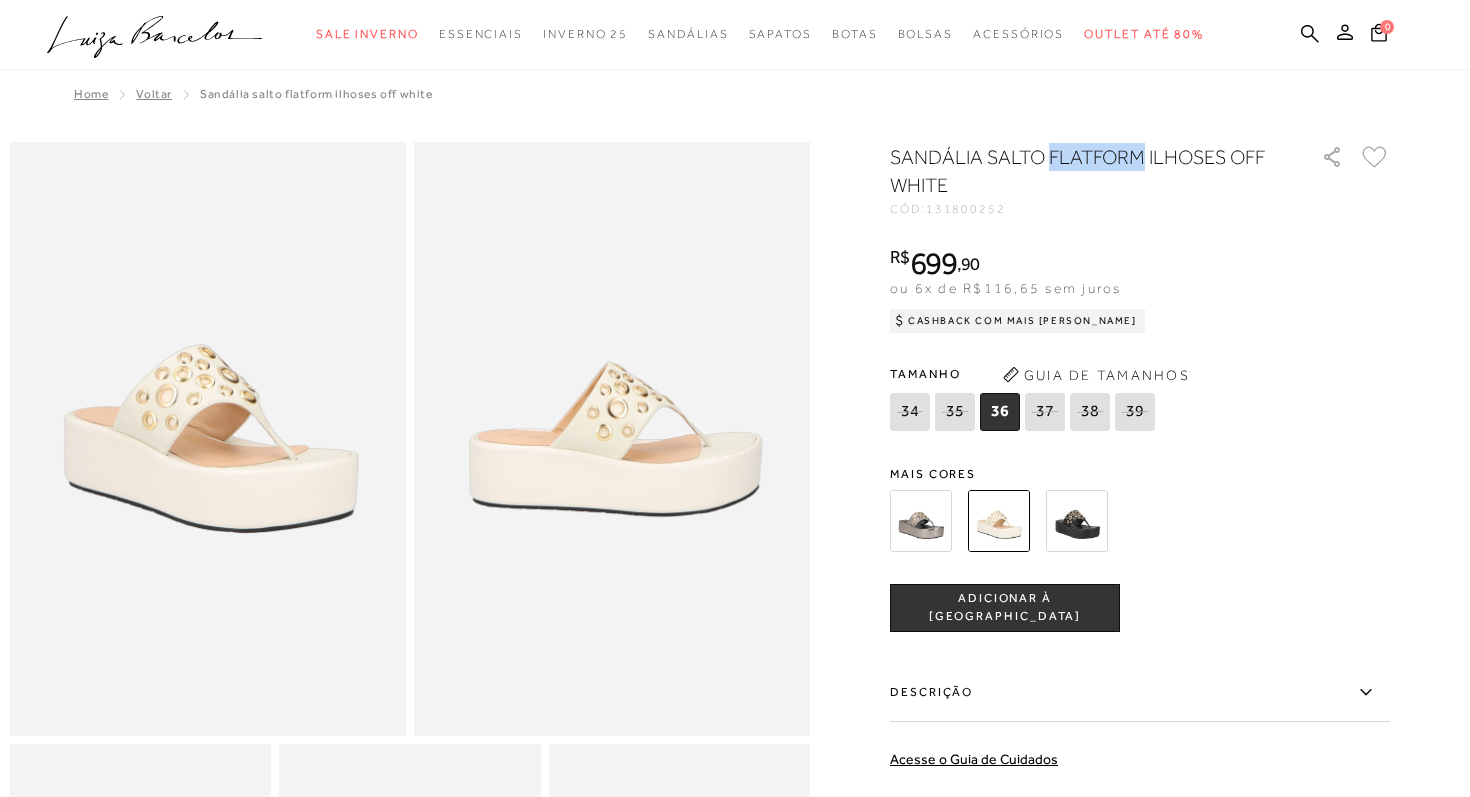 copy on "FLATFORM" 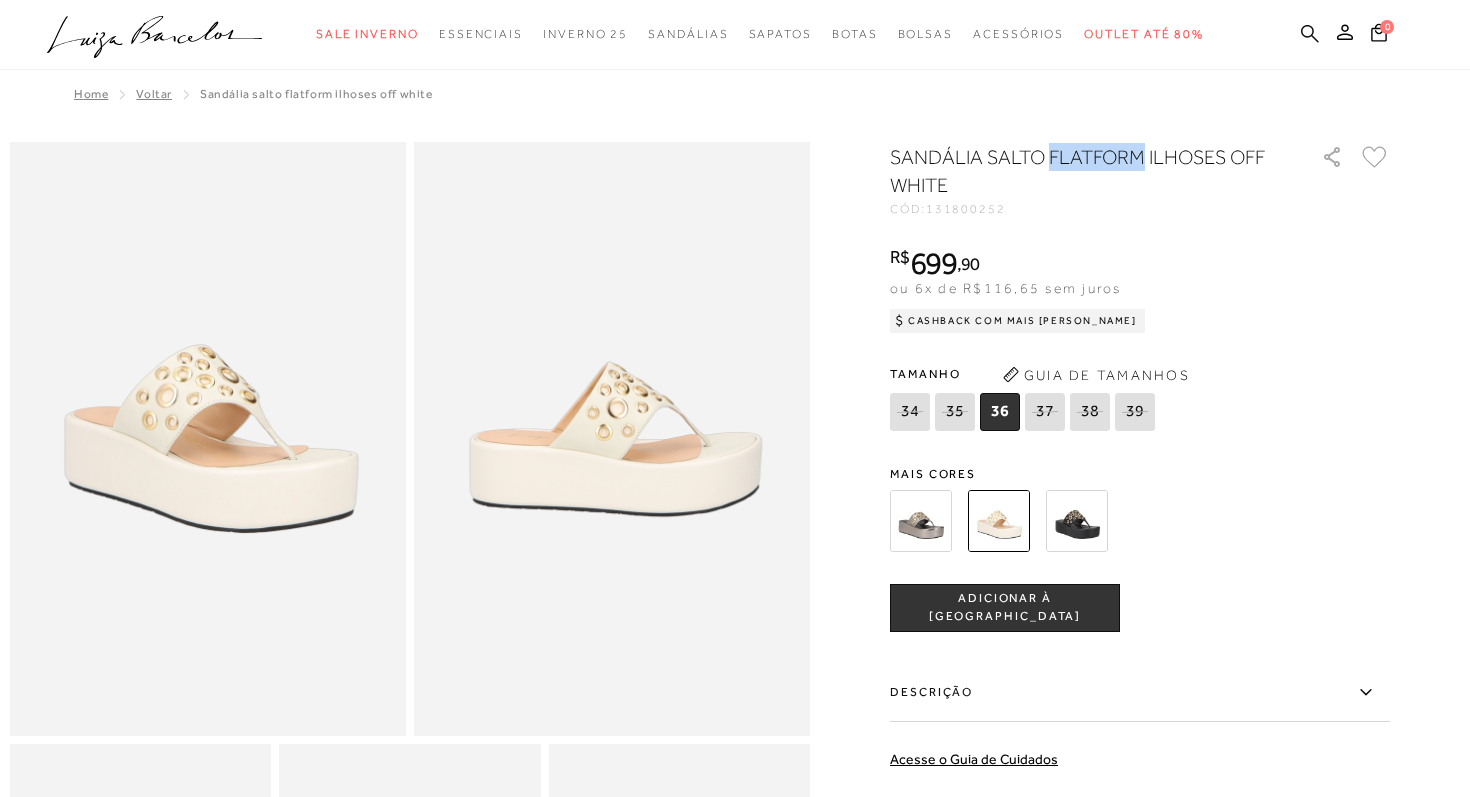 click 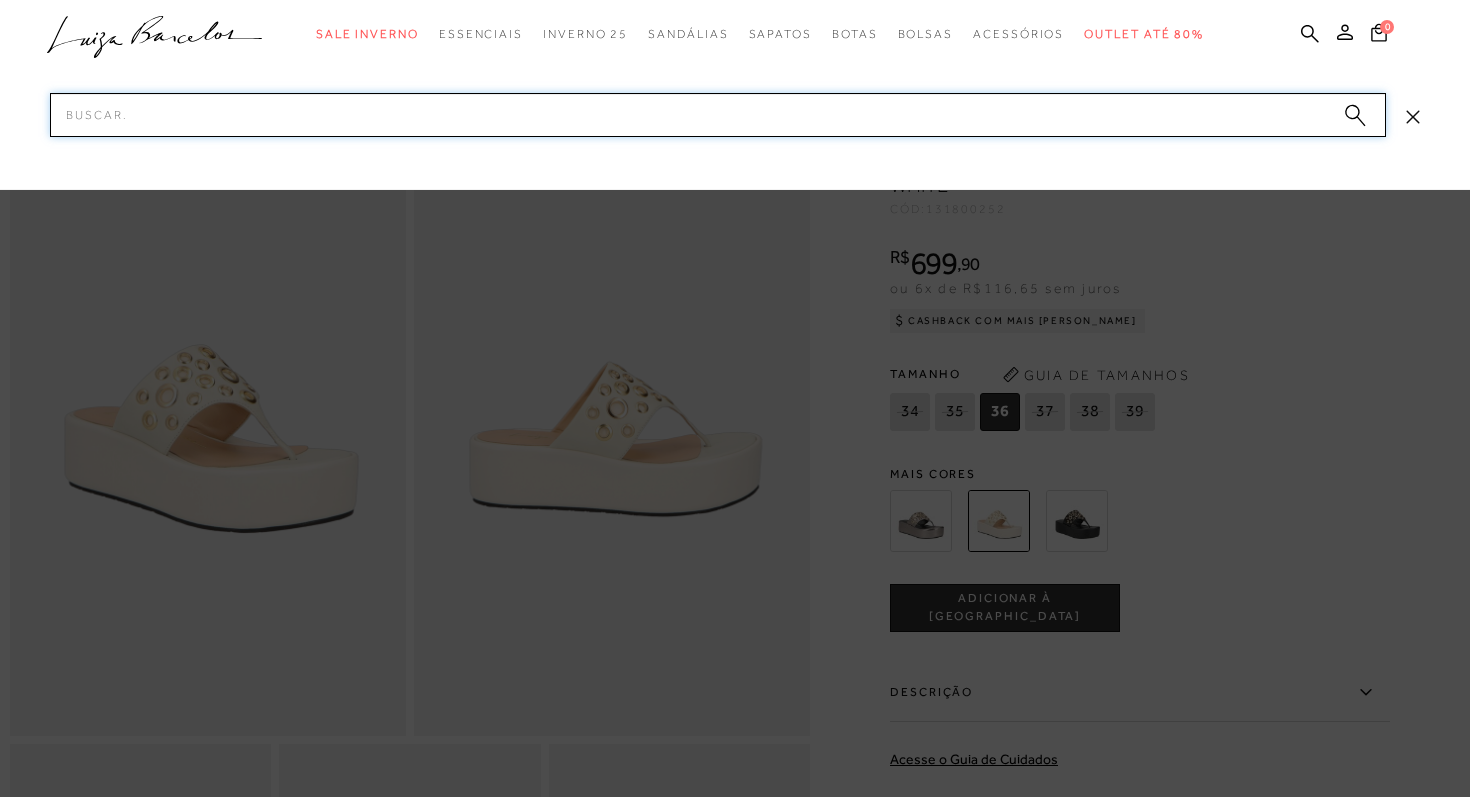 click on "Pesquisar" at bounding box center [718, 115] 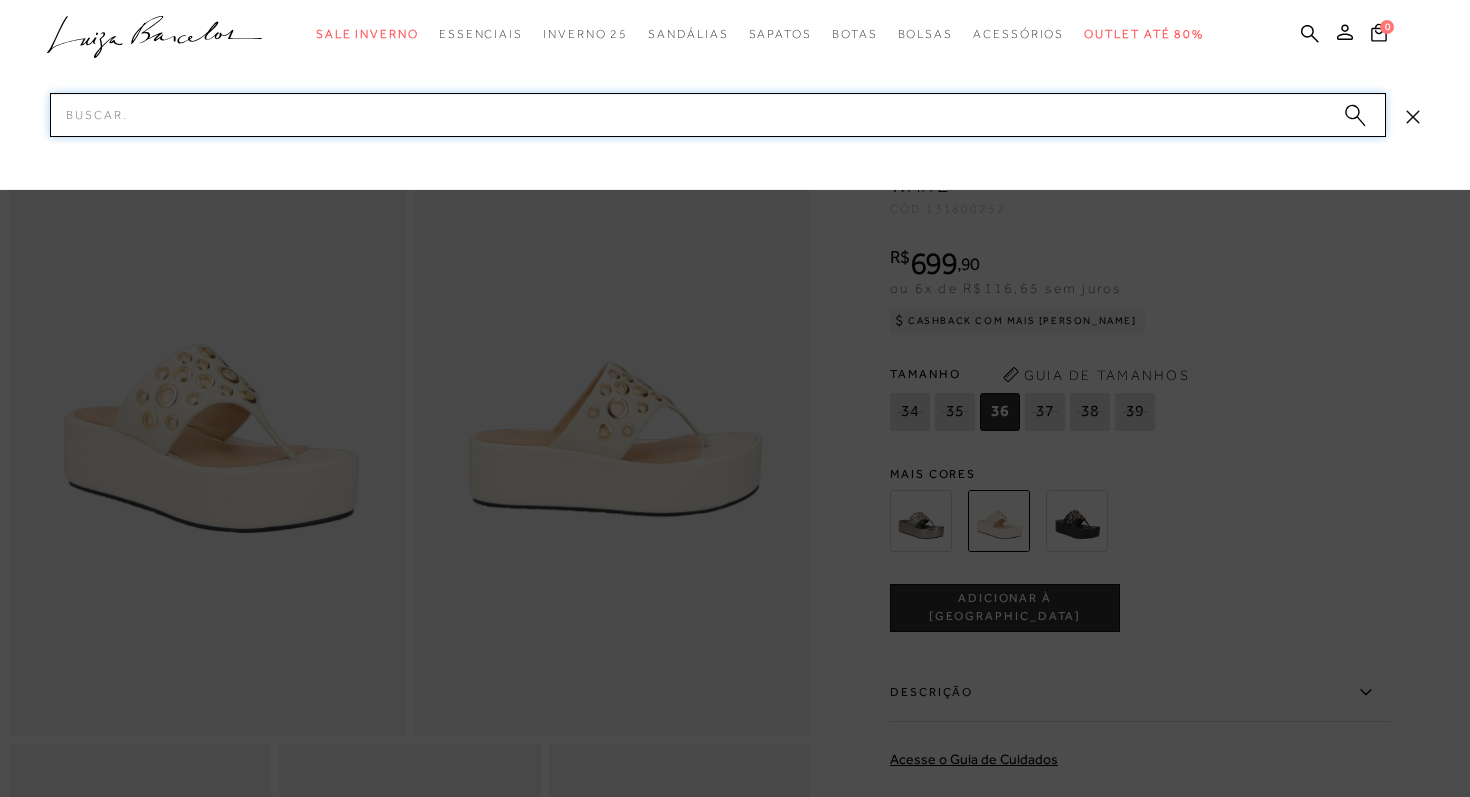 paste on "FLATFORM" 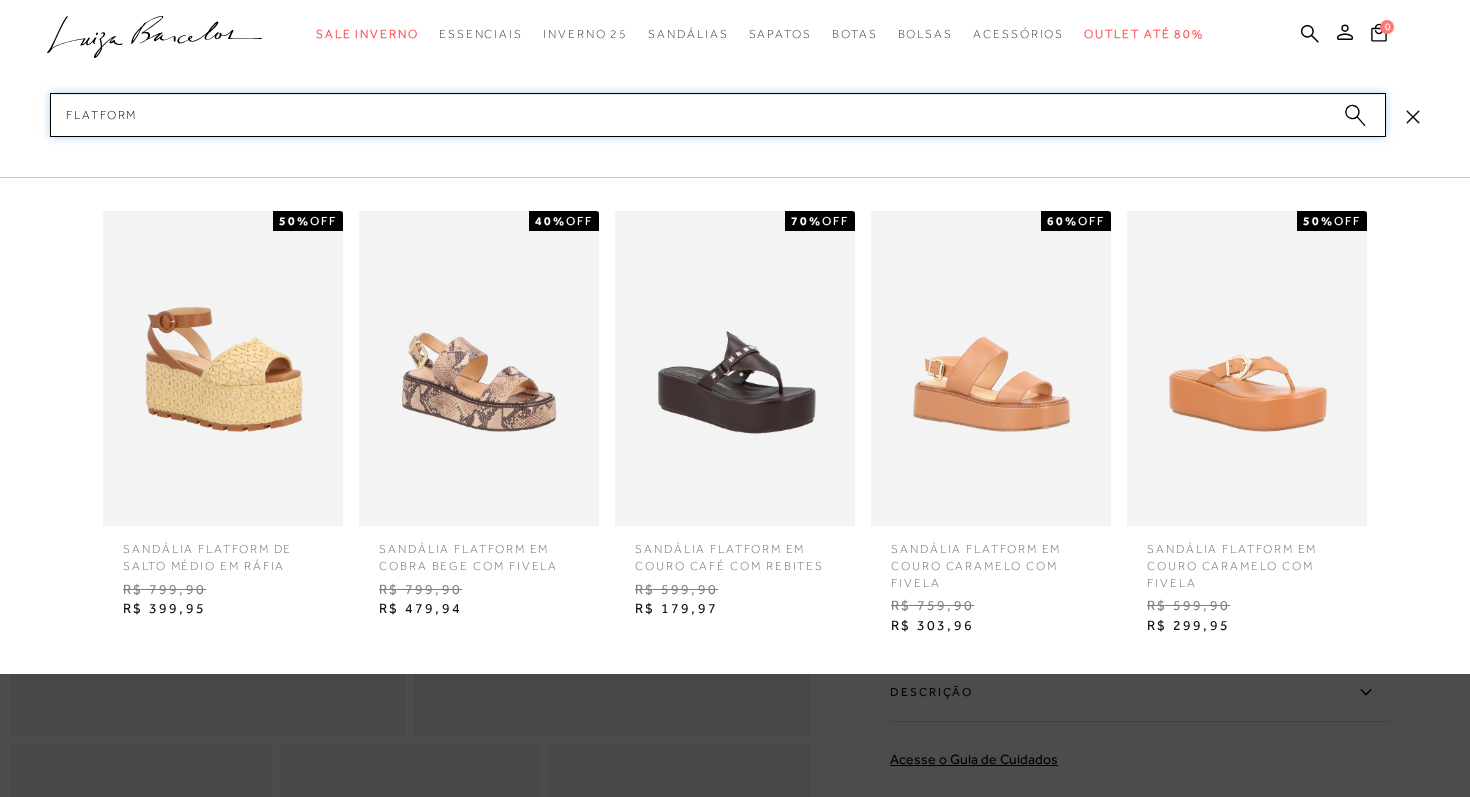 type 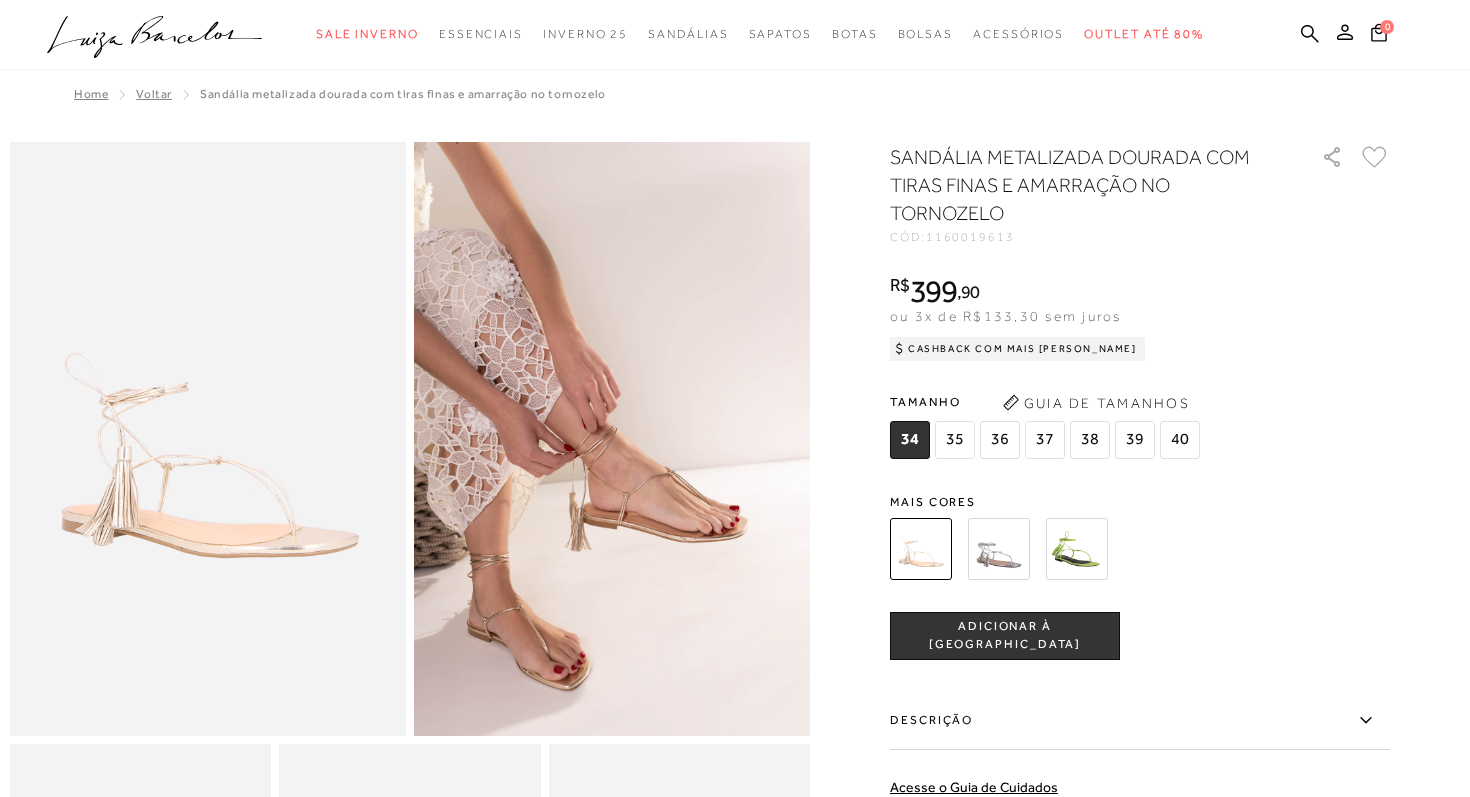 scroll, scrollTop: 0, scrollLeft: 0, axis: both 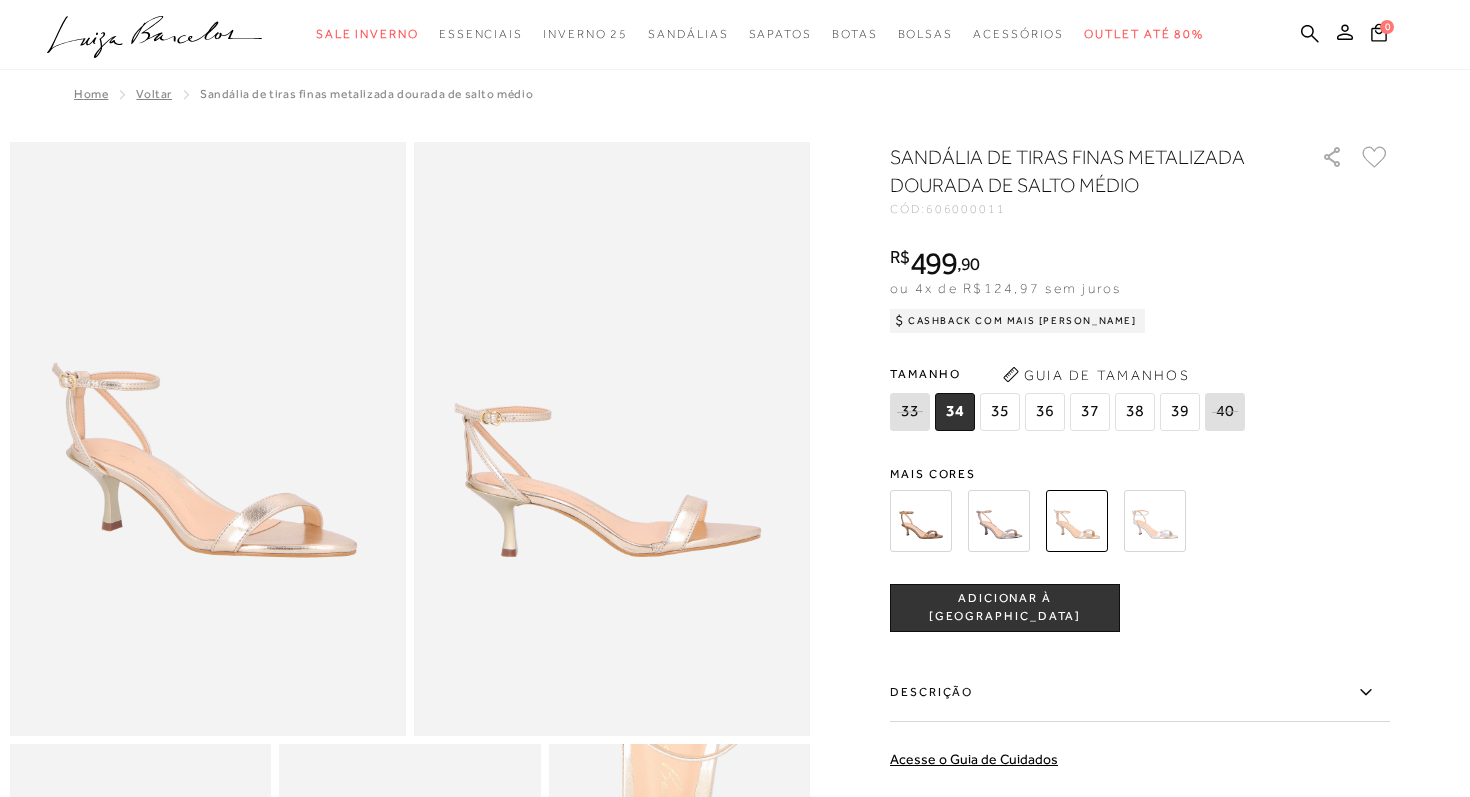 click on "36" at bounding box center (1045, 412) 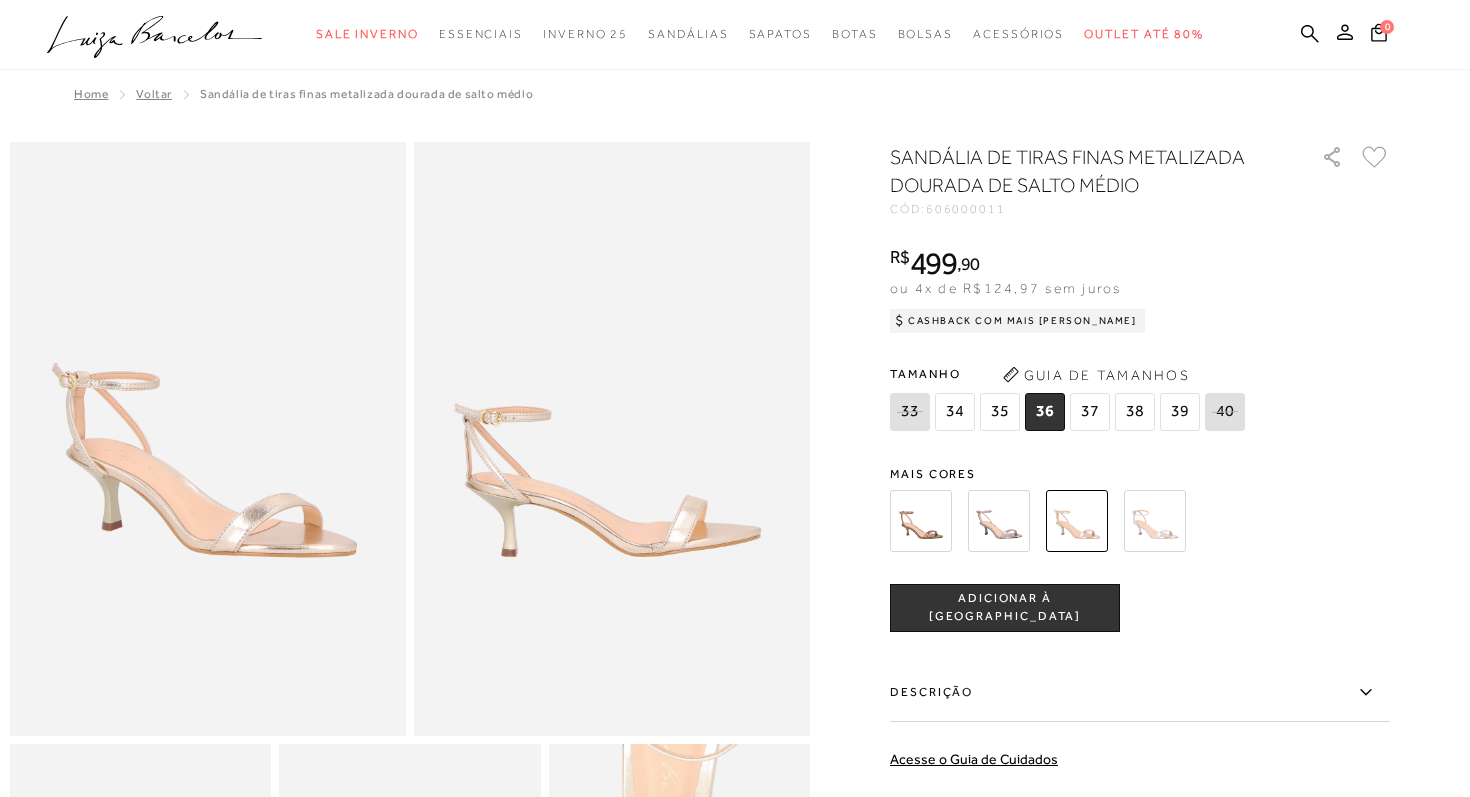 click at bounding box center (1155, 521) 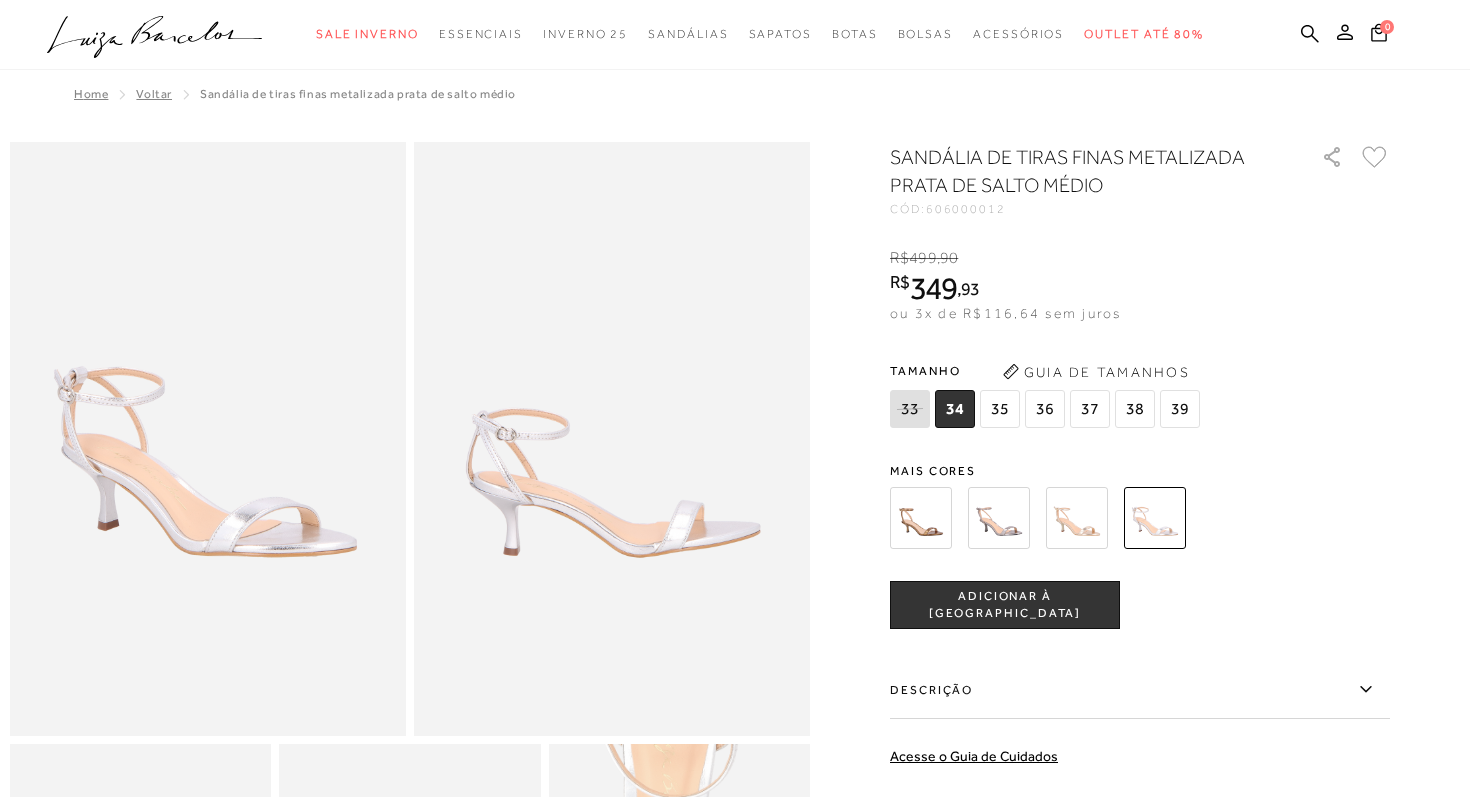 click at bounding box center [1077, 518] 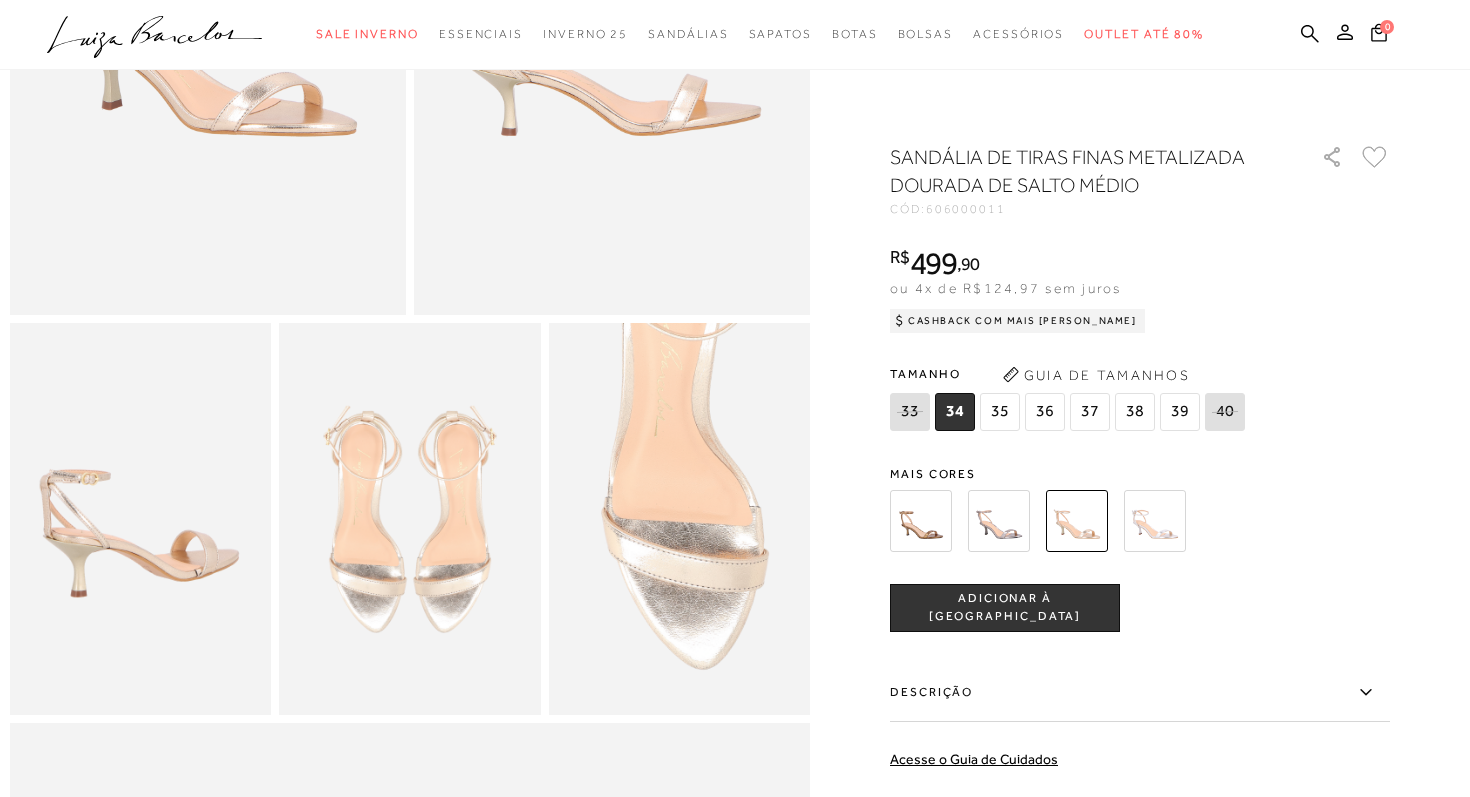 scroll, scrollTop: 635, scrollLeft: 0, axis: vertical 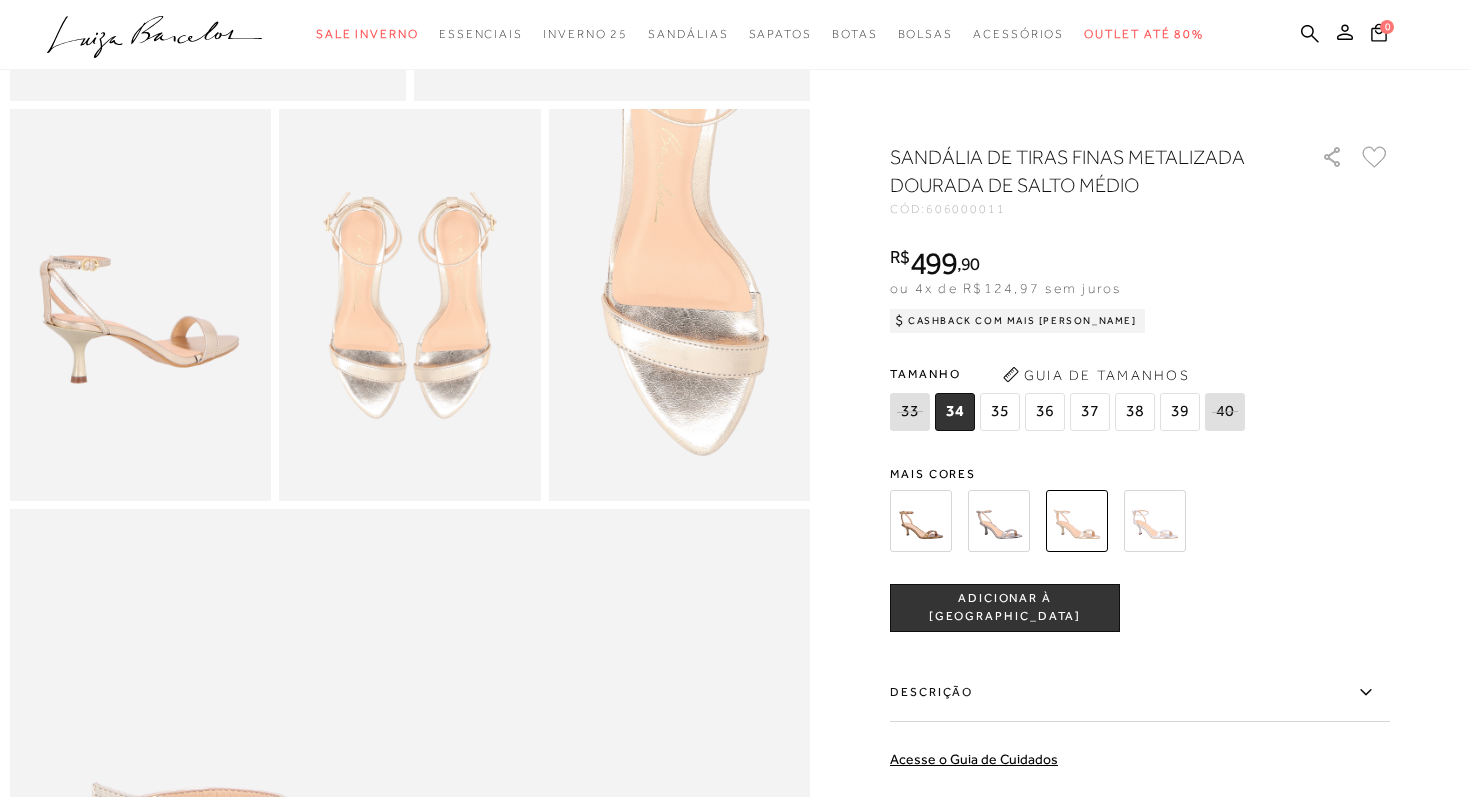 click at bounding box center [1116, 521] 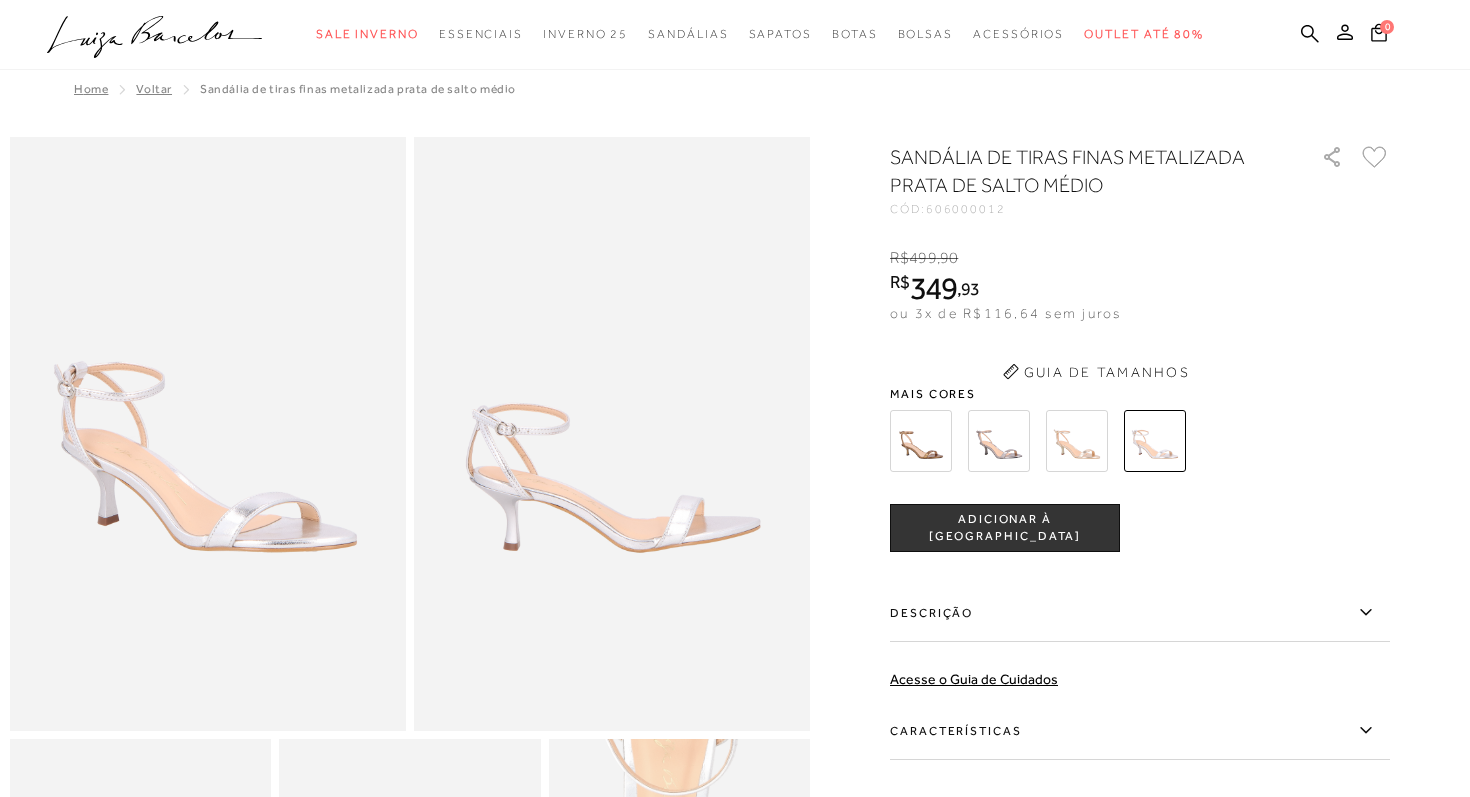 scroll, scrollTop: 0, scrollLeft: 0, axis: both 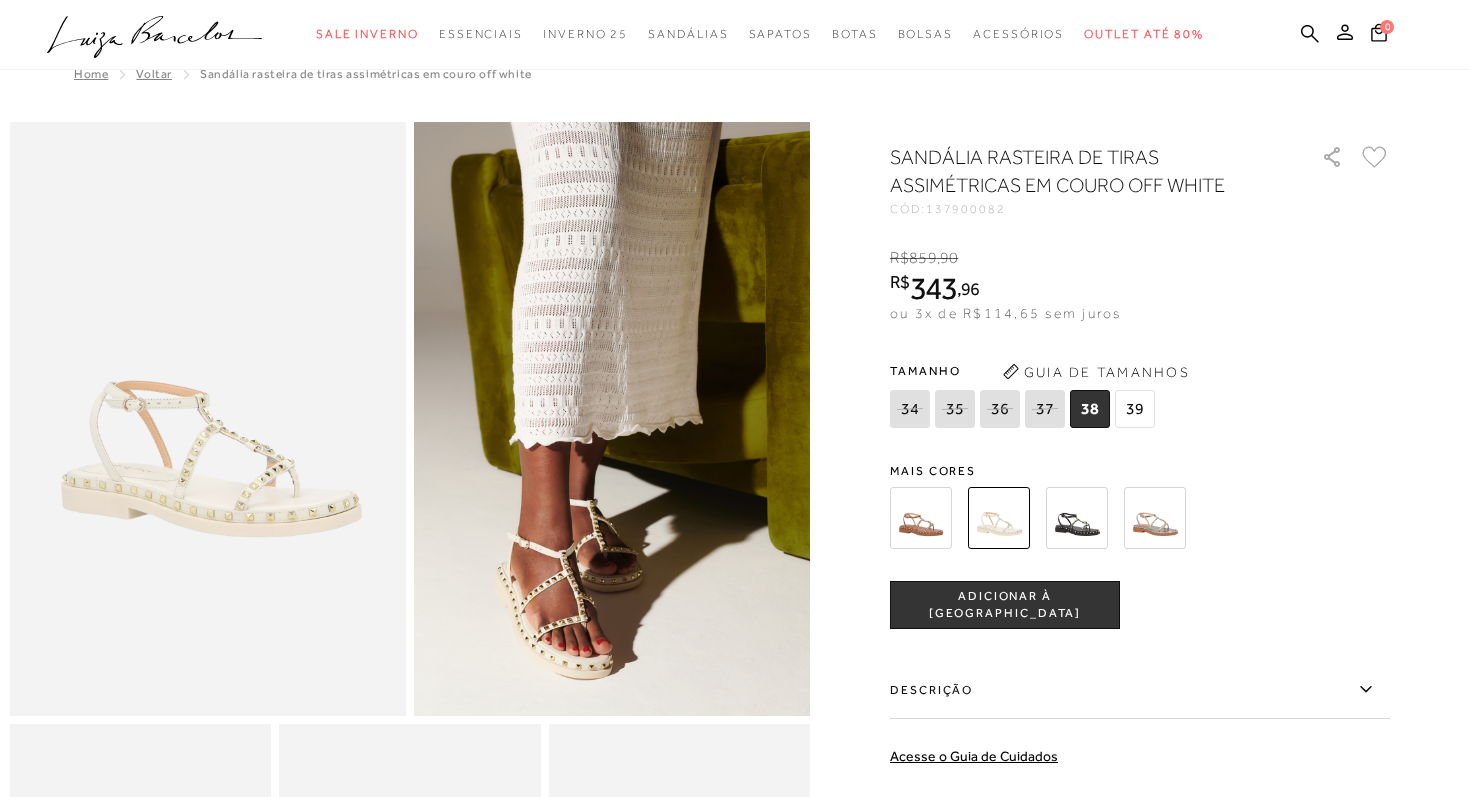 click at bounding box center (921, 518) 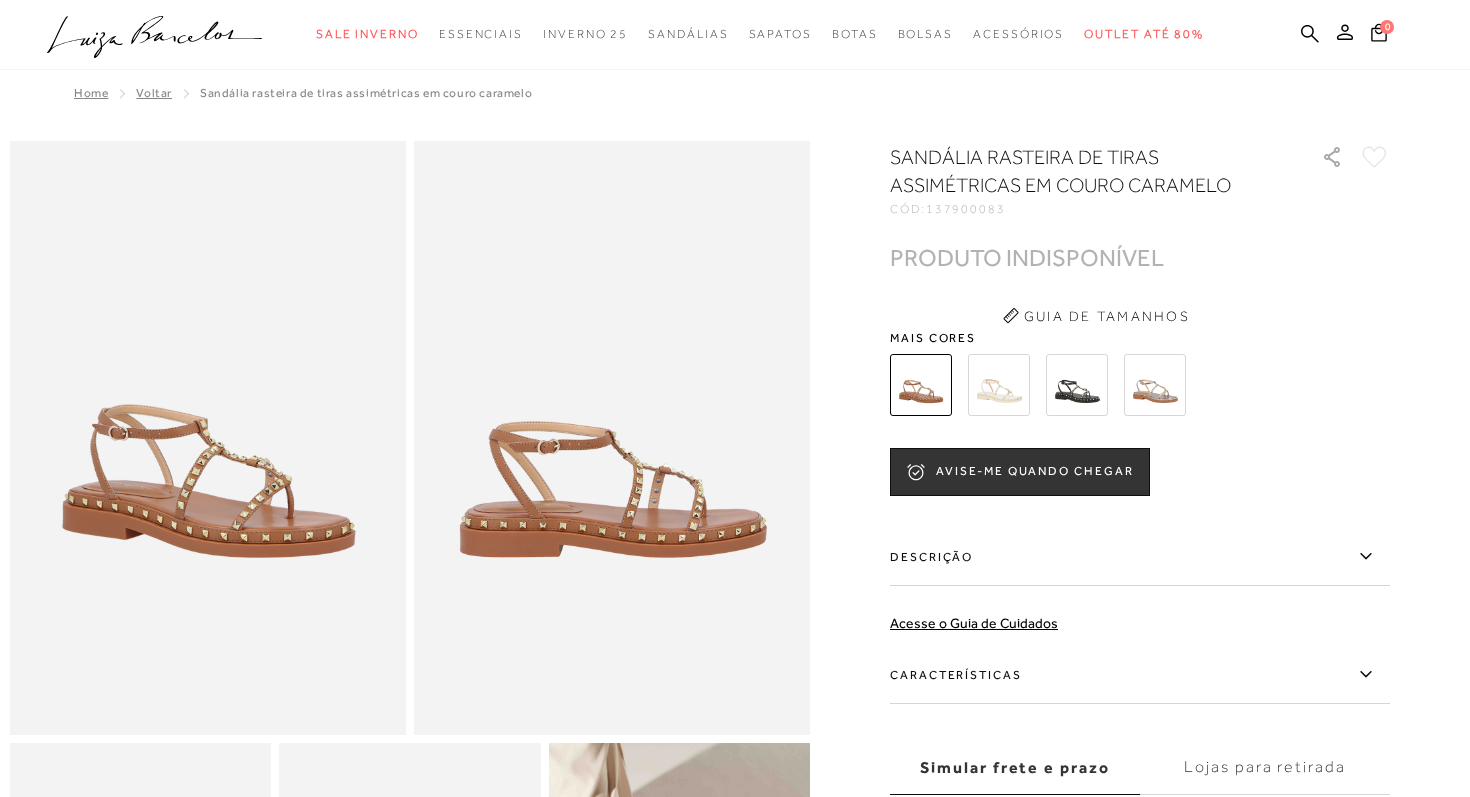 scroll, scrollTop: 0, scrollLeft: 0, axis: both 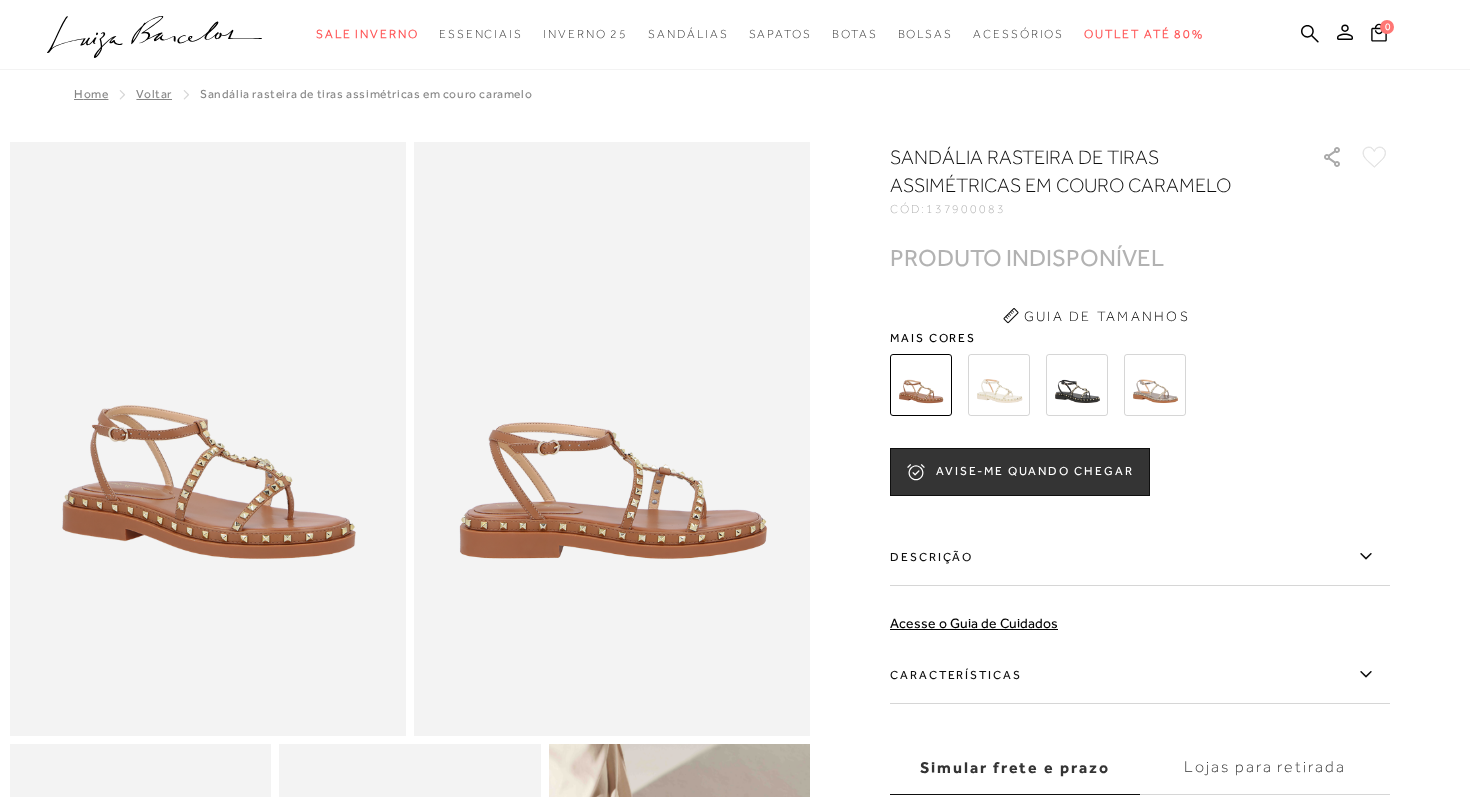 click at bounding box center [1155, 385] 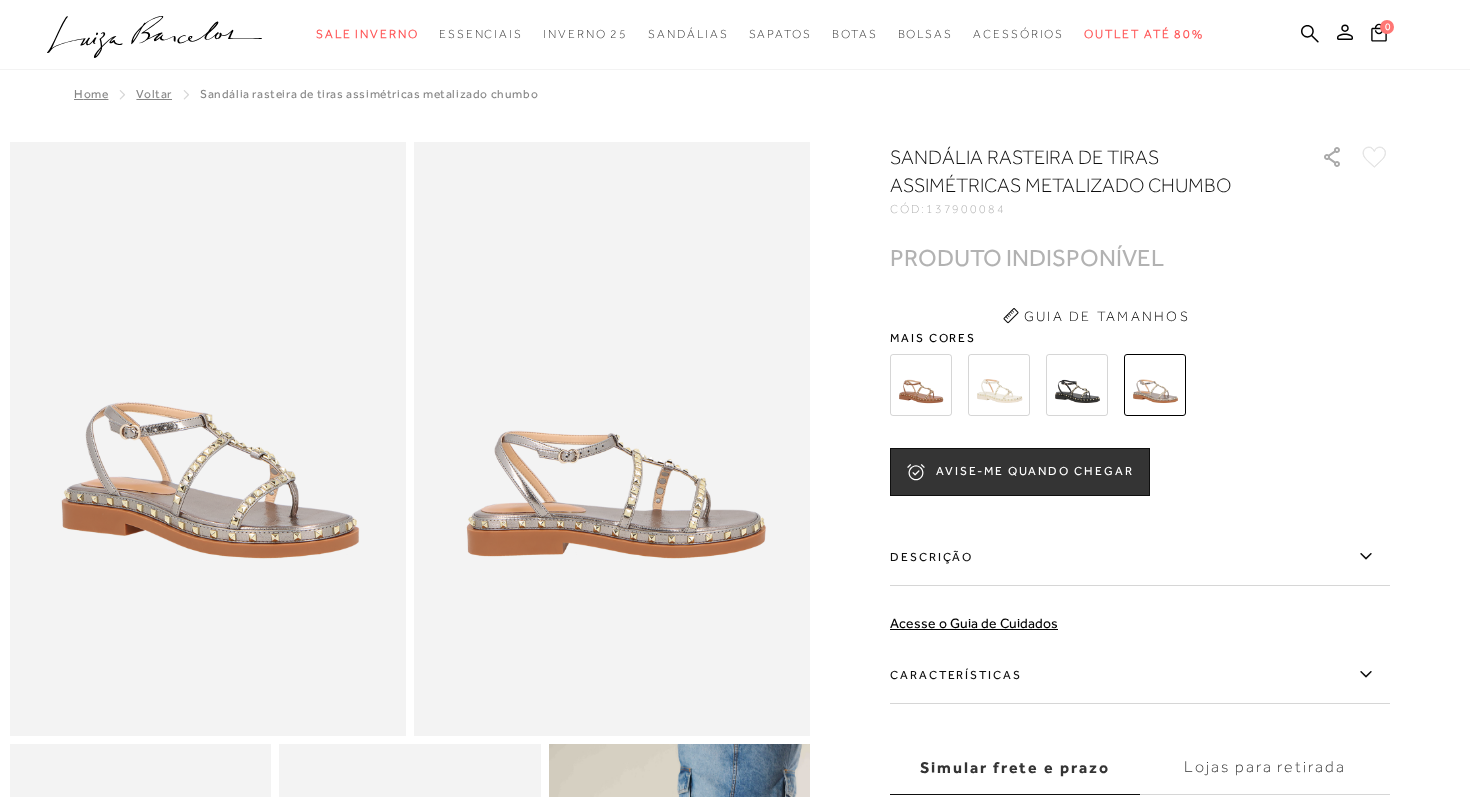 click at bounding box center [1077, 385] 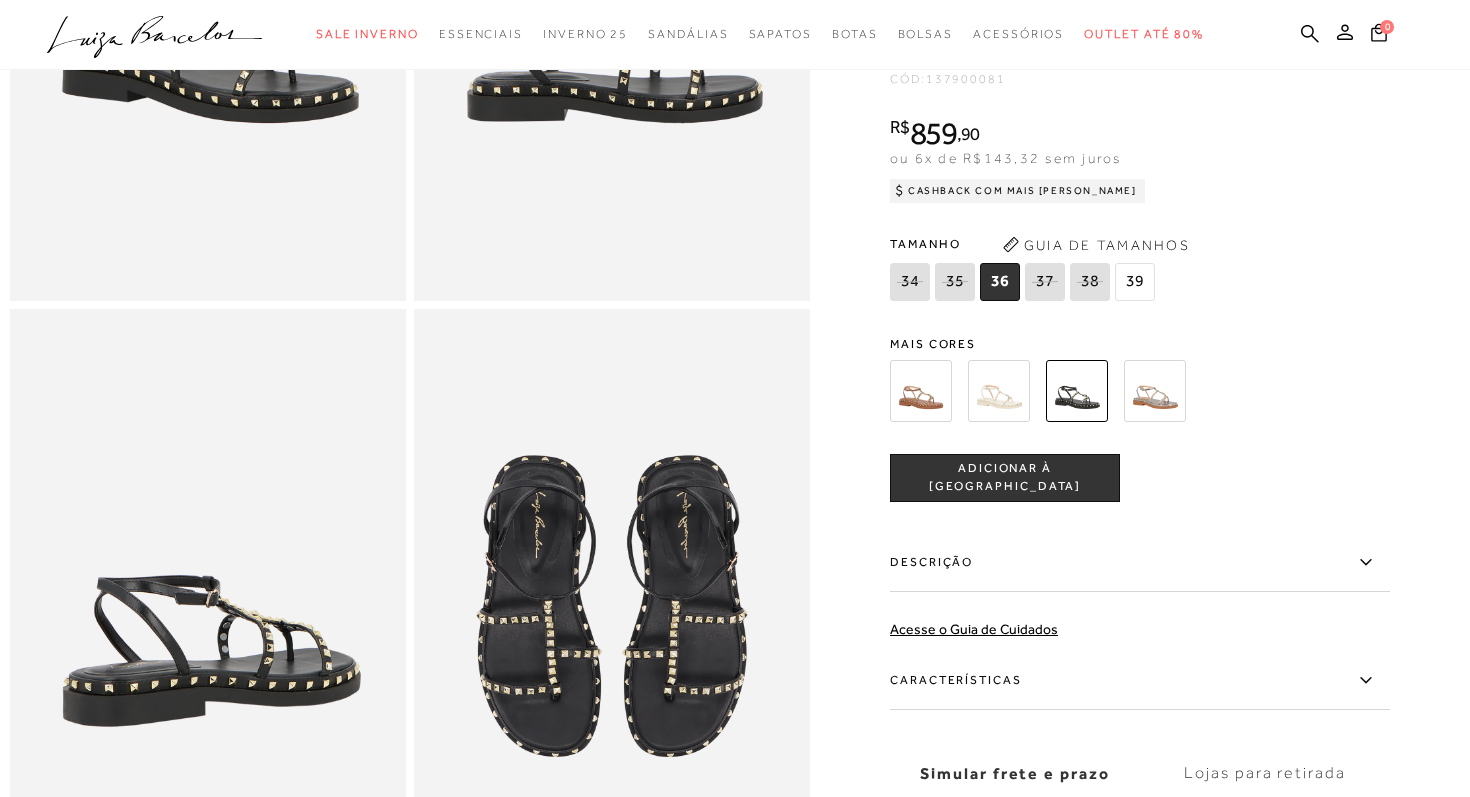 scroll, scrollTop: 339, scrollLeft: 0, axis: vertical 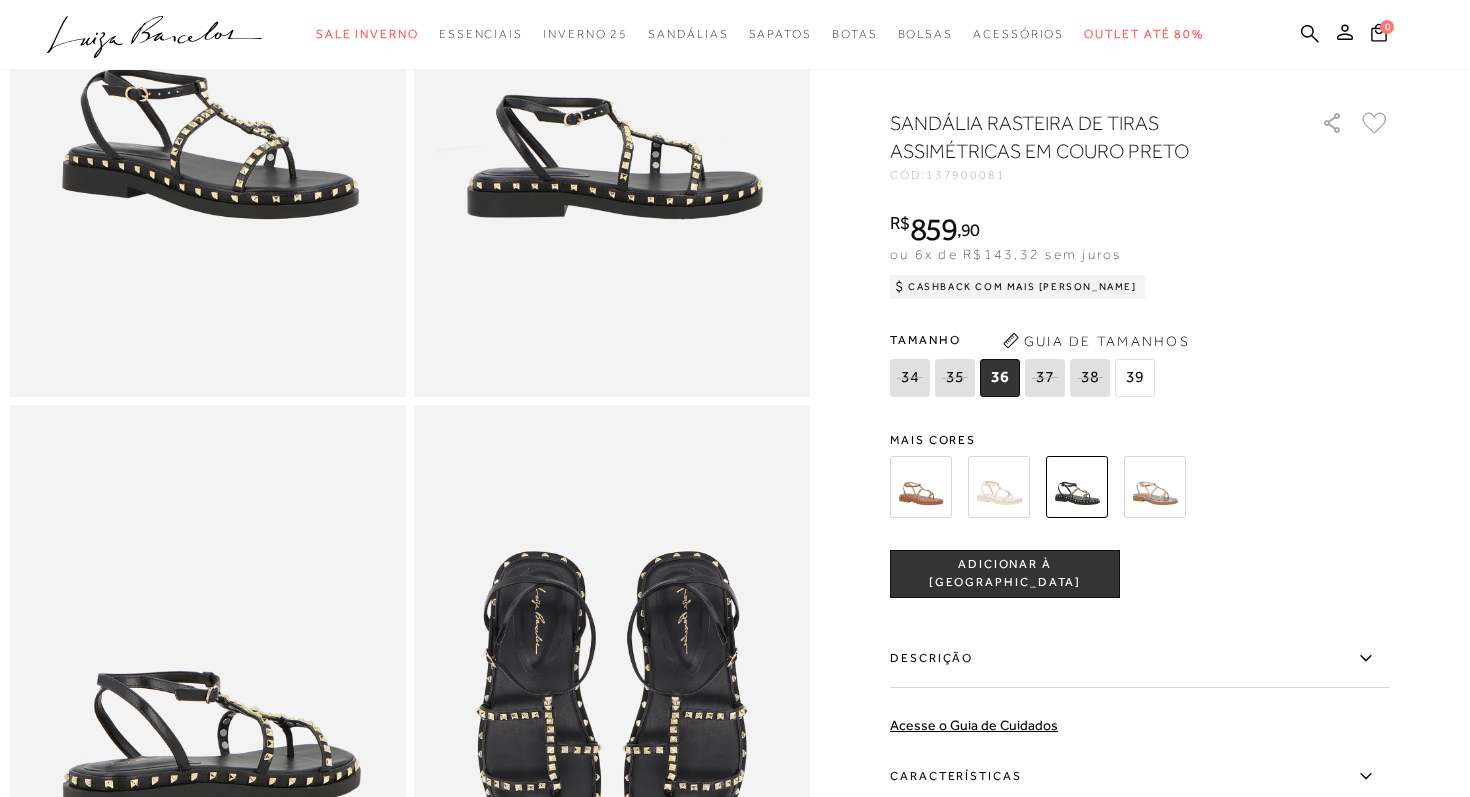 click at bounding box center (999, 487) 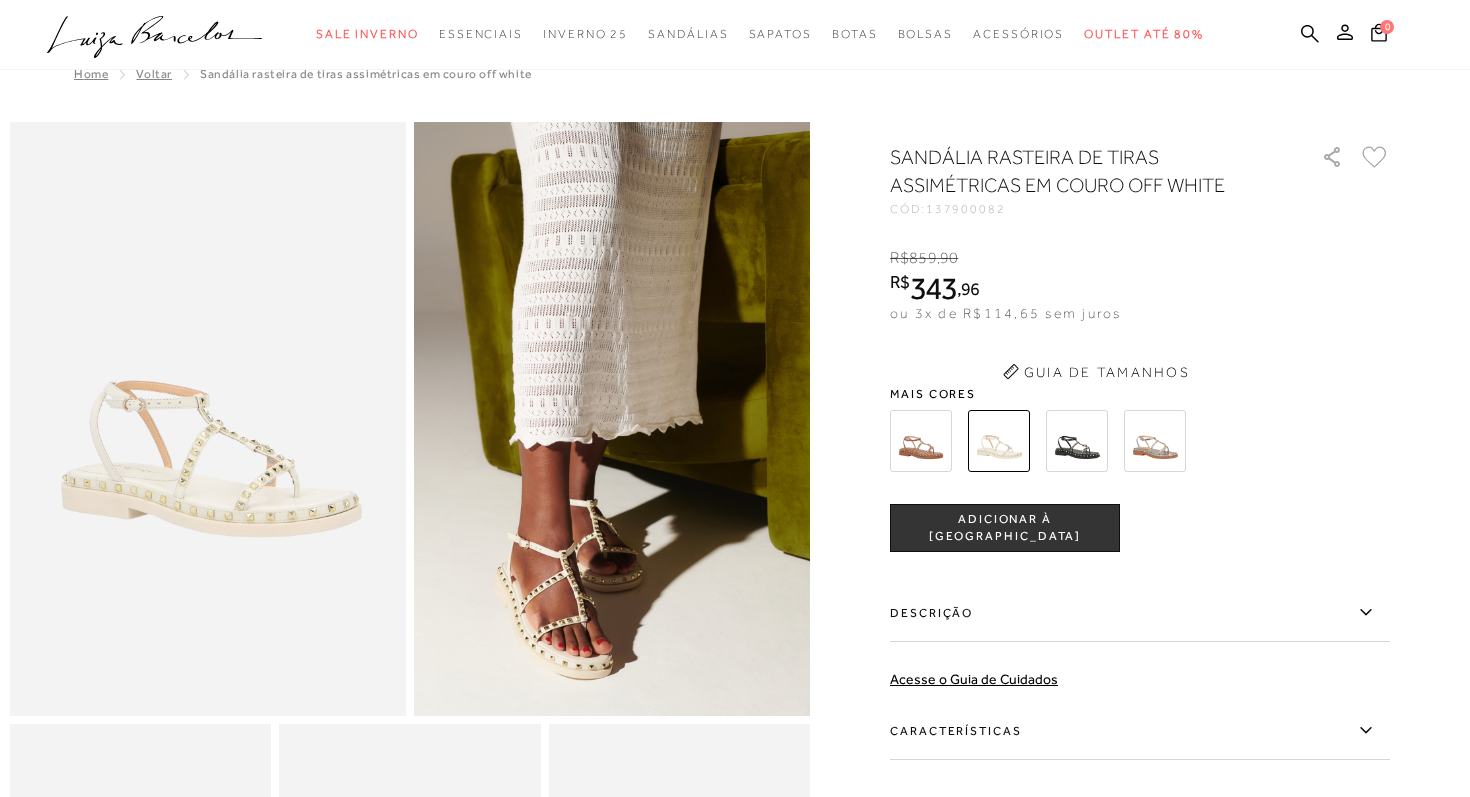scroll, scrollTop: 0, scrollLeft: 0, axis: both 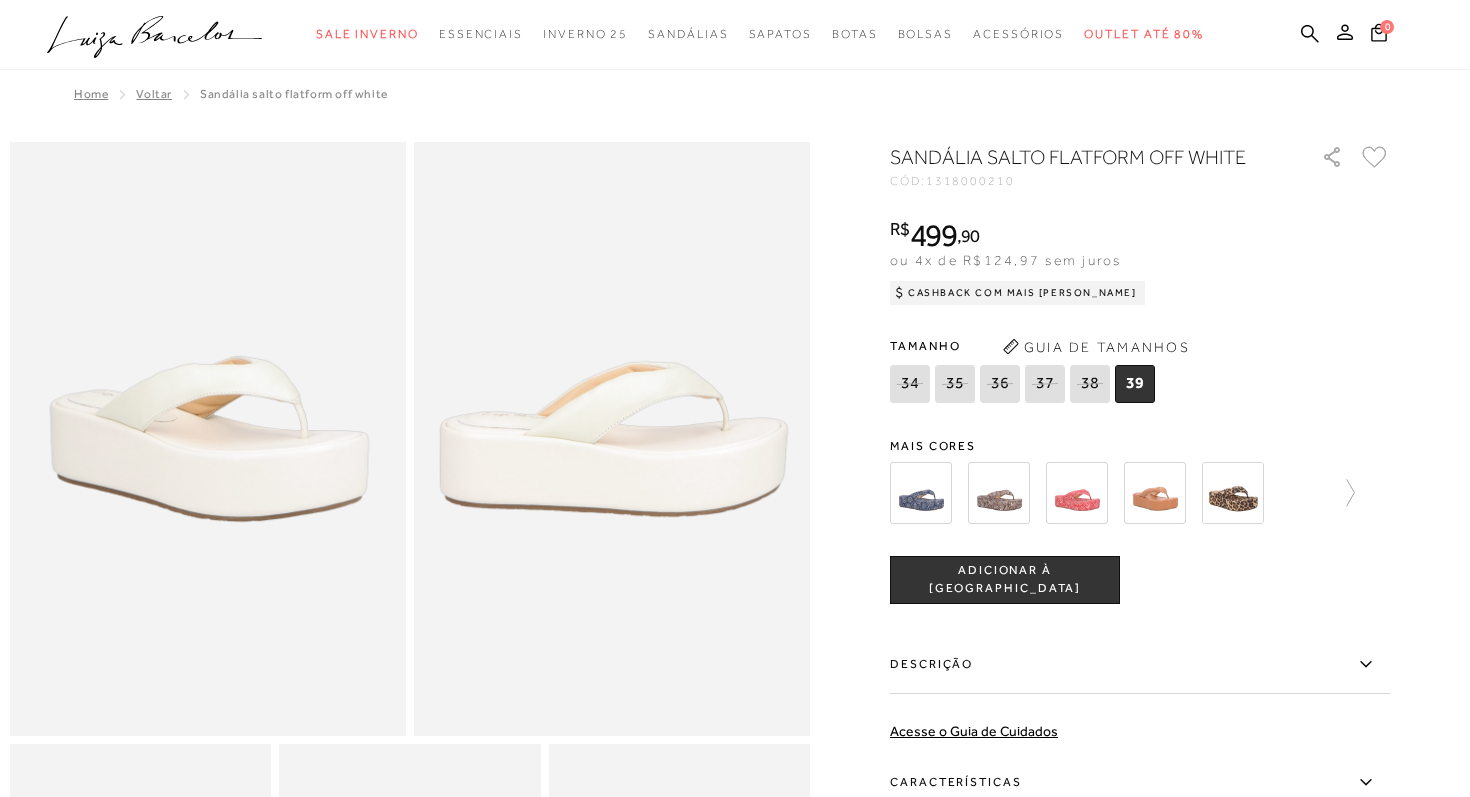 click at bounding box center (1122, 493) 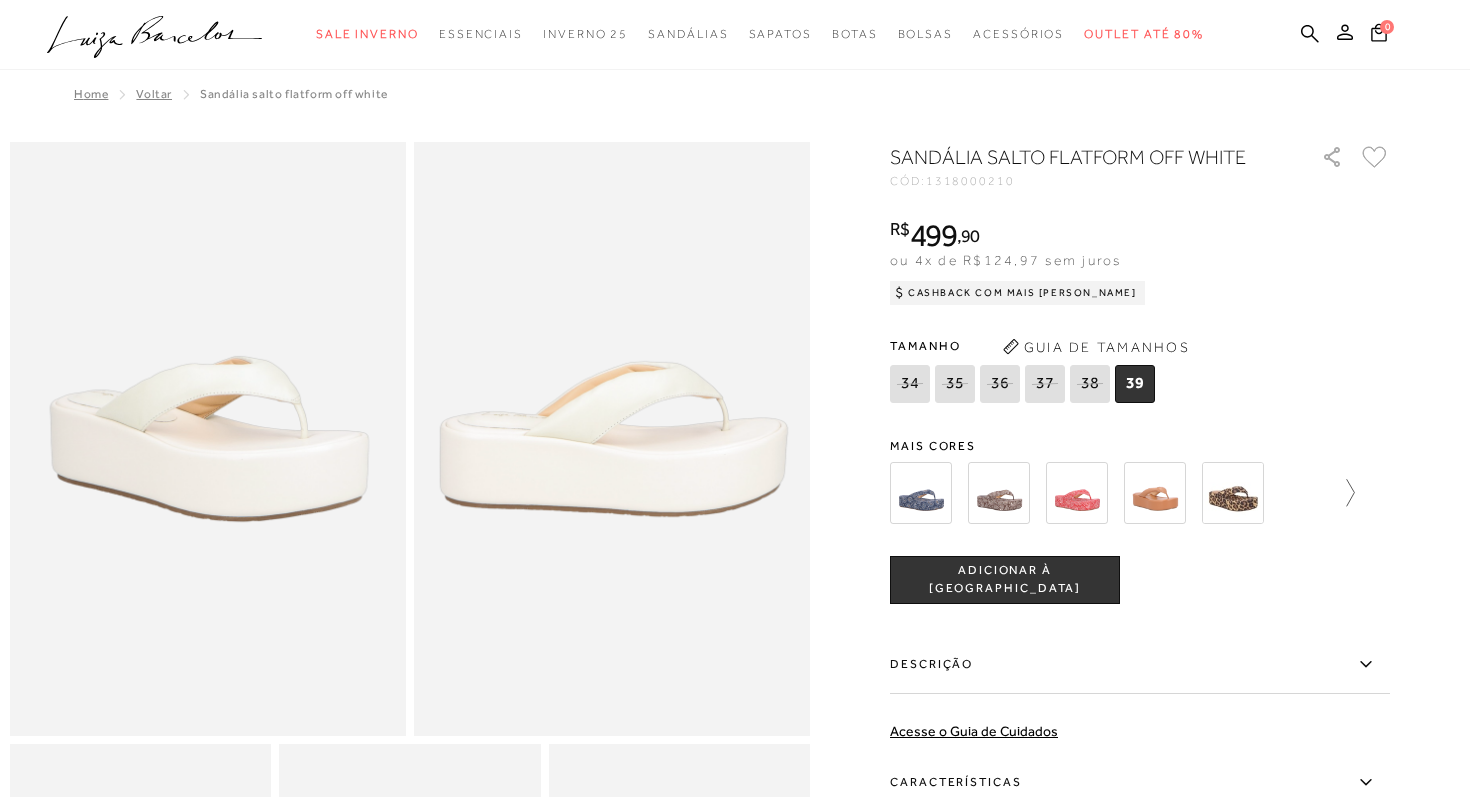 click 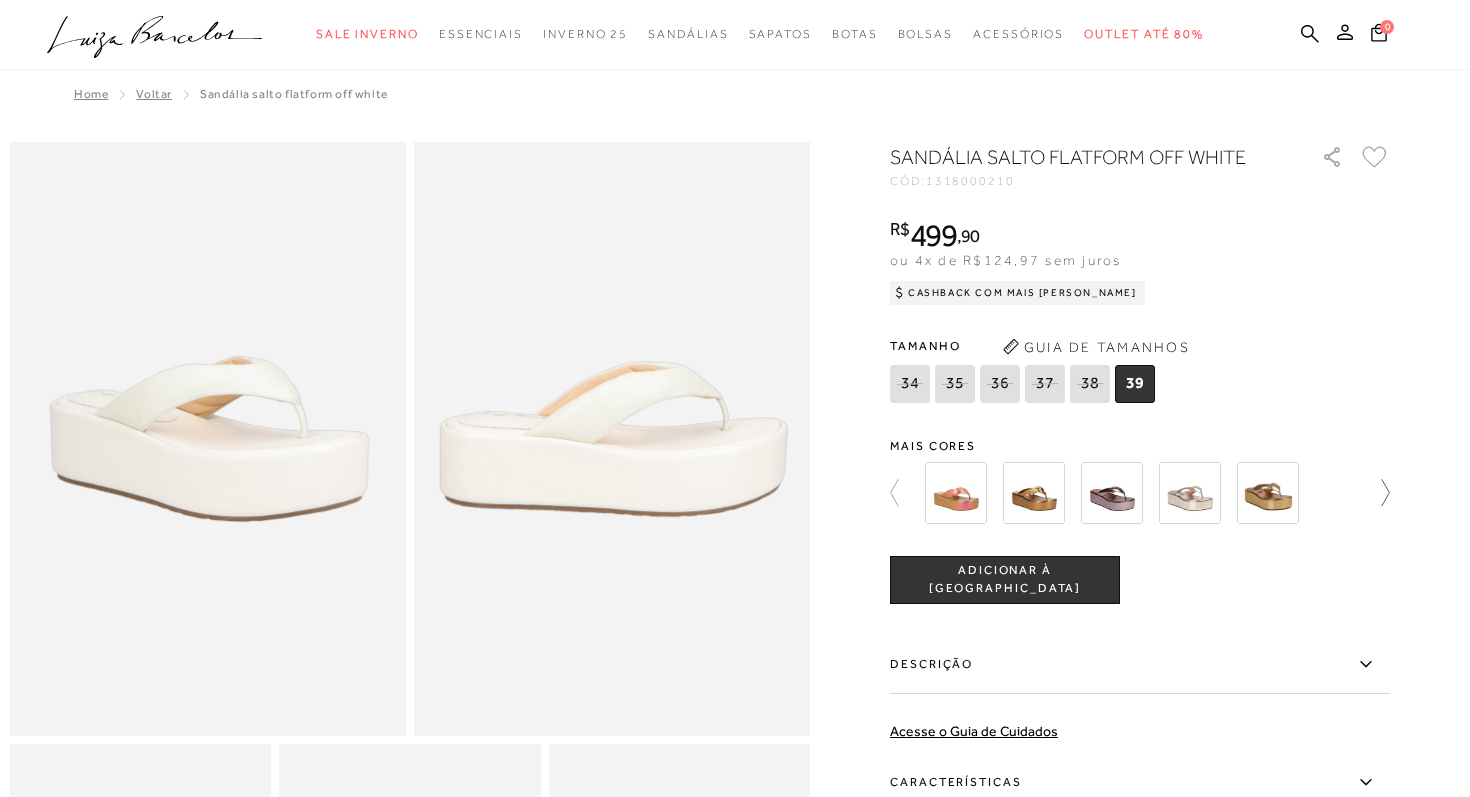 click at bounding box center (1134, 493) 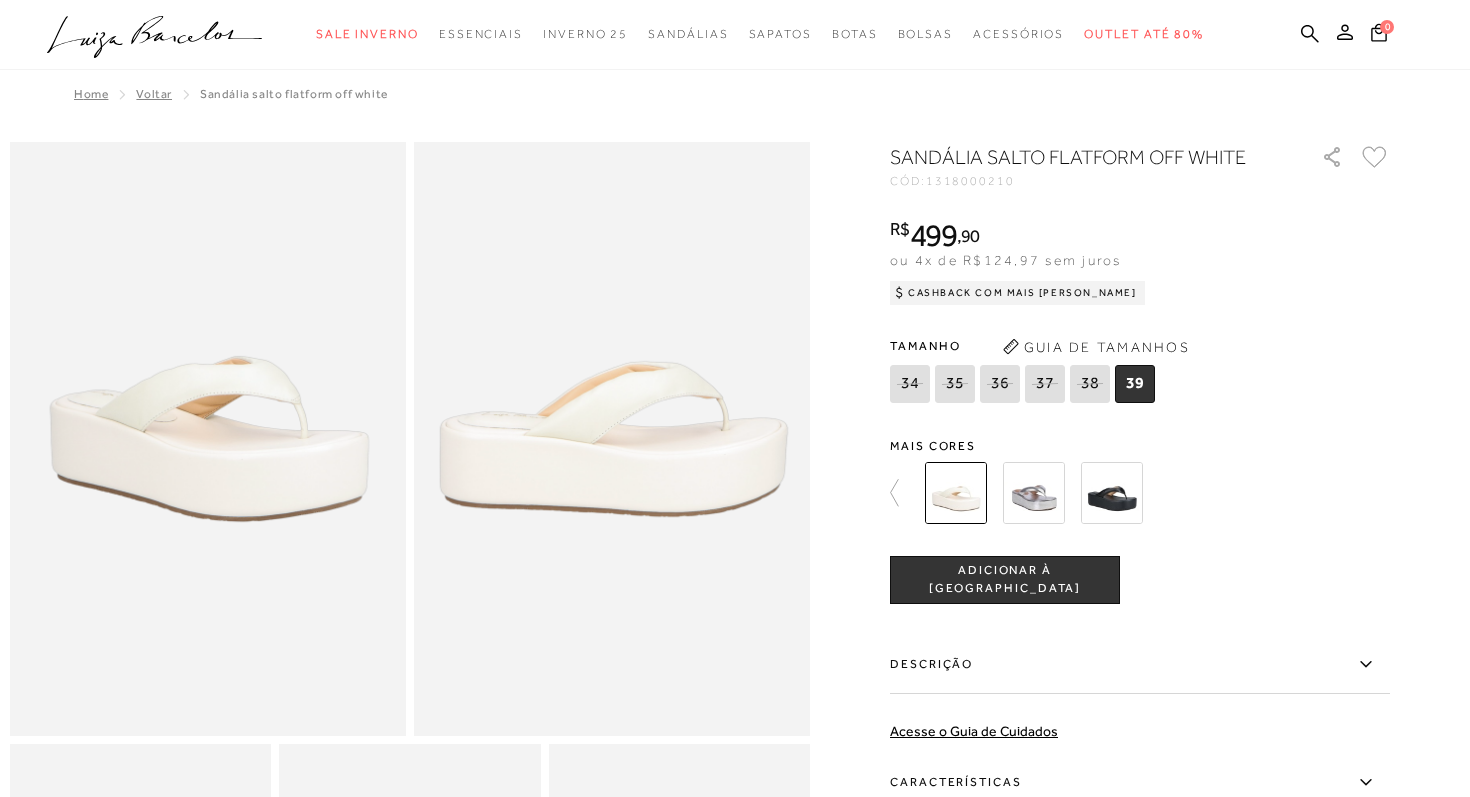 click at bounding box center (1112, 493) 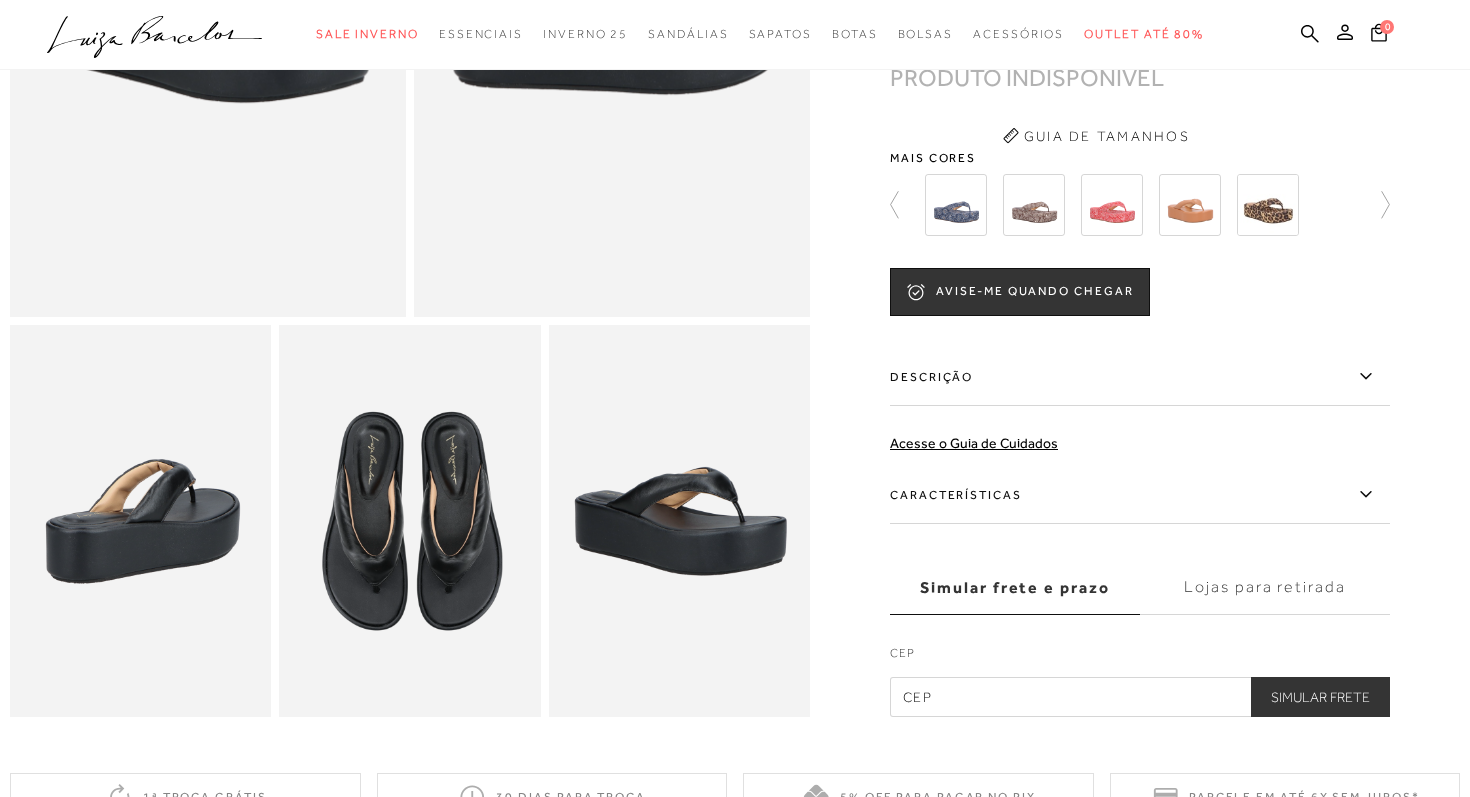 scroll, scrollTop: 663, scrollLeft: 0, axis: vertical 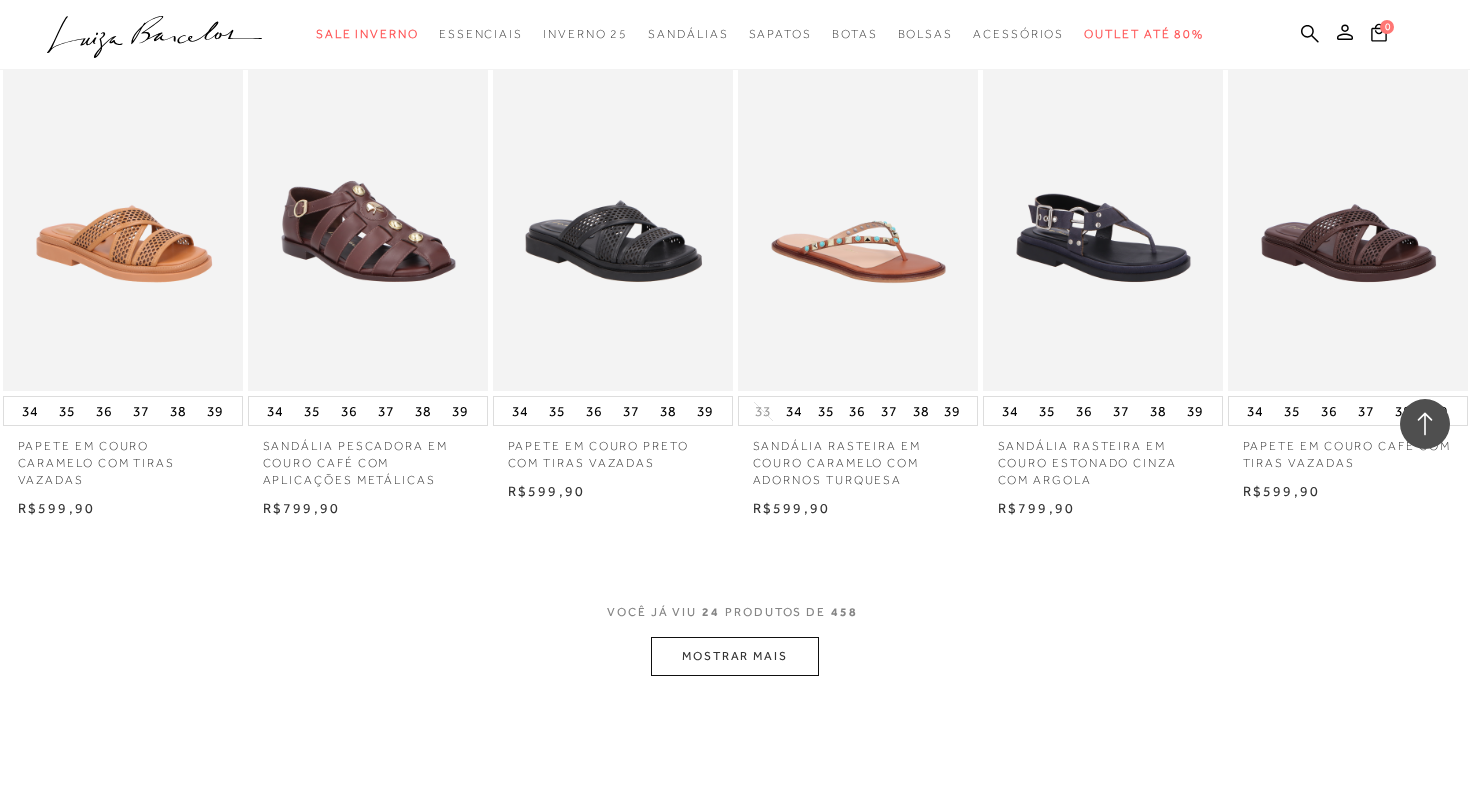 click on "MOSTRAR MAIS" at bounding box center (735, 656) 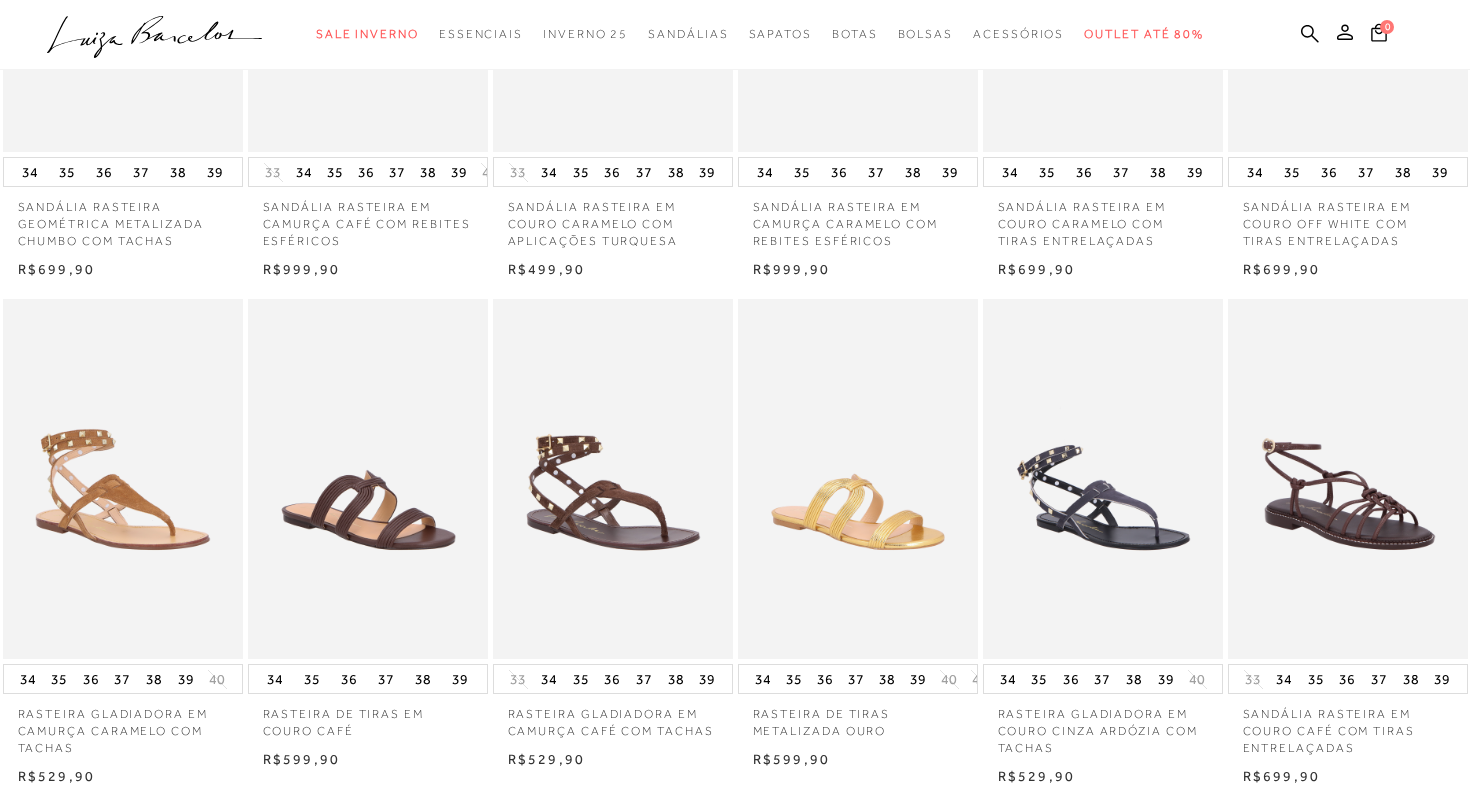 scroll, scrollTop: 0, scrollLeft: 0, axis: both 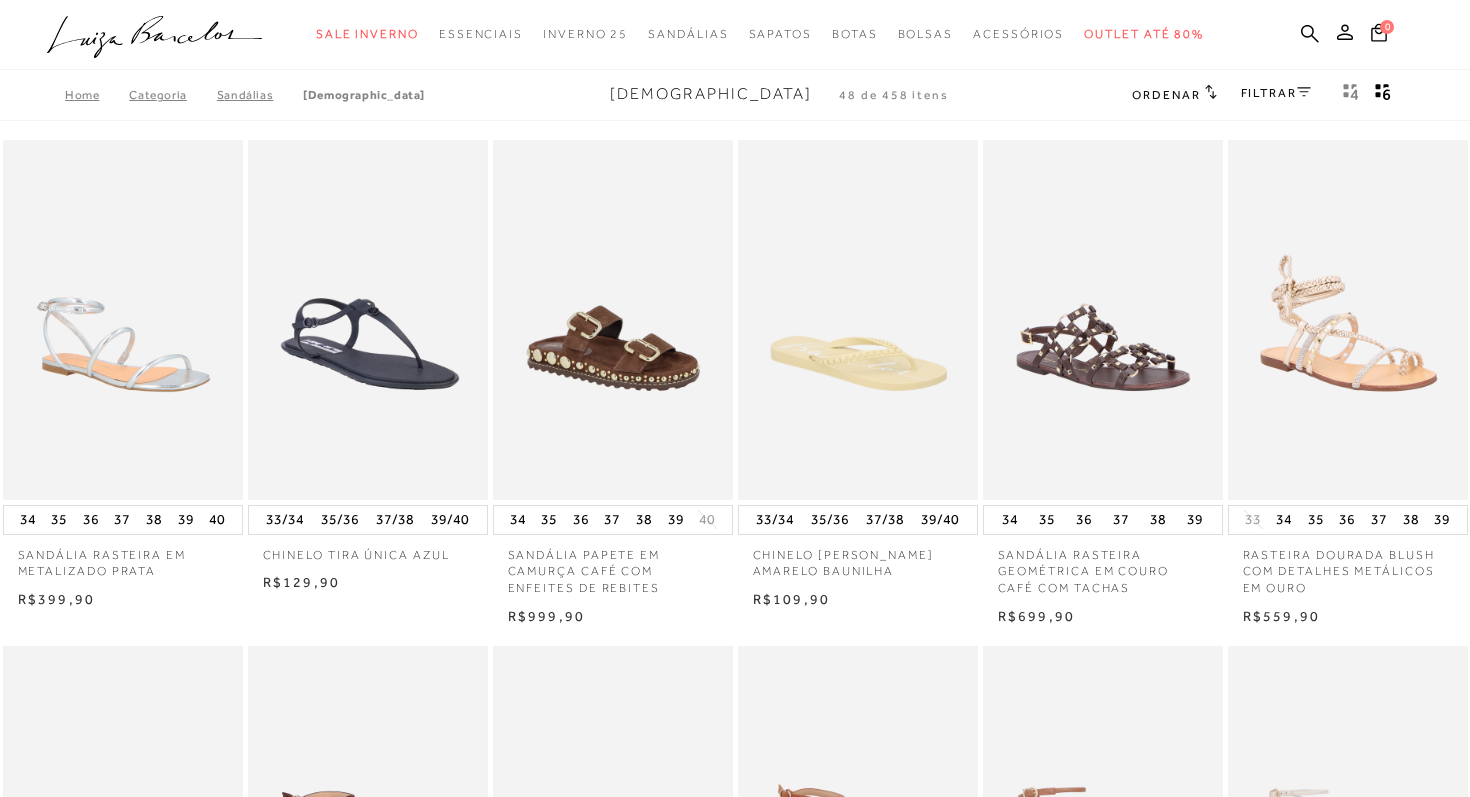 click on "Ordenar" at bounding box center (1174, 94) 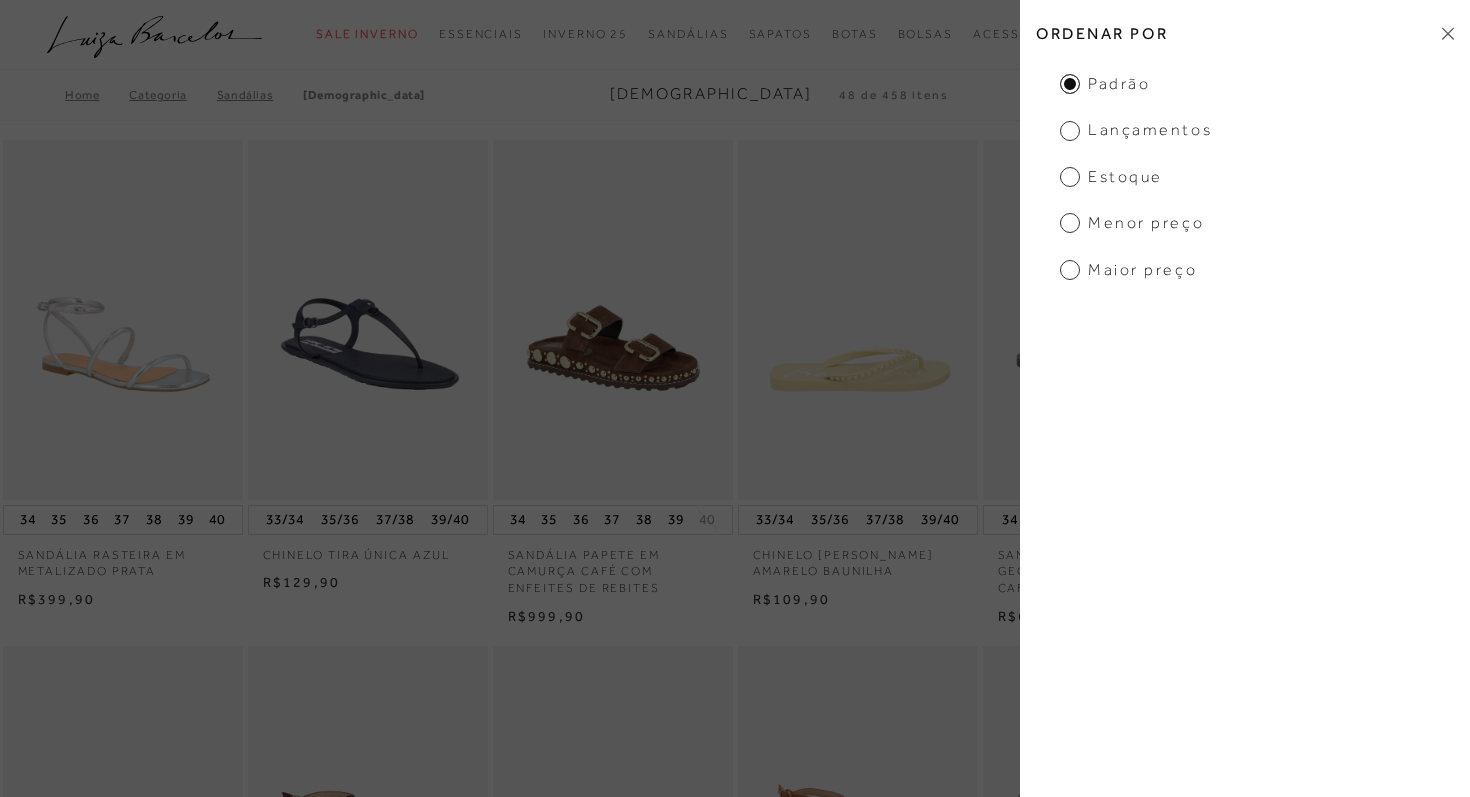 click at bounding box center (859, 320) 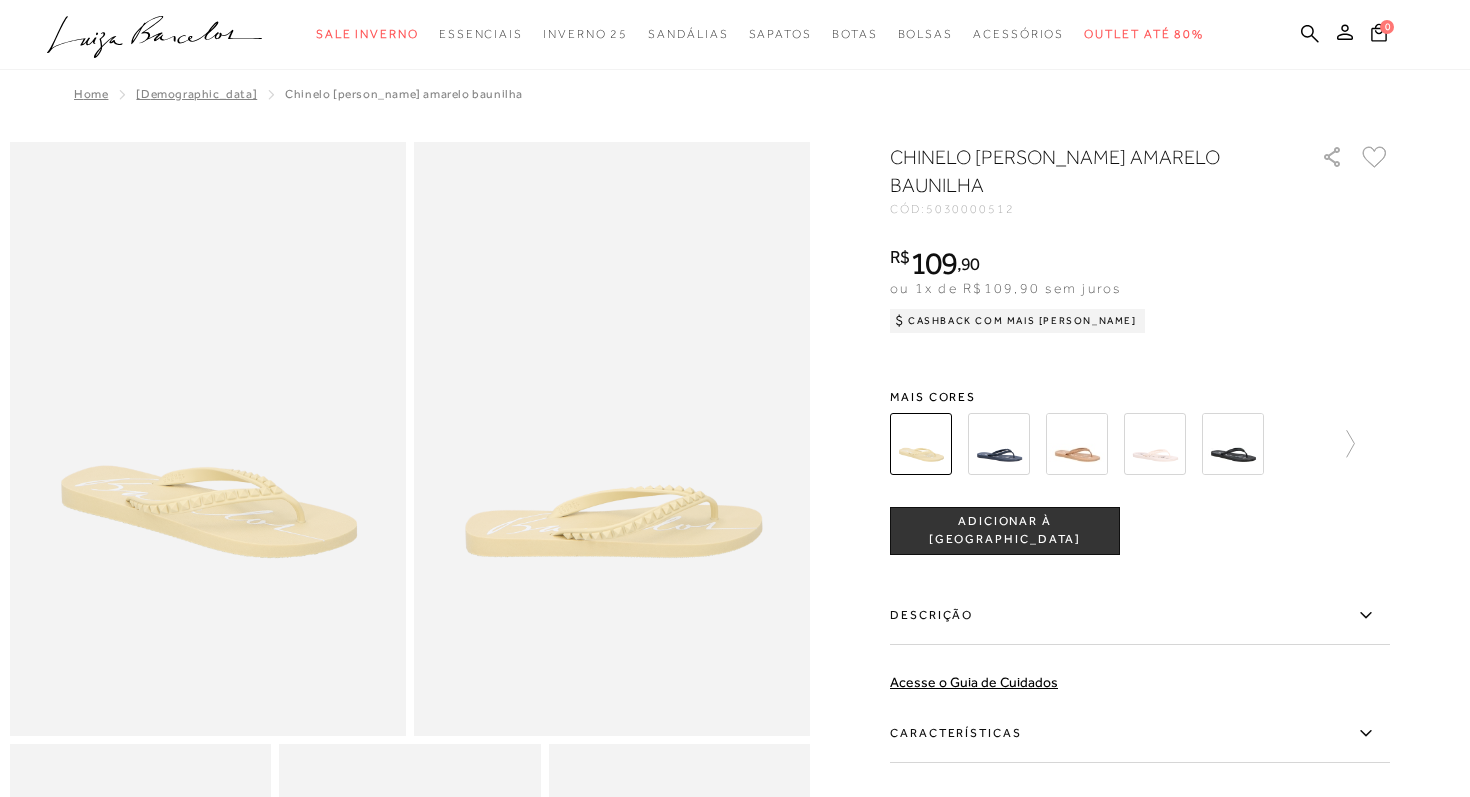 scroll, scrollTop: 0, scrollLeft: 0, axis: both 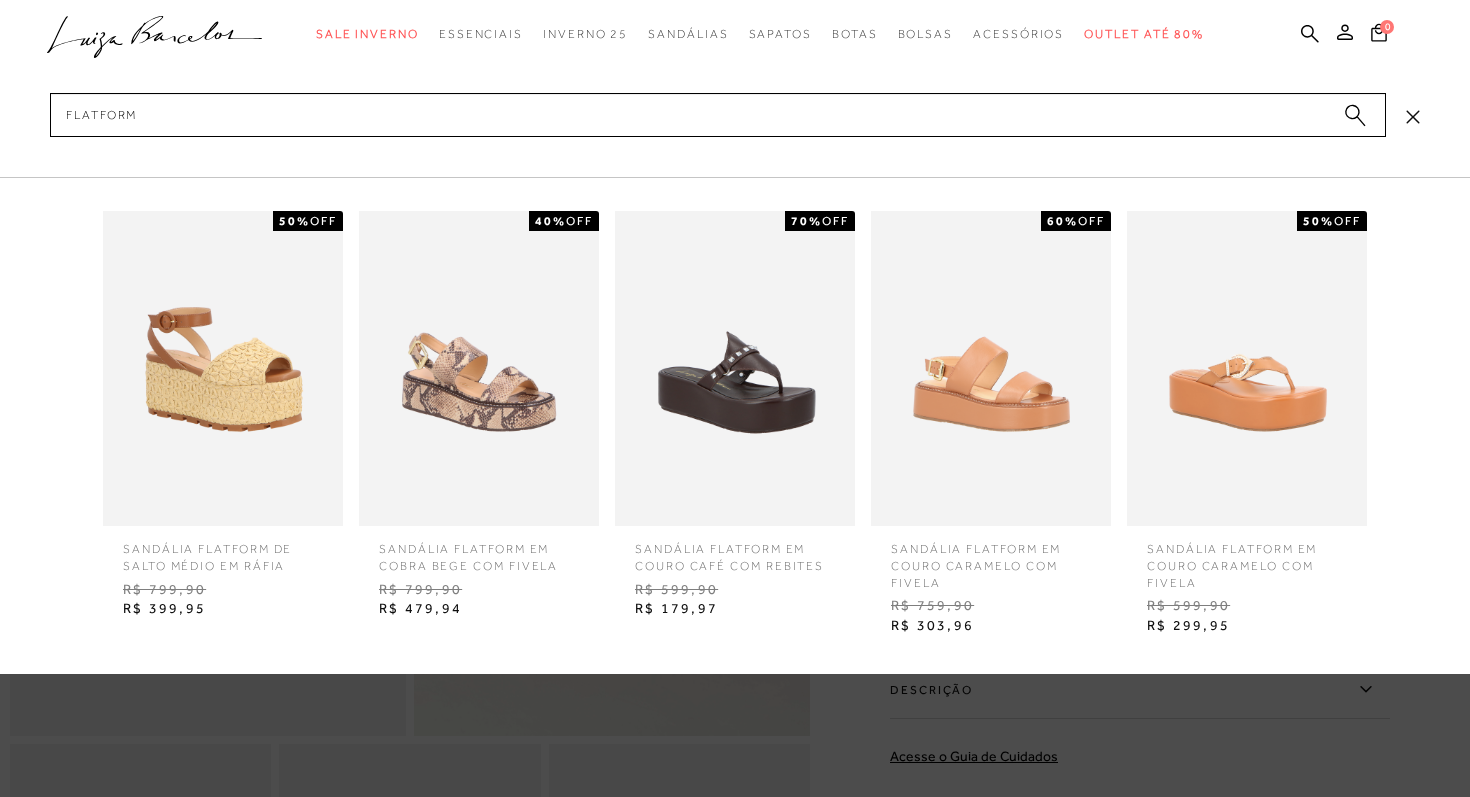 type on "FLATFORM" 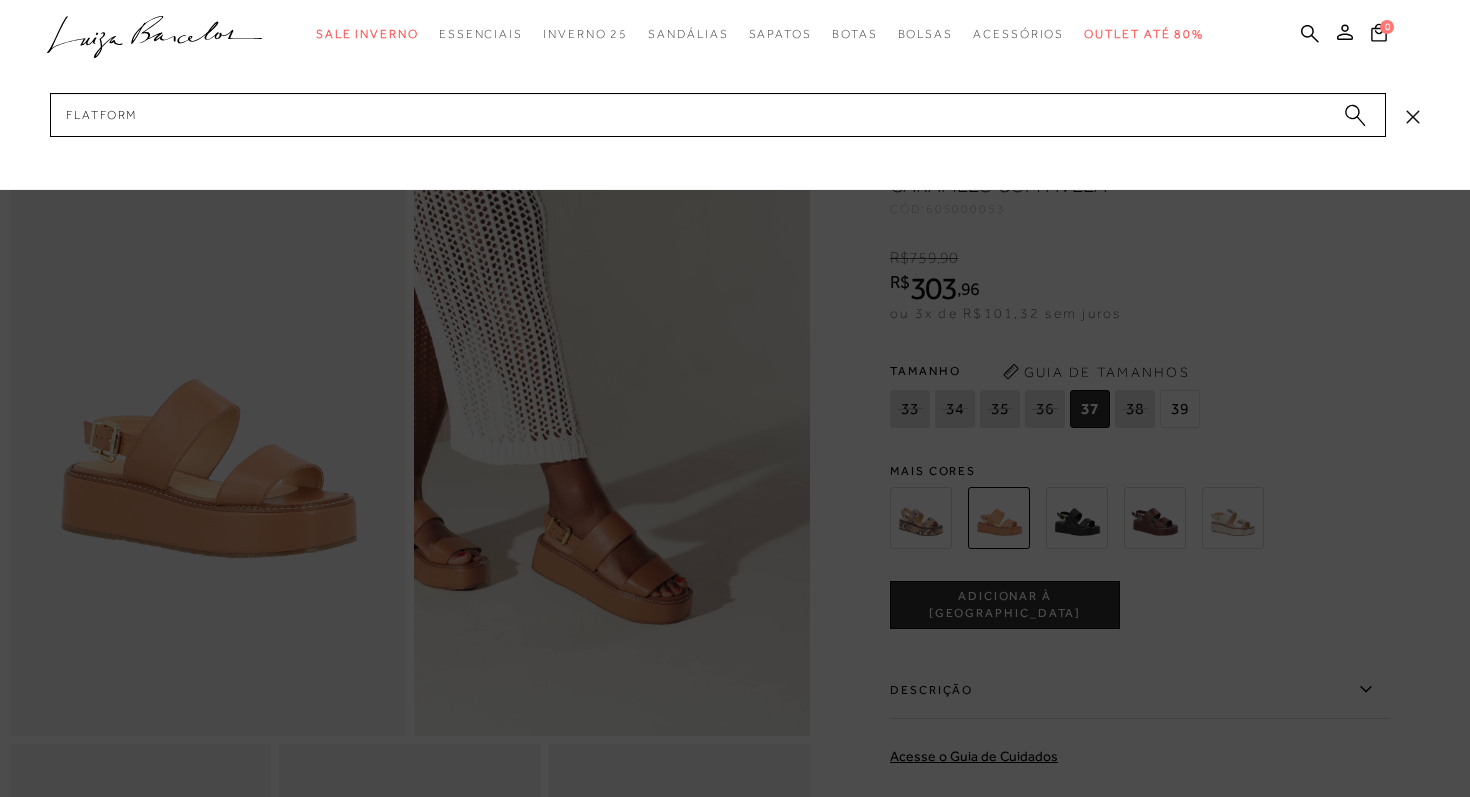 click 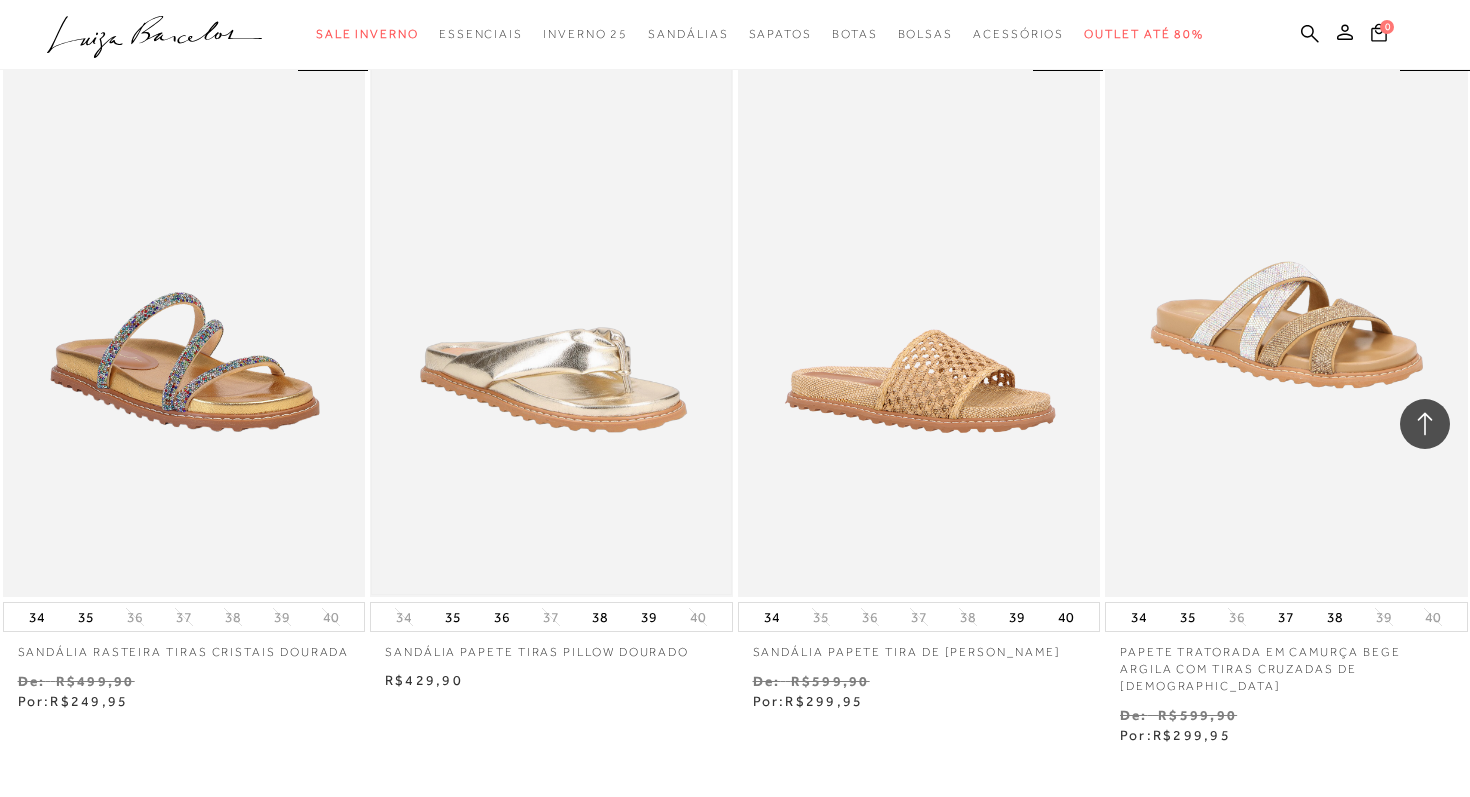 scroll, scrollTop: 1543, scrollLeft: 0, axis: vertical 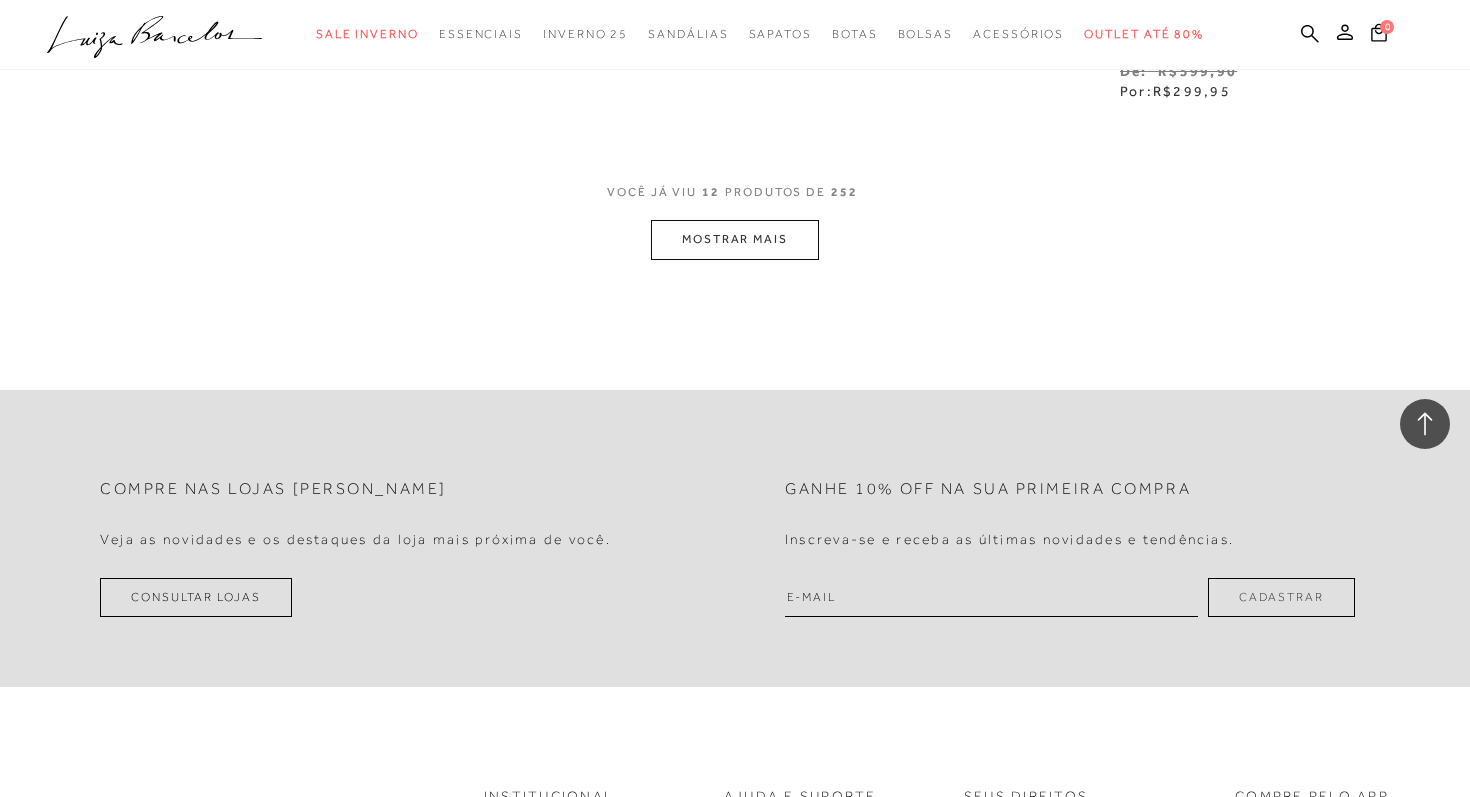 click on "MOSTRAR MAIS" at bounding box center [735, 239] 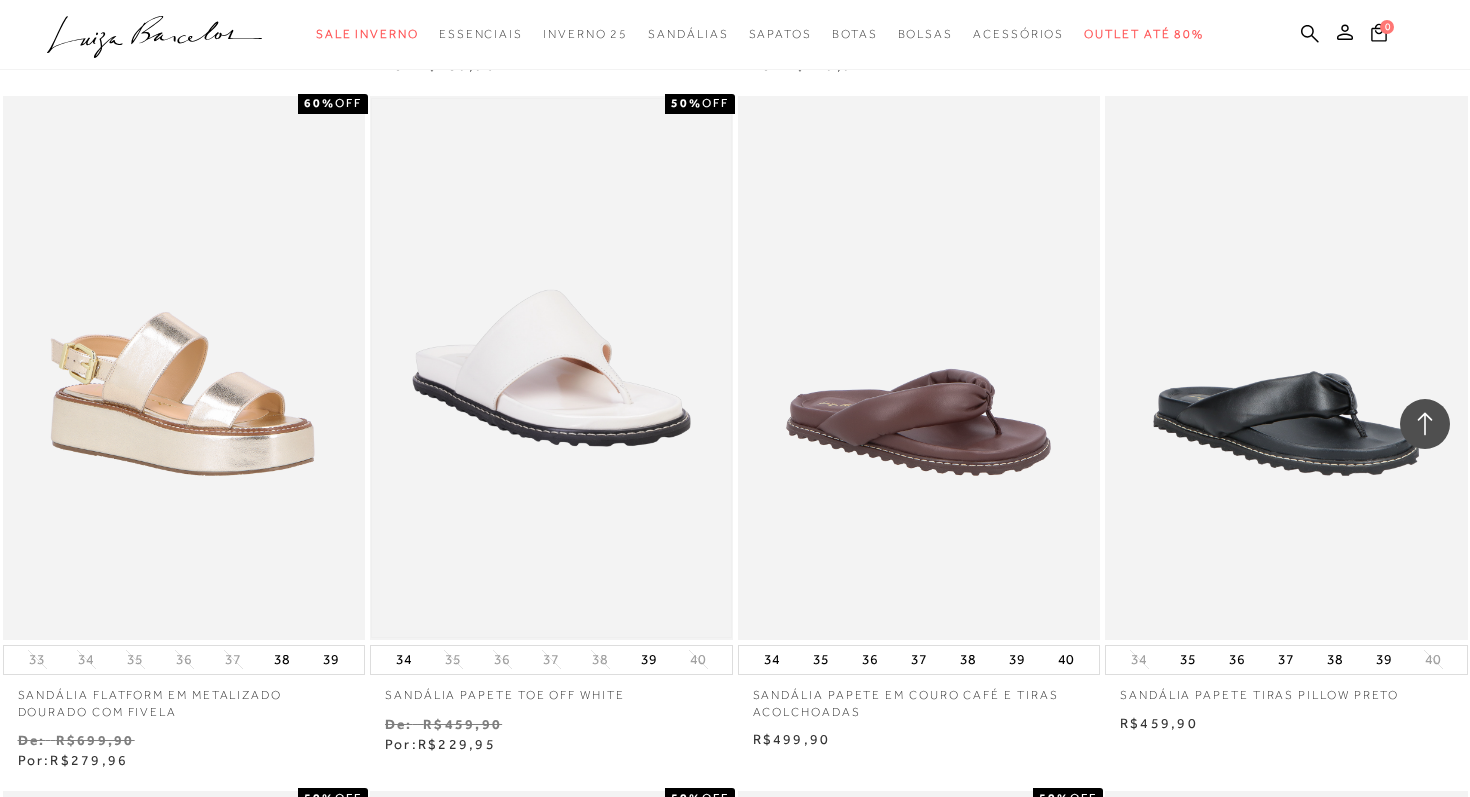 scroll, scrollTop: 2905, scrollLeft: 0, axis: vertical 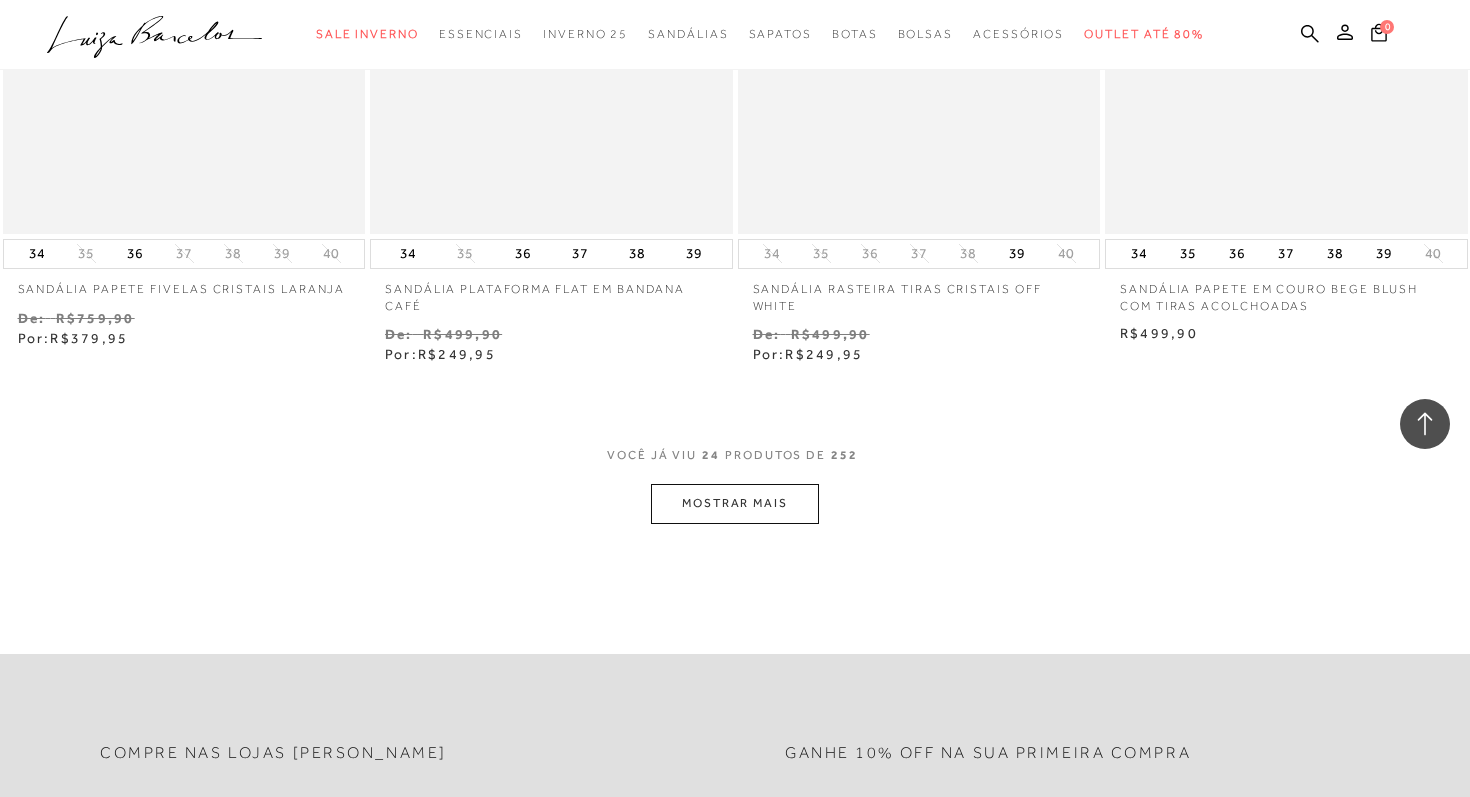 click on "MOSTRAR MAIS" at bounding box center [735, 503] 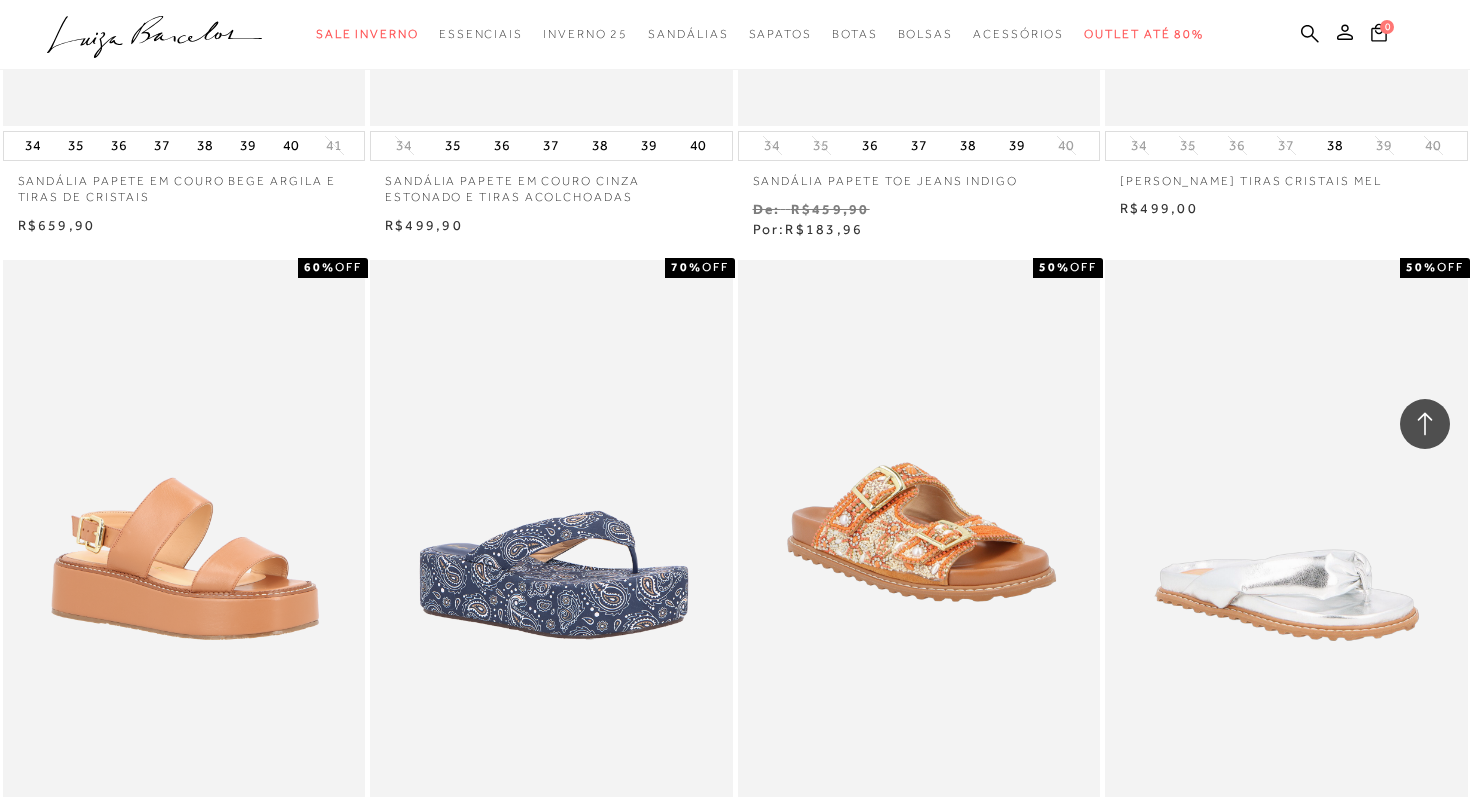scroll, scrollTop: 5889, scrollLeft: 0, axis: vertical 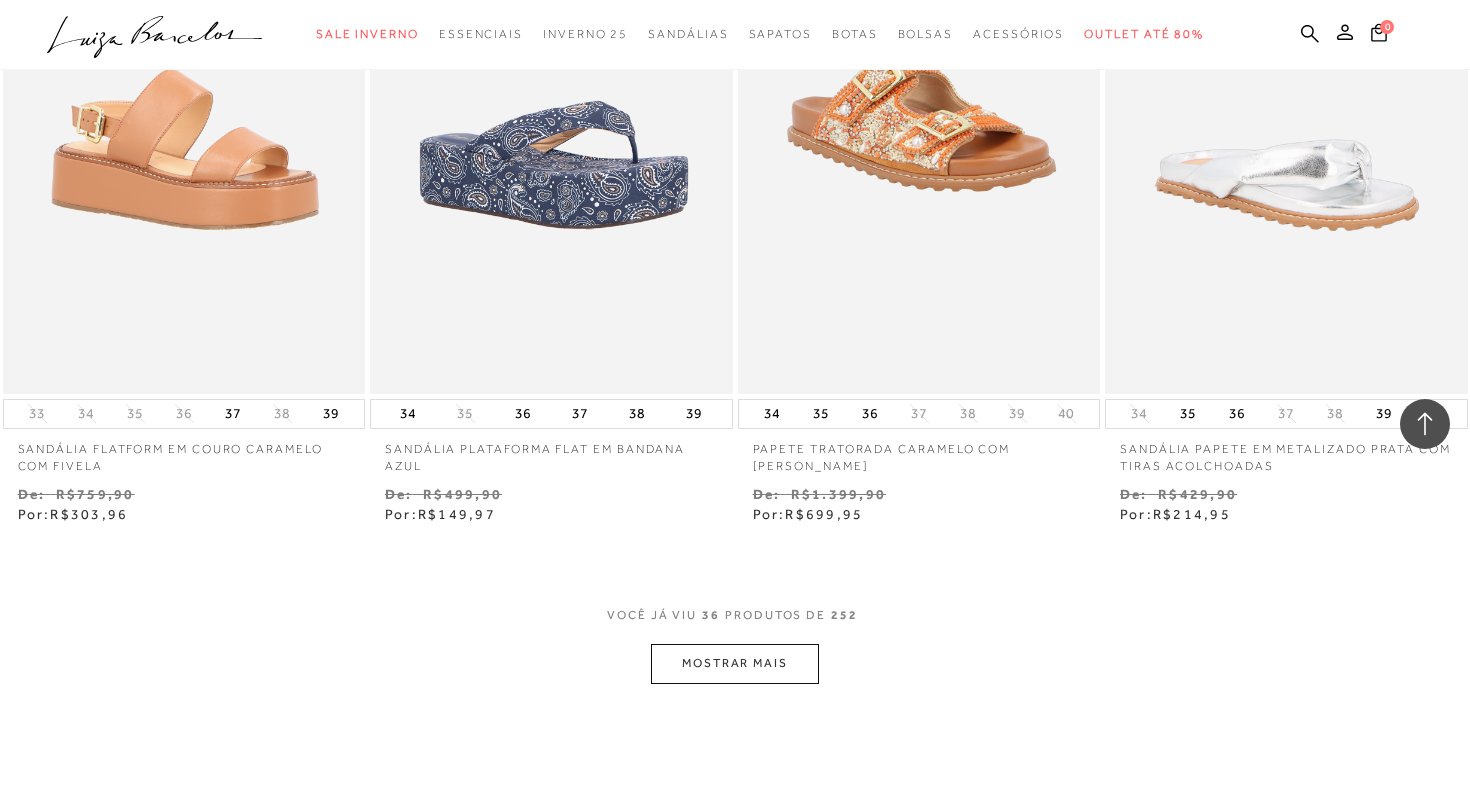 click on "MOSTRAR MAIS" at bounding box center [735, 663] 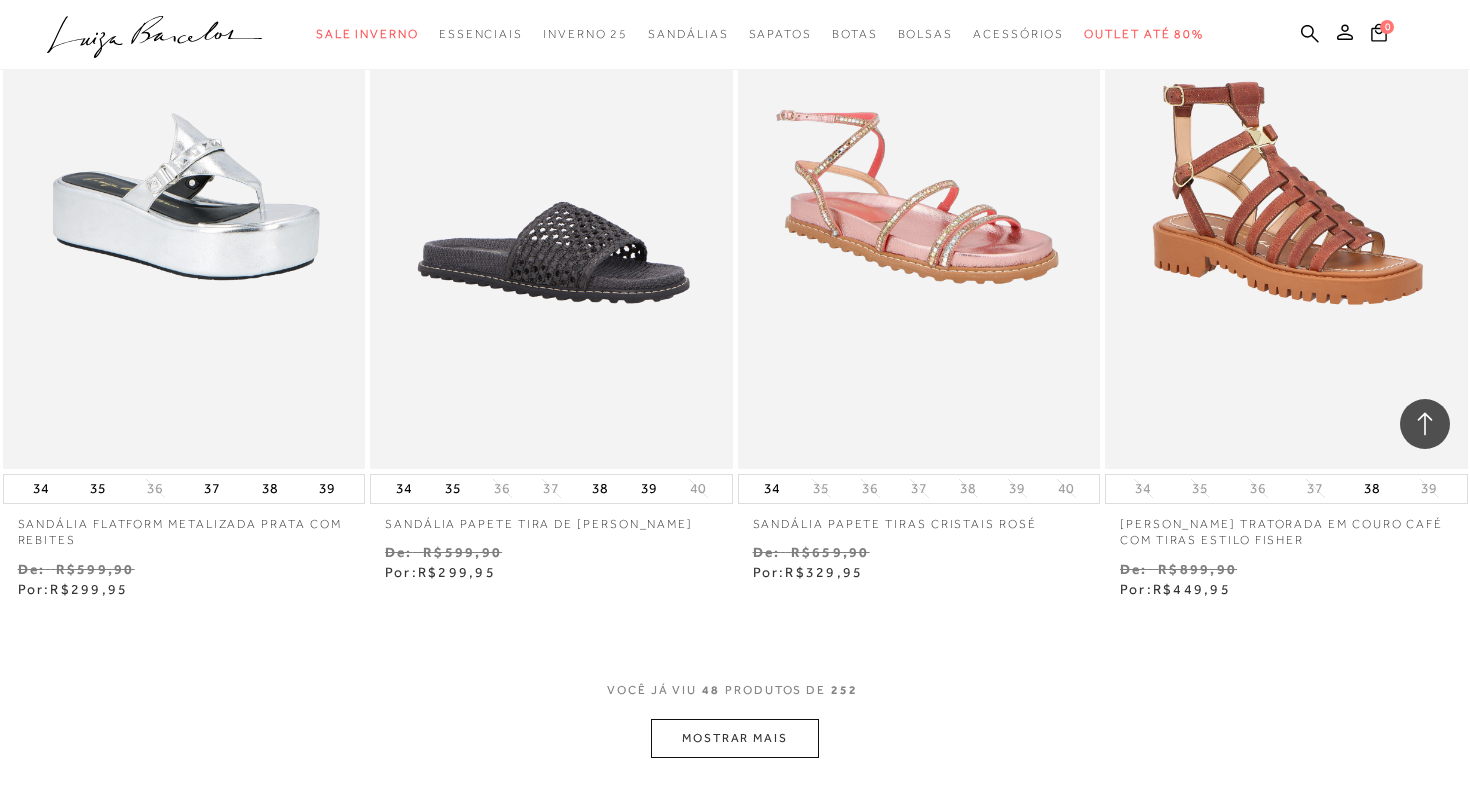 scroll, scrollTop: 7986, scrollLeft: 0, axis: vertical 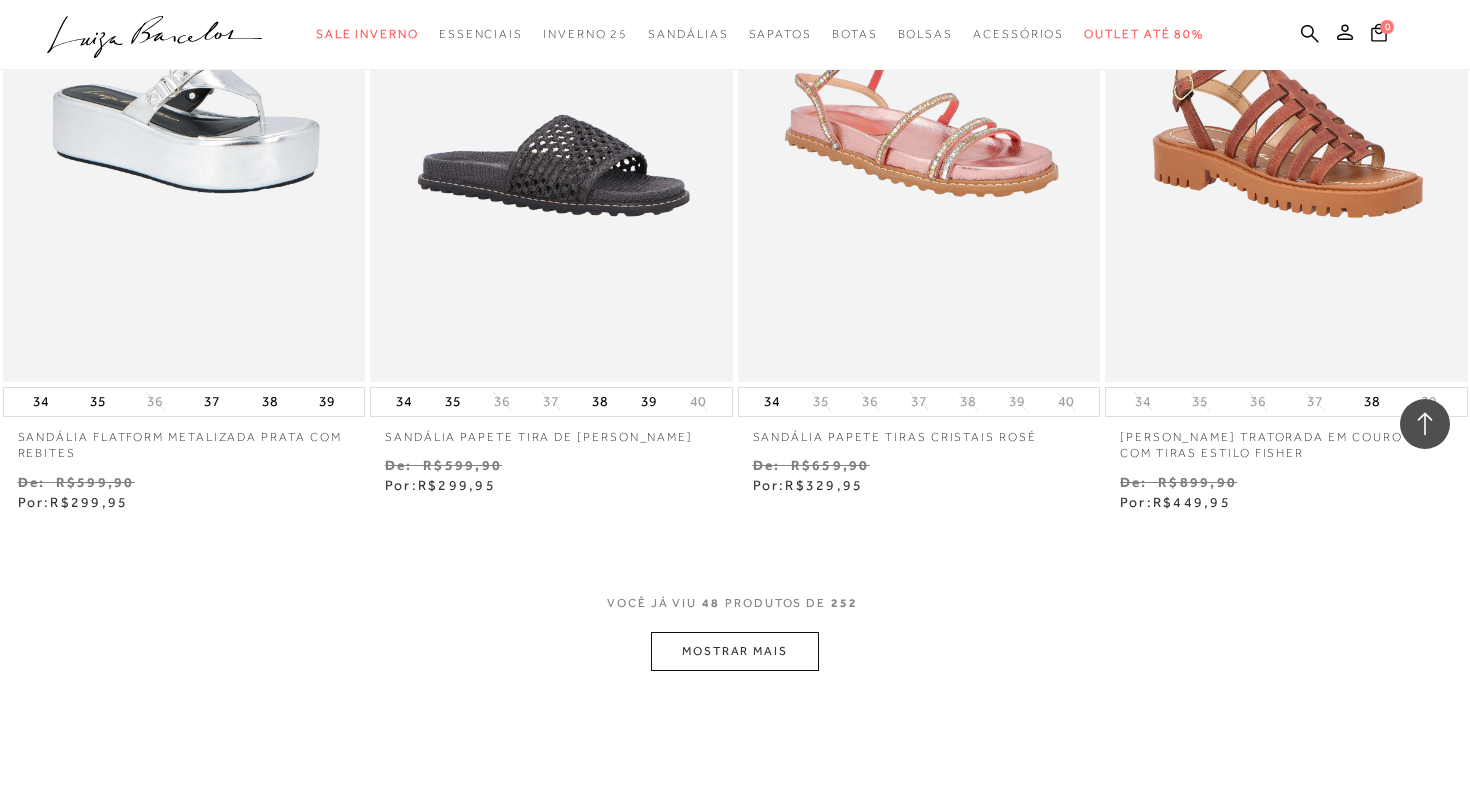 click on "MOSTRAR MAIS" at bounding box center (735, 651) 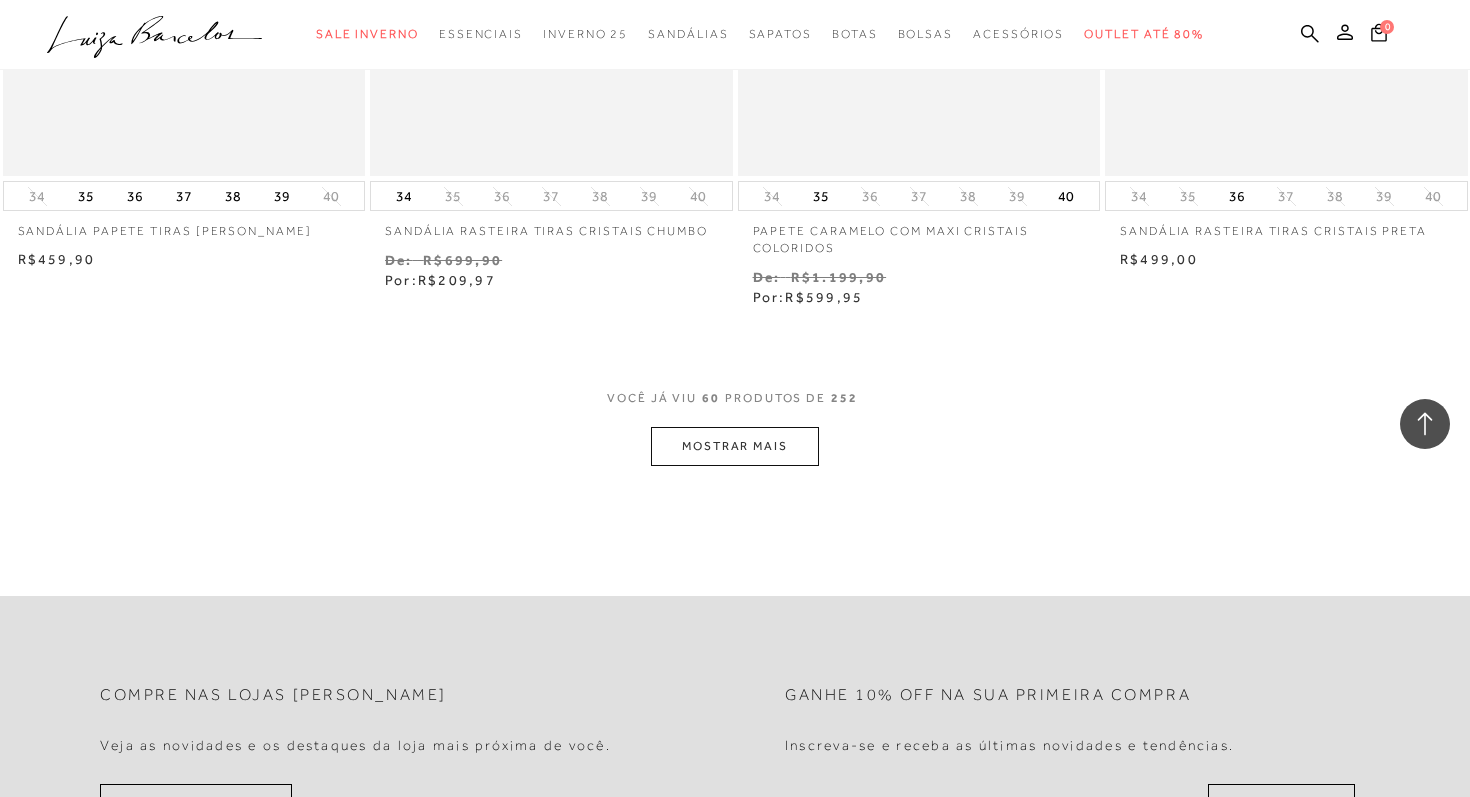scroll, scrollTop: 10594, scrollLeft: 0, axis: vertical 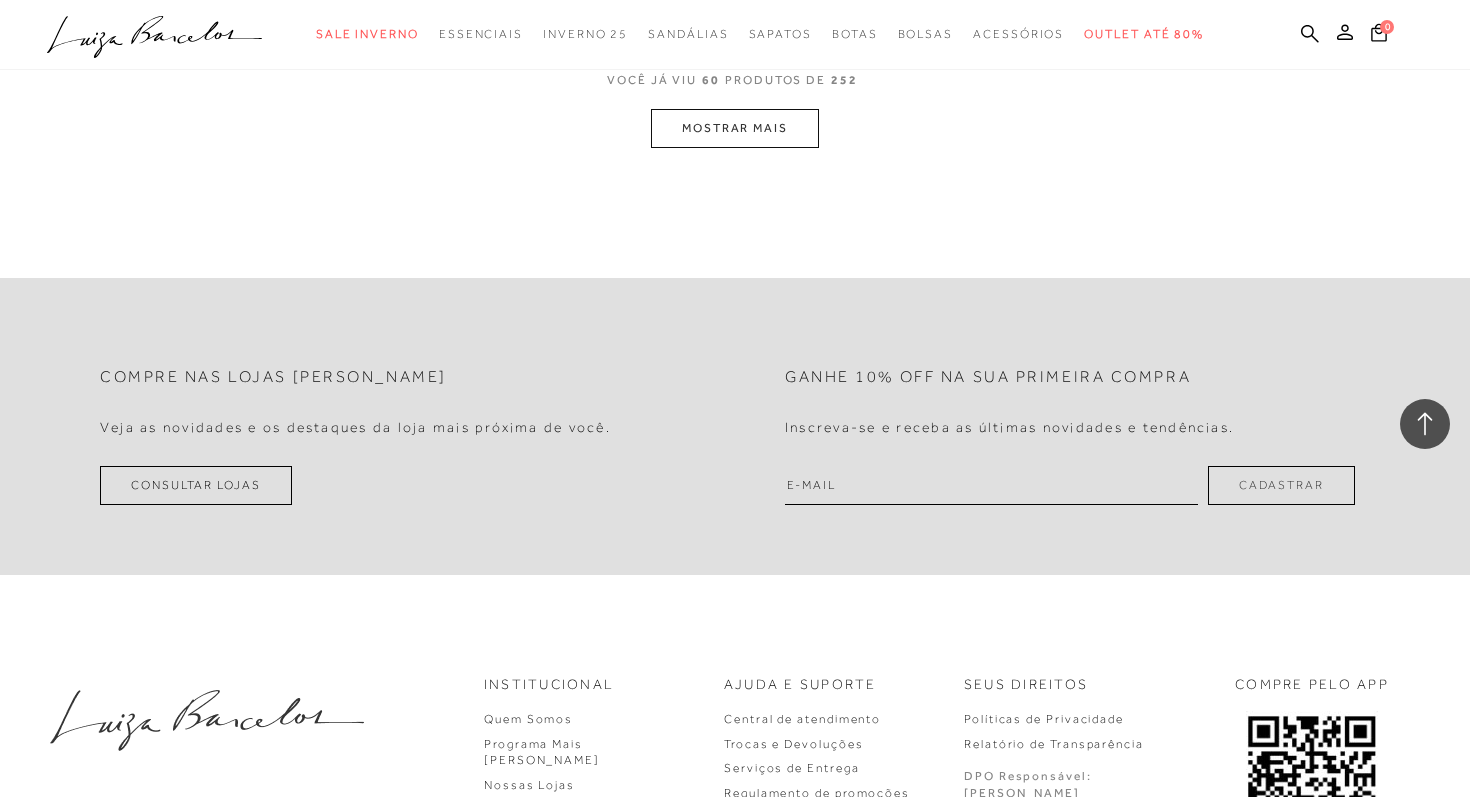 click on "MOSTRAR MAIS" at bounding box center [735, 128] 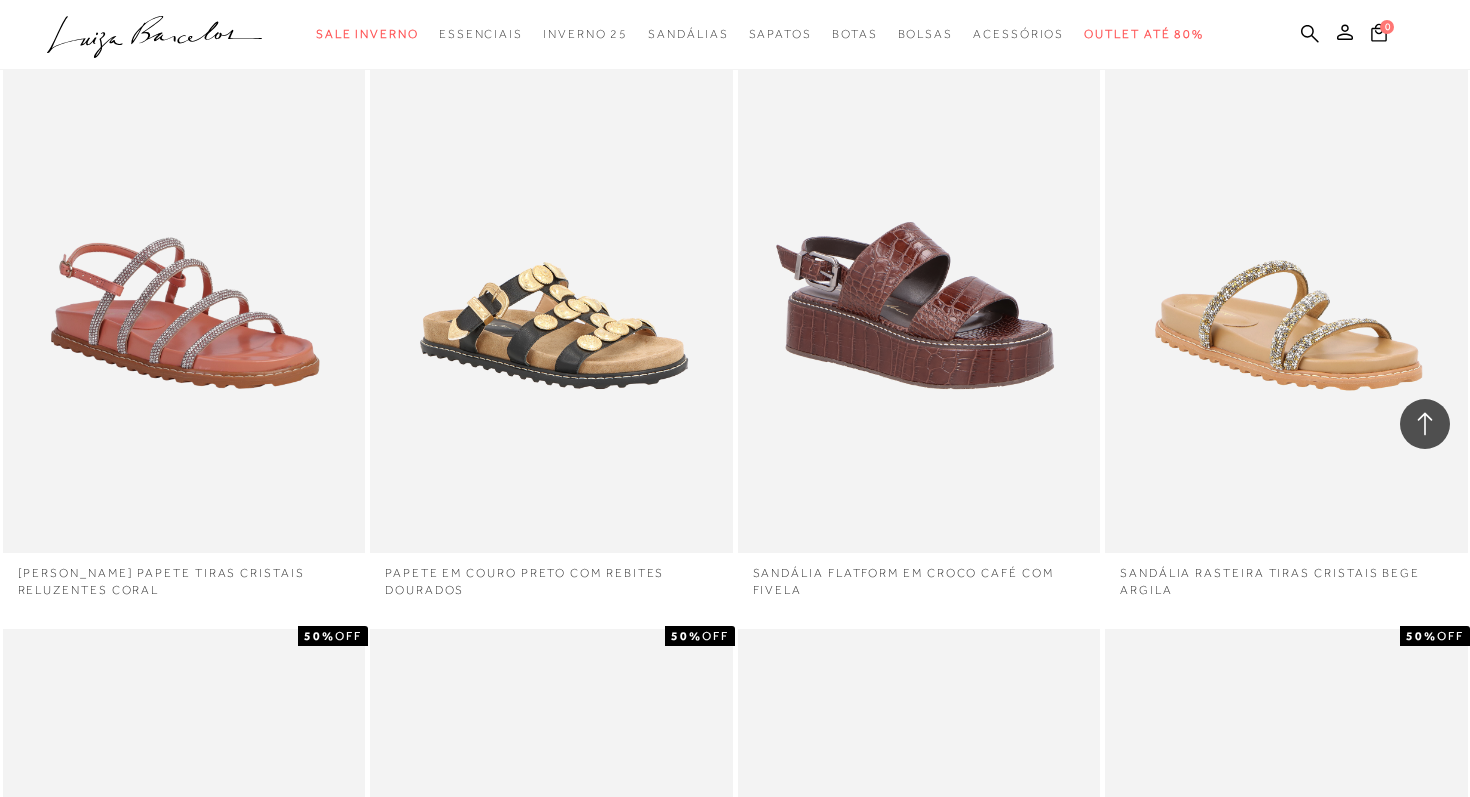 scroll, scrollTop: 12452, scrollLeft: 0, axis: vertical 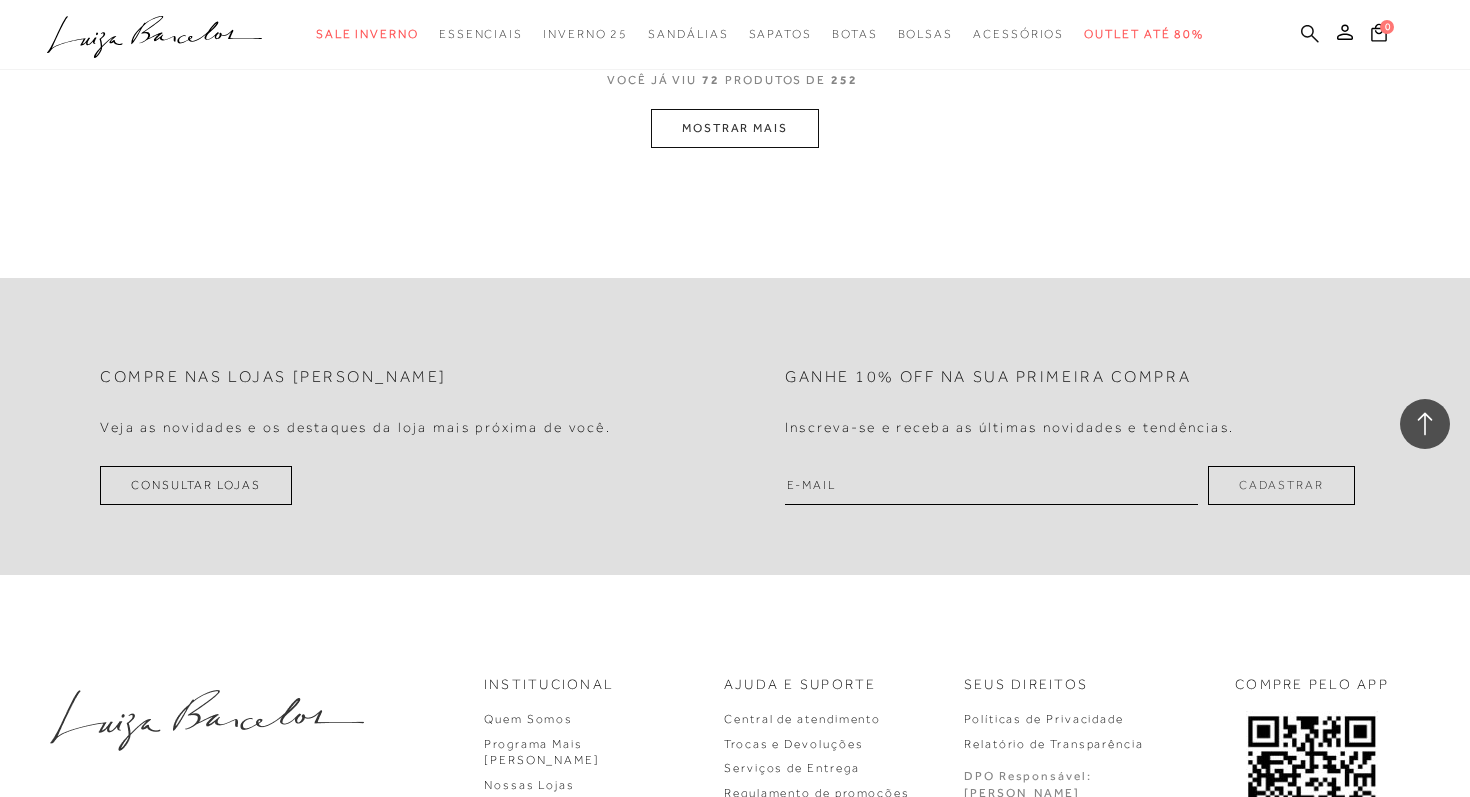 click 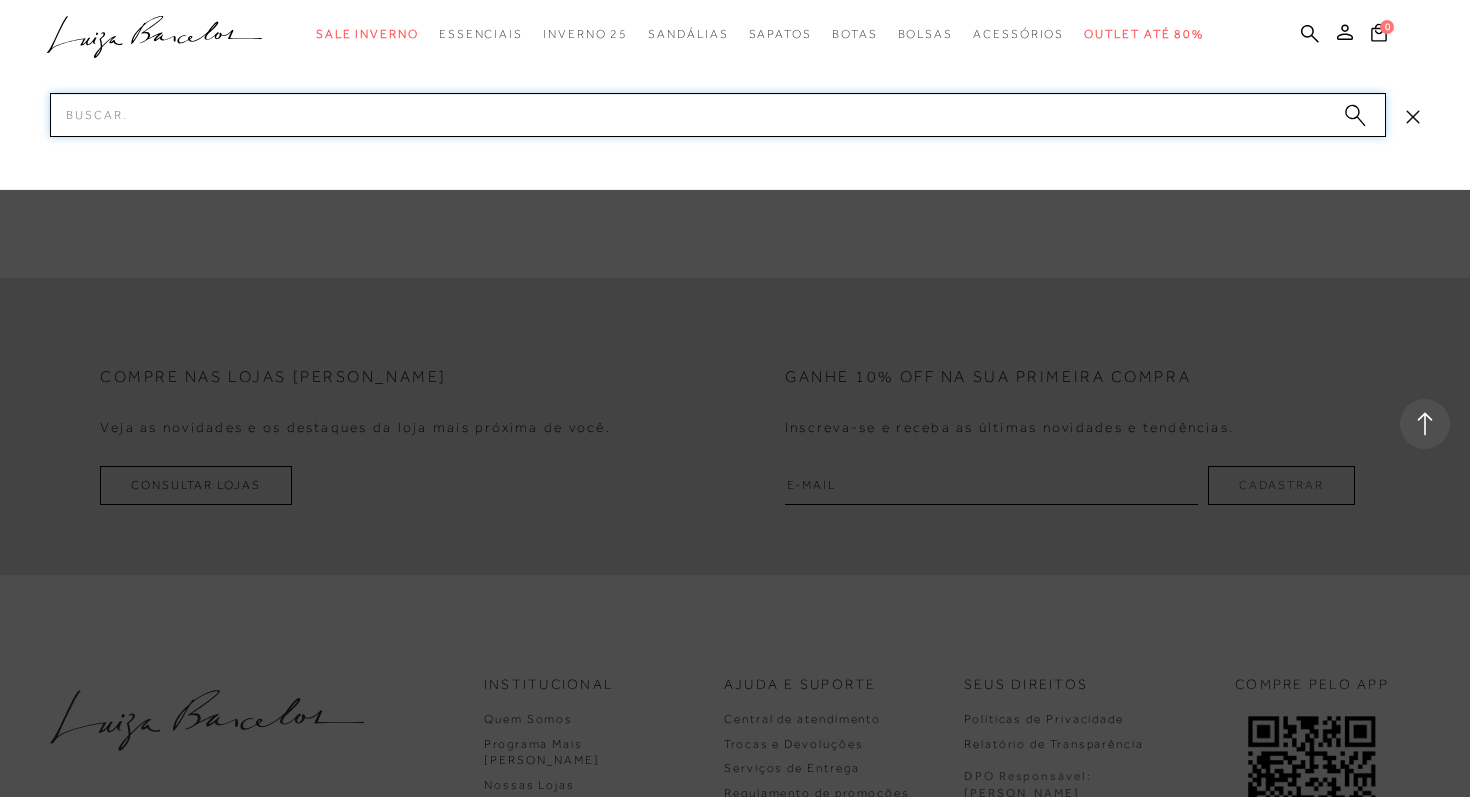 scroll, scrollTop: 12678, scrollLeft: 0, axis: vertical 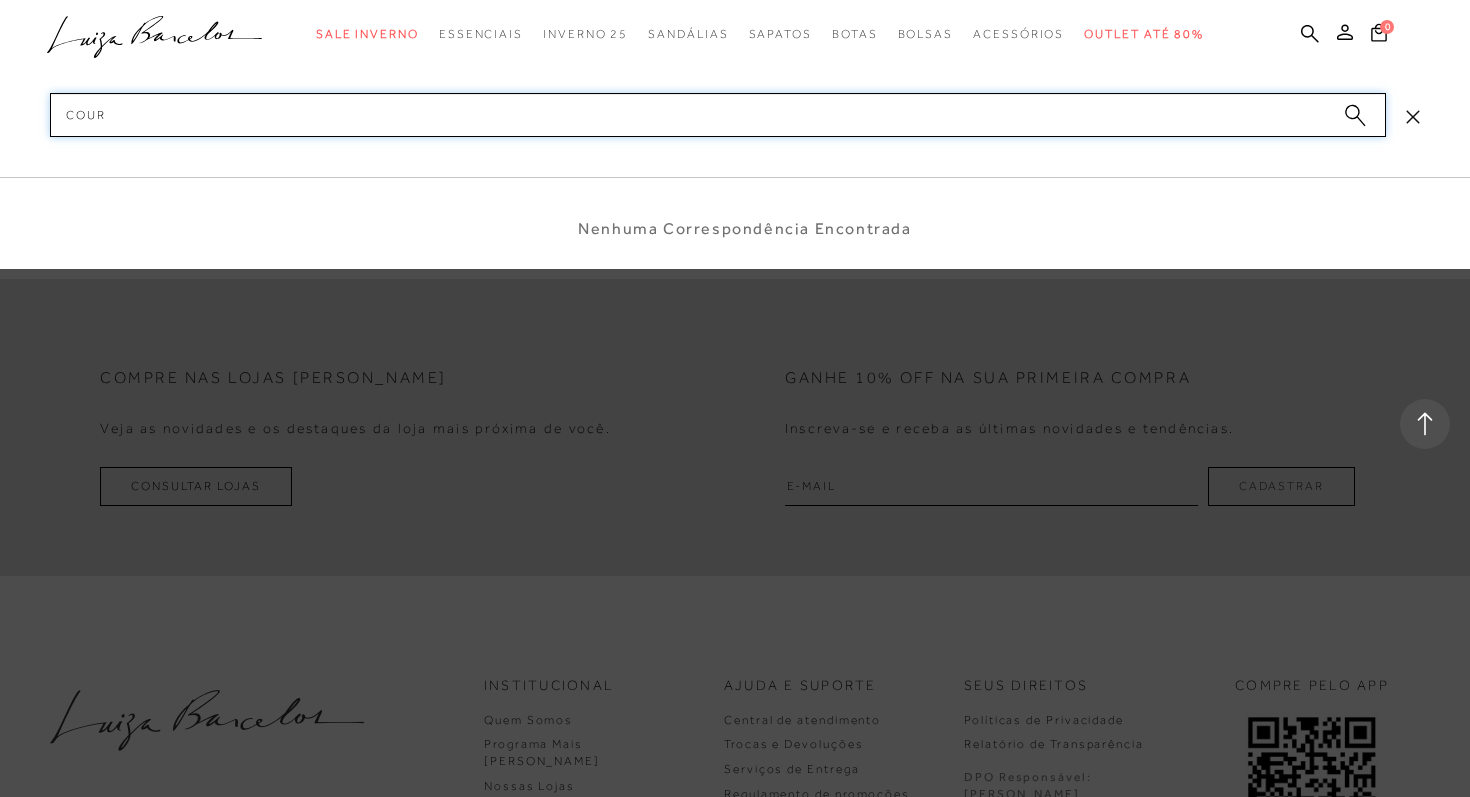 type on "couro" 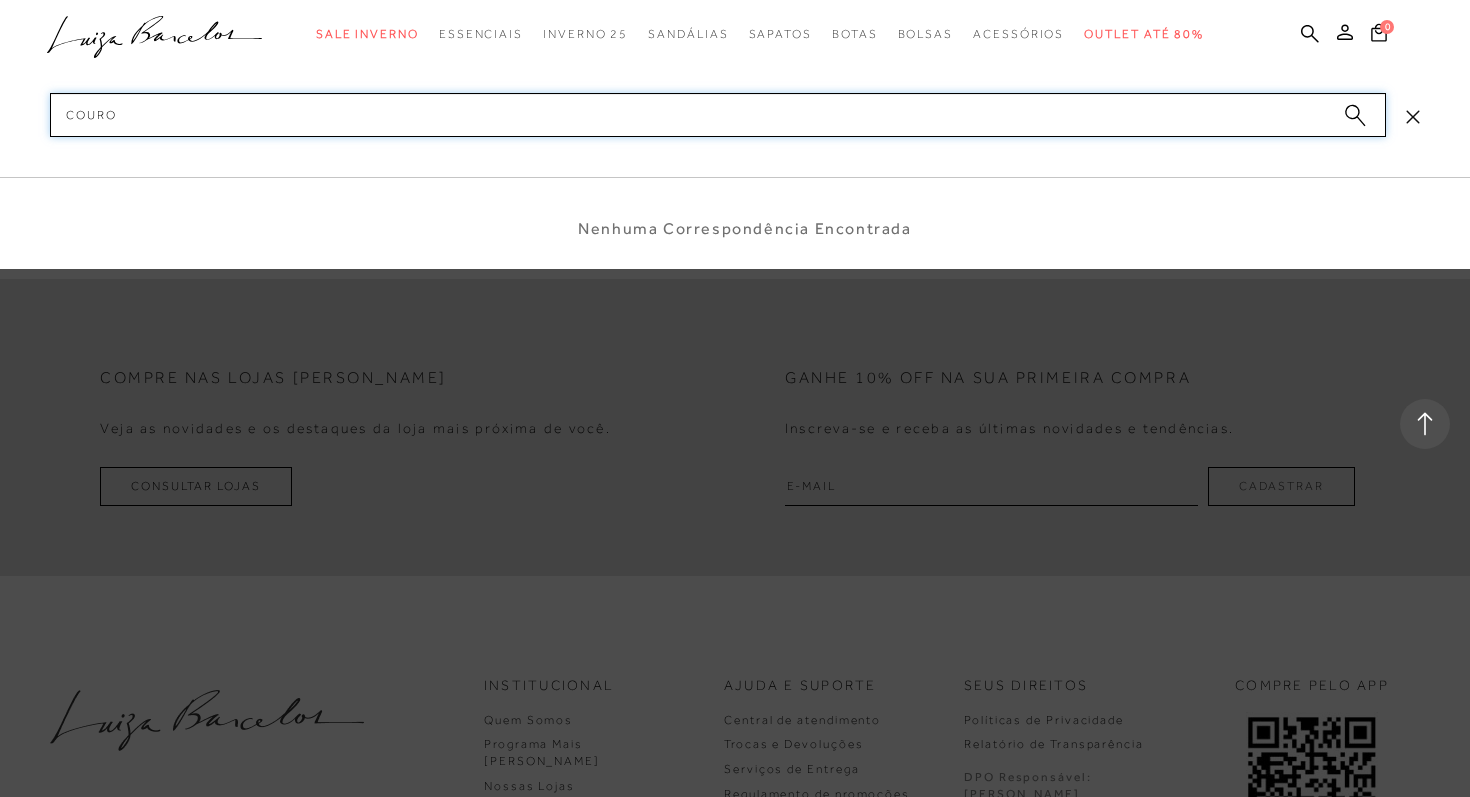 type 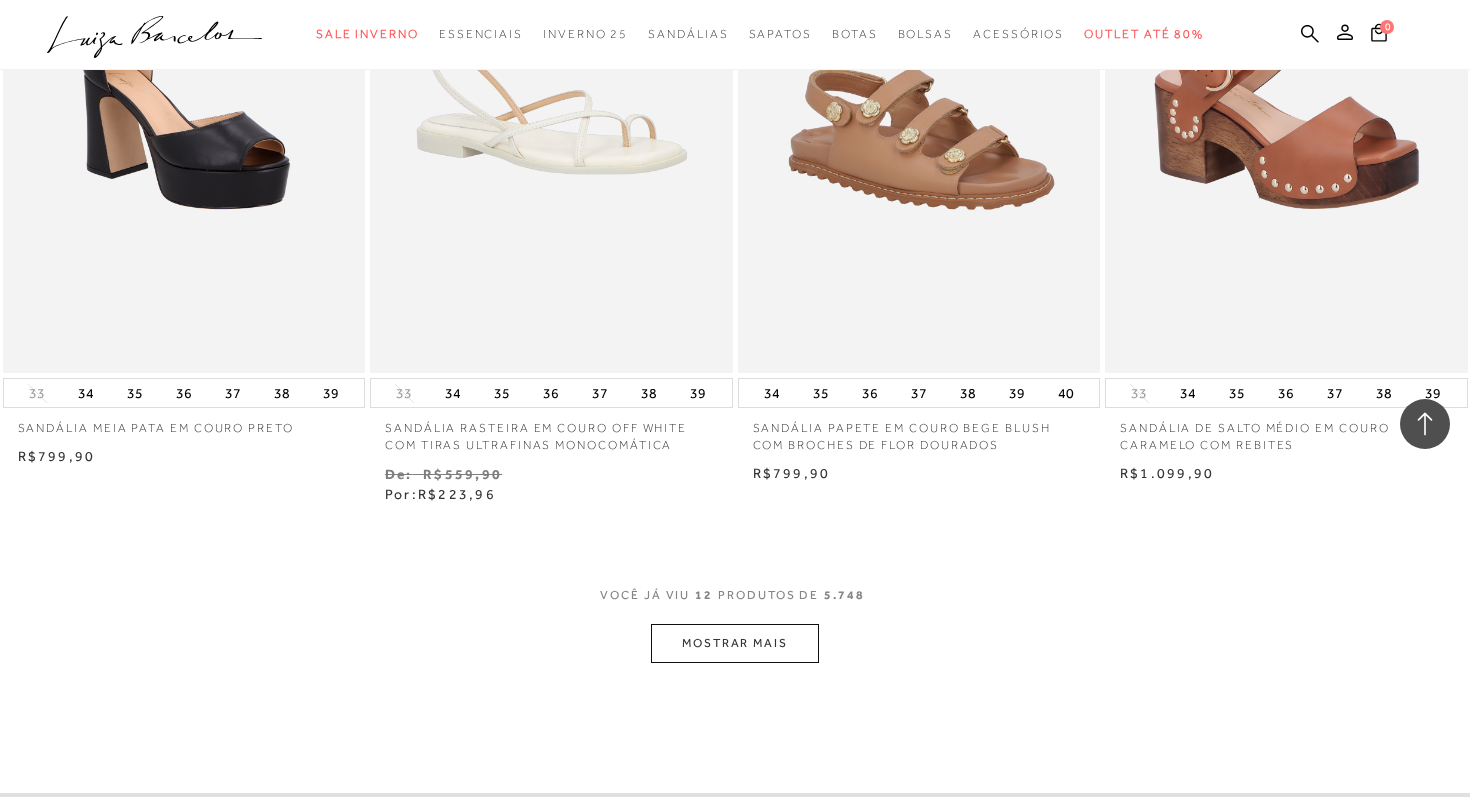 scroll, scrollTop: 1721, scrollLeft: 0, axis: vertical 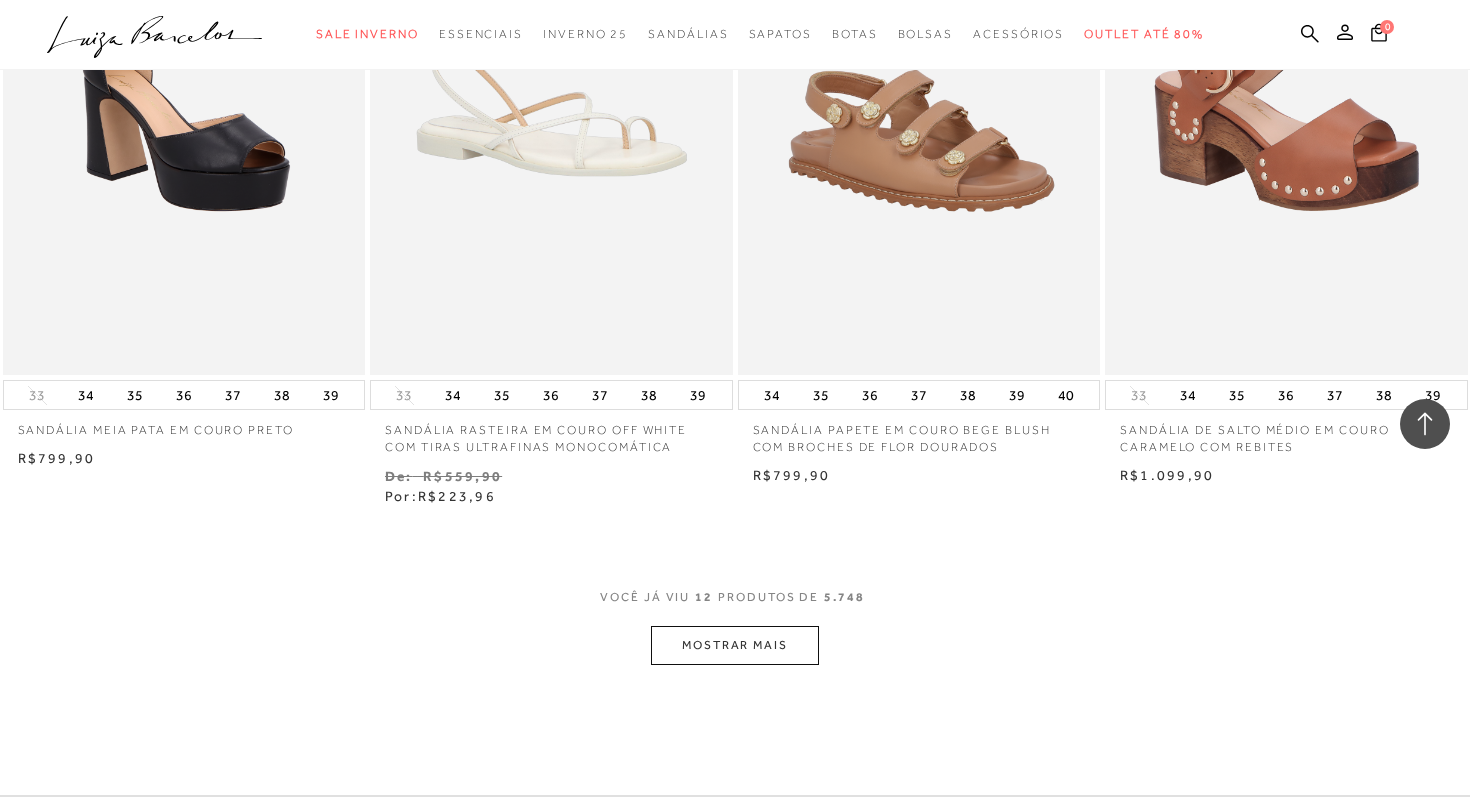 click on "MOSTRAR MAIS" at bounding box center (735, 645) 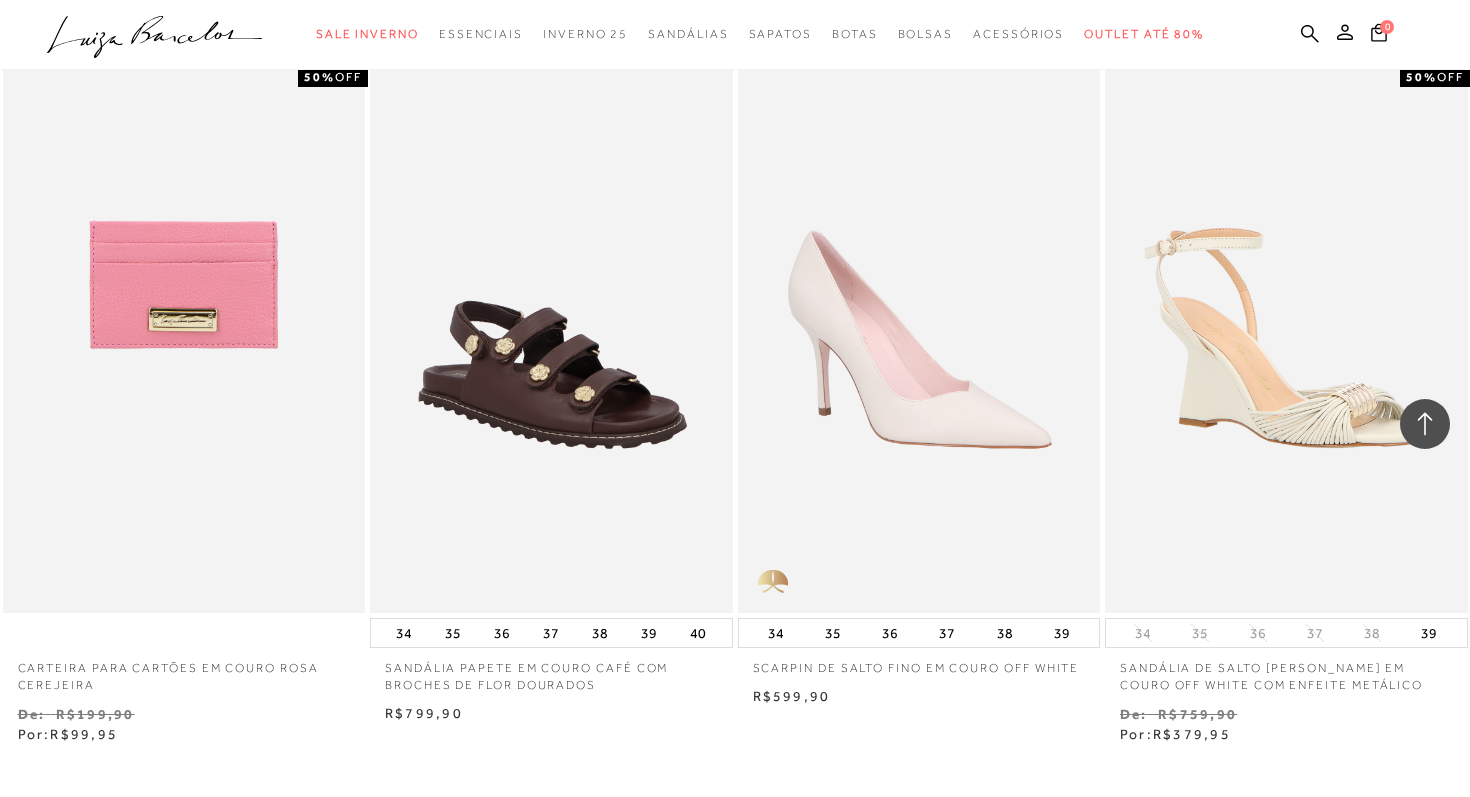 scroll, scrollTop: 3947, scrollLeft: 0, axis: vertical 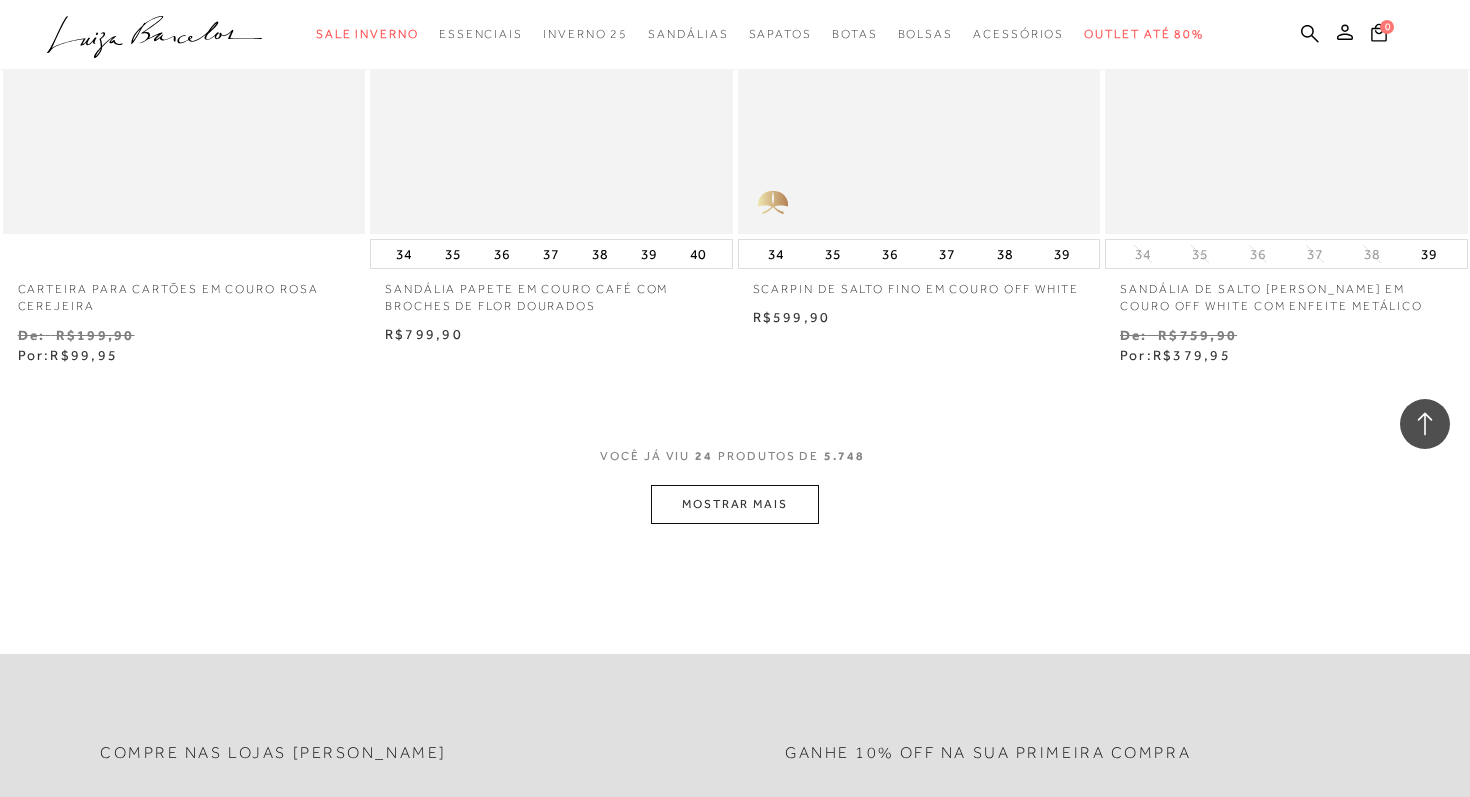 click on "MOSTRAR MAIS" at bounding box center (735, 504) 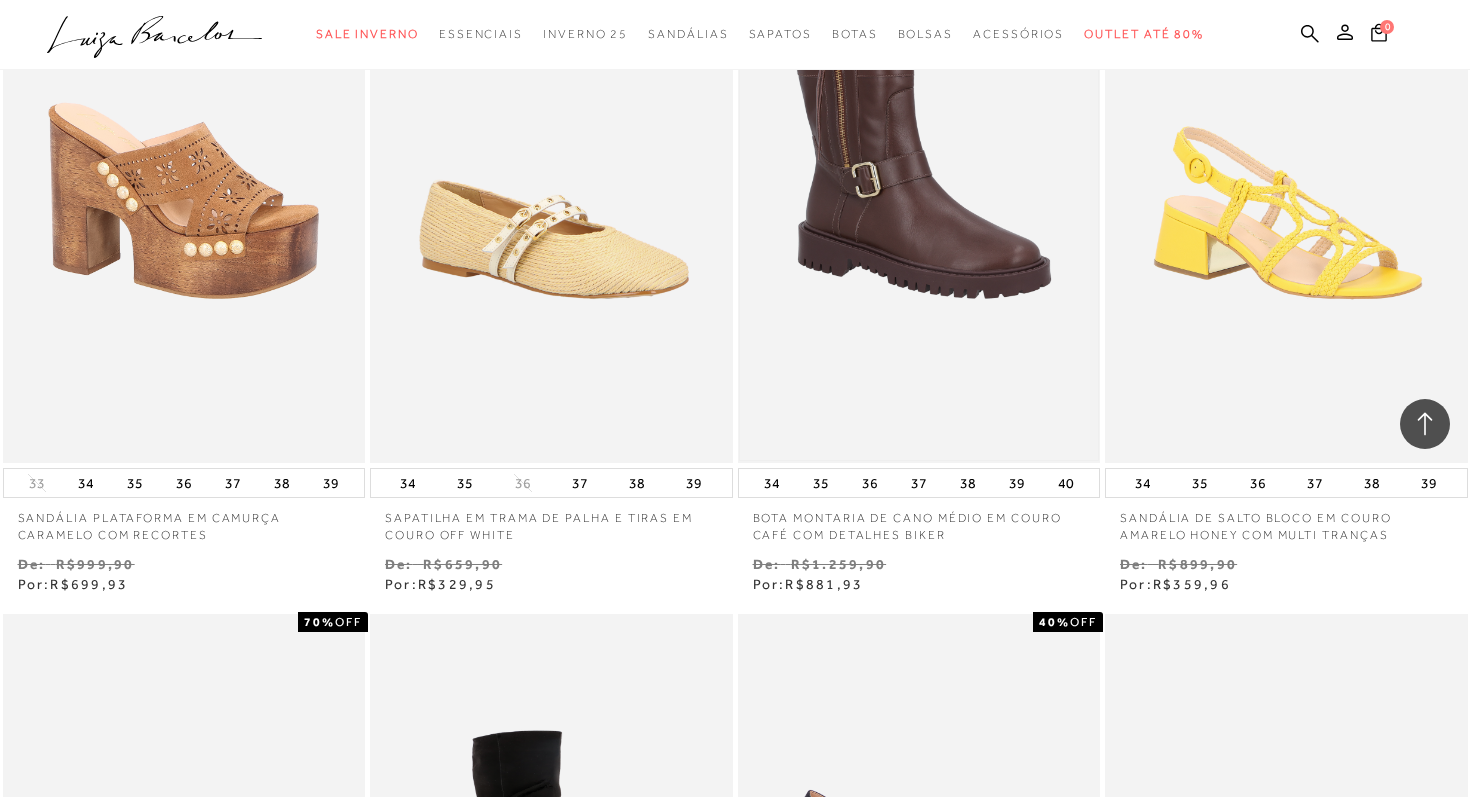 scroll, scrollTop: 5105, scrollLeft: 0, axis: vertical 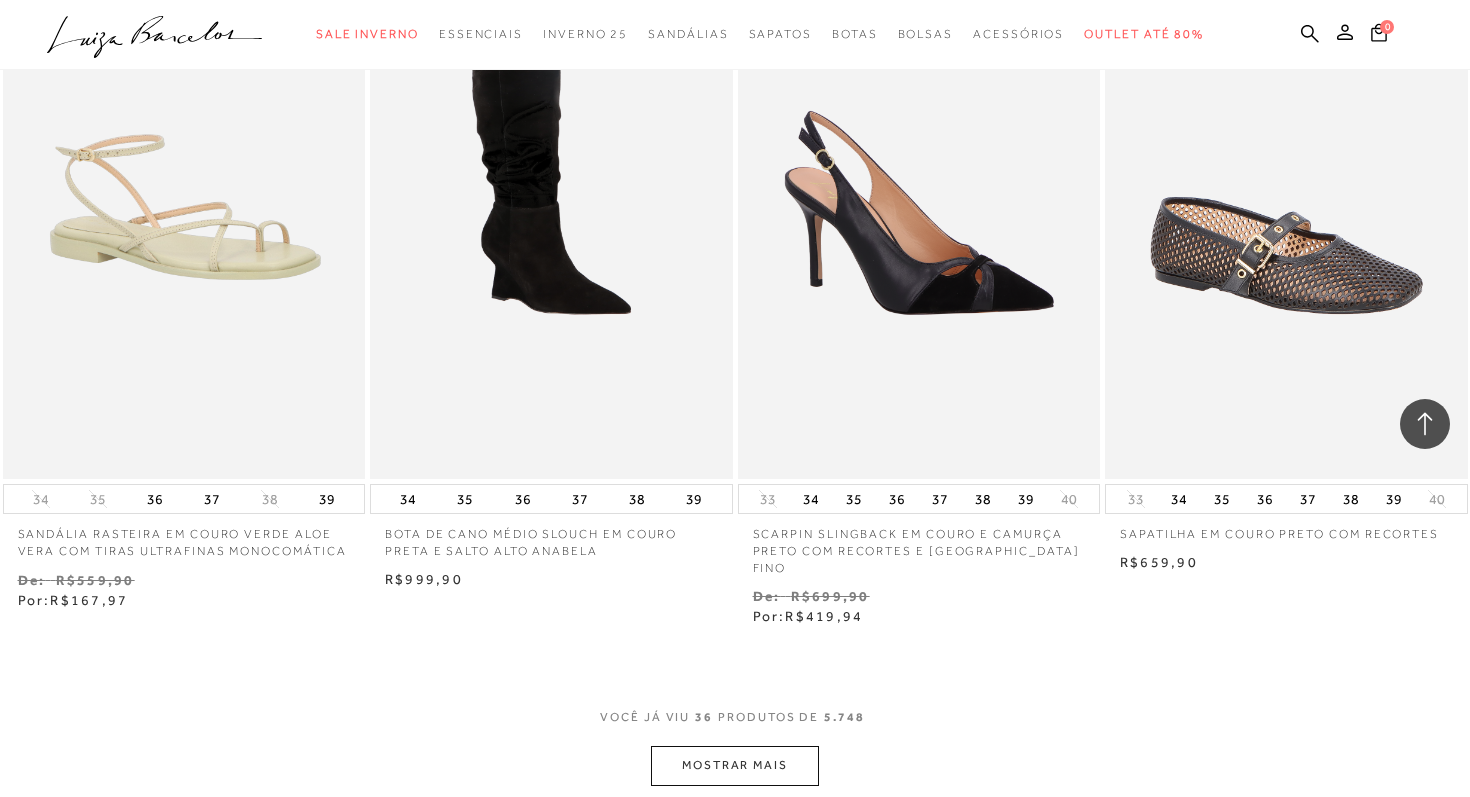 click on "MOSTRAR MAIS" at bounding box center [735, 765] 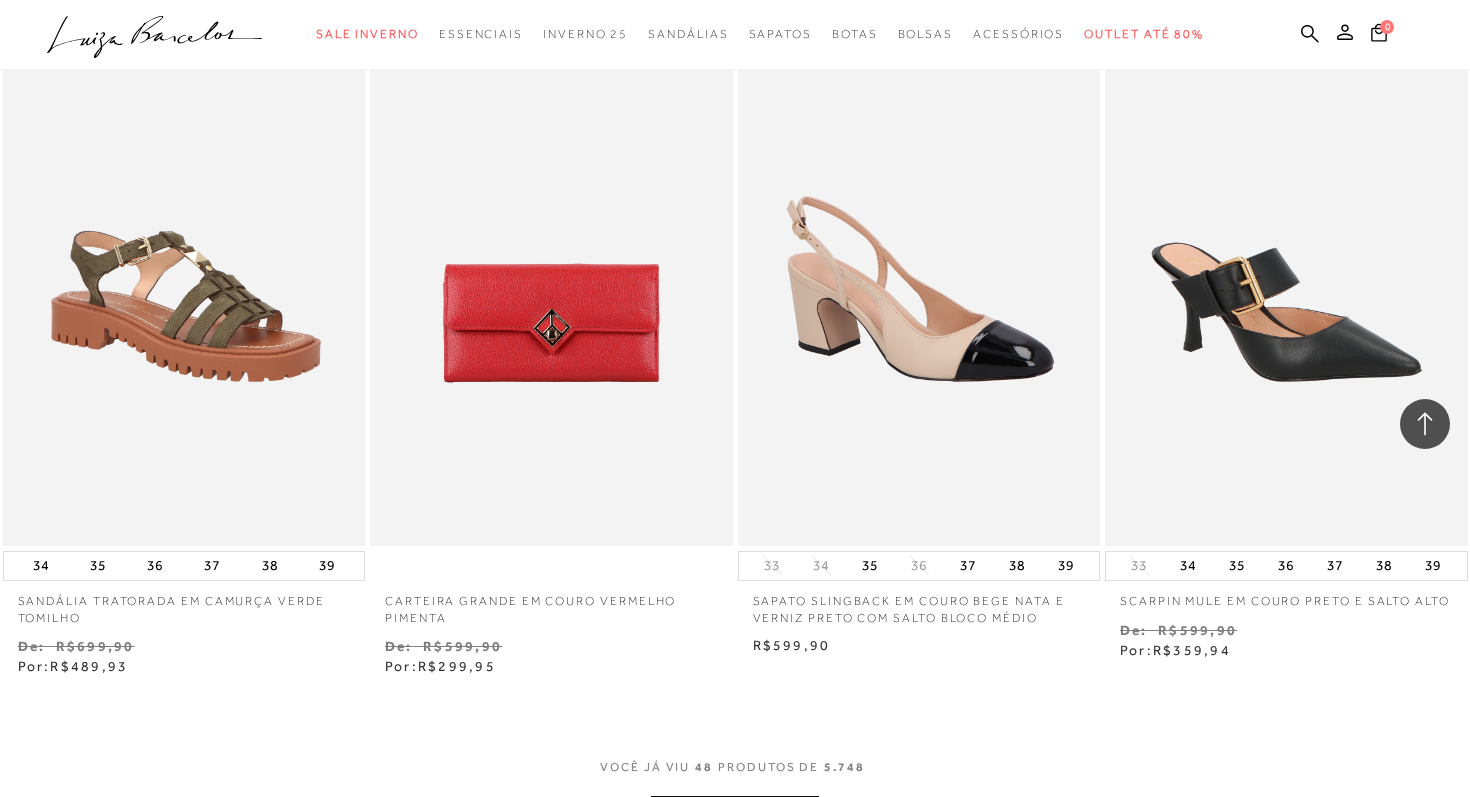 scroll, scrollTop: 8007, scrollLeft: 0, axis: vertical 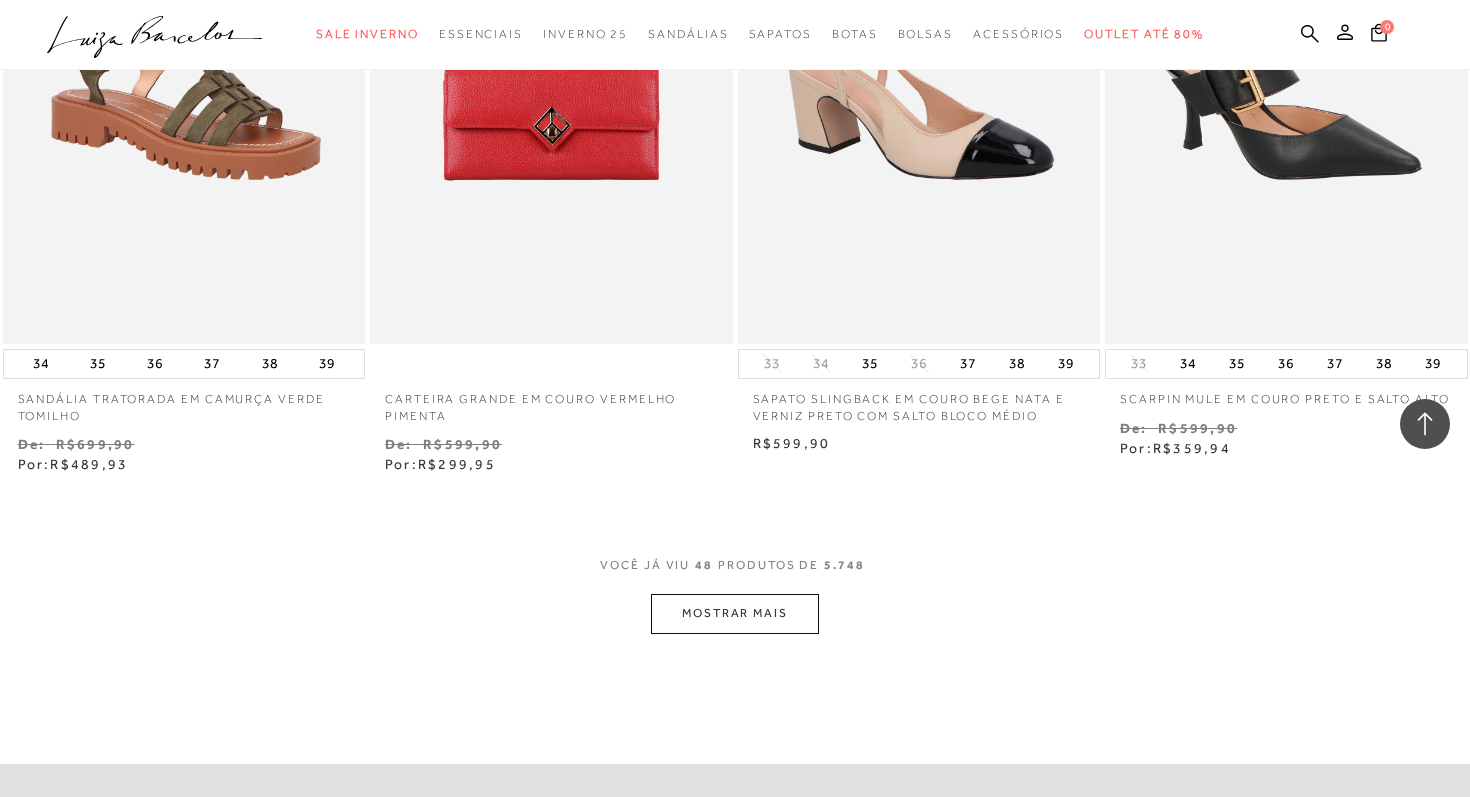click on "MOSTRAR MAIS" at bounding box center [735, 613] 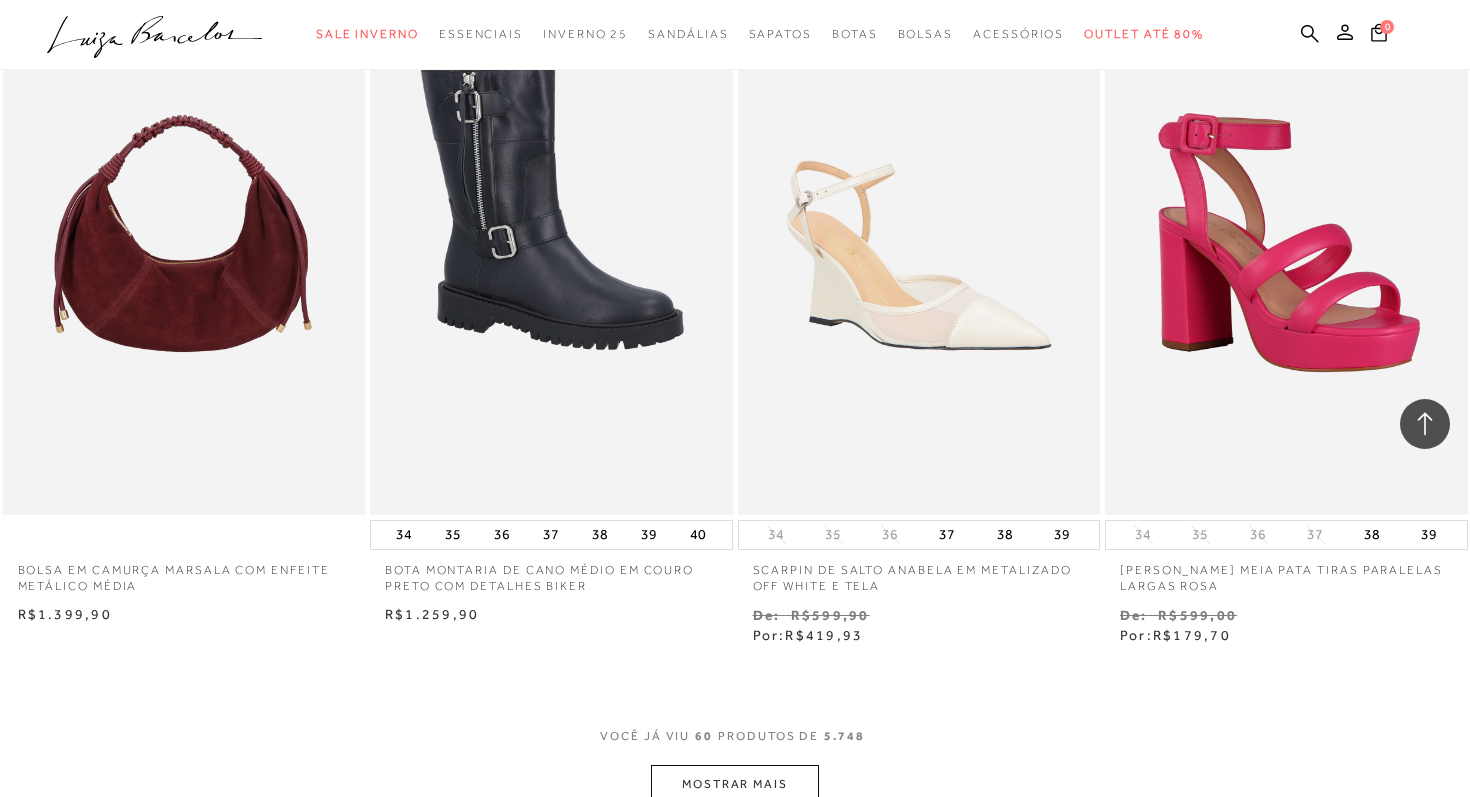 scroll, scrollTop: 10078, scrollLeft: 0, axis: vertical 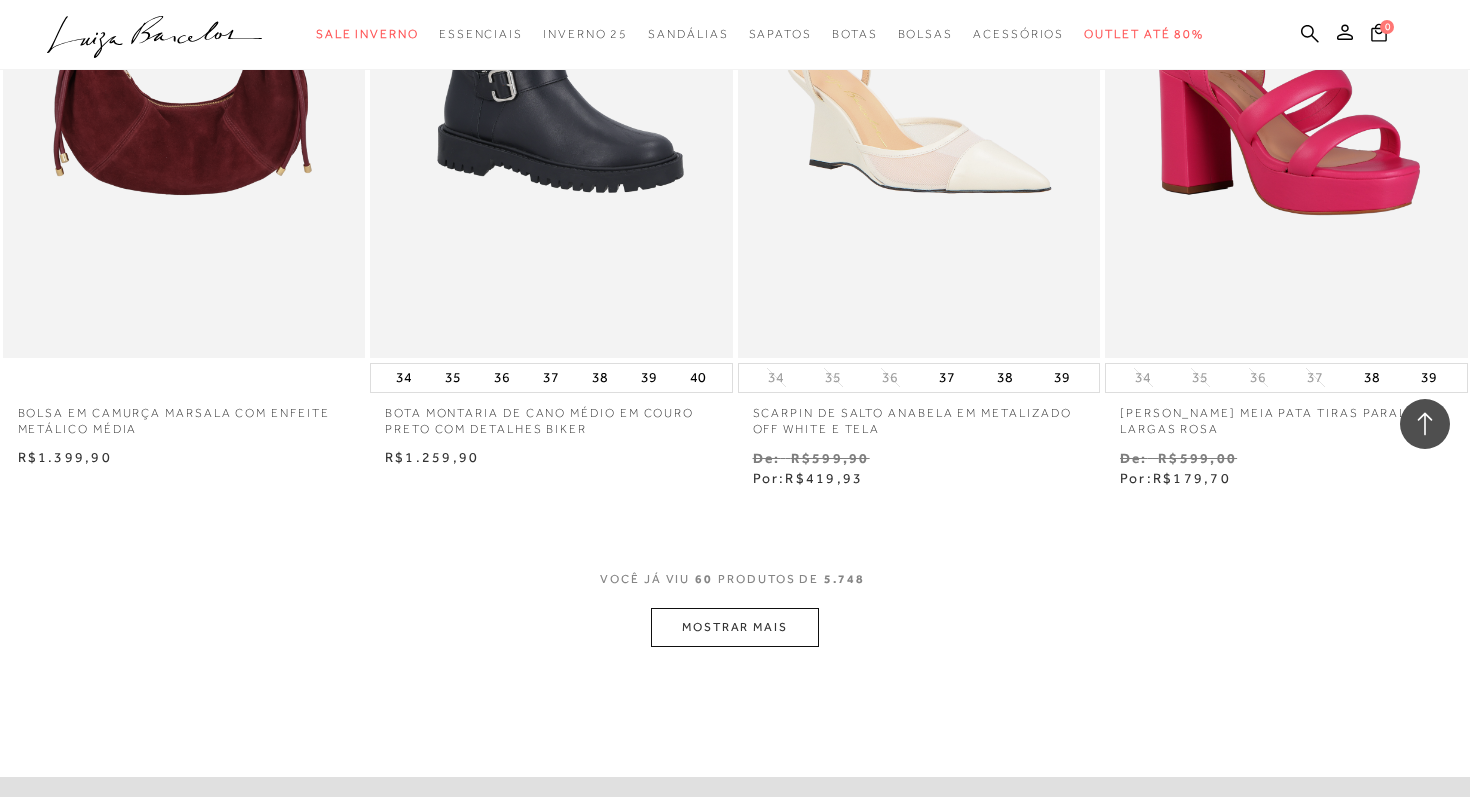 click on "MOSTRAR MAIS" at bounding box center (735, 627) 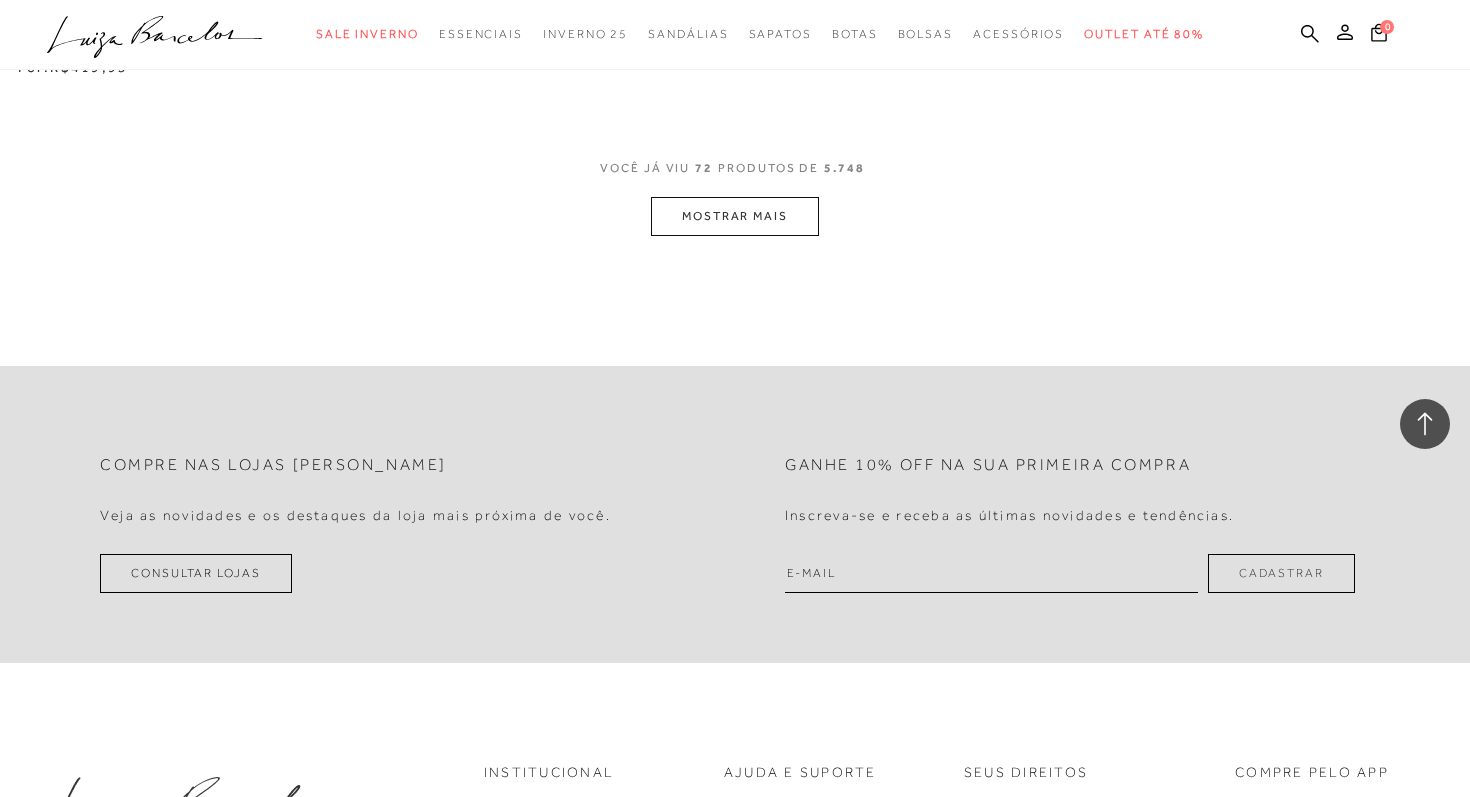 scroll, scrollTop: 12377, scrollLeft: 0, axis: vertical 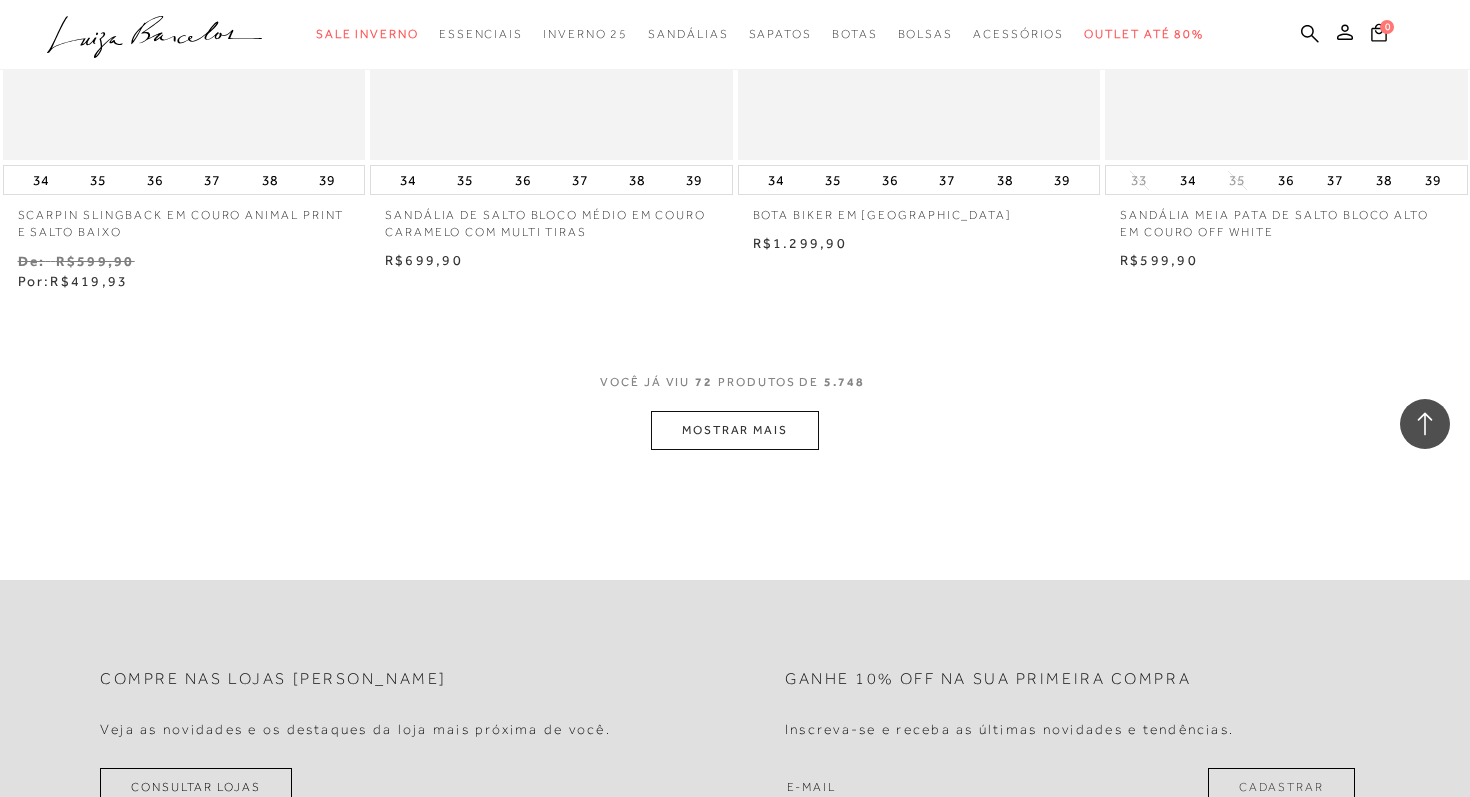 click on "MOSTRAR MAIS" at bounding box center (735, 430) 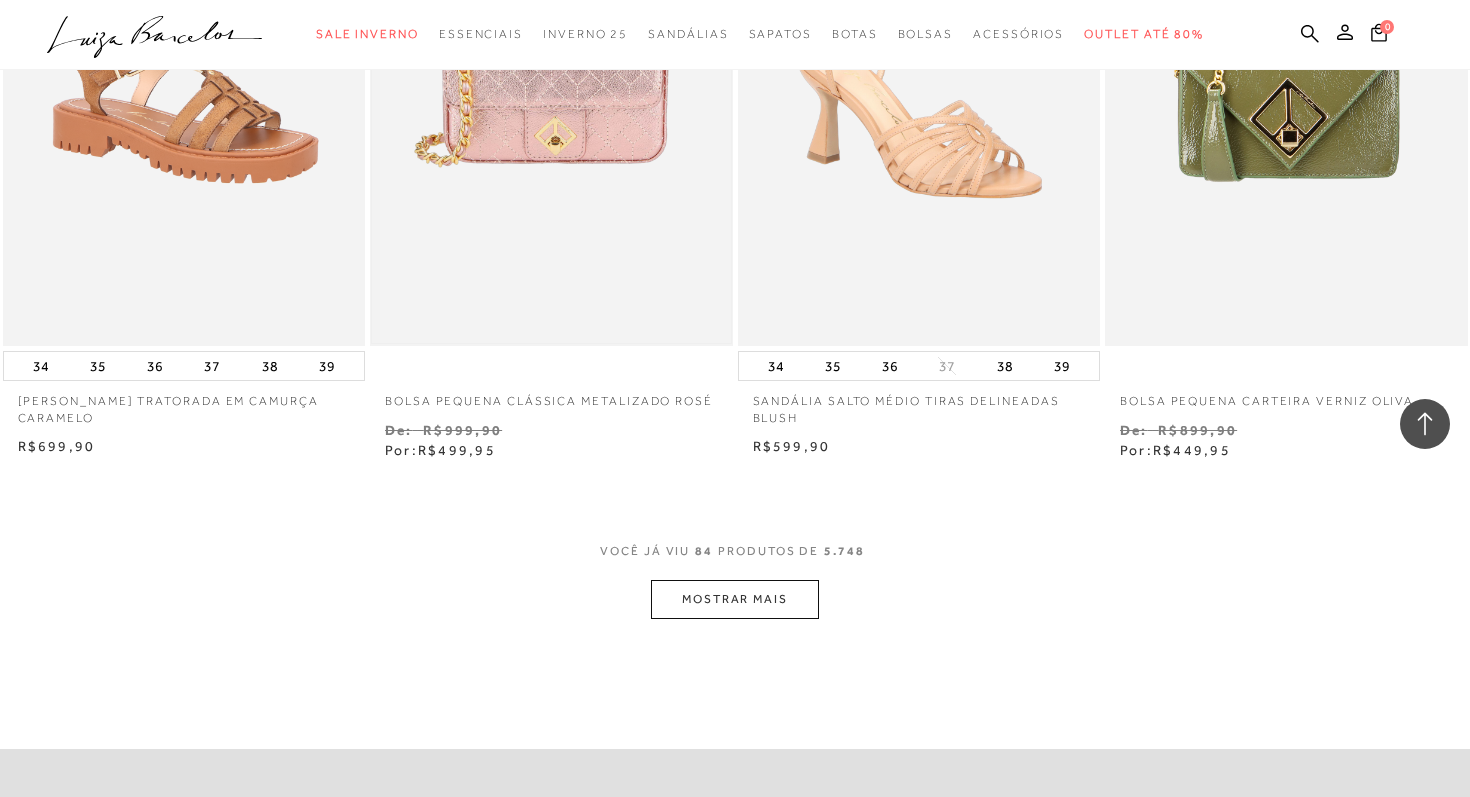 scroll, scrollTop: 14821, scrollLeft: 0, axis: vertical 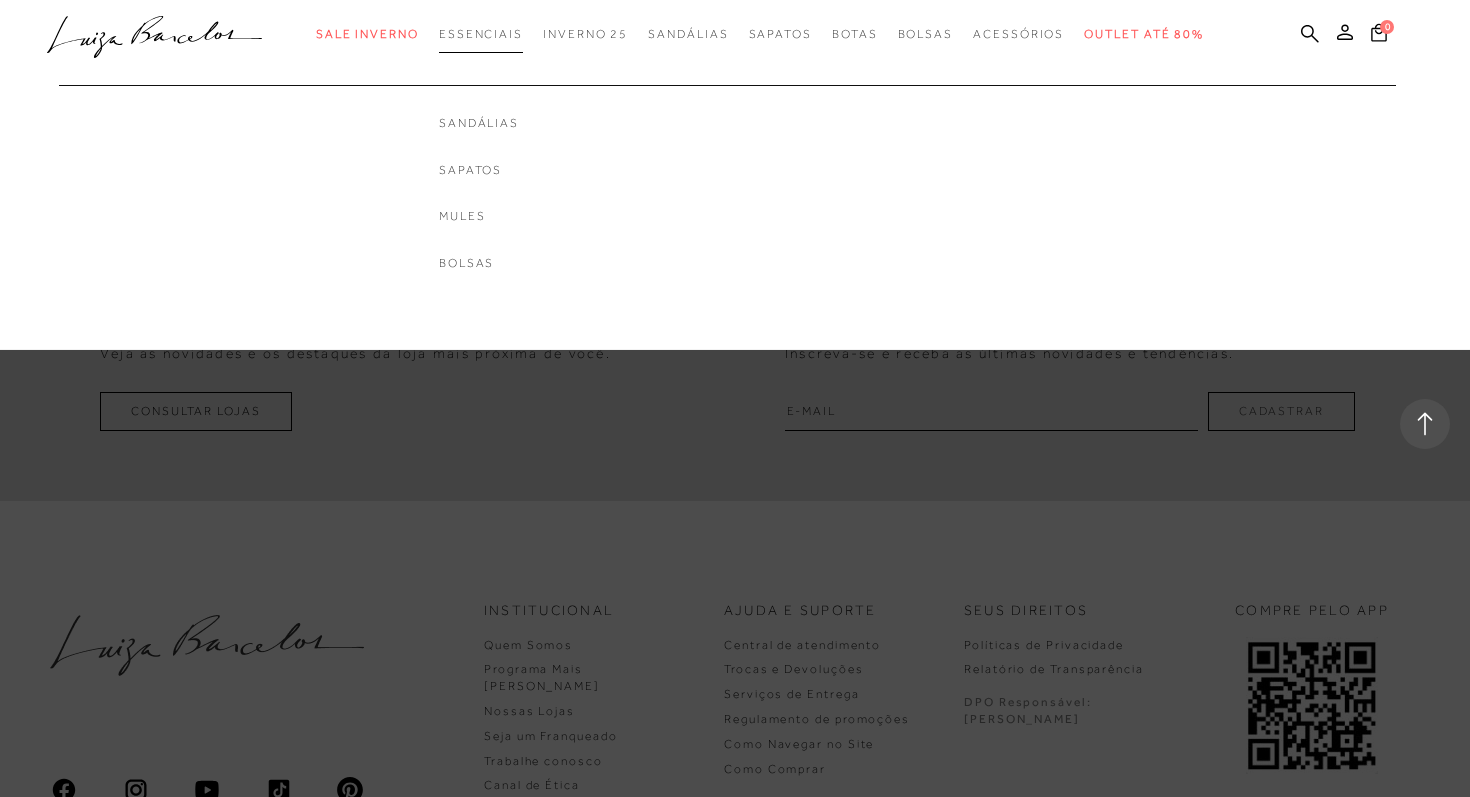 click on "Essenciais" at bounding box center [481, 34] 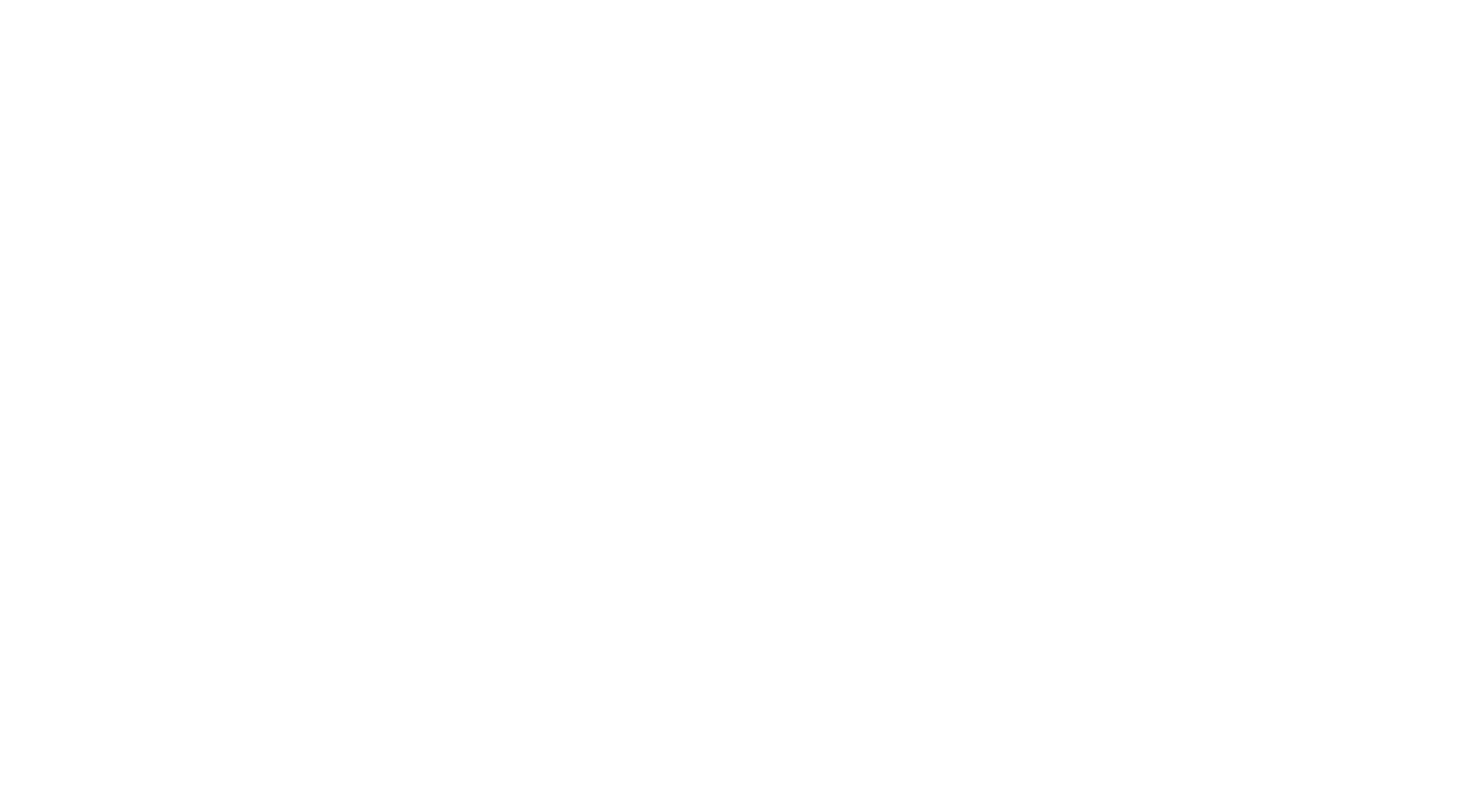 scroll, scrollTop: 40, scrollLeft: 0, axis: vertical 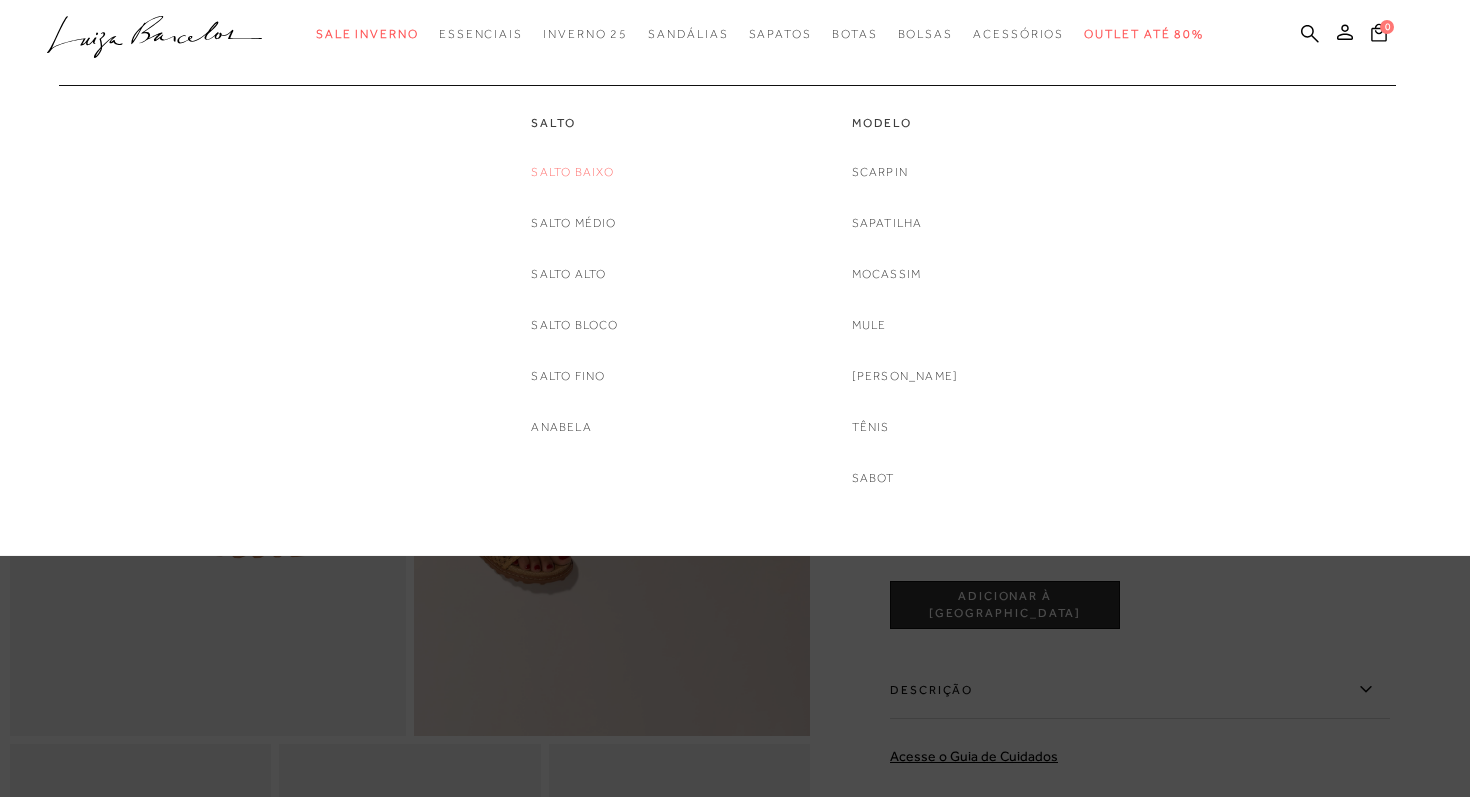 click on "Salto Baixo" at bounding box center [572, 172] 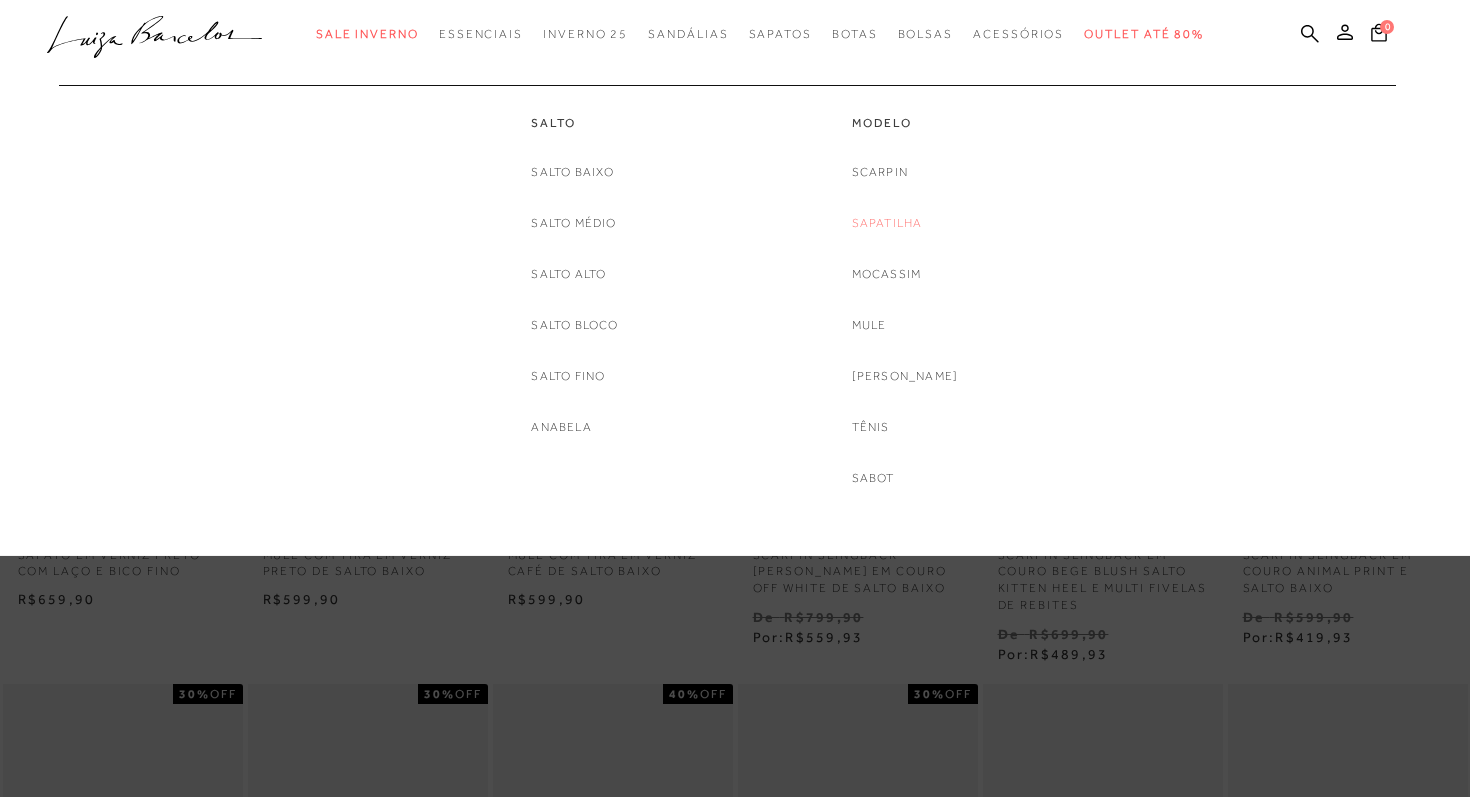 click on "Sapatilha" at bounding box center (887, 223) 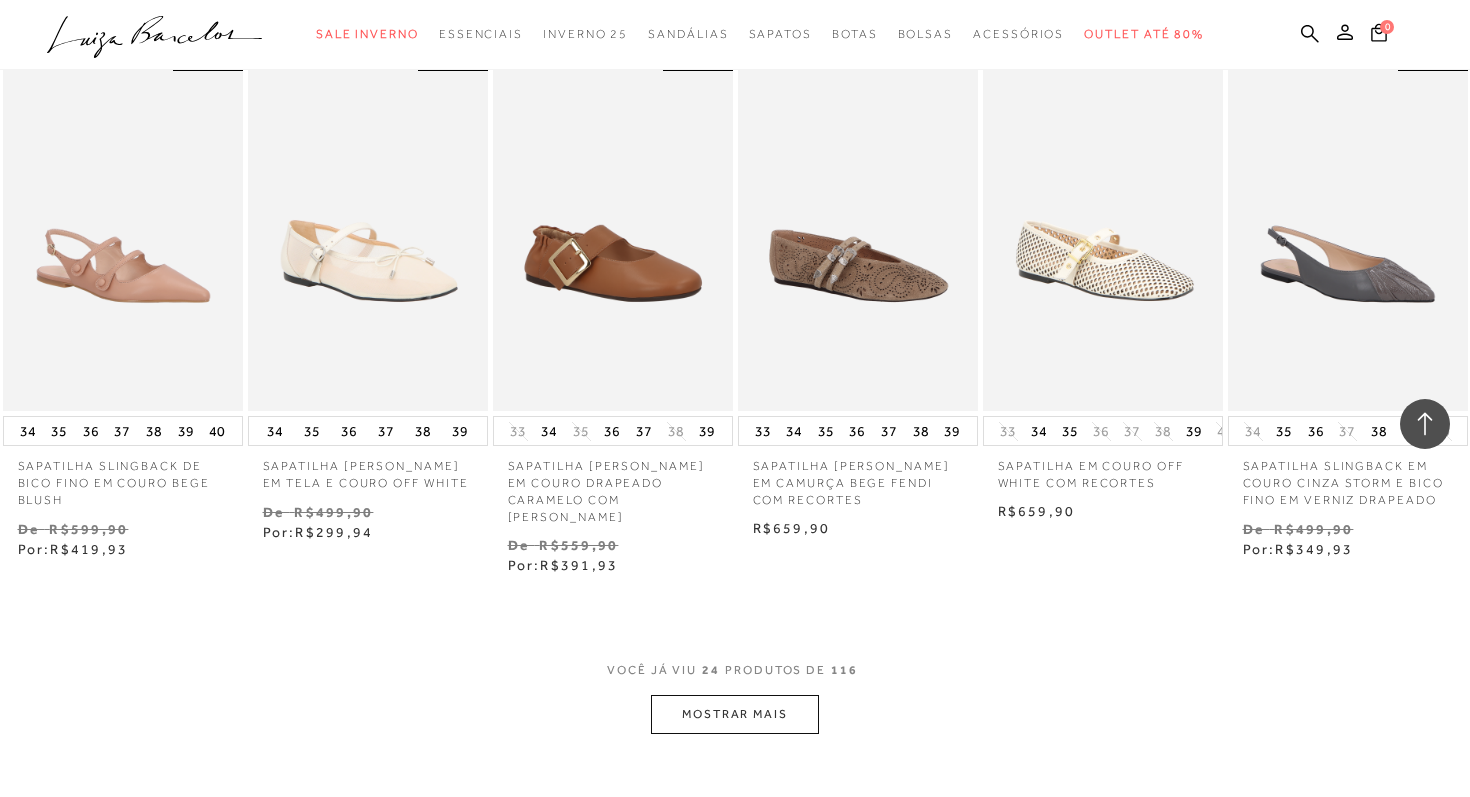scroll, scrollTop: 1683, scrollLeft: 0, axis: vertical 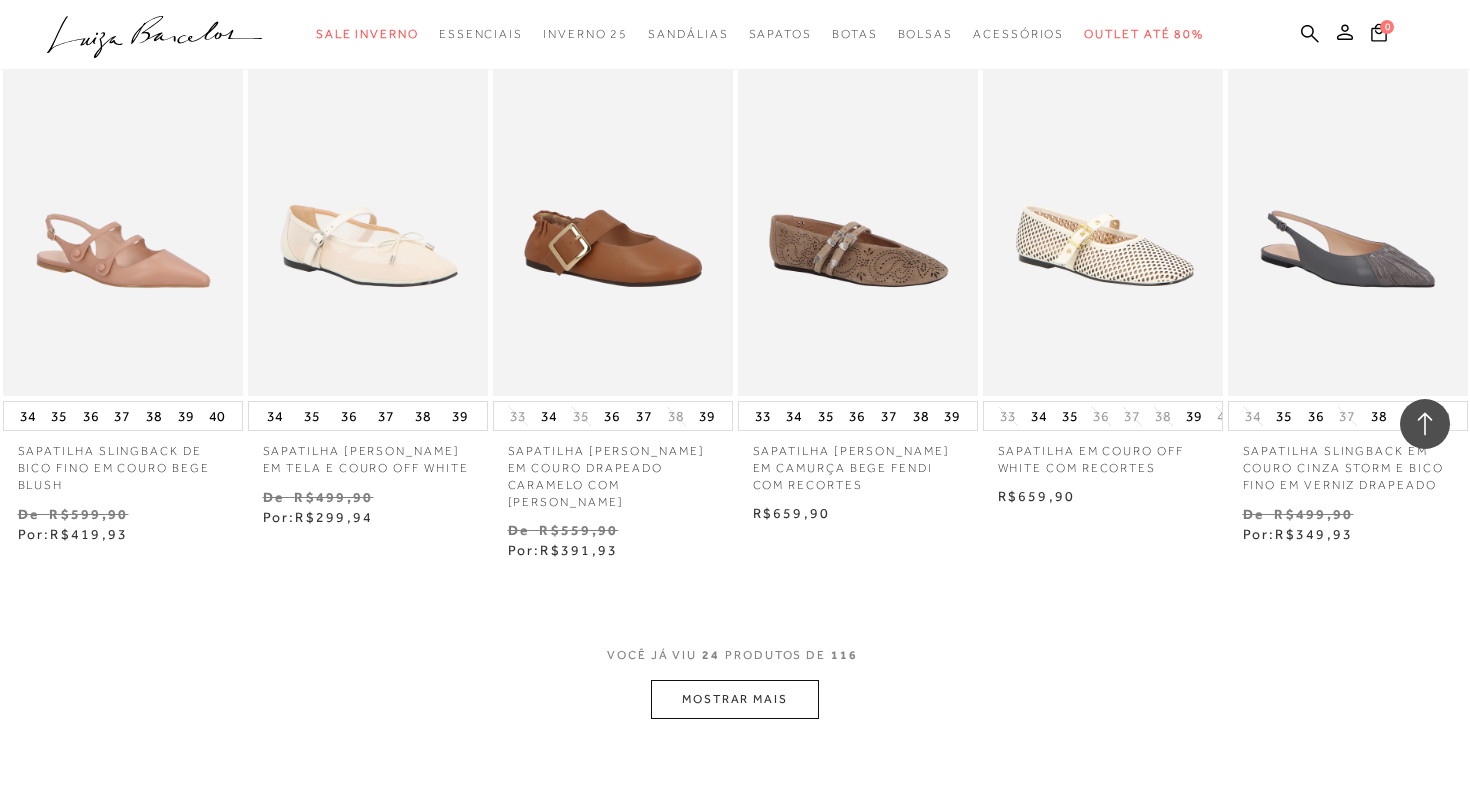 click on "MOSTRAR MAIS" at bounding box center (735, 699) 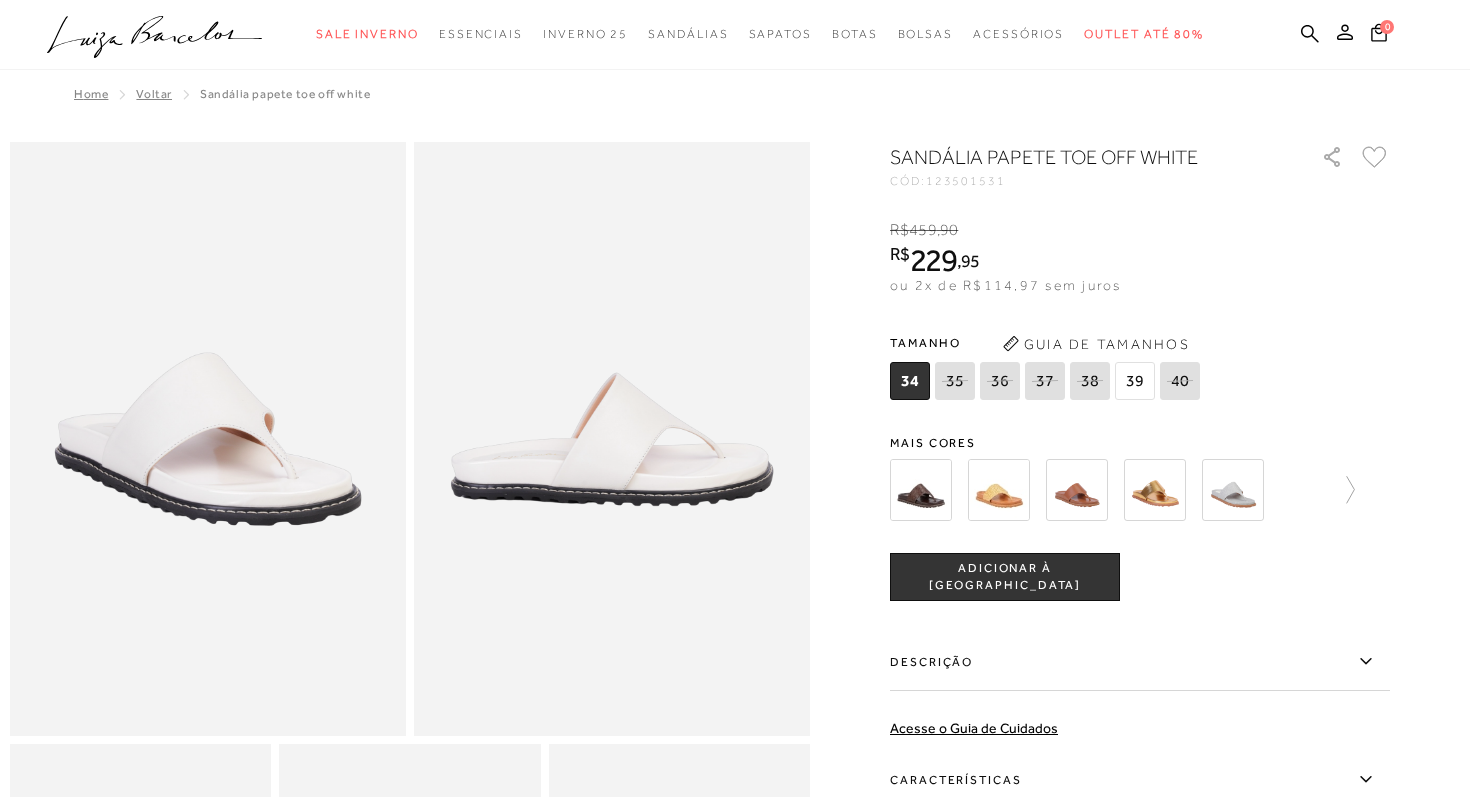 scroll, scrollTop: 0, scrollLeft: 0, axis: both 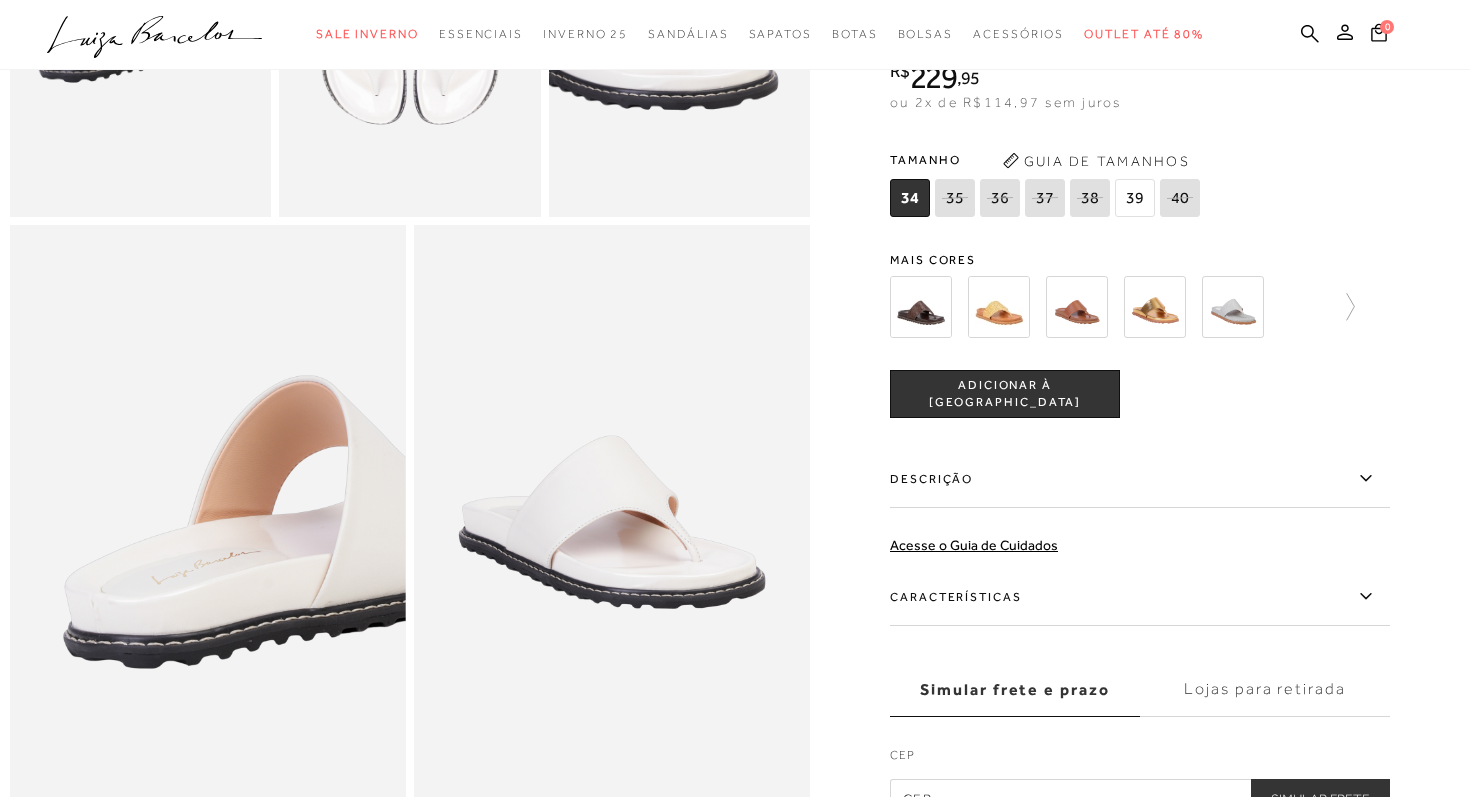 click at bounding box center [921, 307] 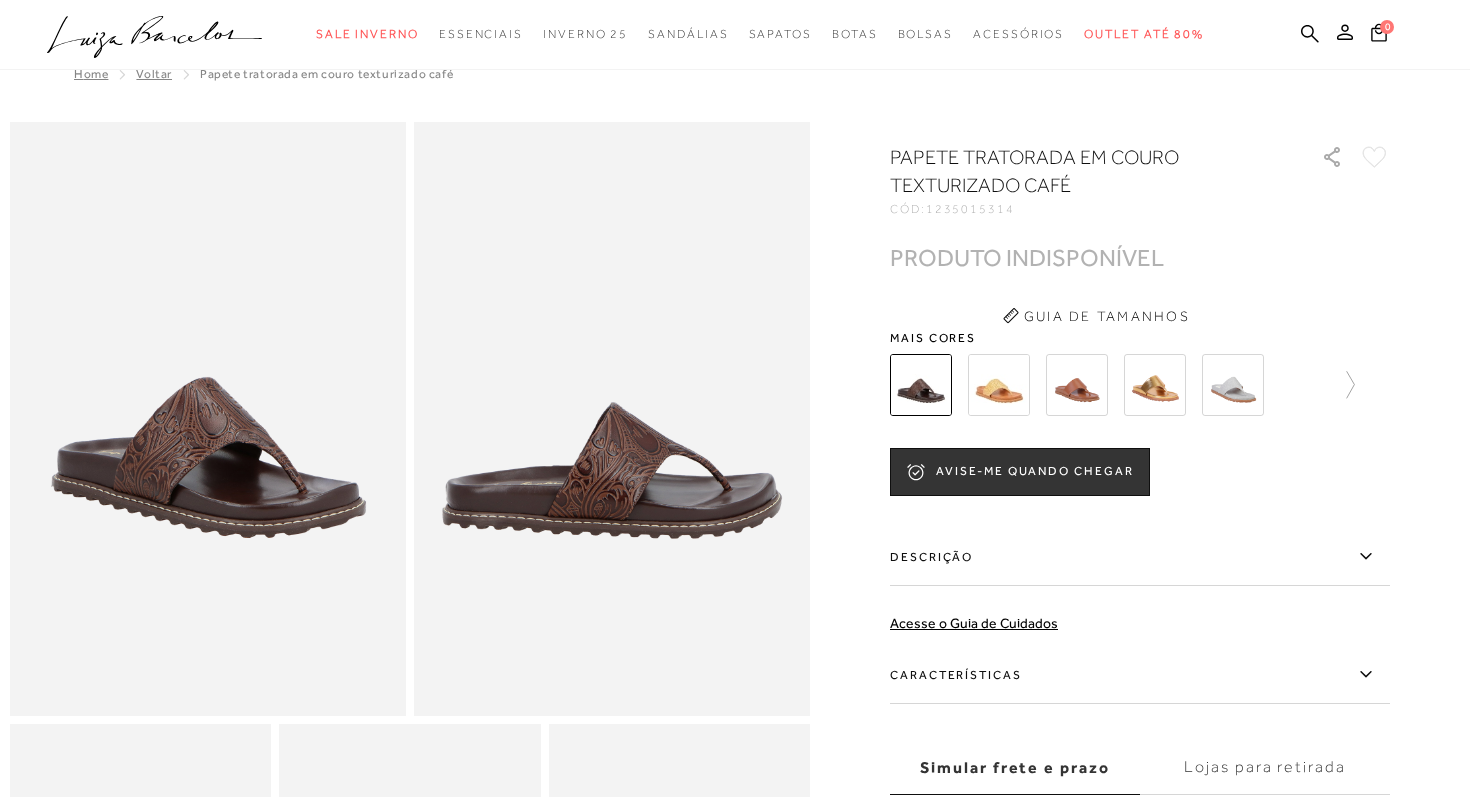 scroll, scrollTop: 0, scrollLeft: 0, axis: both 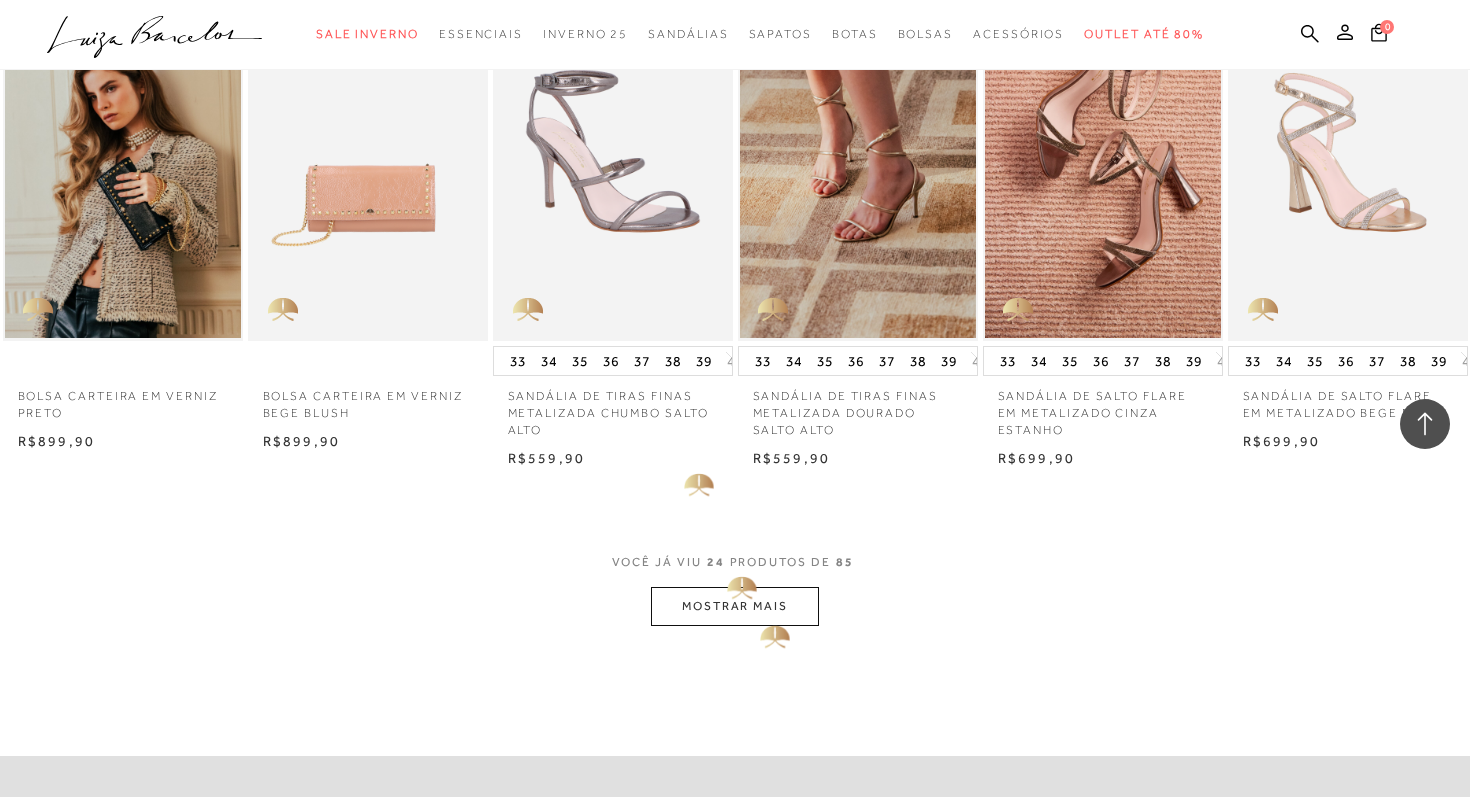click on "MOSTRAR MAIS" at bounding box center [735, 606] 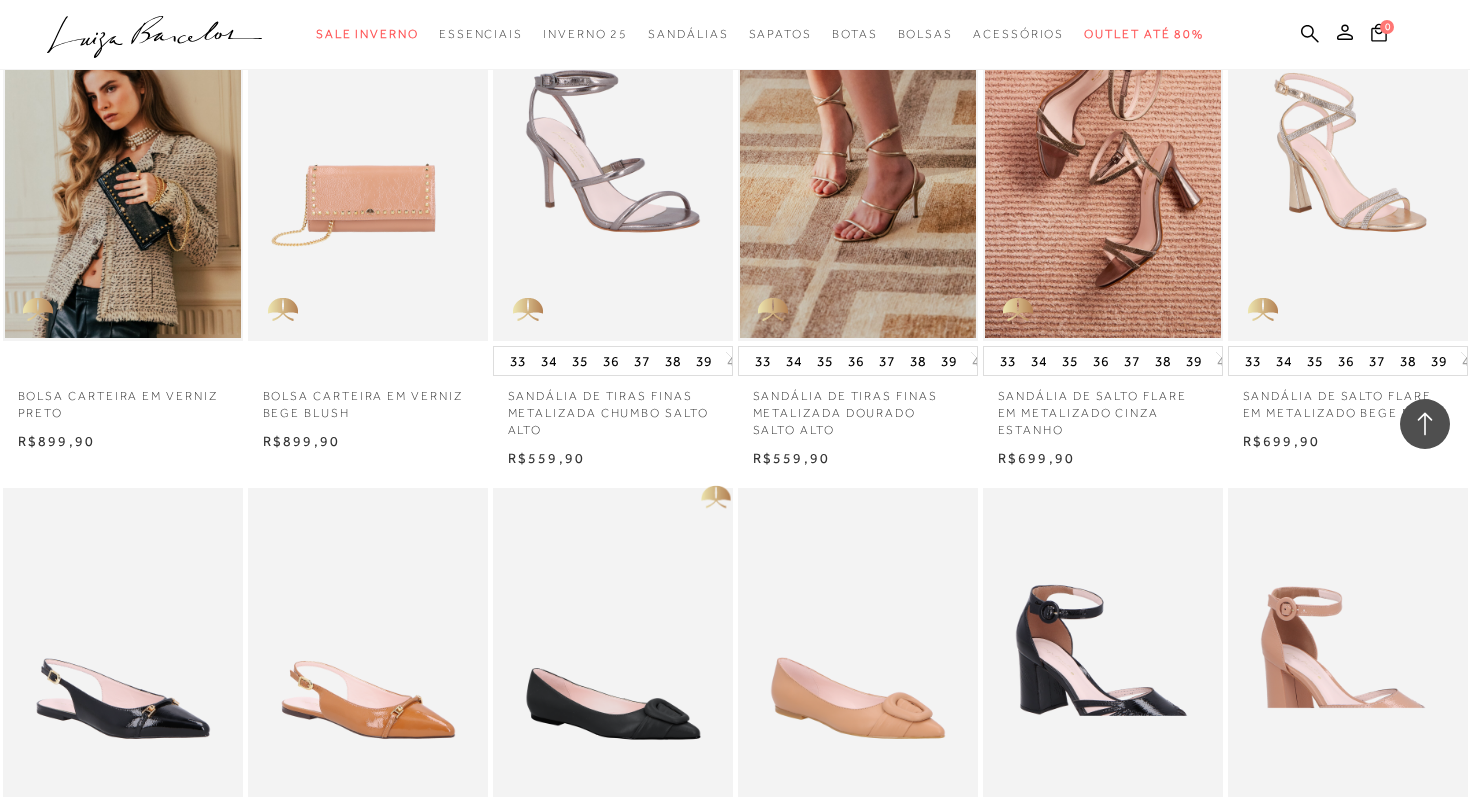 scroll, scrollTop: 1943, scrollLeft: 0, axis: vertical 